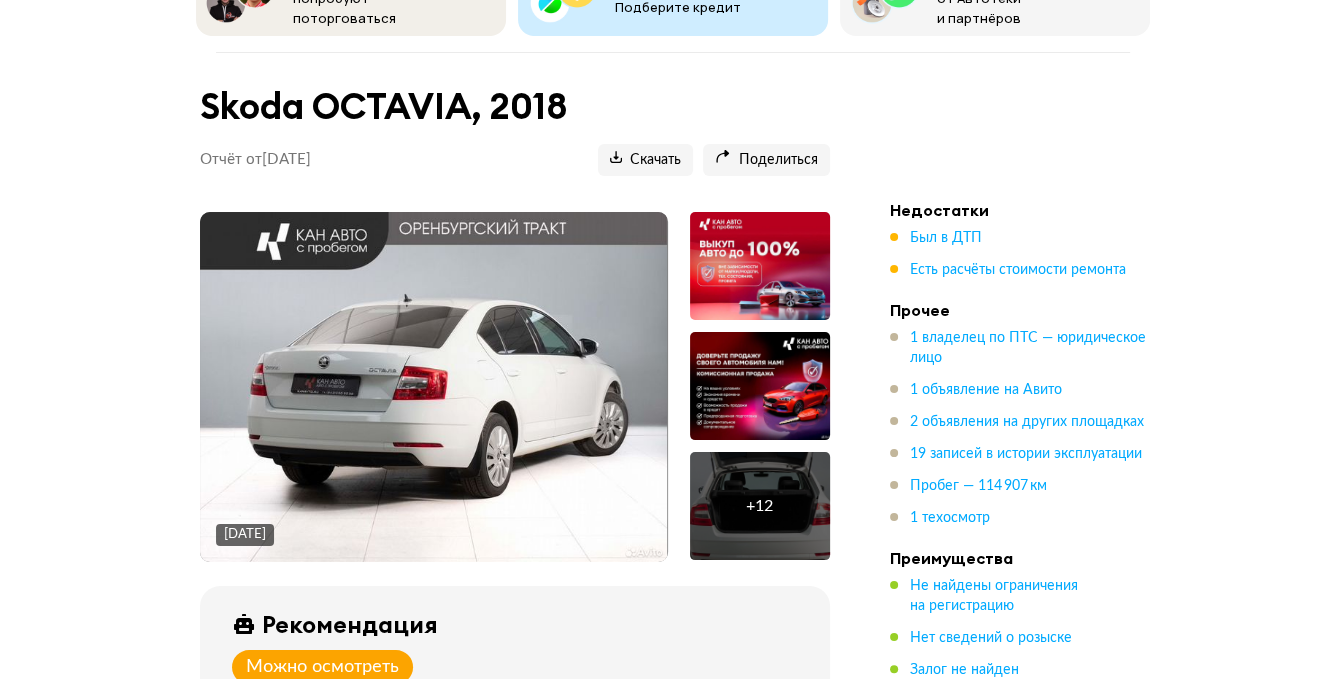 scroll, scrollTop: 100, scrollLeft: 0, axis: vertical 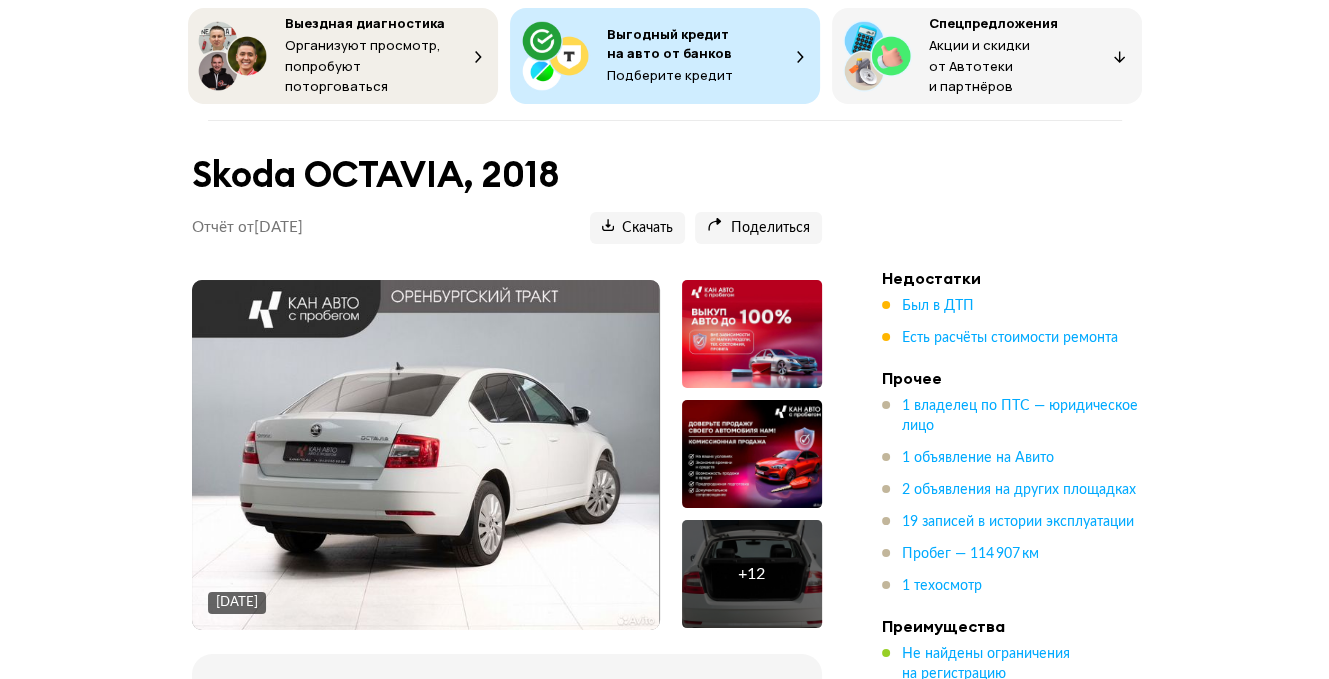 click on "+ 12" at bounding box center (752, 574) 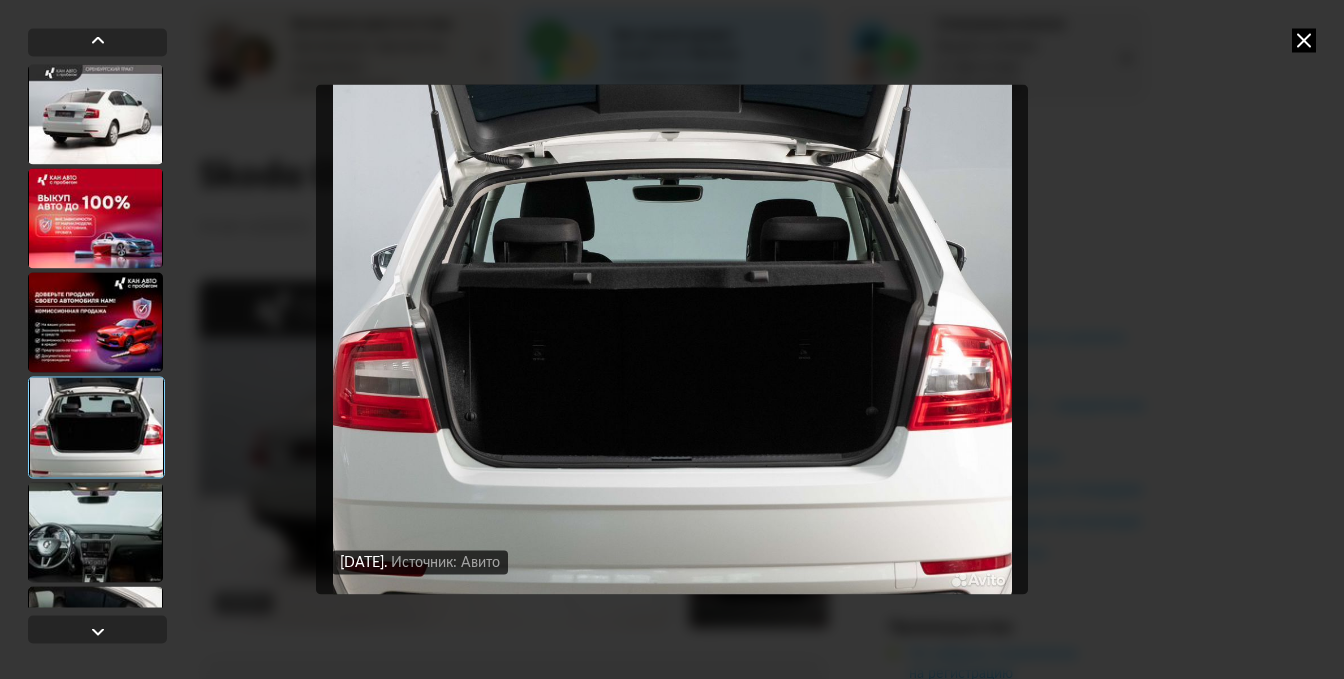 click at bounding box center [95, 532] 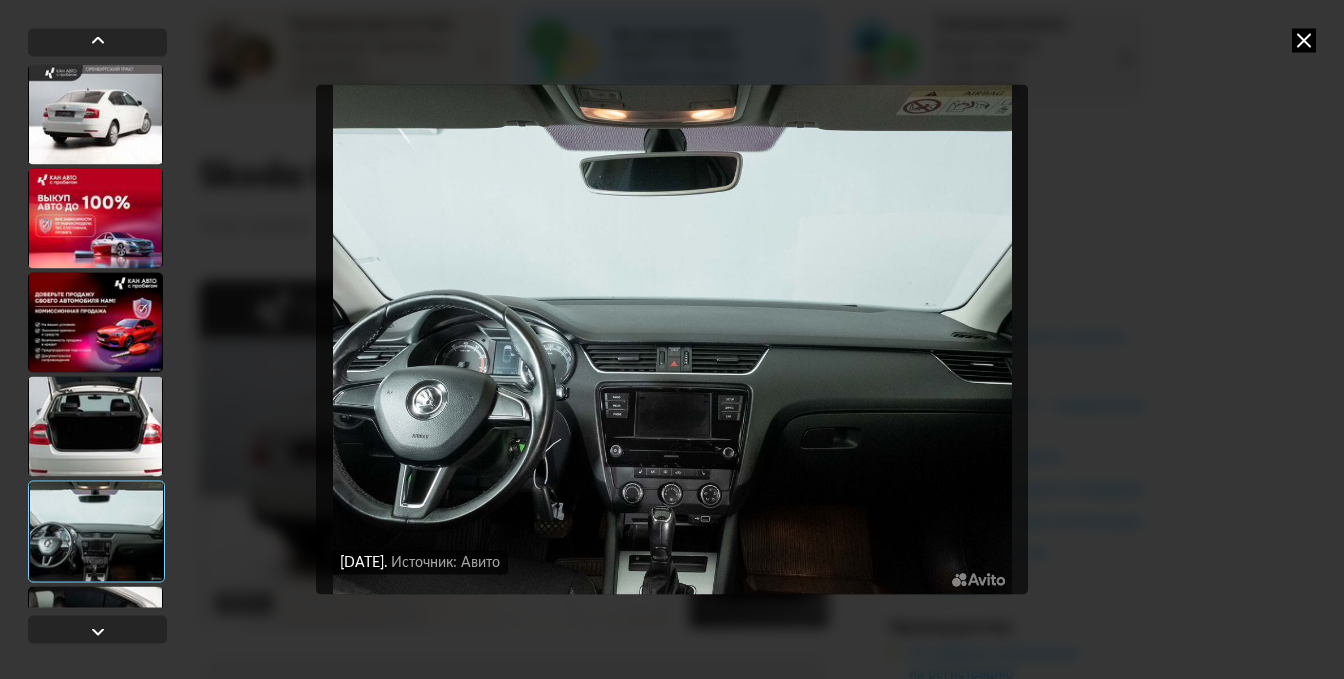 click at bounding box center [672, 339] 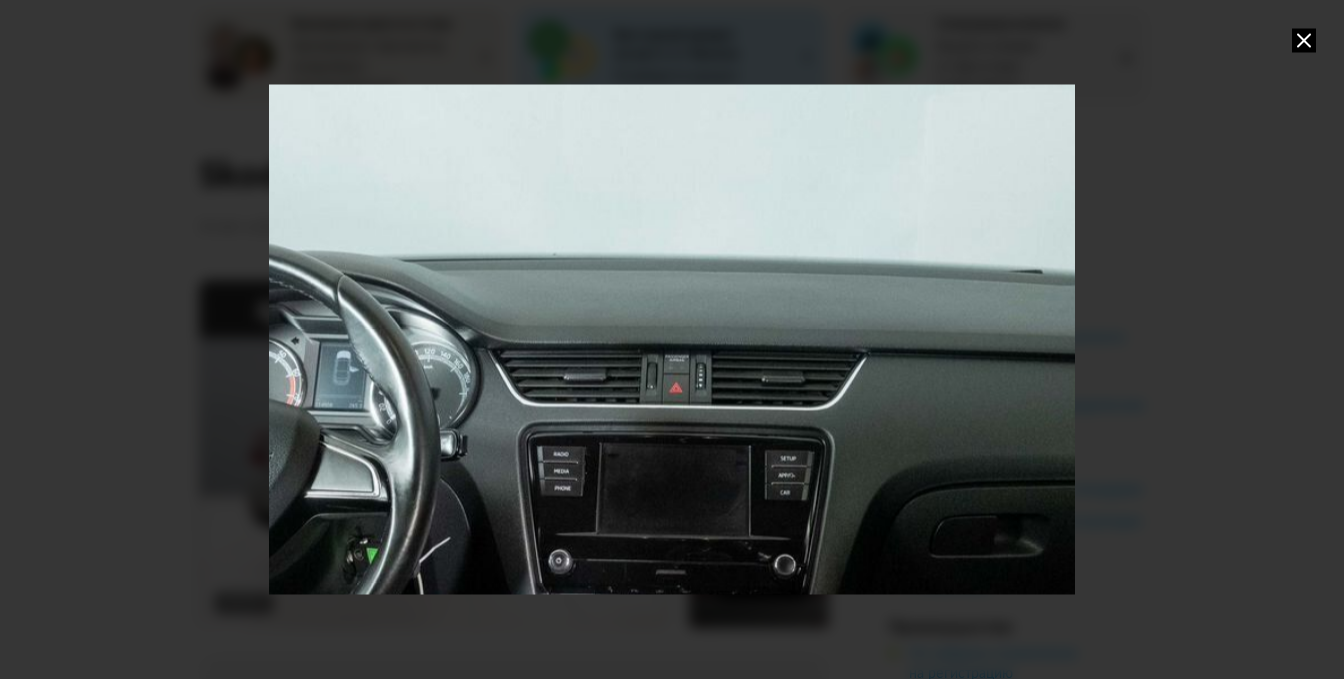 click at bounding box center [672, 339] 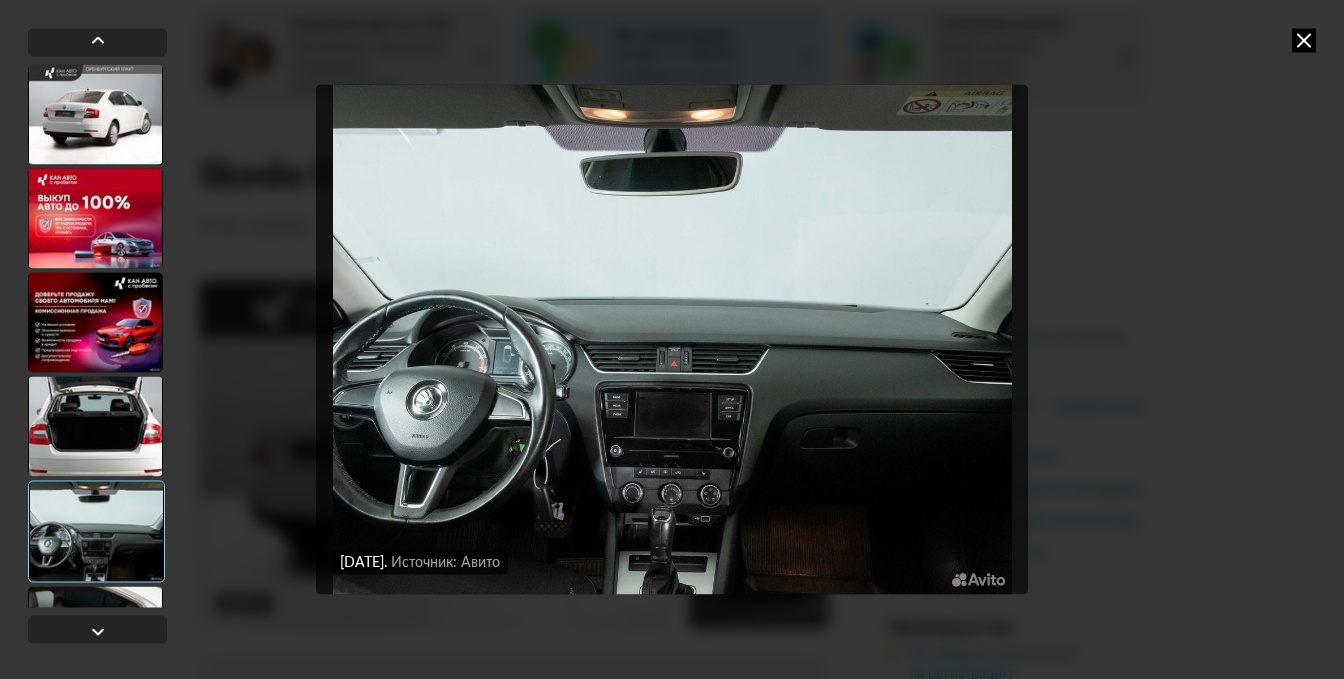 click at bounding box center (672, 339) 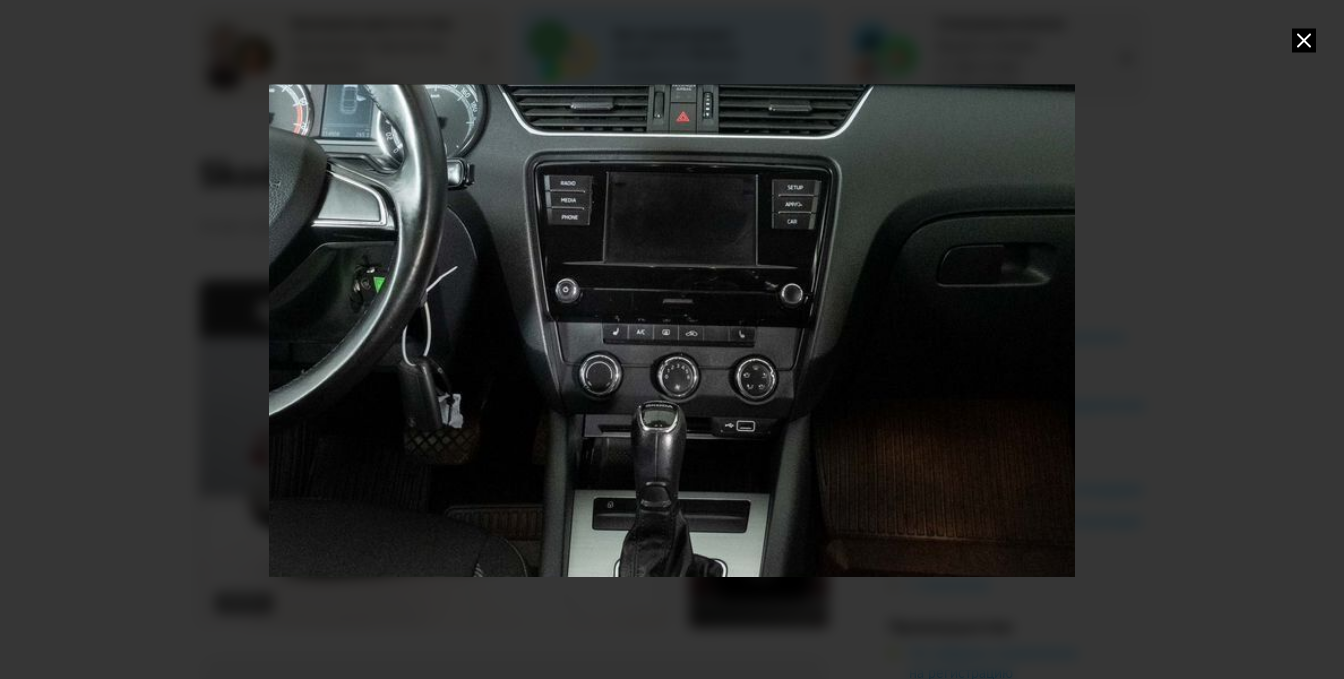 drag, startPoint x: 662, startPoint y: 557, endPoint x: 669, endPoint y: 286, distance: 271.0904 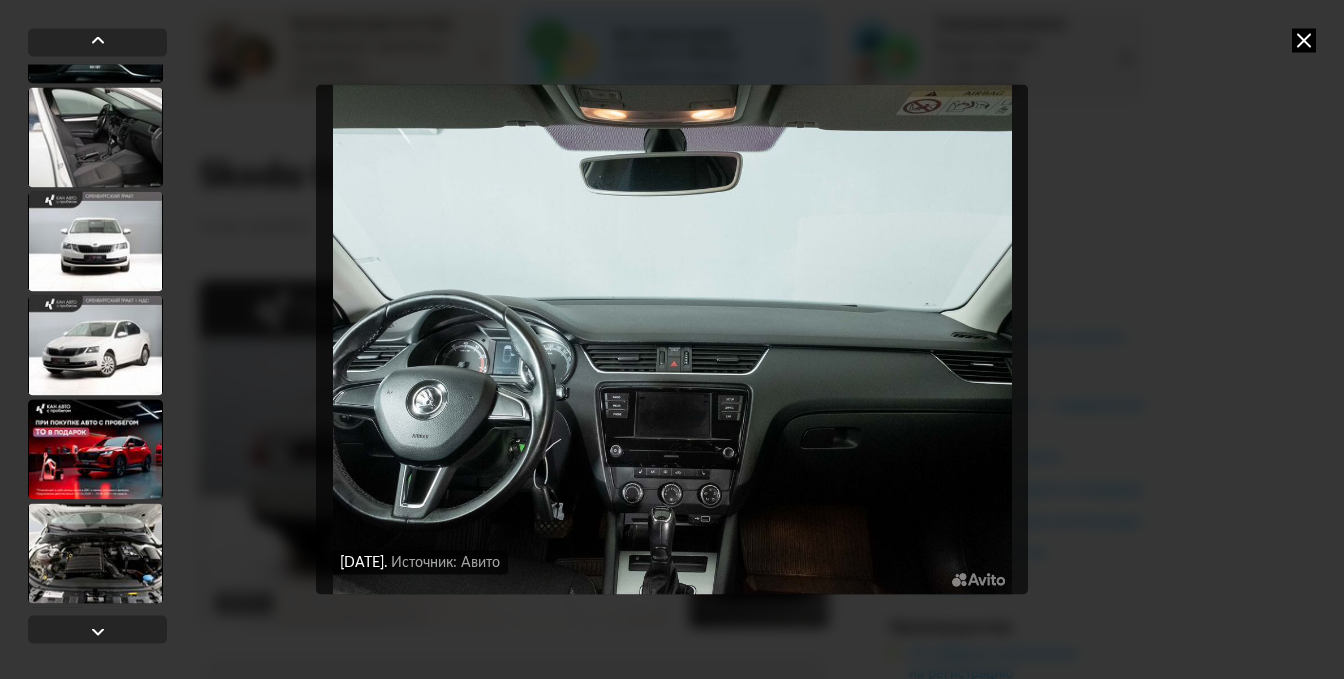 scroll, scrollTop: 1000, scrollLeft: 0, axis: vertical 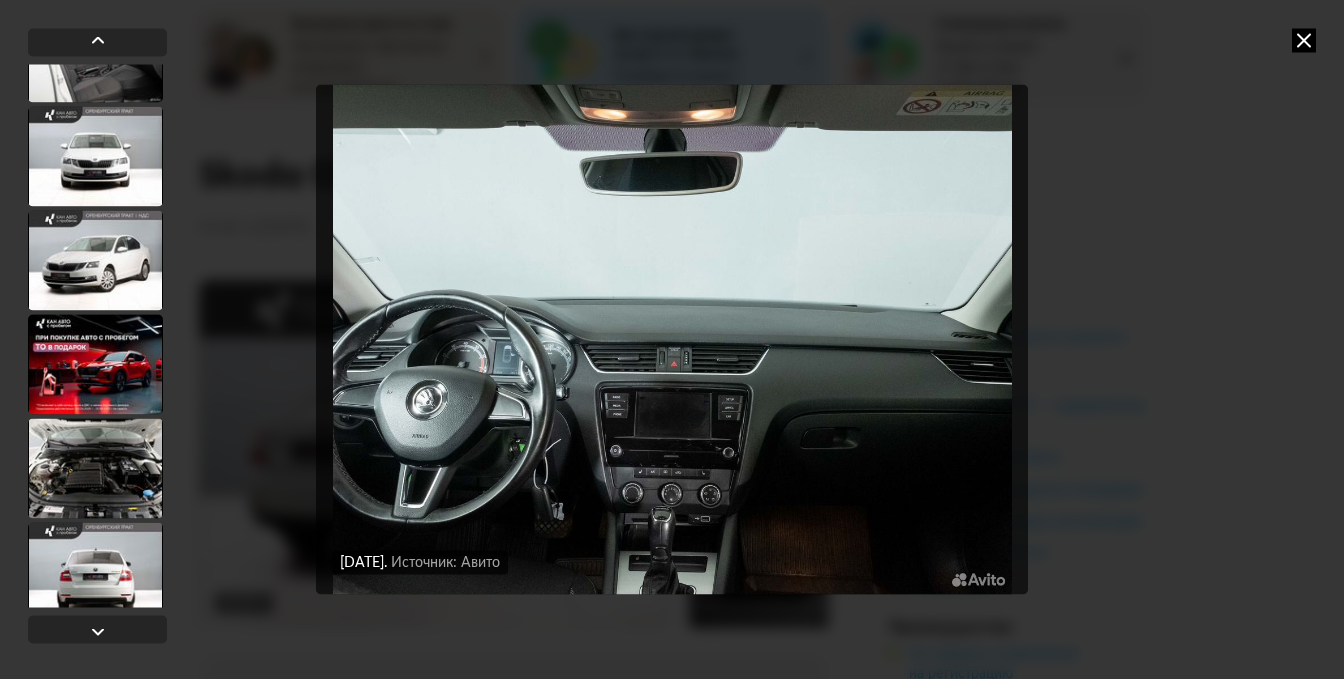 click at bounding box center [95, 468] 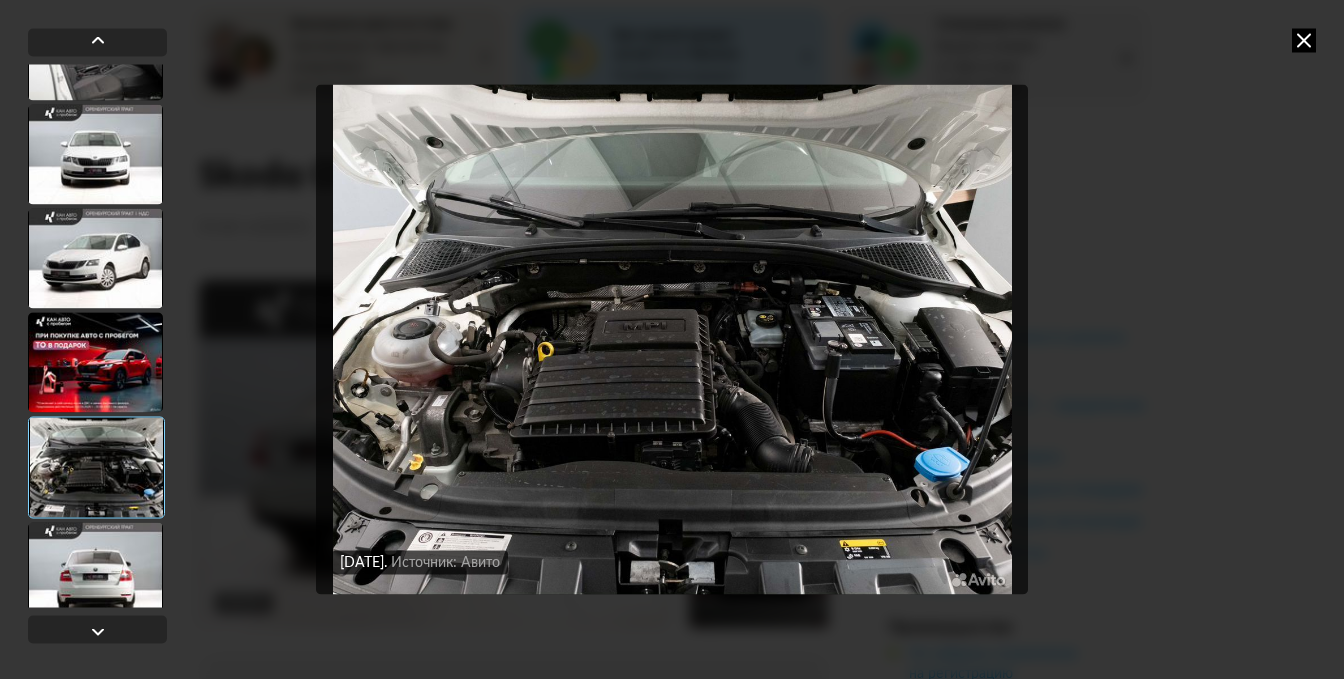 scroll, scrollTop: 998, scrollLeft: 0, axis: vertical 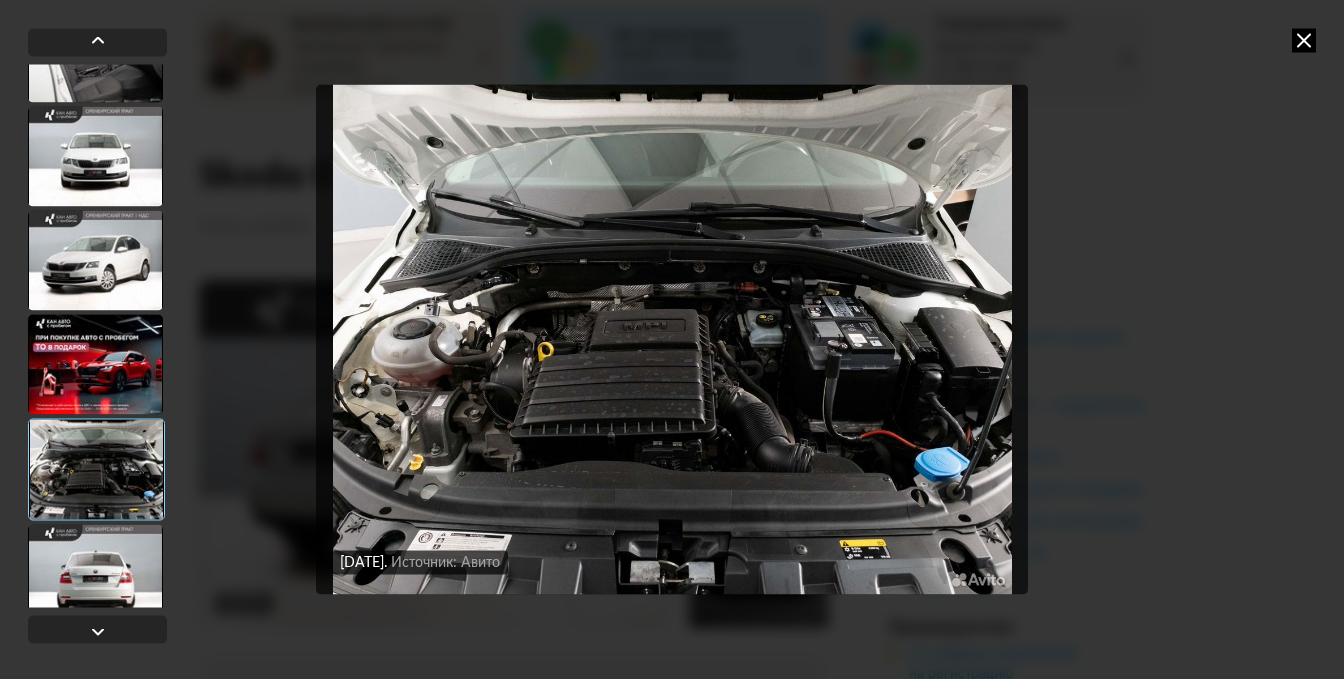 click at bounding box center (672, 339) 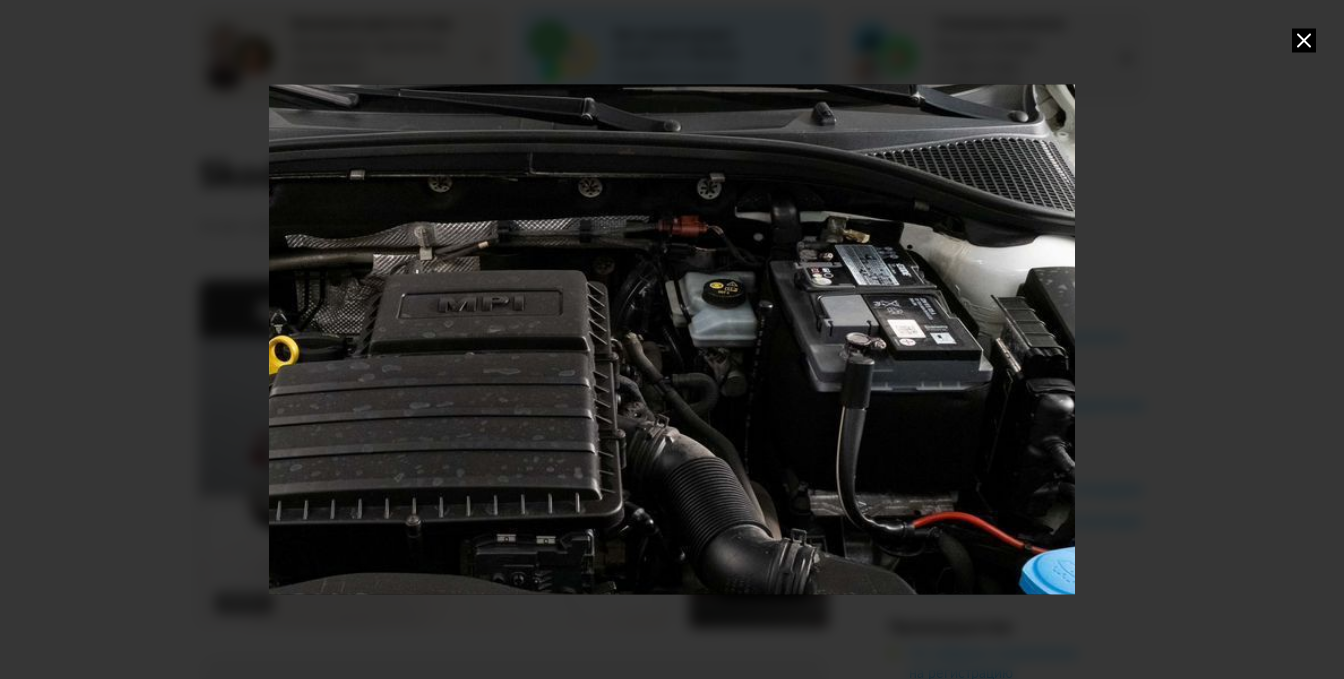 drag, startPoint x: 520, startPoint y: 447, endPoint x: 388, endPoint y: 437, distance: 132.37825 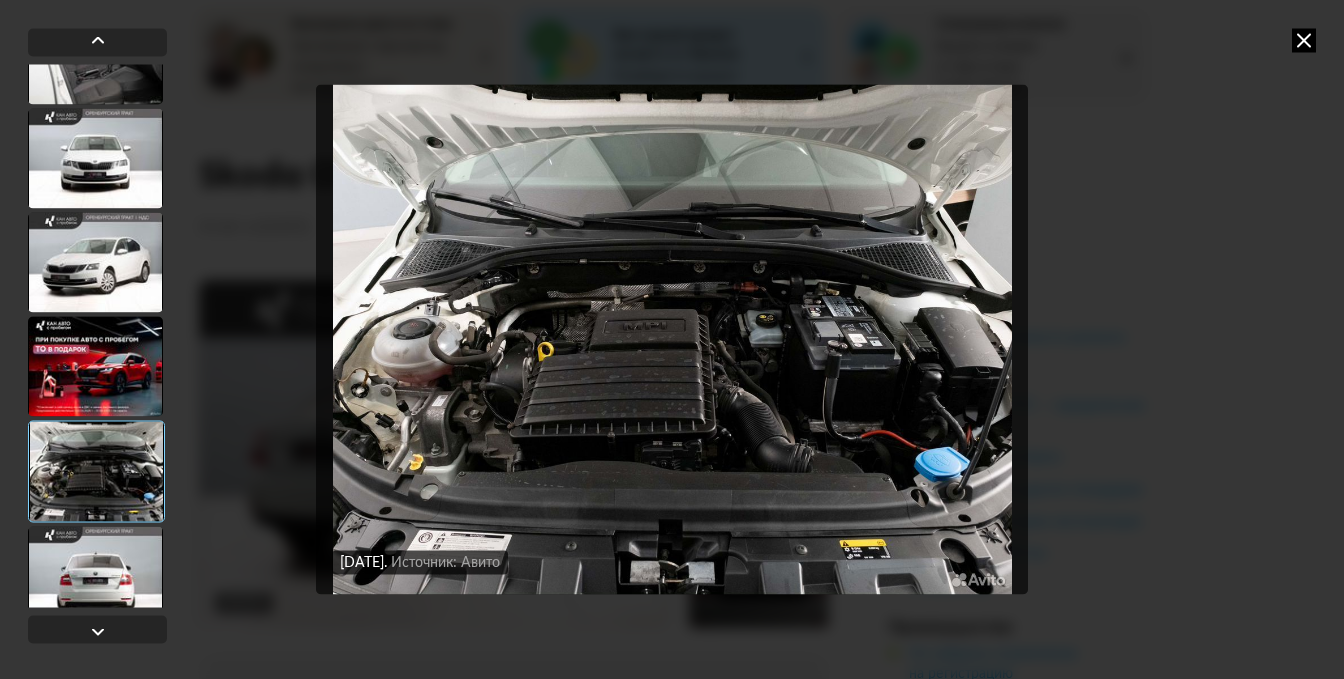 scroll, scrollTop: 1018, scrollLeft: 0, axis: vertical 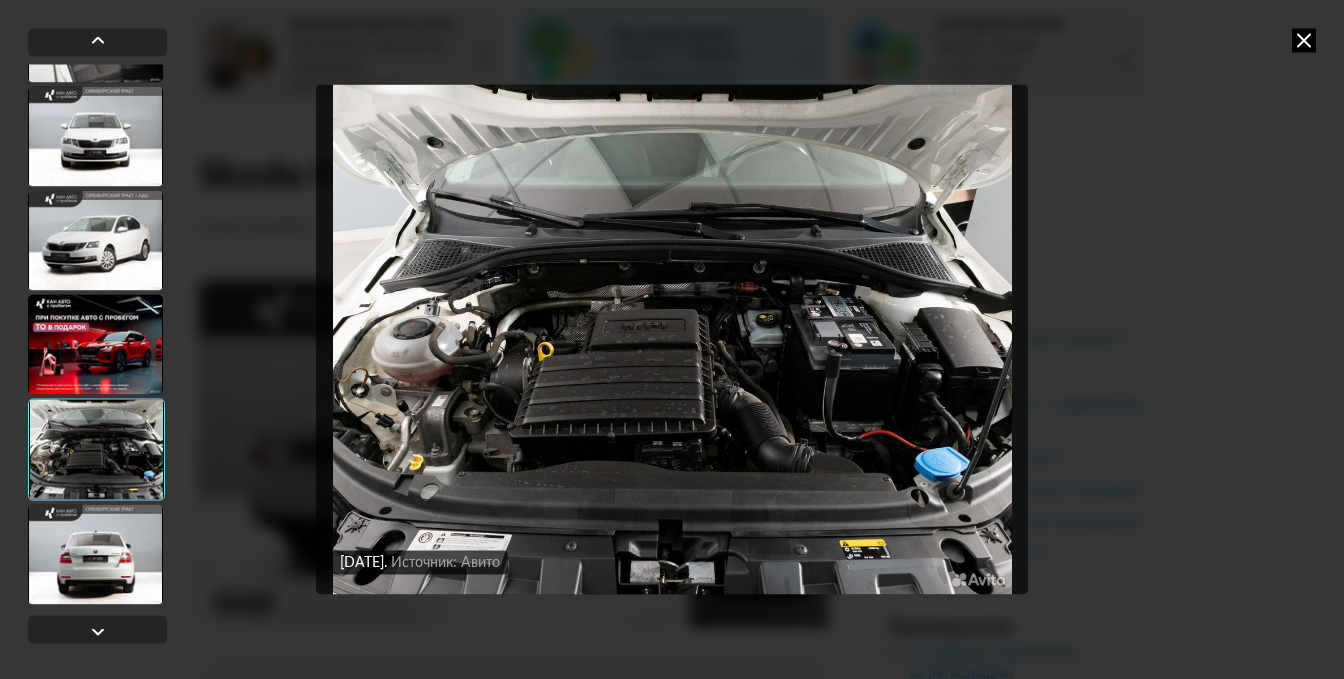 click at bounding box center [1304, 40] 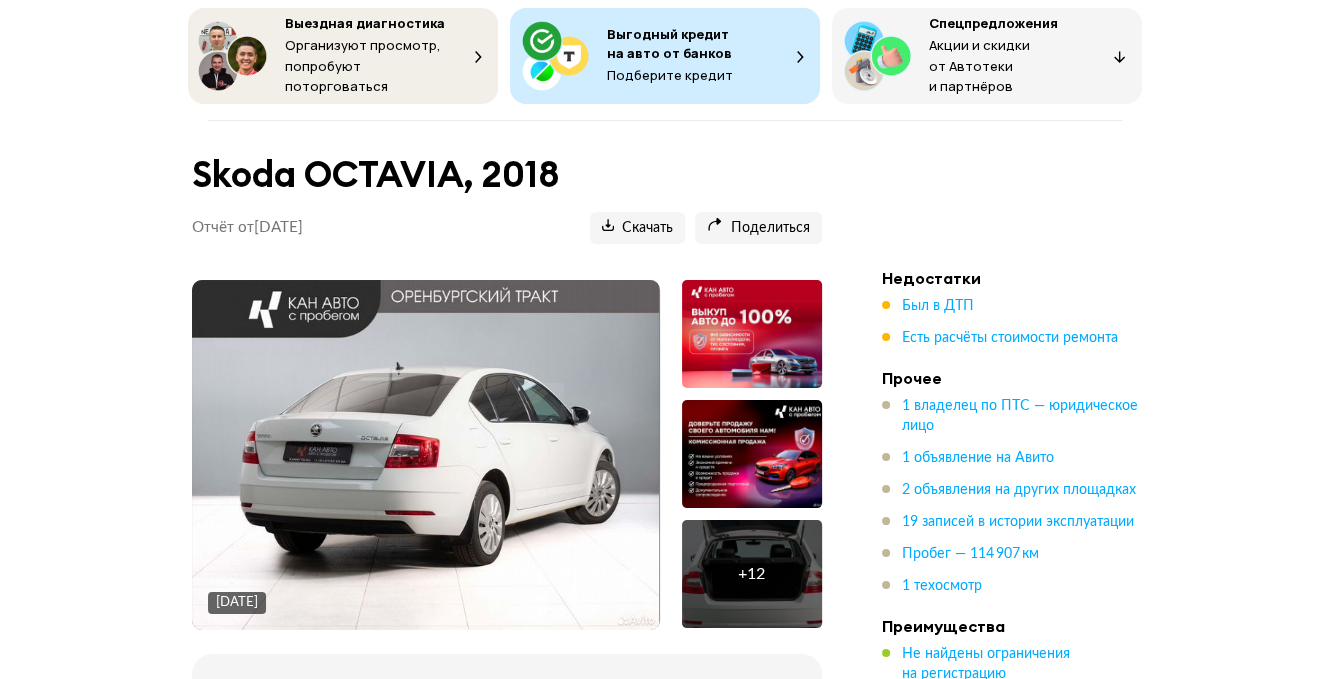 click on "+ 12" at bounding box center [752, 574] 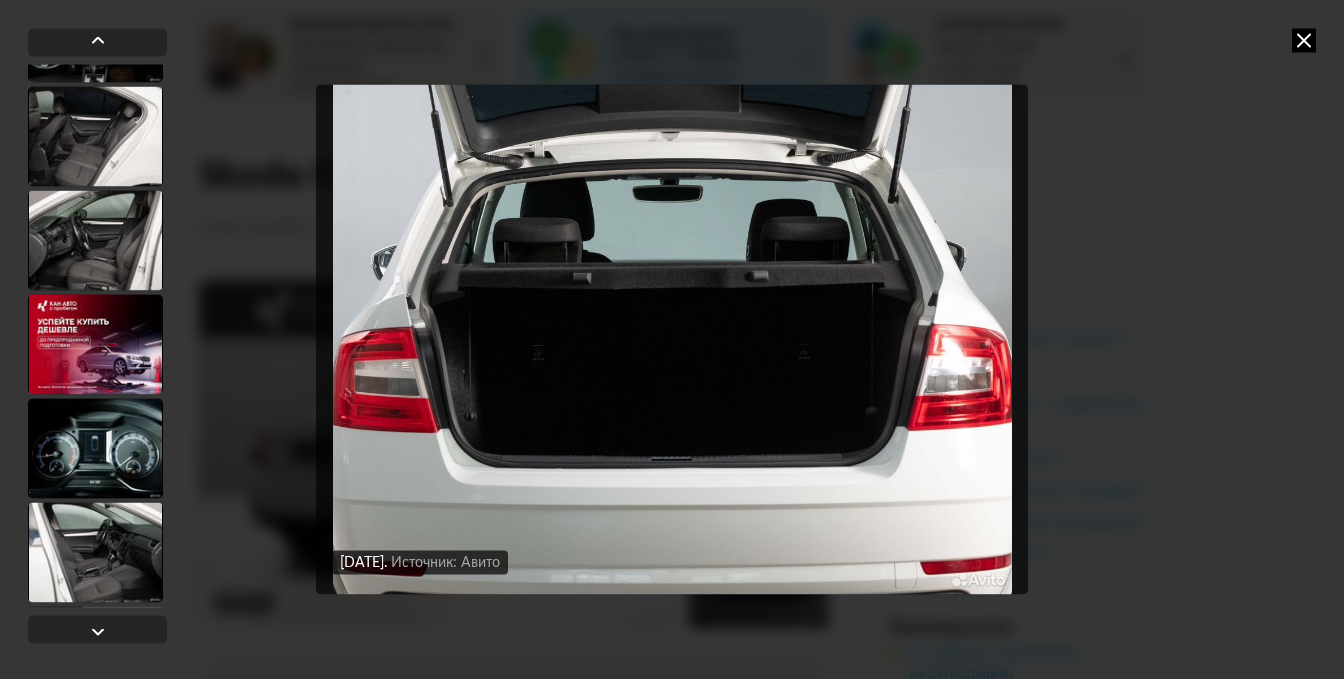 scroll, scrollTop: 800, scrollLeft: 0, axis: vertical 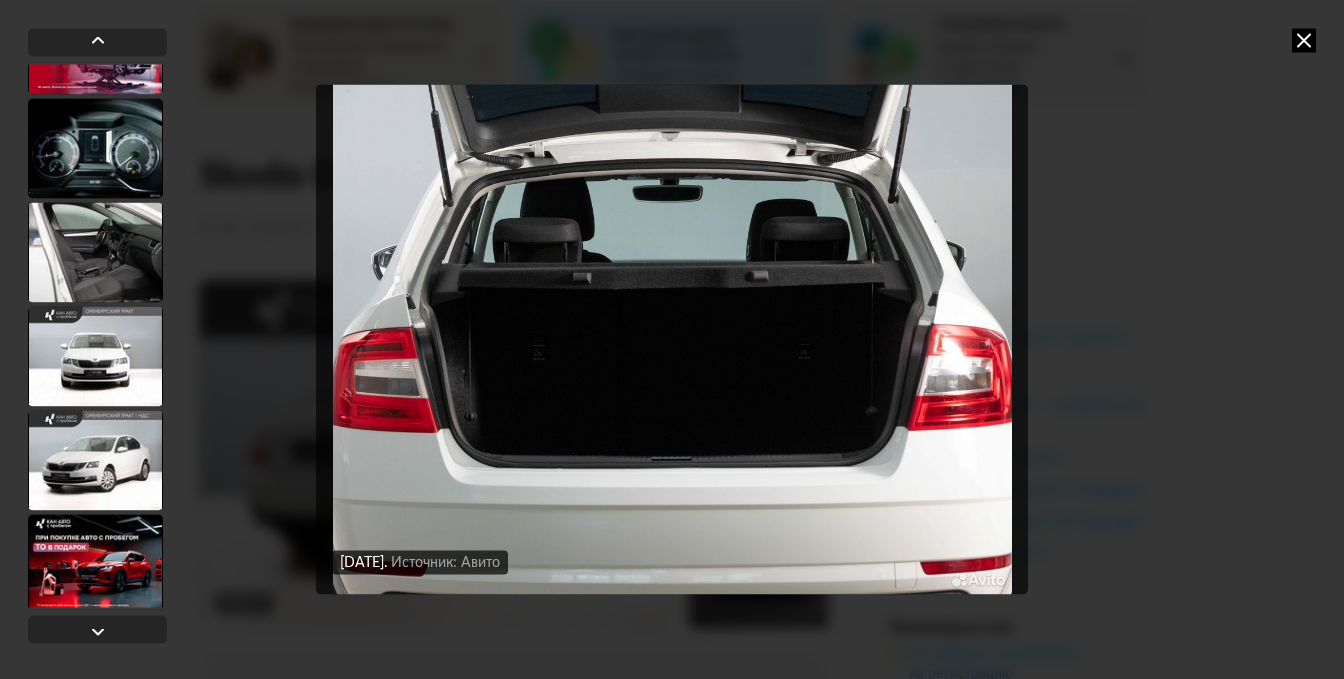 click at bounding box center [95, 356] 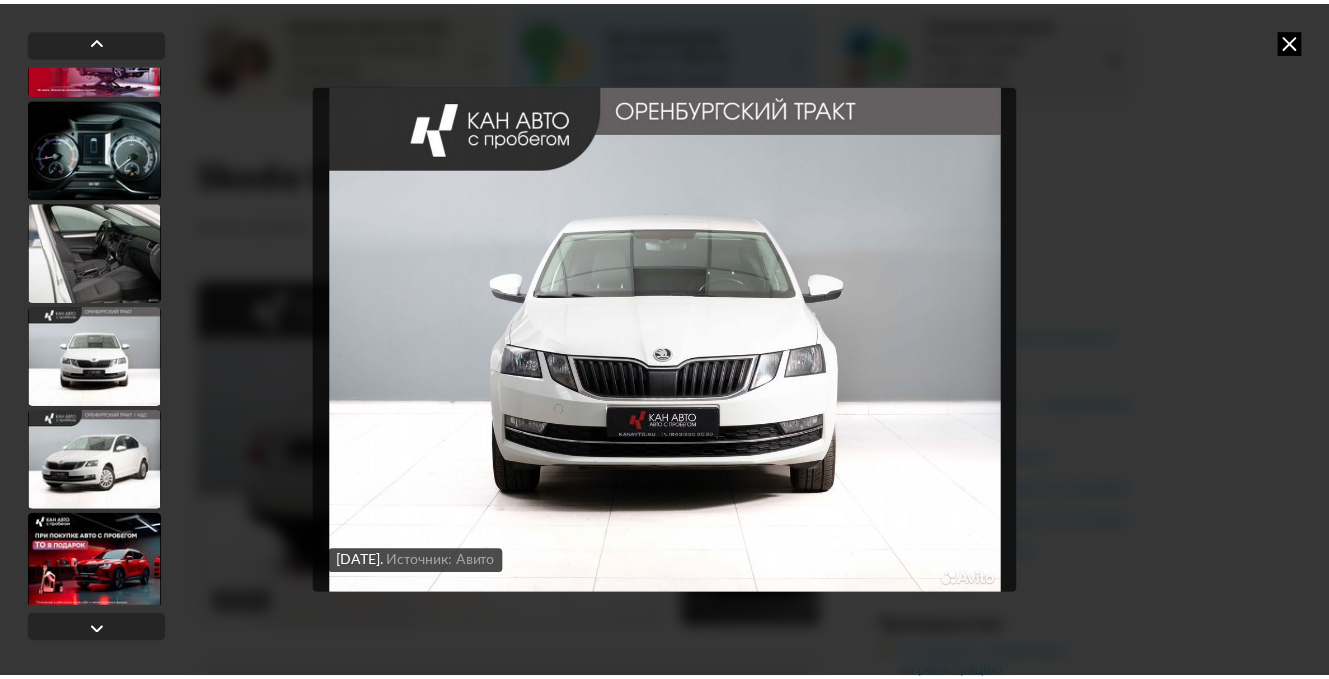 scroll, scrollTop: 798, scrollLeft: 0, axis: vertical 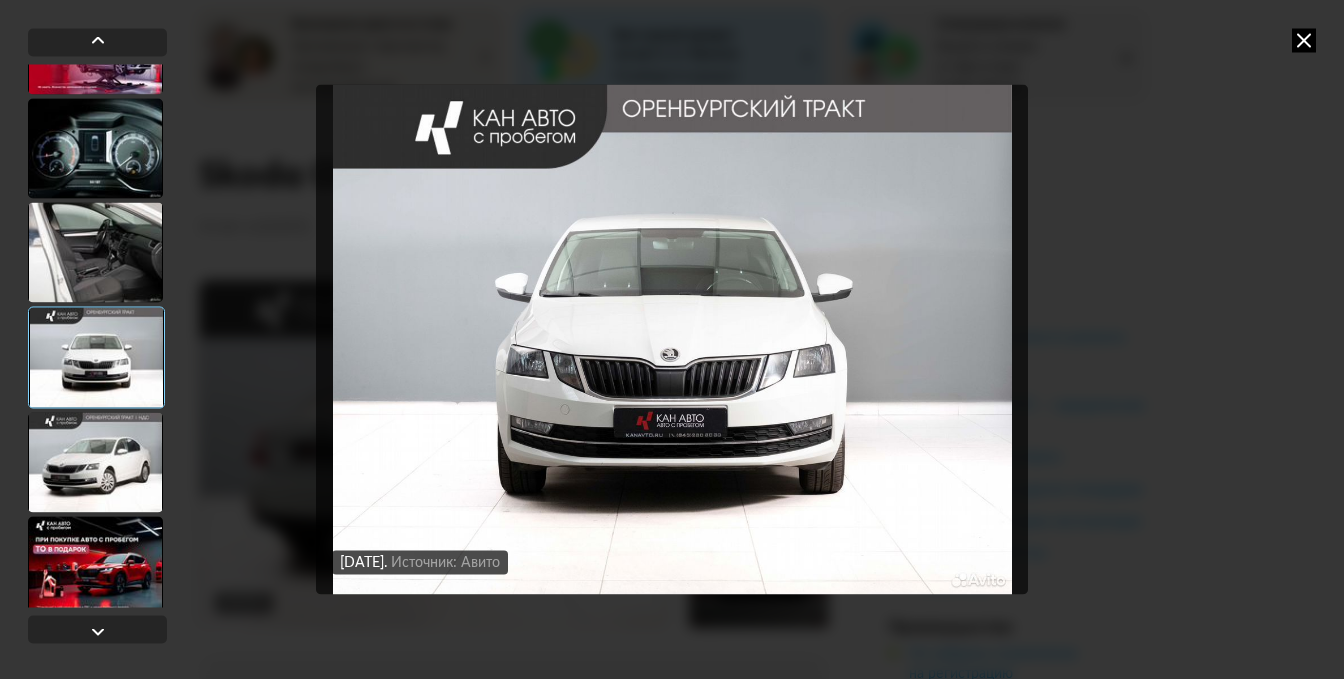 click at bounding box center (1304, 40) 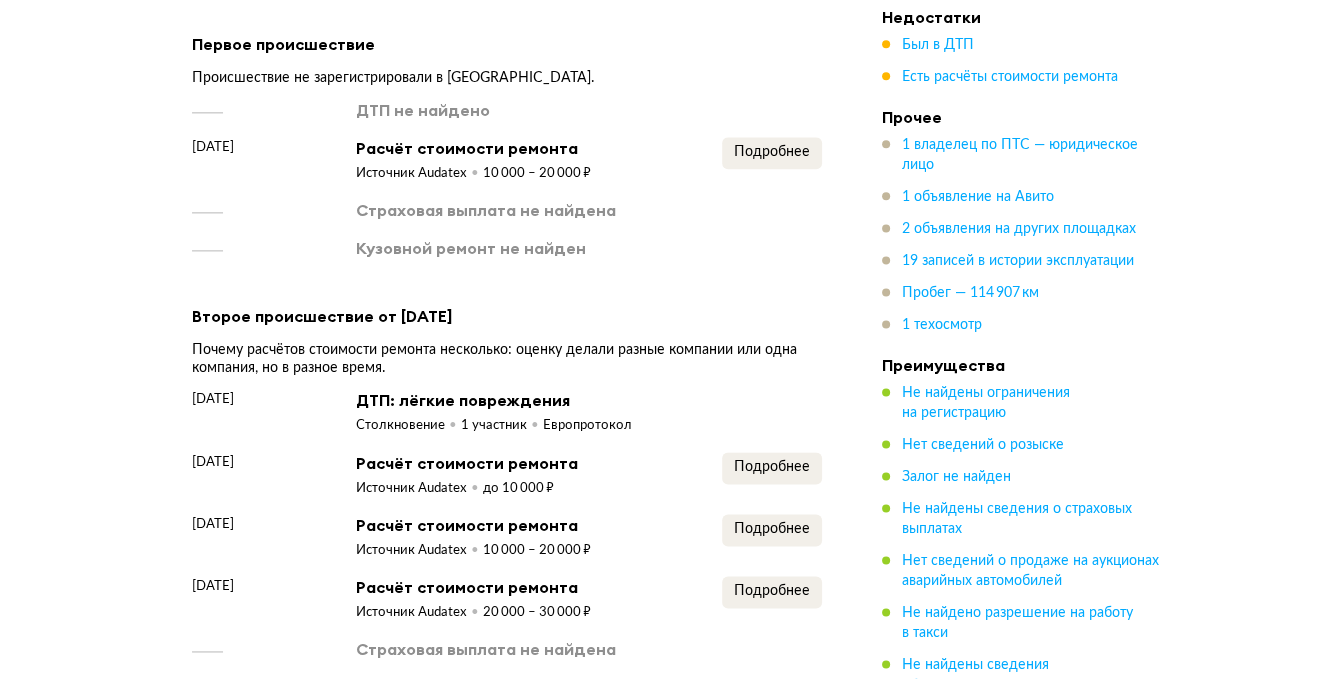 scroll, scrollTop: 2300, scrollLeft: 0, axis: vertical 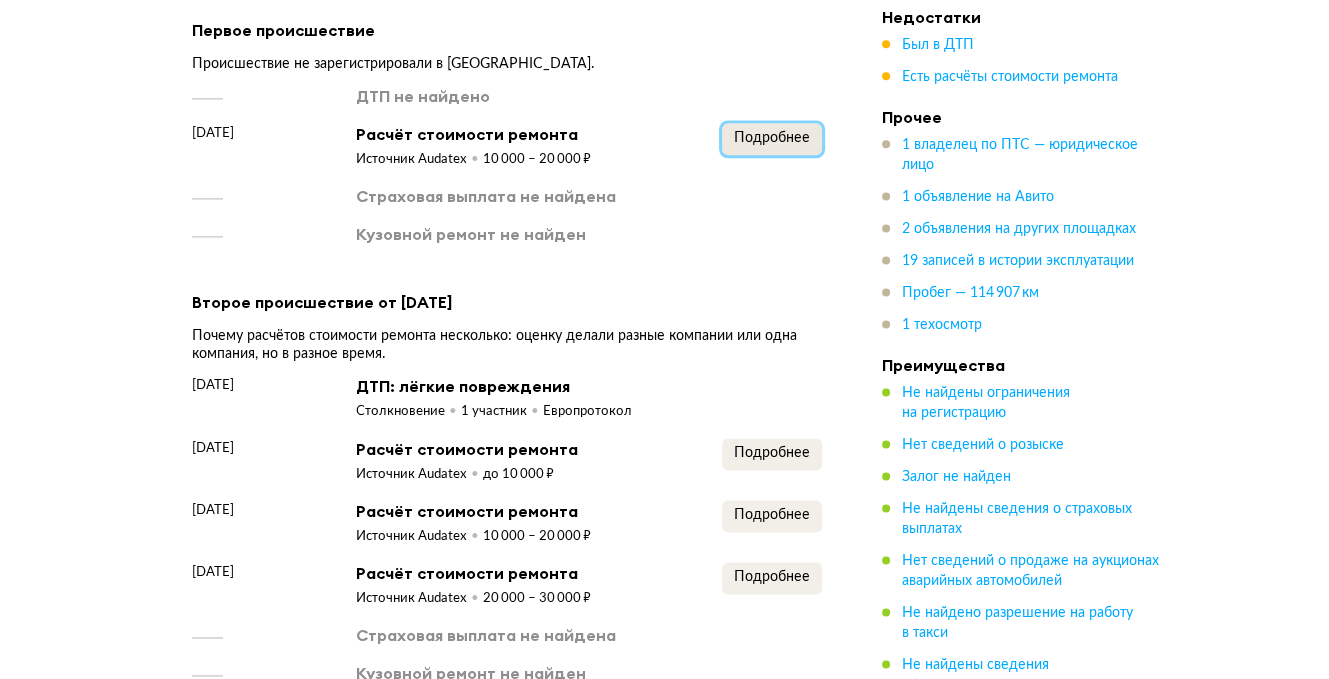 click on "Подробнее" at bounding box center (772, 138) 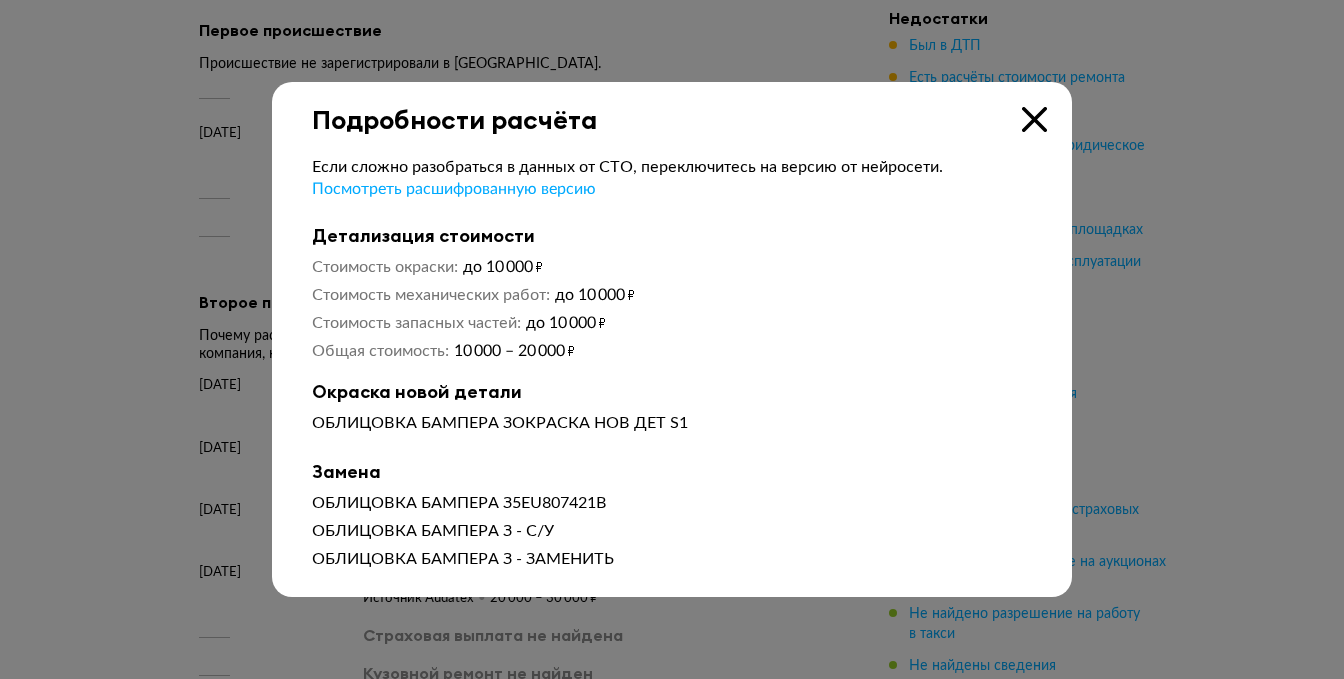click on "Подробности расчёта" at bounding box center (672, 108) 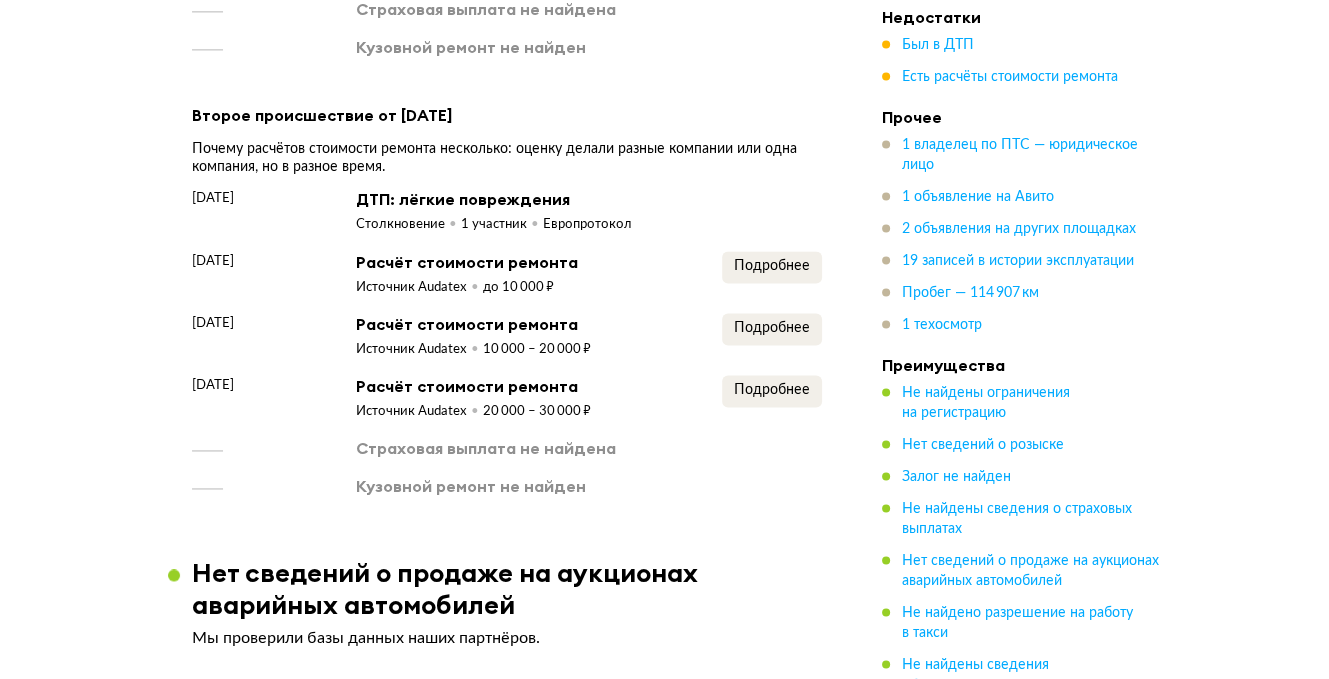 scroll, scrollTop: 2500, scrollLeft: 0, axis: vertical 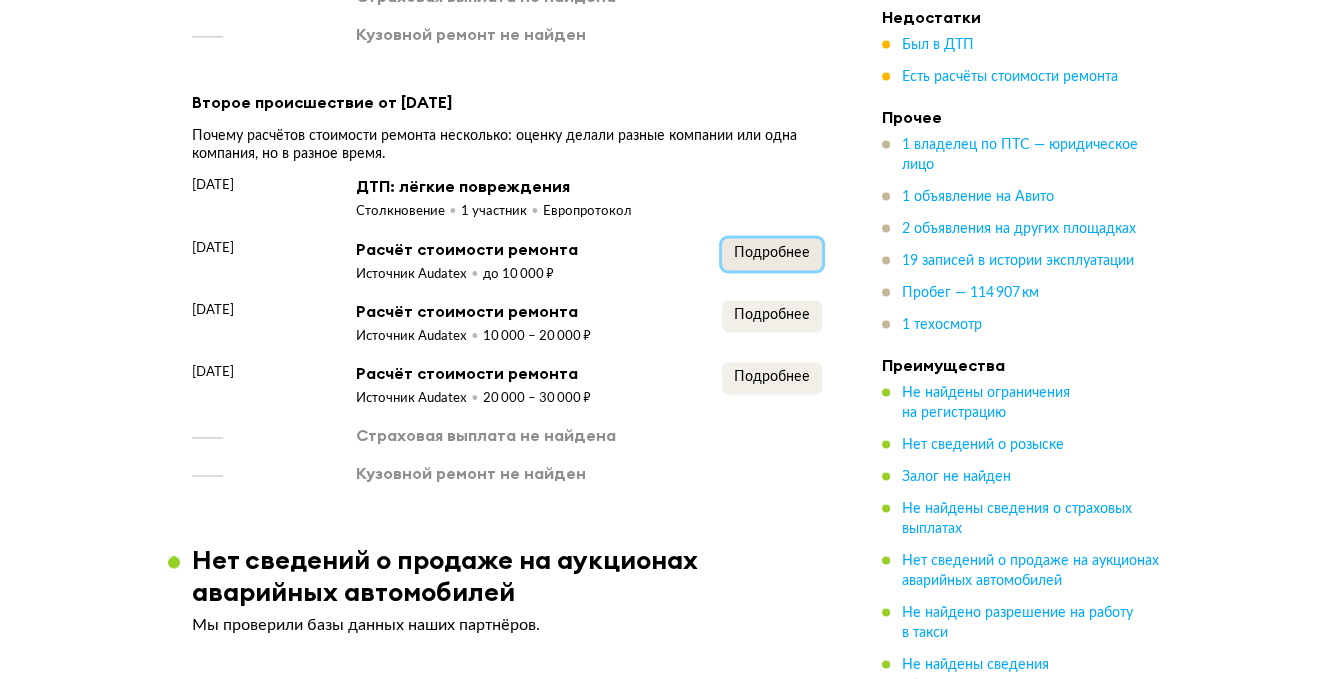 click on "Подробнее" at bounding box center [772, 253] 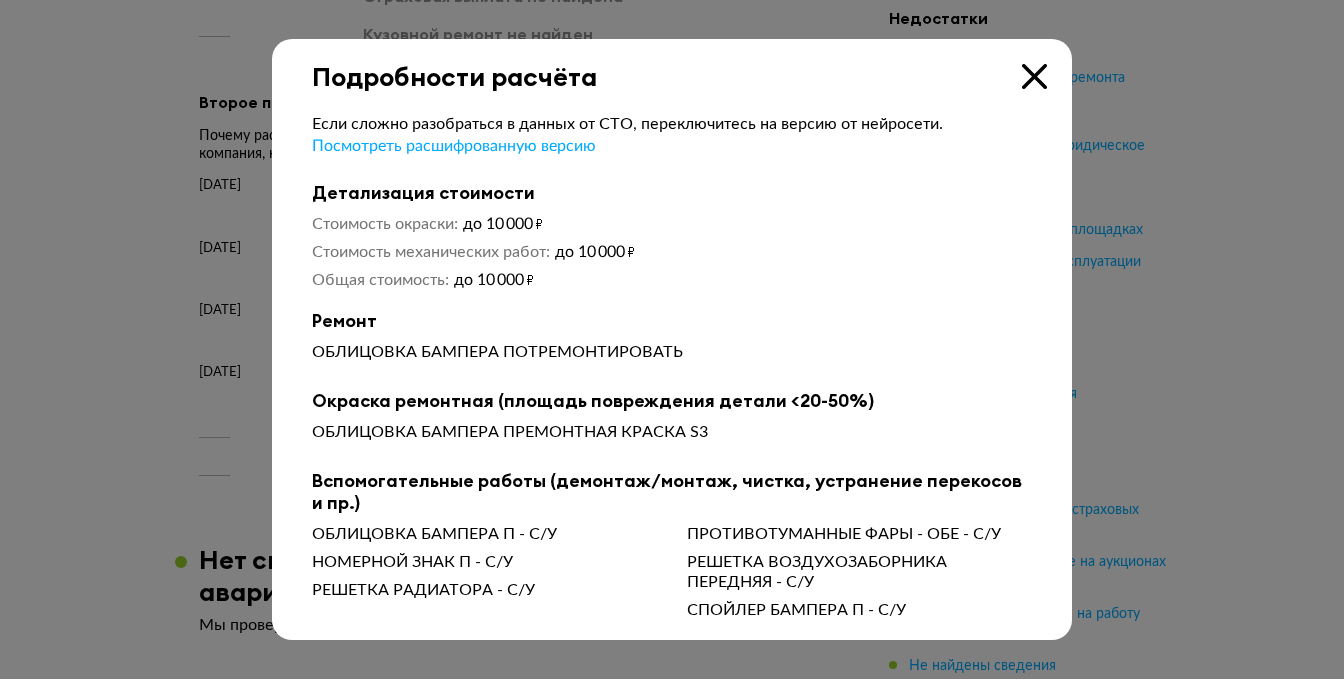 click at bounding box center (1034, 76) 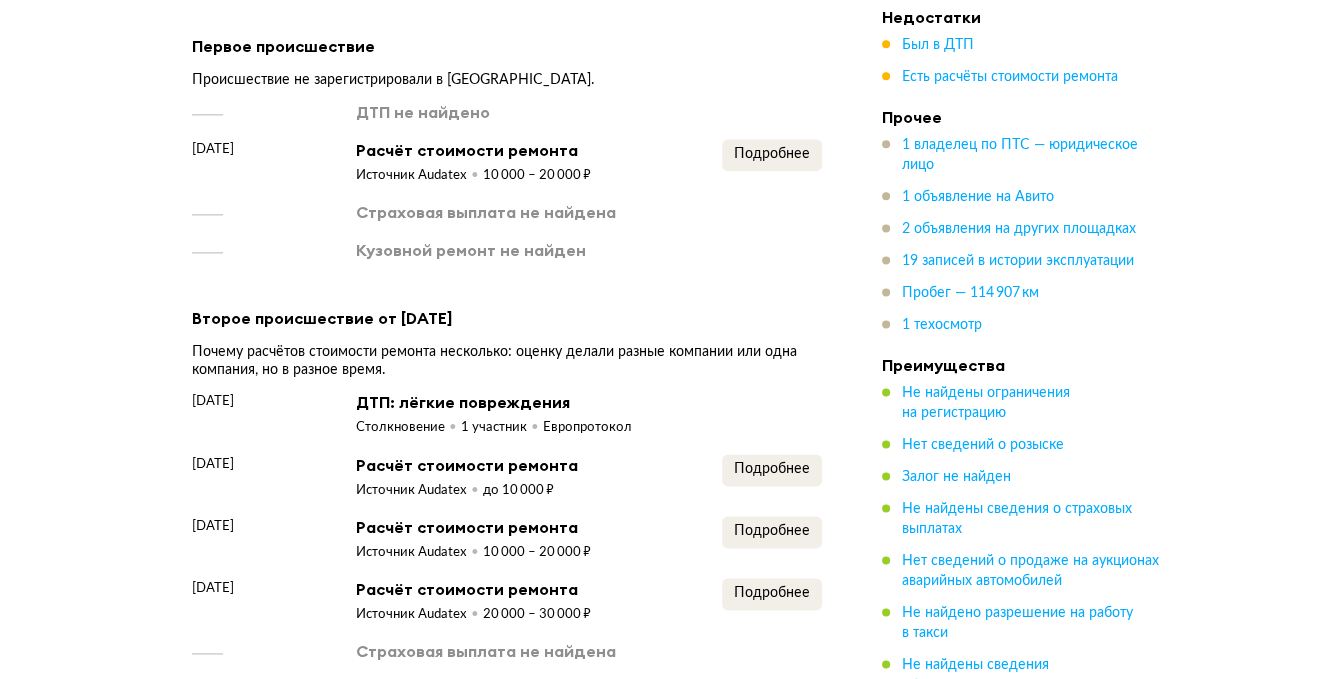 scroll, scrollTop: 2200, scrollLeft: 0, axis: vertical 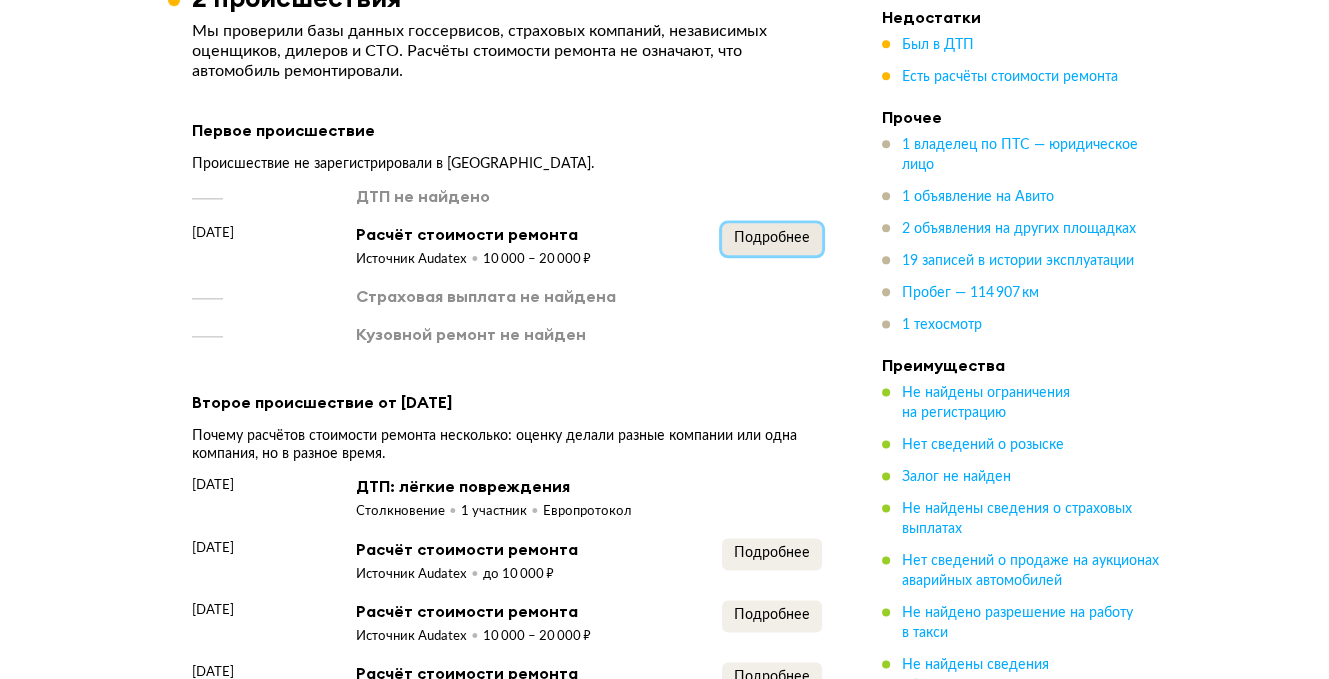 click on "Подробнее" at bounding box center (772, 238) 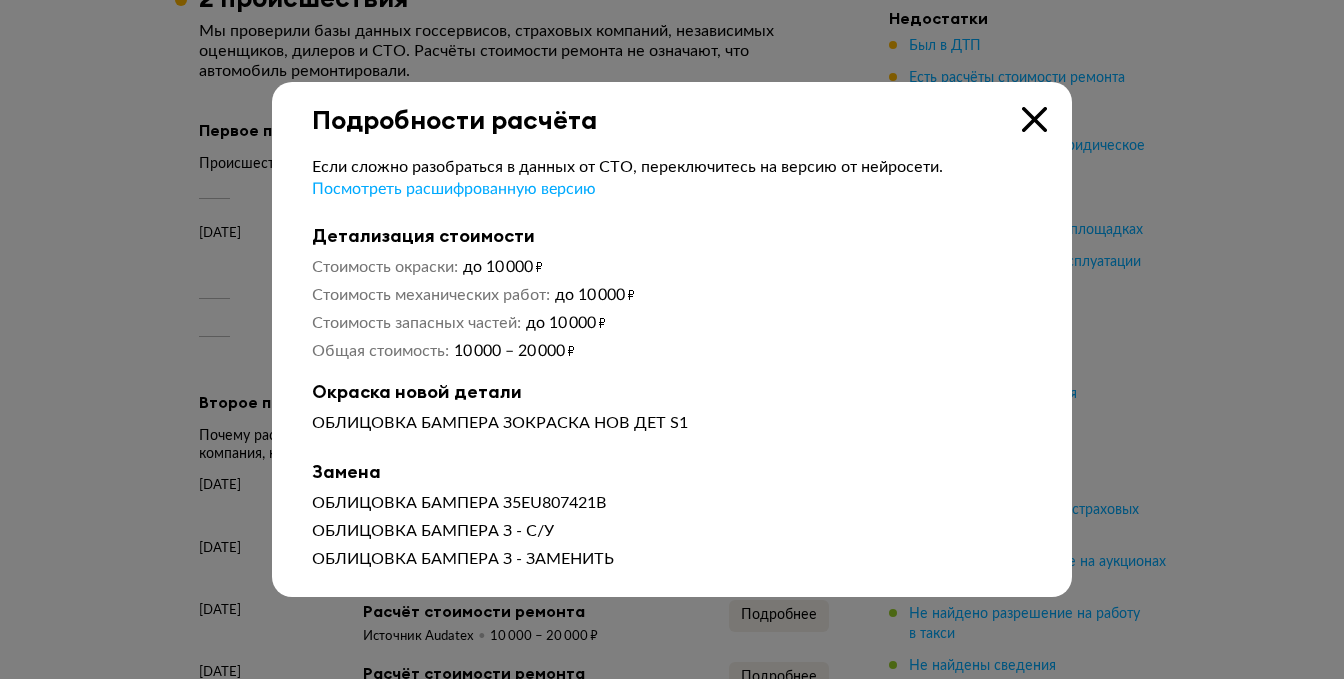 click at bounding box center [1034, 119] 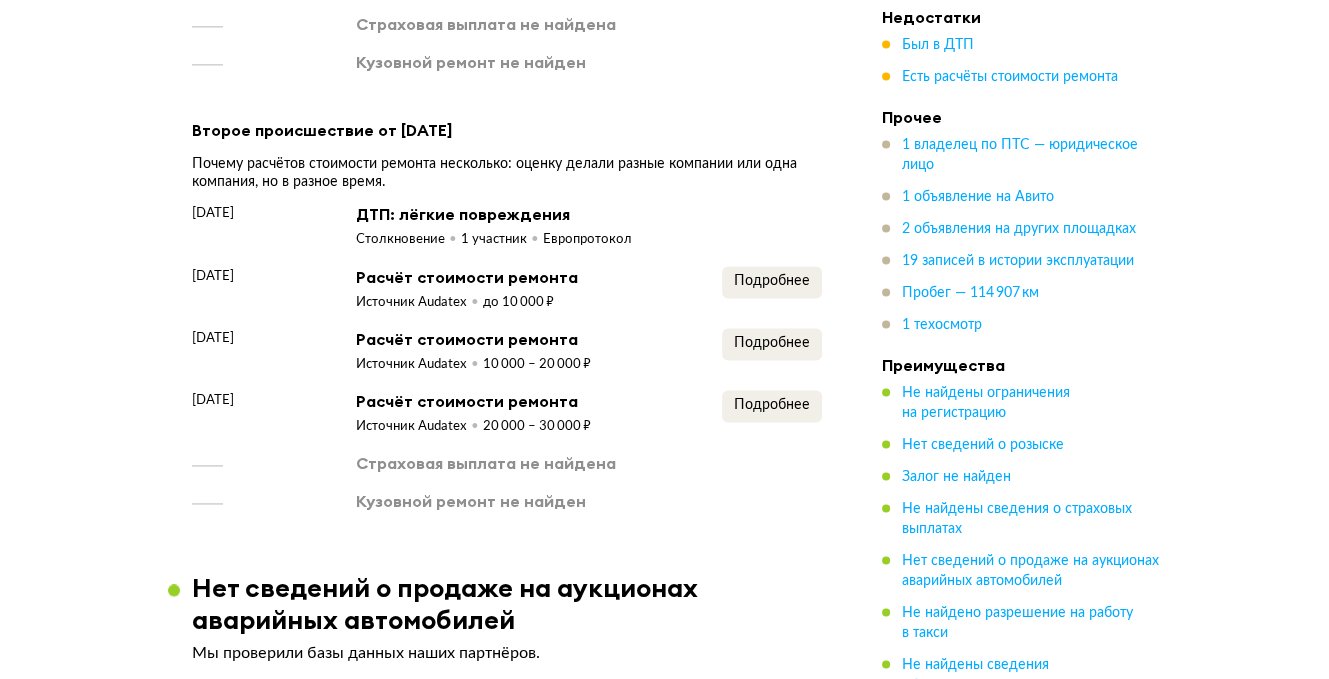scroll, scrollTop: 2500, scrollLeft: 0, axis: vertical 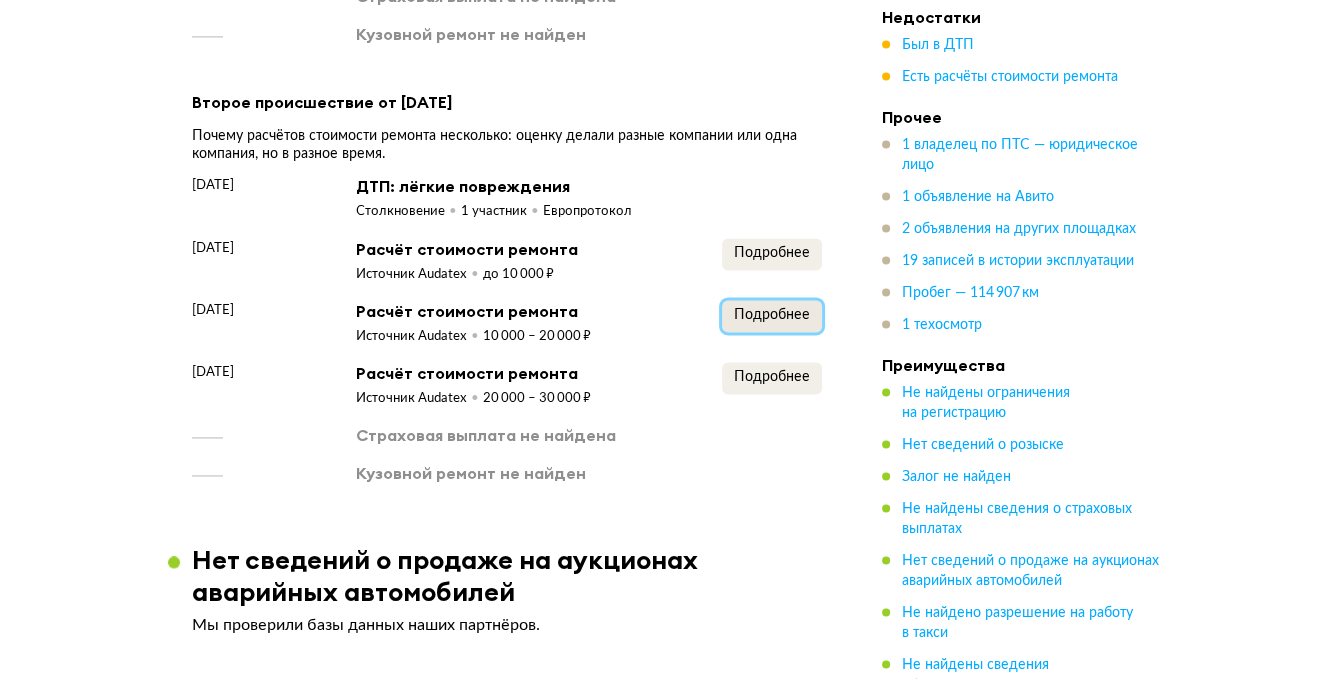 click on "Подробнее" at bounding box center (772, 315) 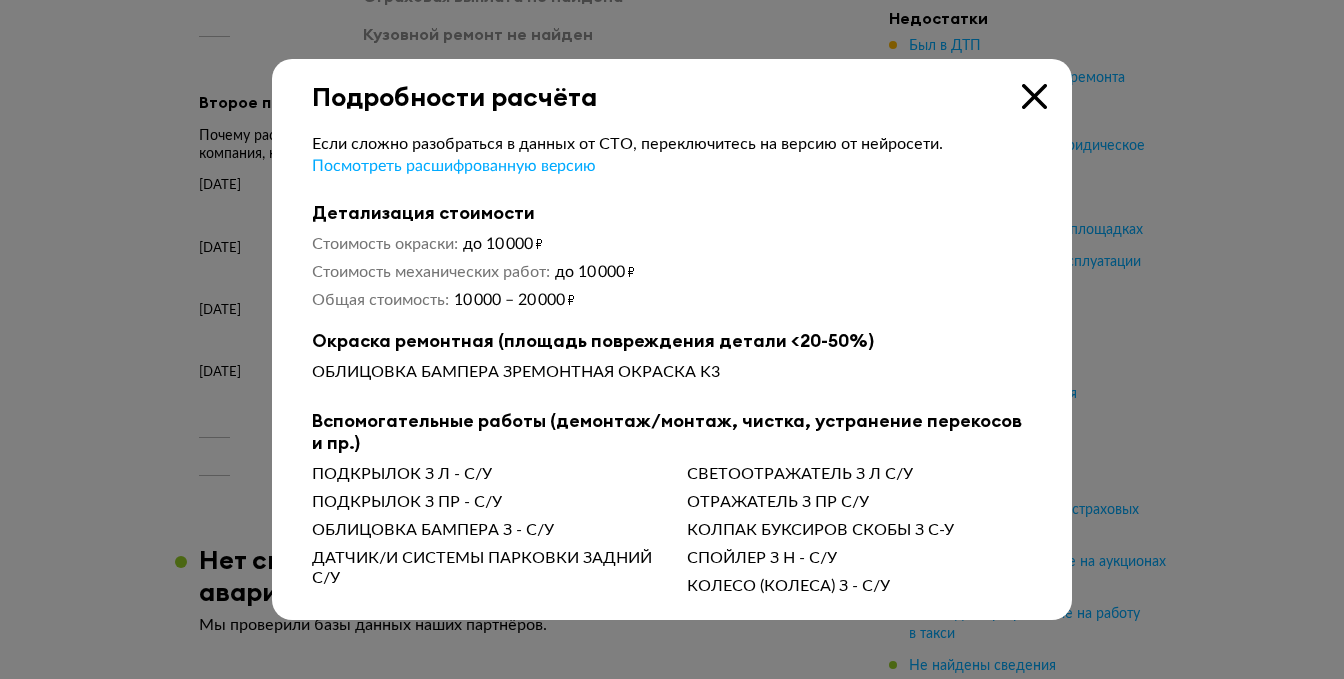 click at bounding box center [1034, 96] 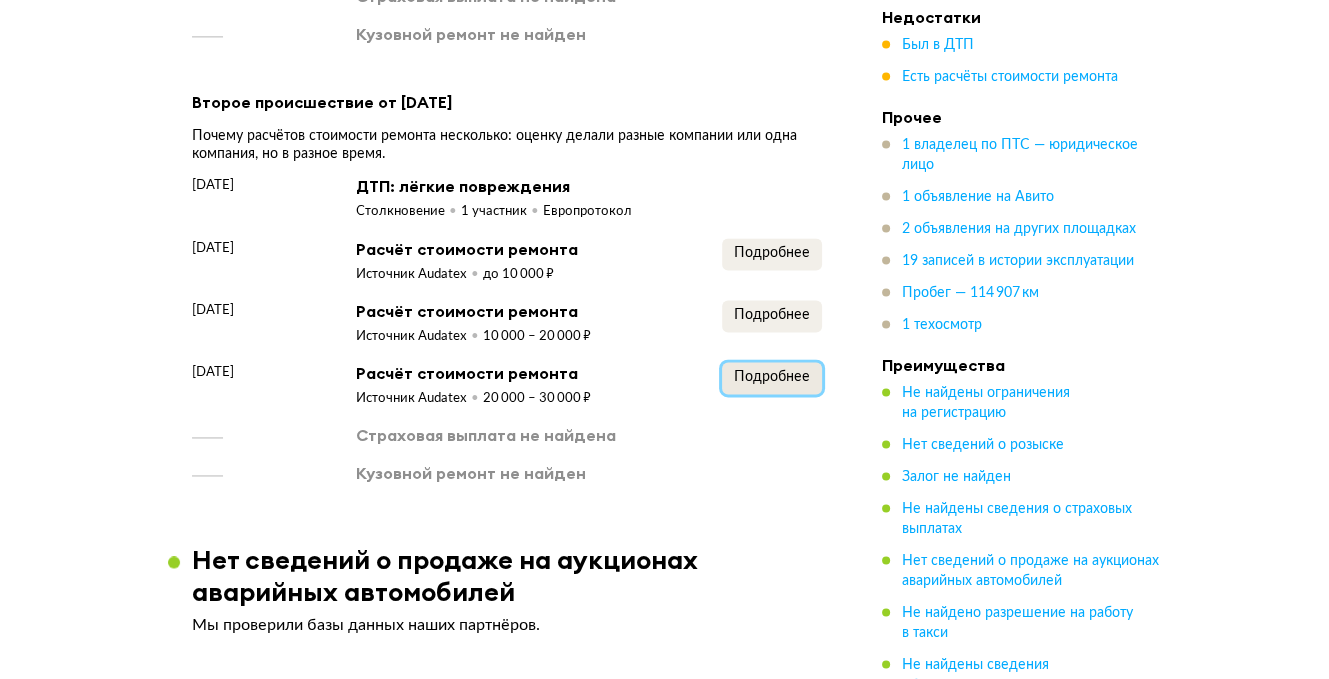 click on "Подробнее" at bounding box center [772, 377] 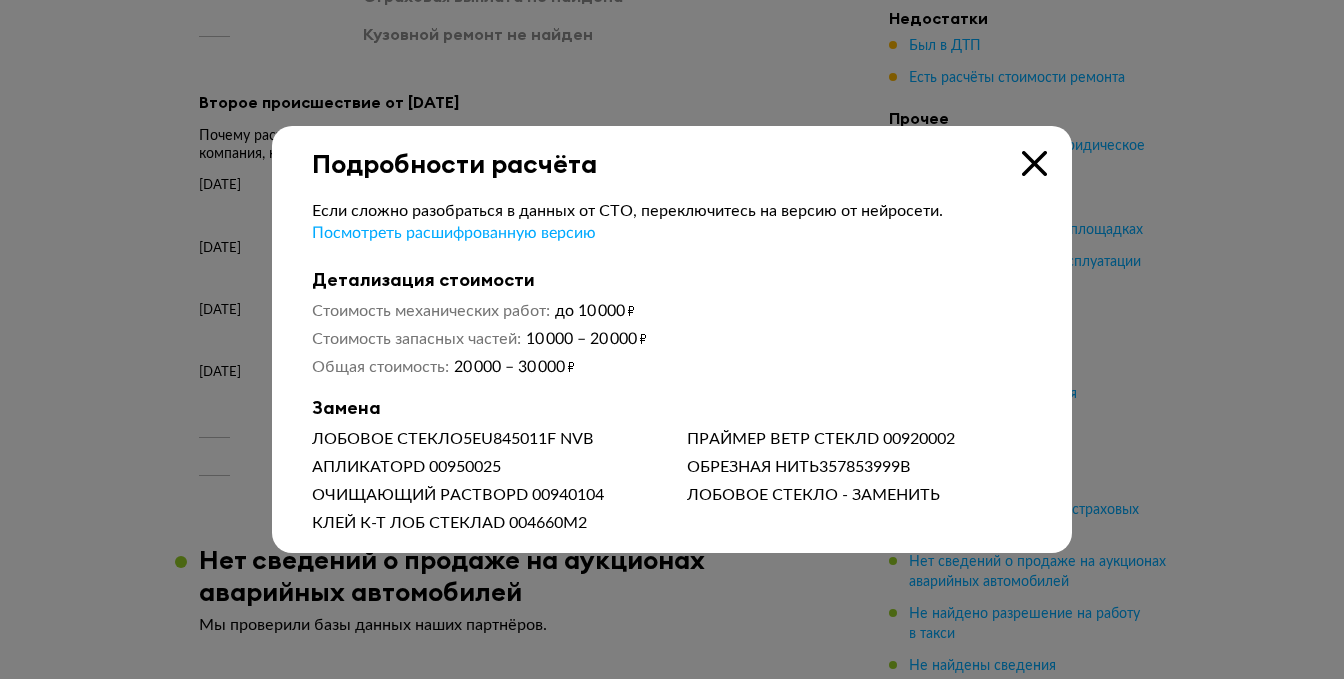 click at bounding box center [1034, 163] 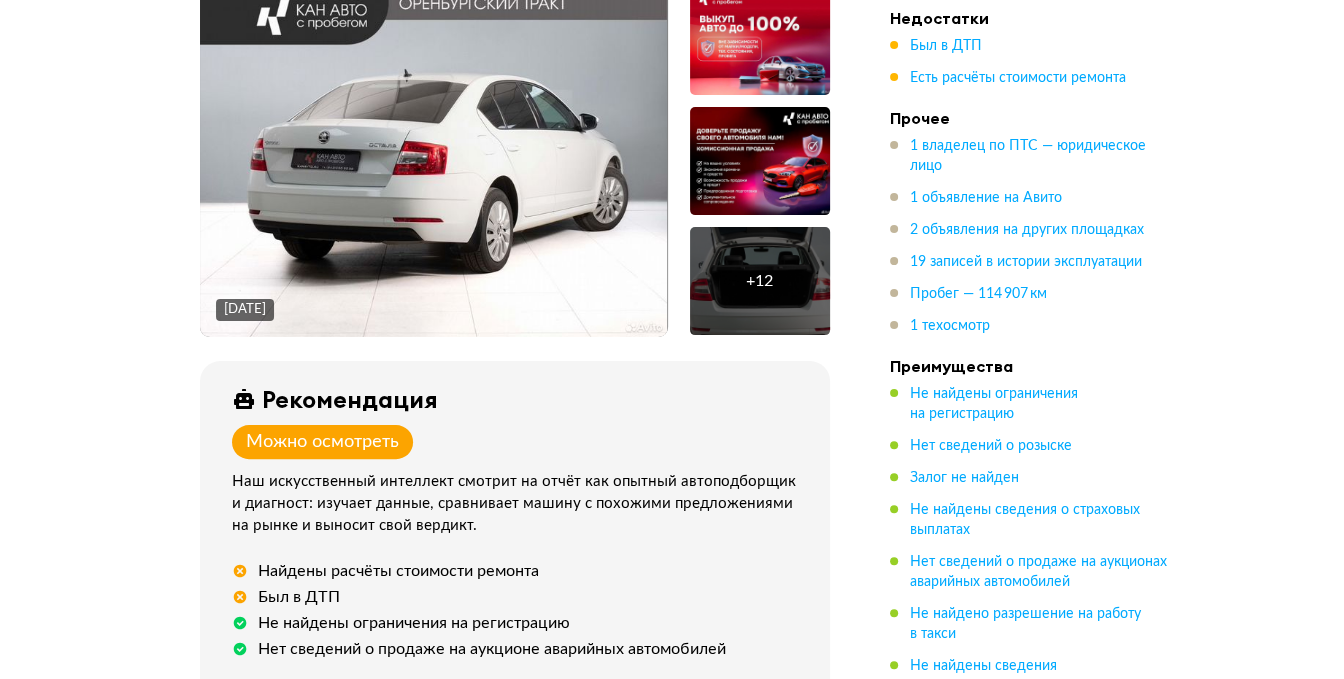 scroll, scrollTop: 300, scrollLeft: 0, axis: vertical 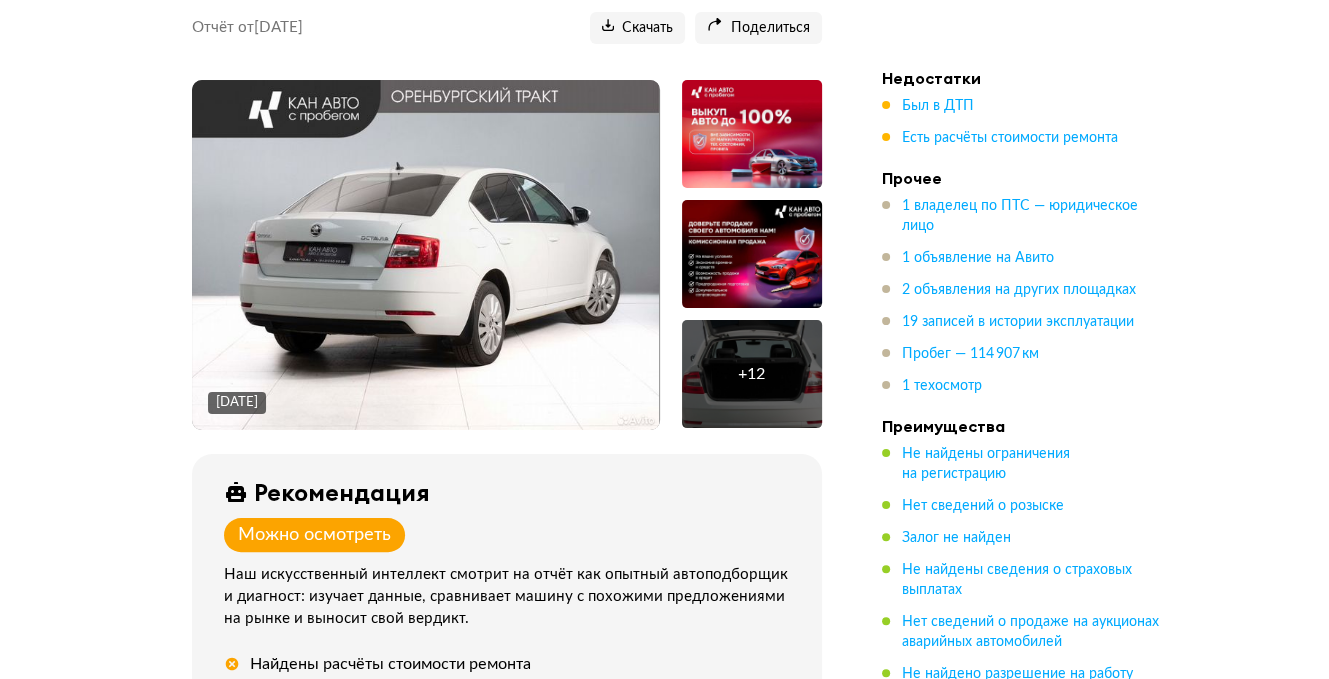 click at bounding box center [425, 255] 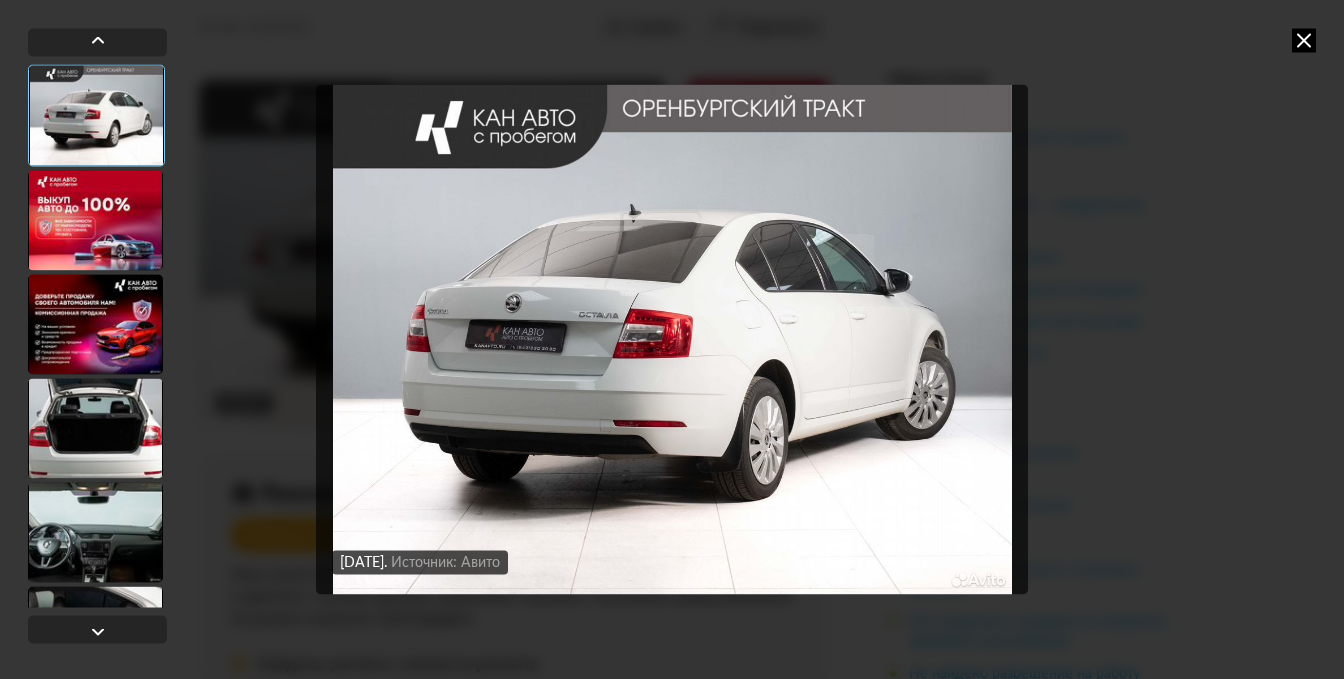 click at bounding box center [95, 428] 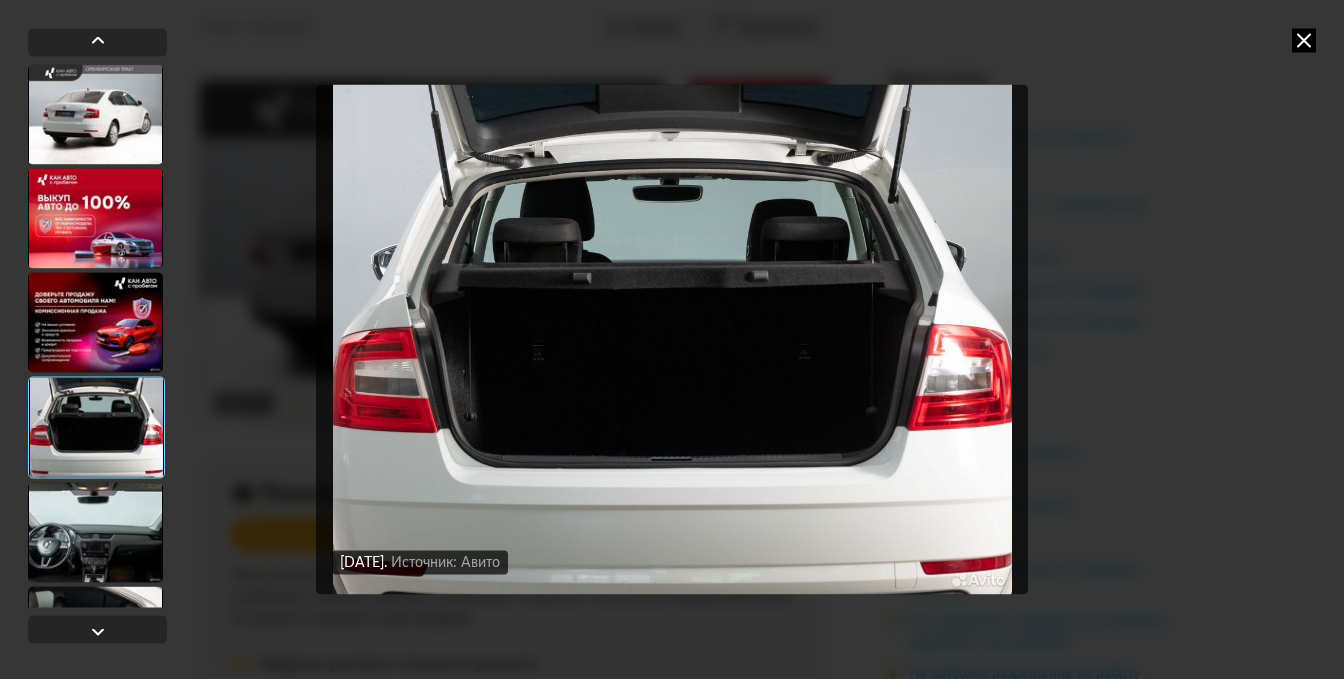 click at bounding box center [95, 114] 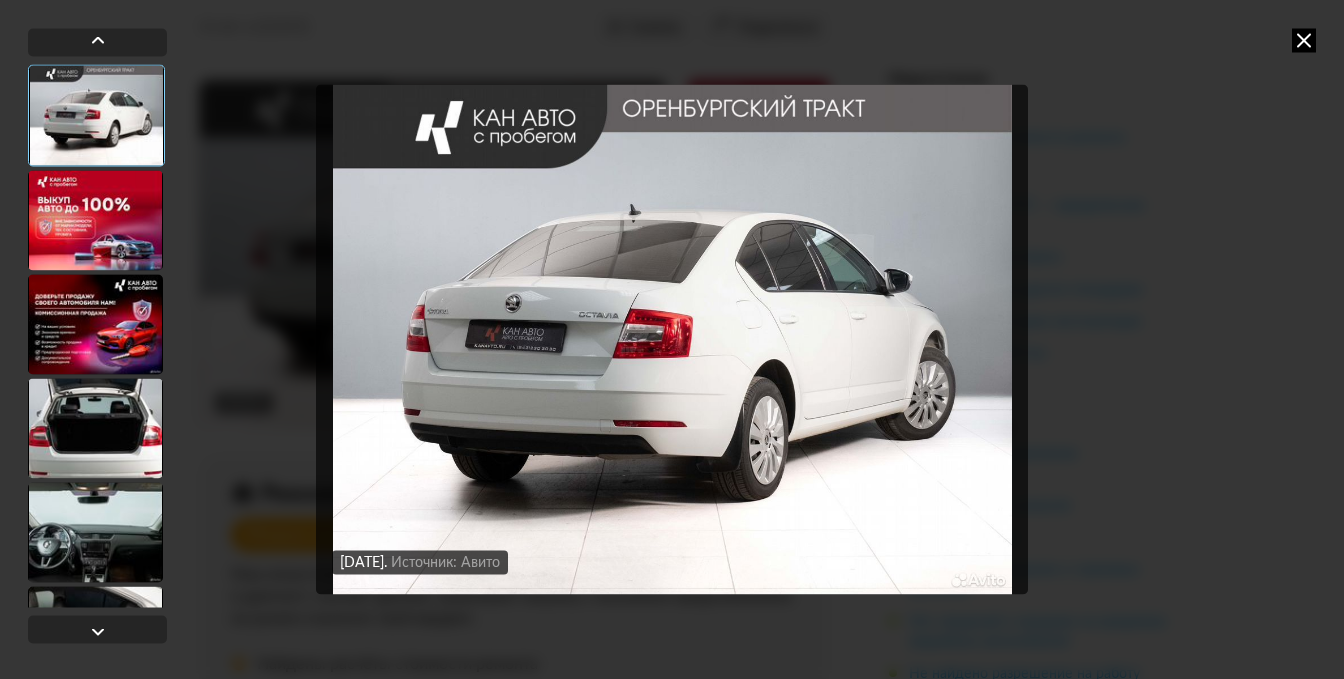 click at bounding box center [95, 428] 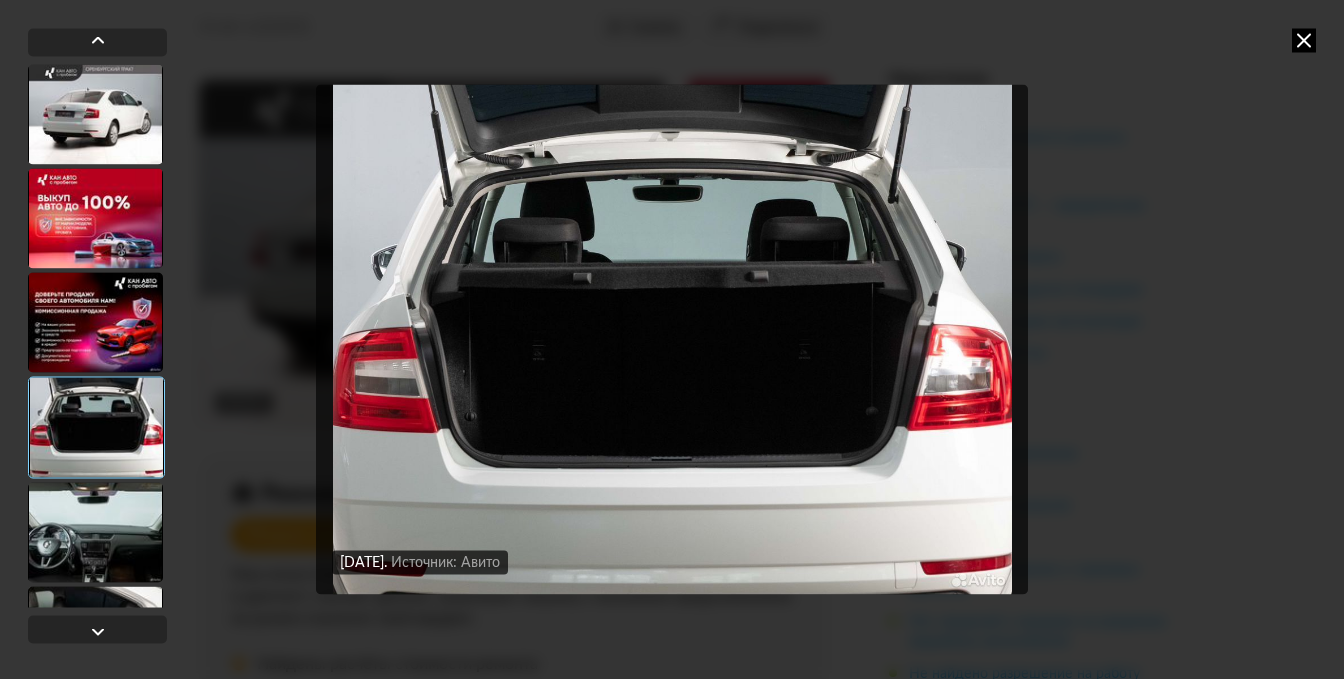 click at bounding box center (95, 532) 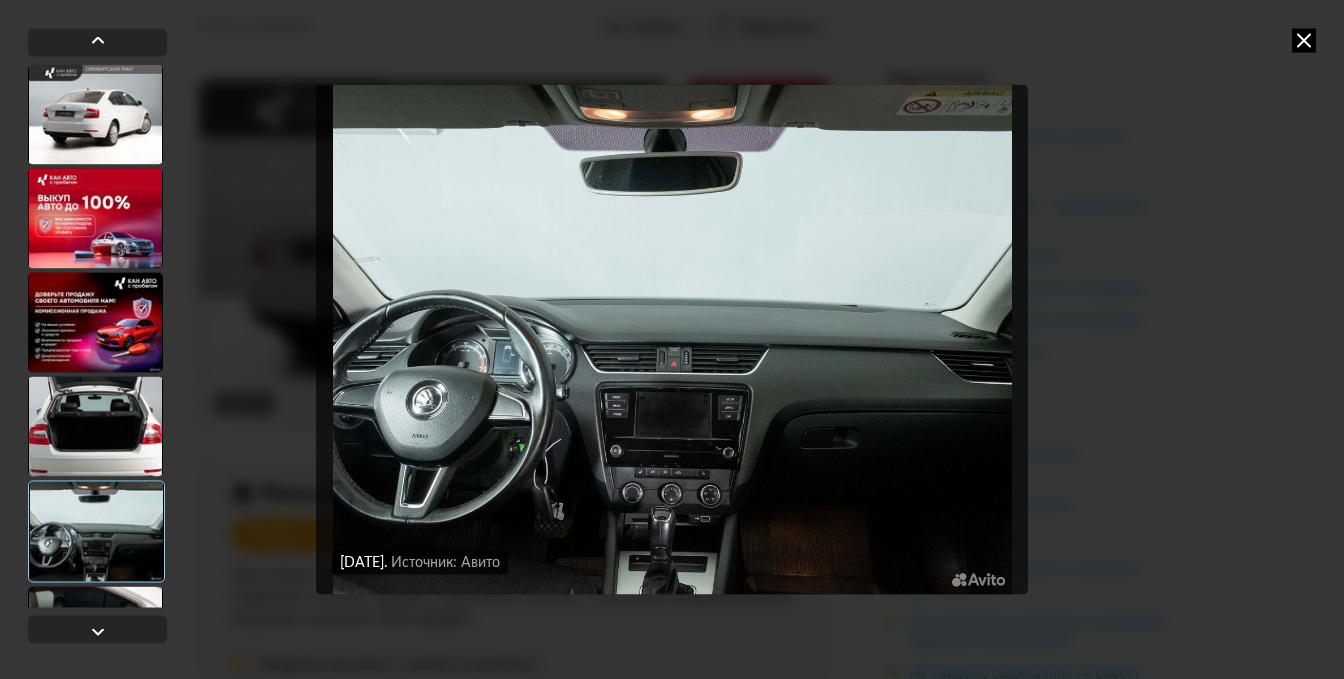scroll, scrollTop: 100, scrollLeft: 0, axis: vertical 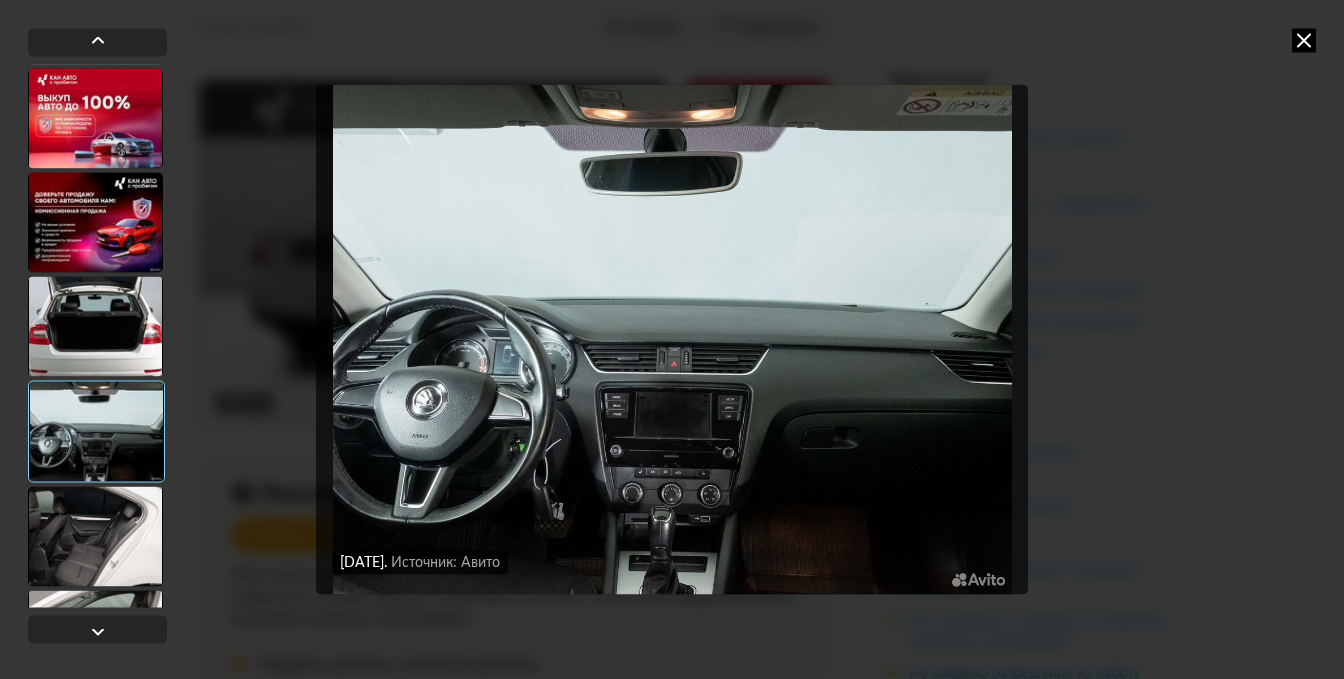 click at bounding box center (95, 536) 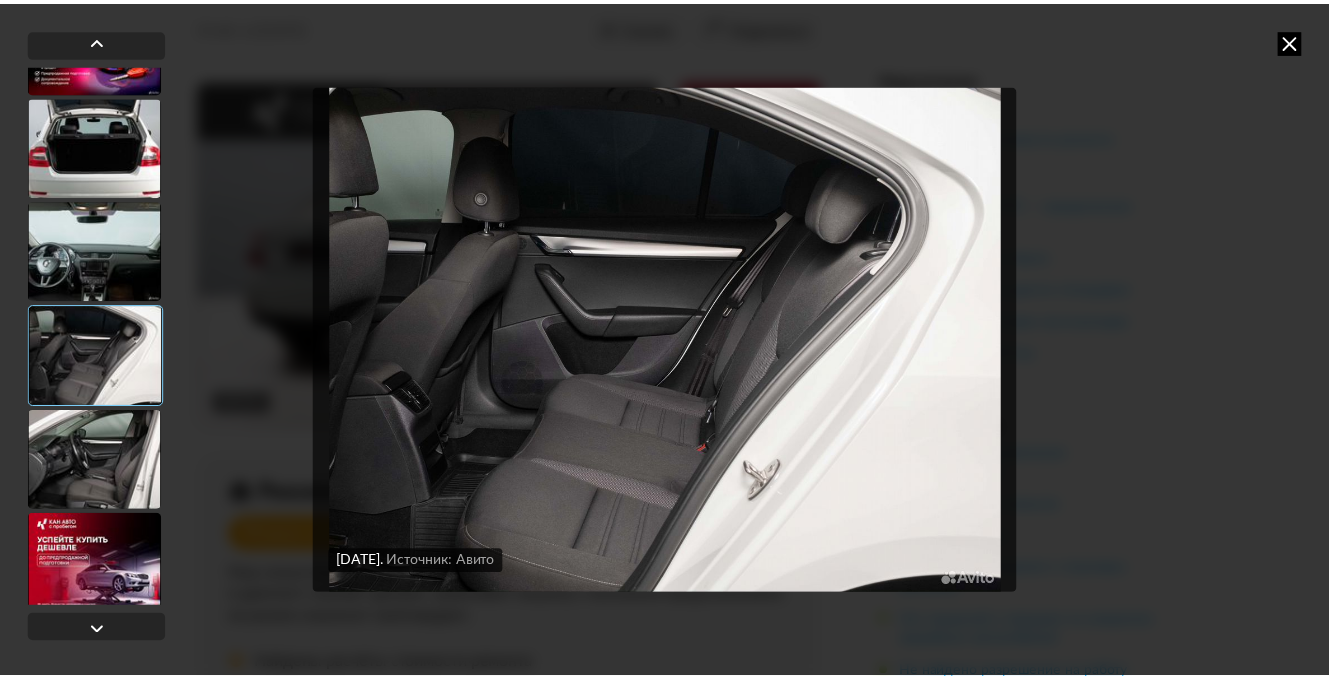 scroll, scrollTop: 300, scrollLeft: 0, axis: vertical 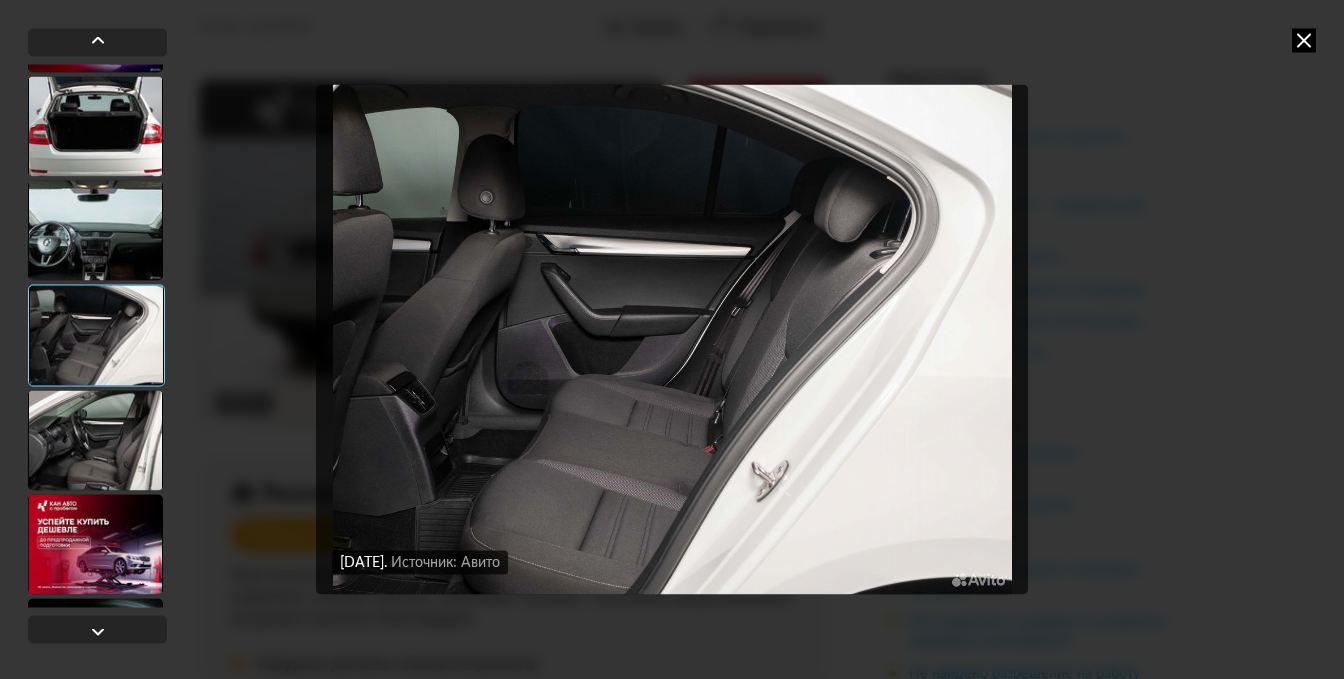 click at bounding box center [95, 440] 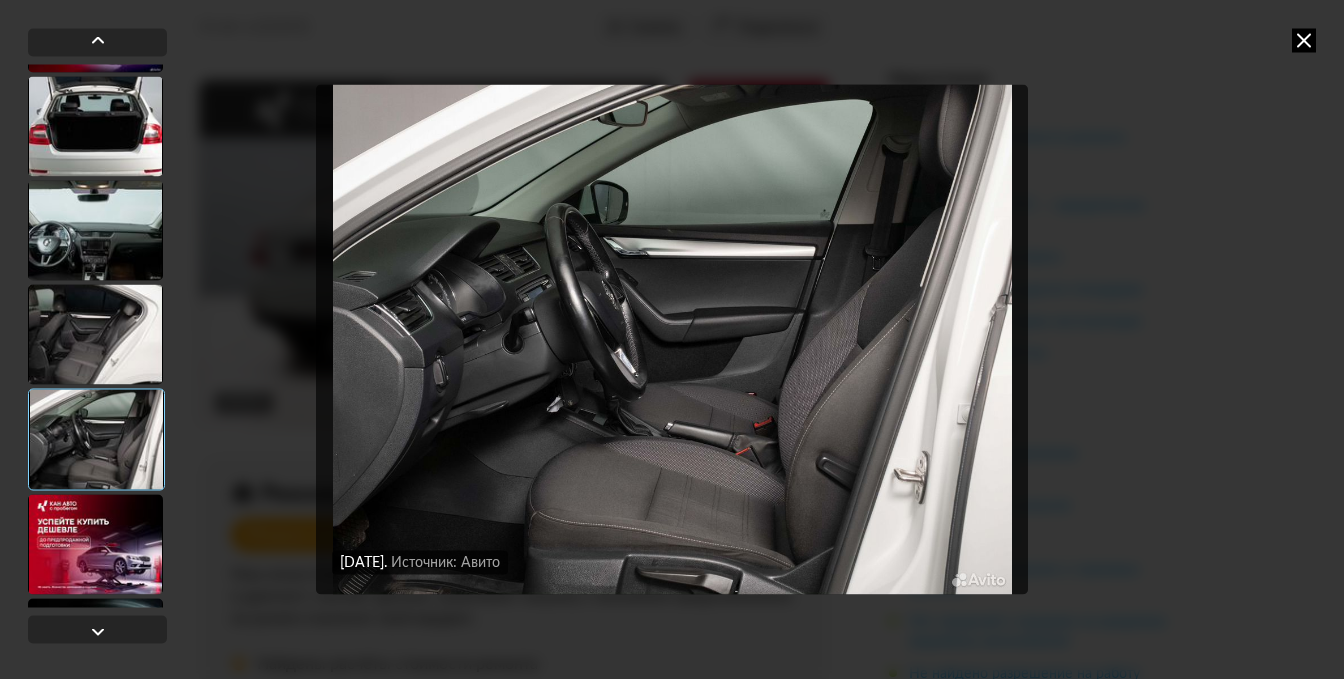click at bounding box center [1304, 40] 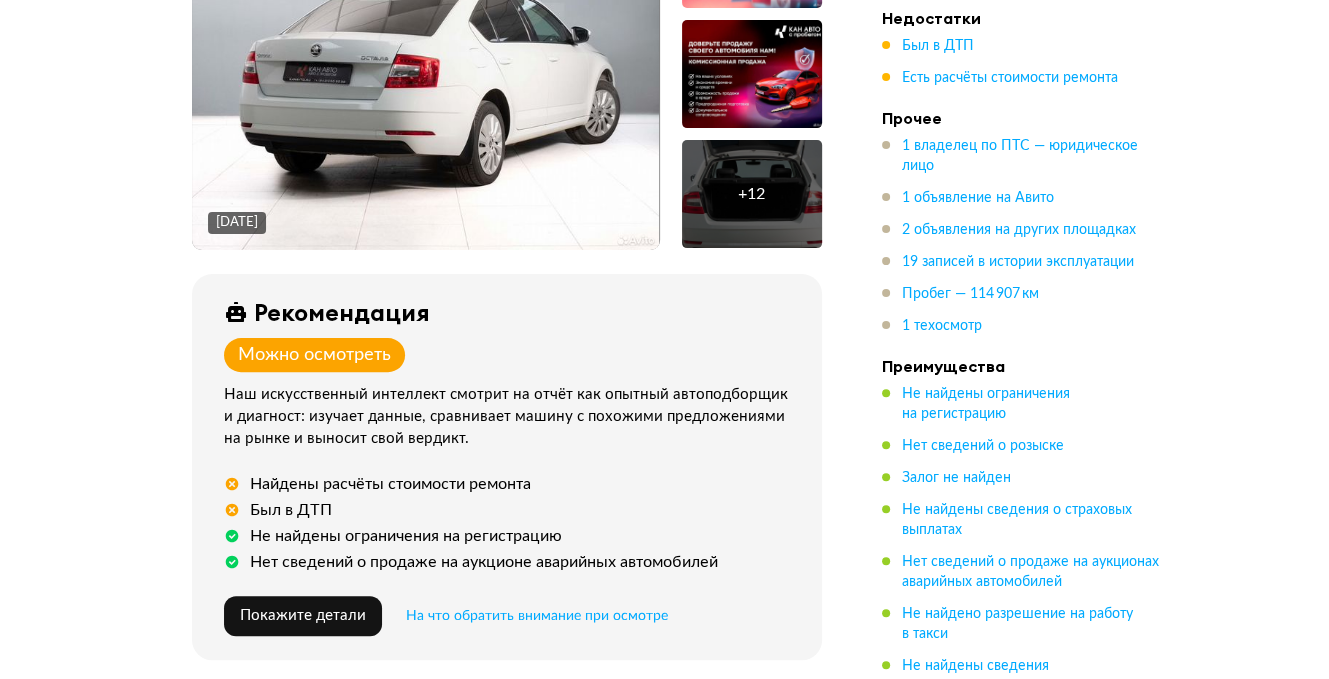 scroll, scrollTop: 800, scrollLeft: 0, axis: vertical 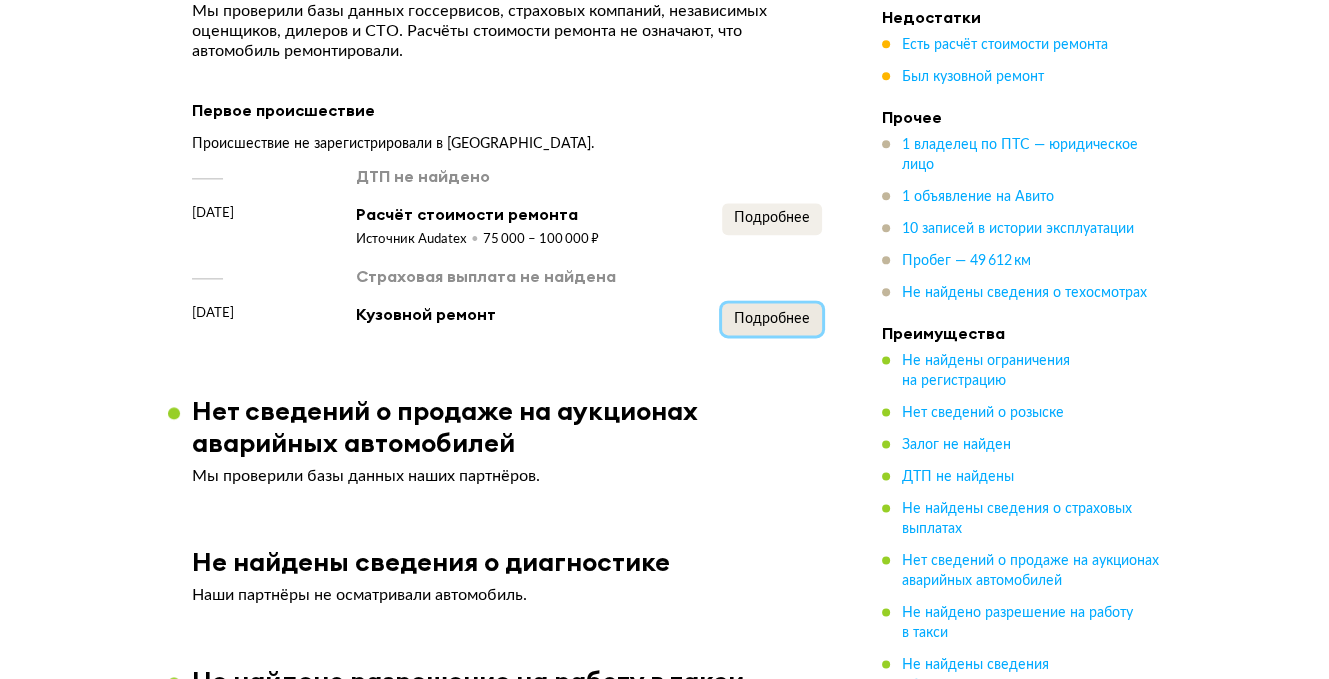 click on "Подробнее" at bounding box center [772, 319] 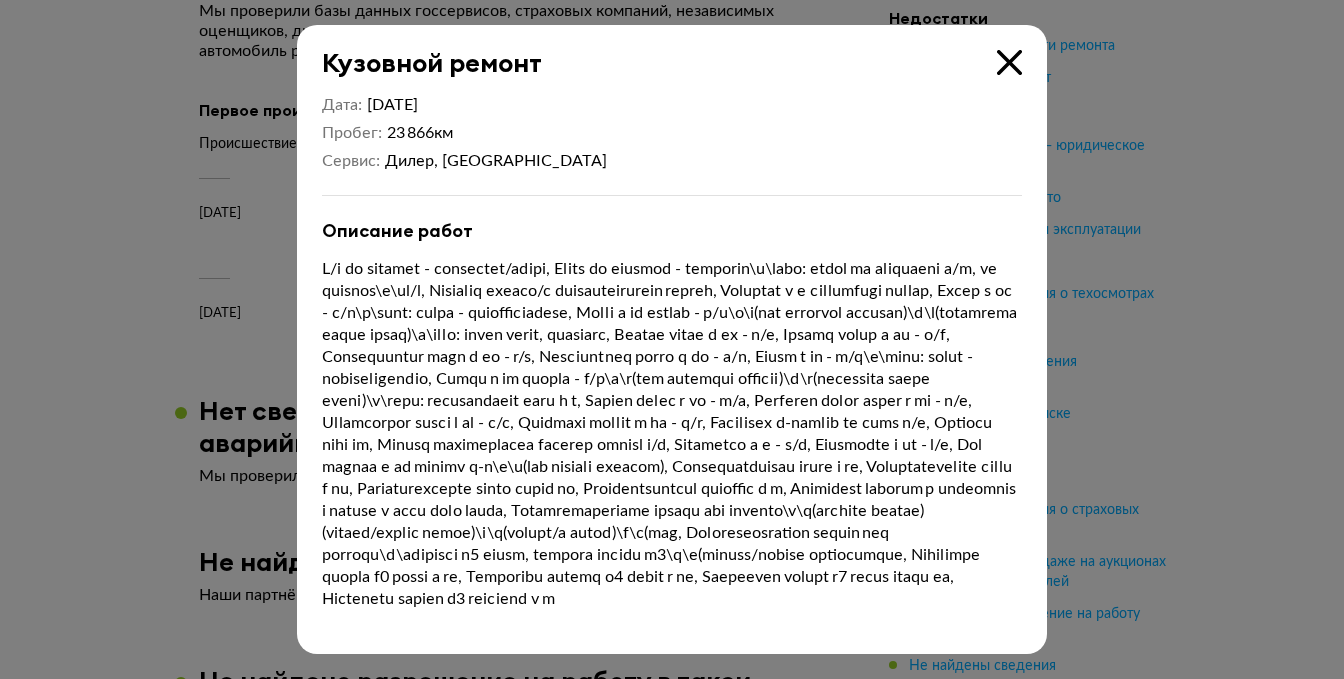 click at bounding box center (1009, 62) 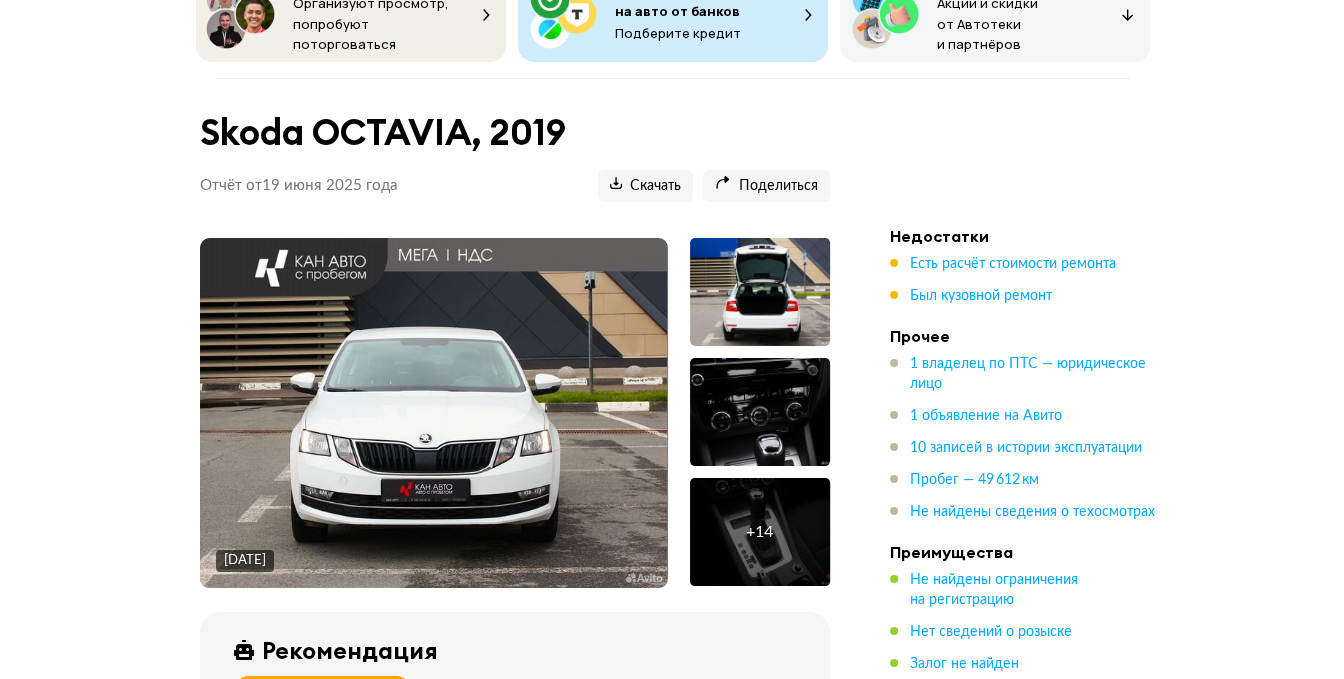 scroll, scrollTop: 100, scrollLeft: 0, axis: vertical 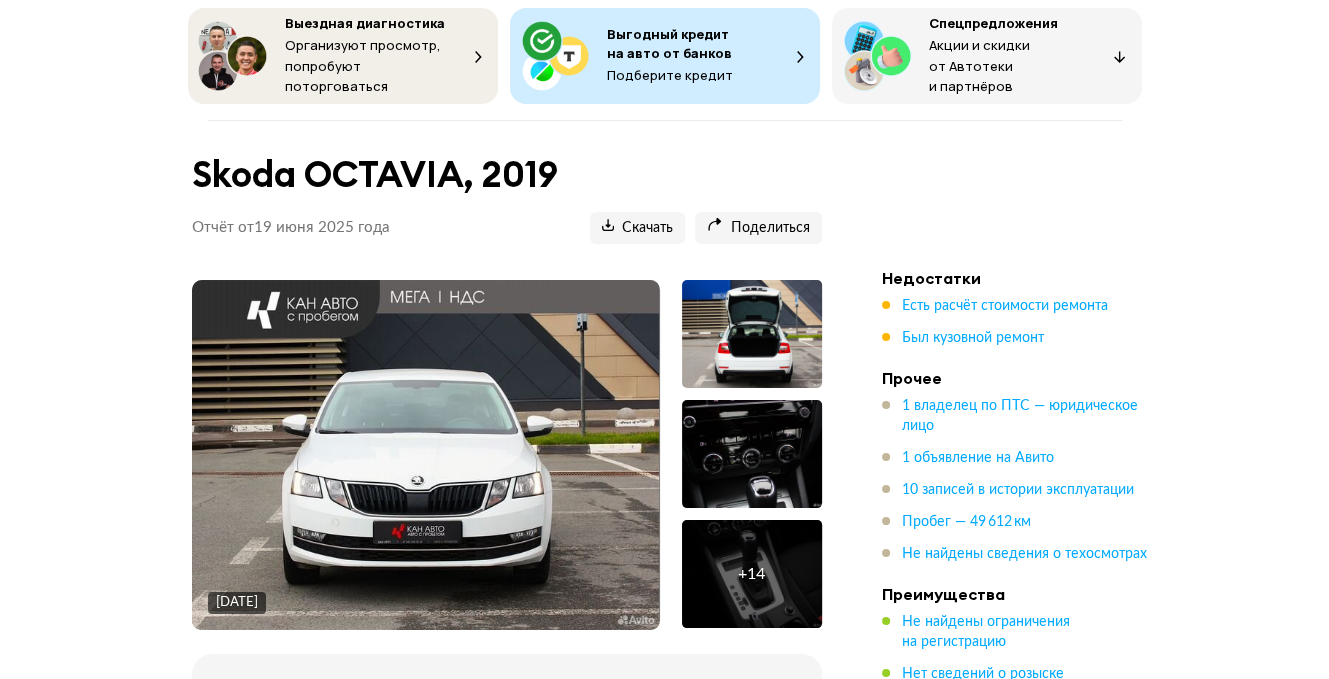 click at bounding box center (752, 454) 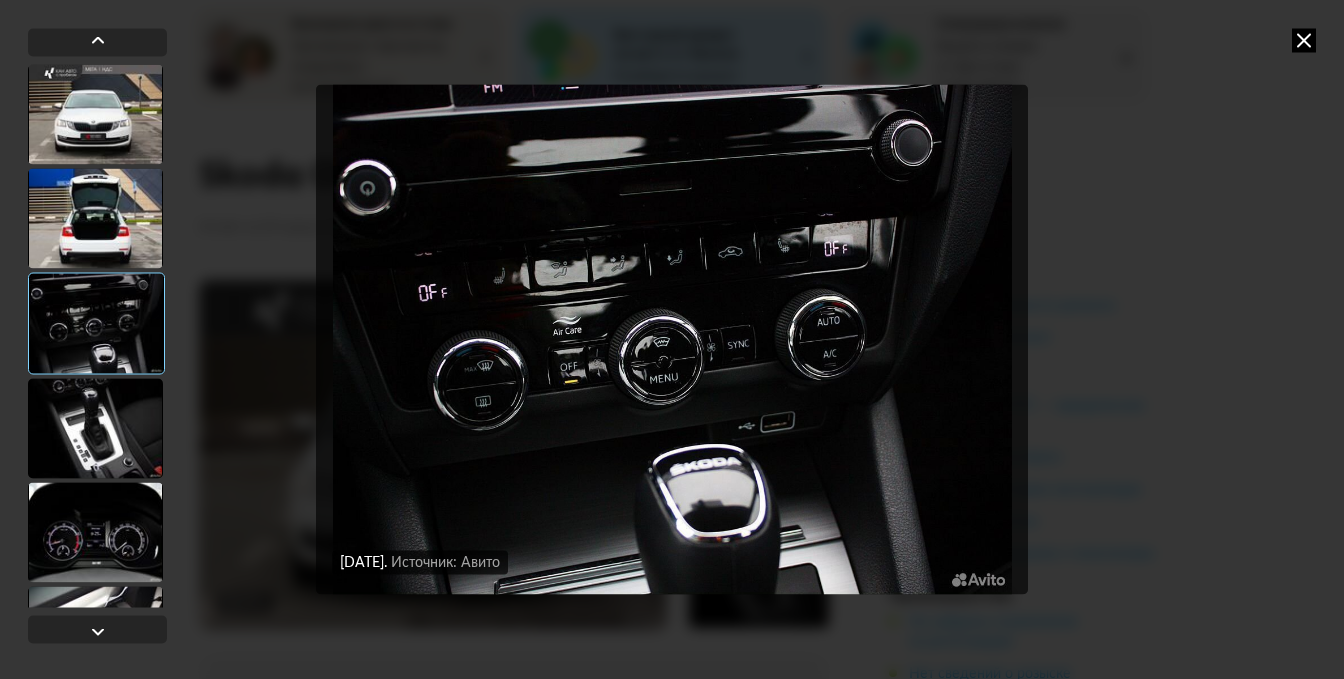 click at bounding box center [95, 428] 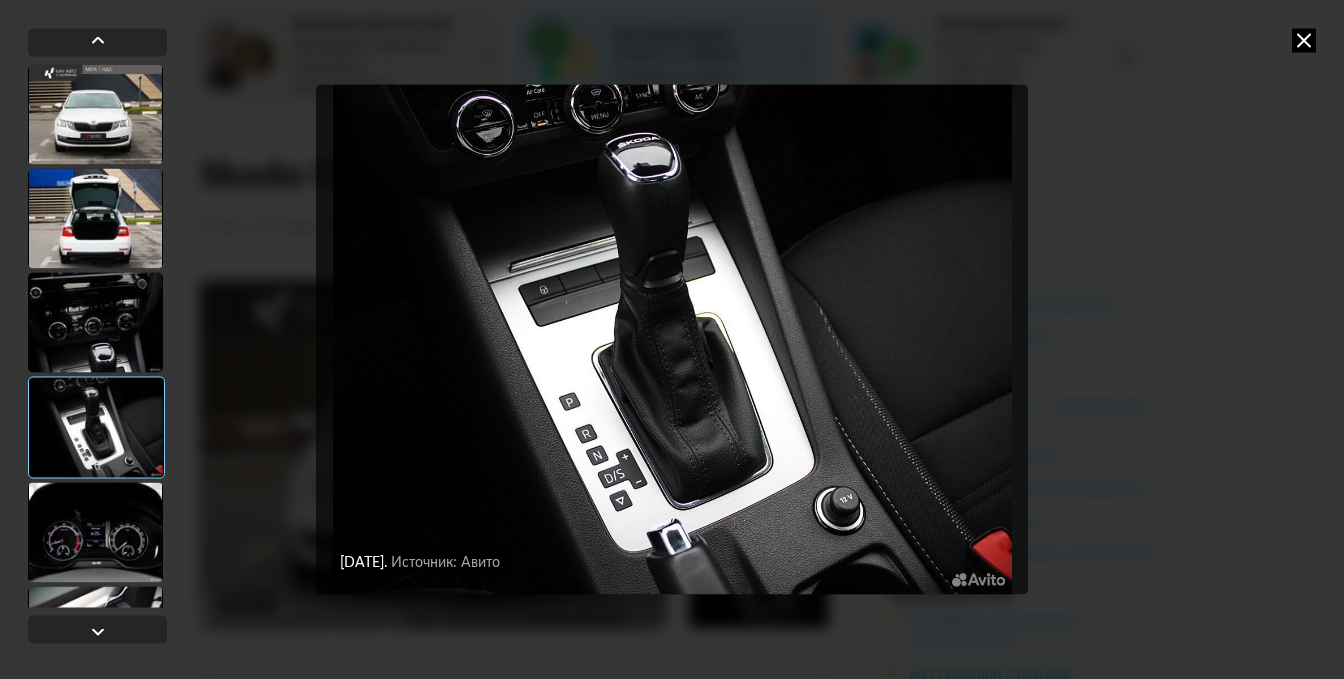 click at bounding box center [95, 532] 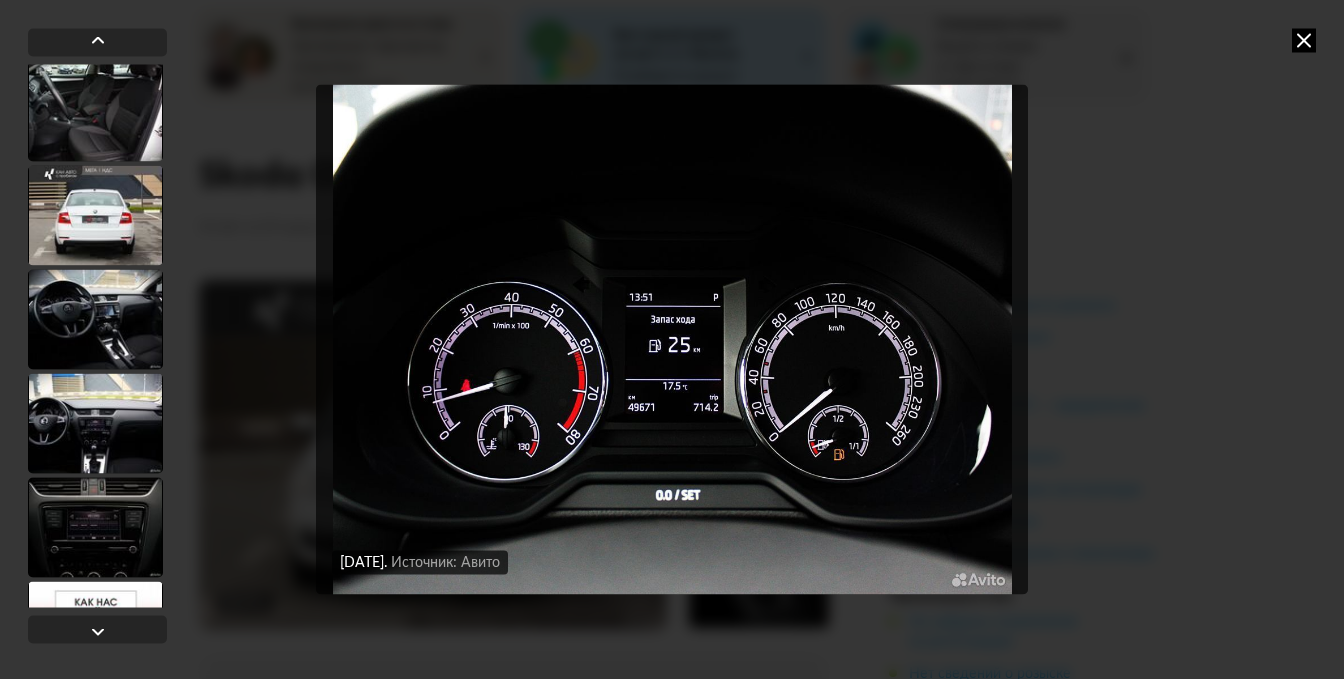 scroll, scrollTop: 600, scrollLeft: 0, axis: vertical 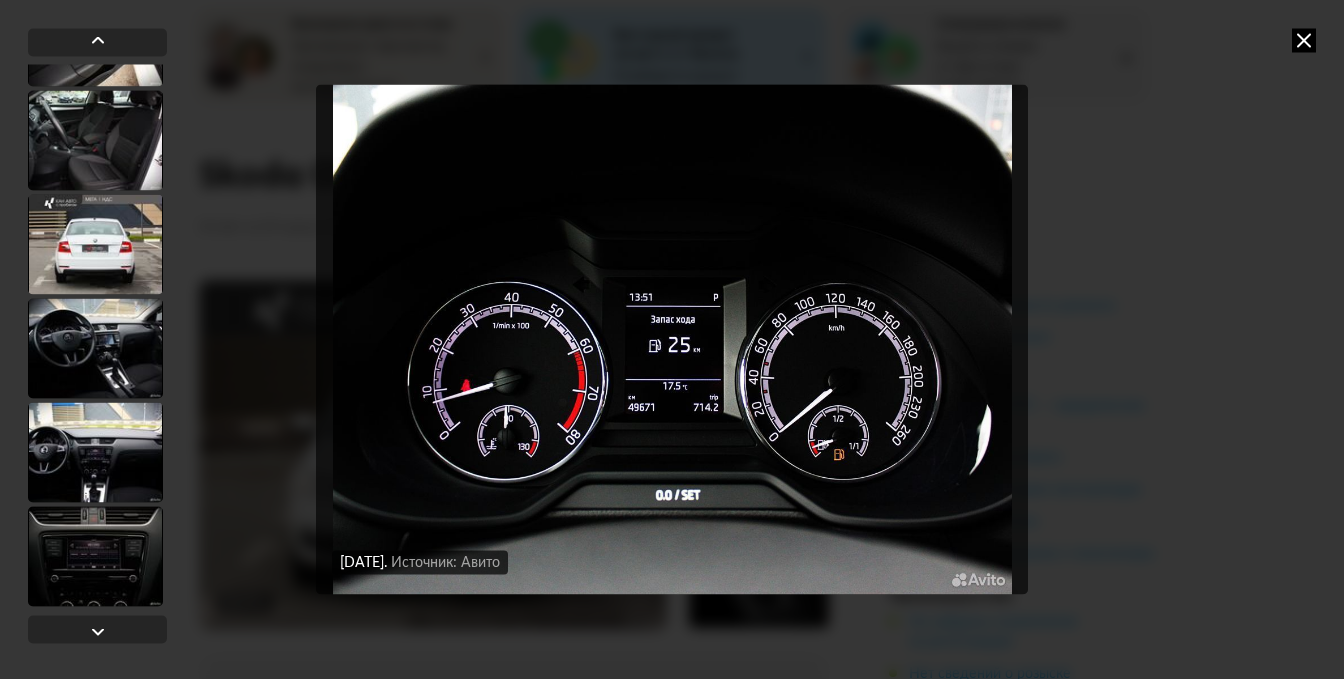 click at bounding box center (95, 452) 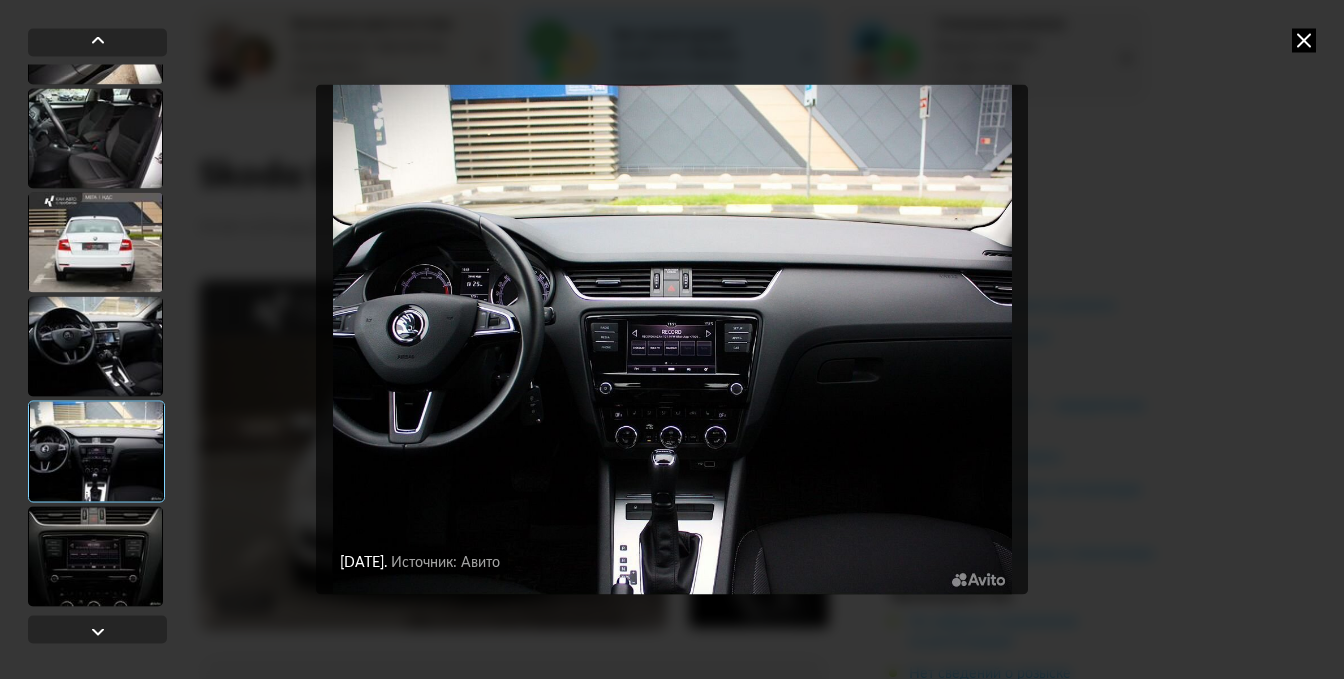 scroll, scrollTop: 598, scrollLeft: 0, axis: vertical 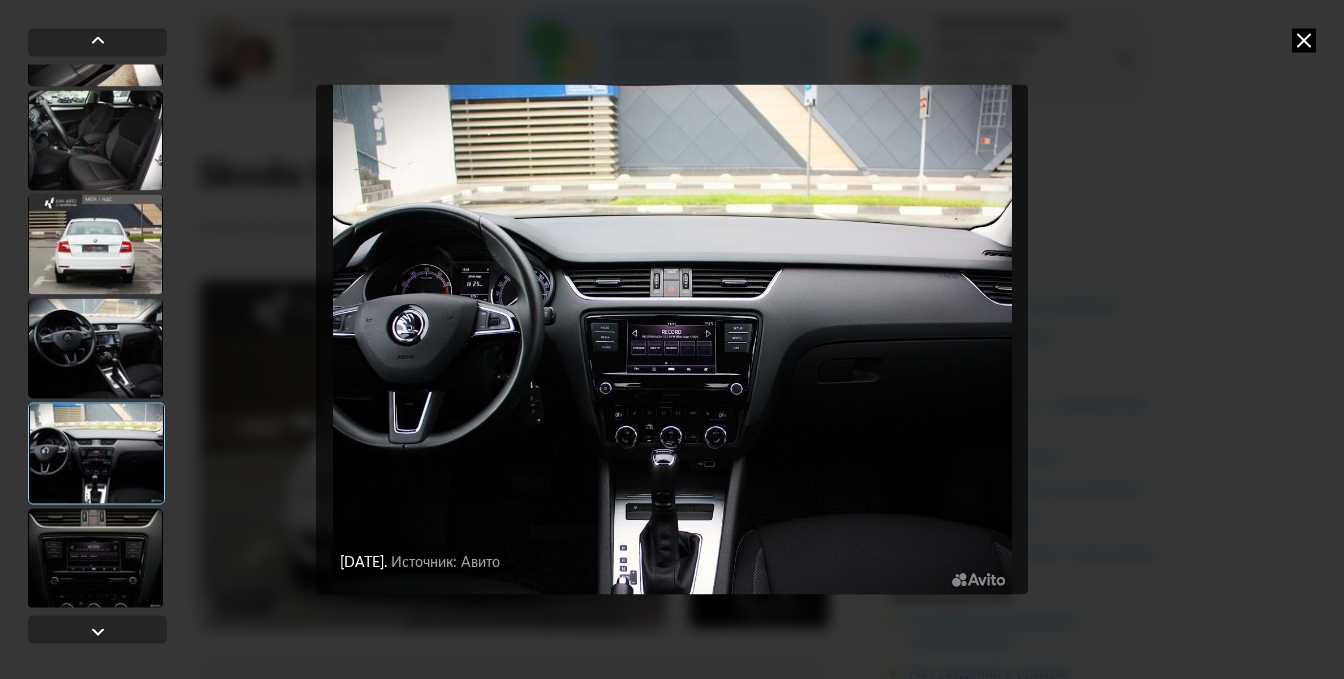 click at bounding box center [96, 453] 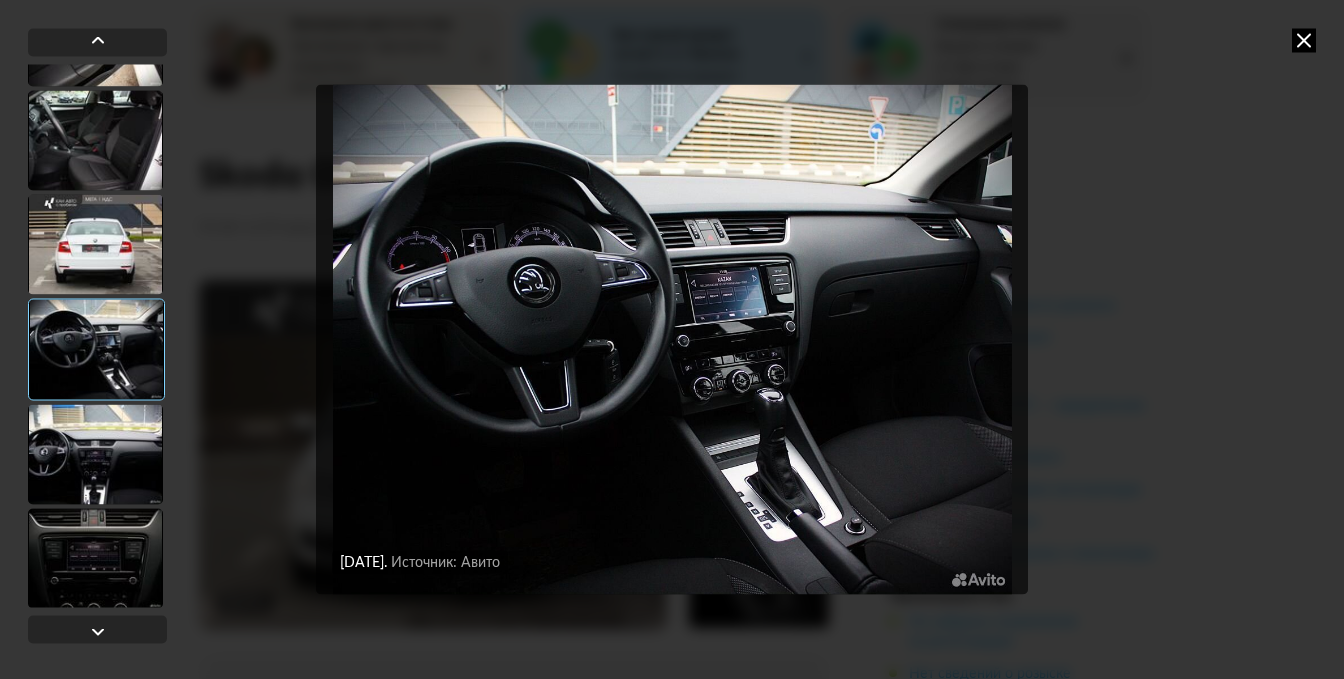 click at bounding box center [95, 558] 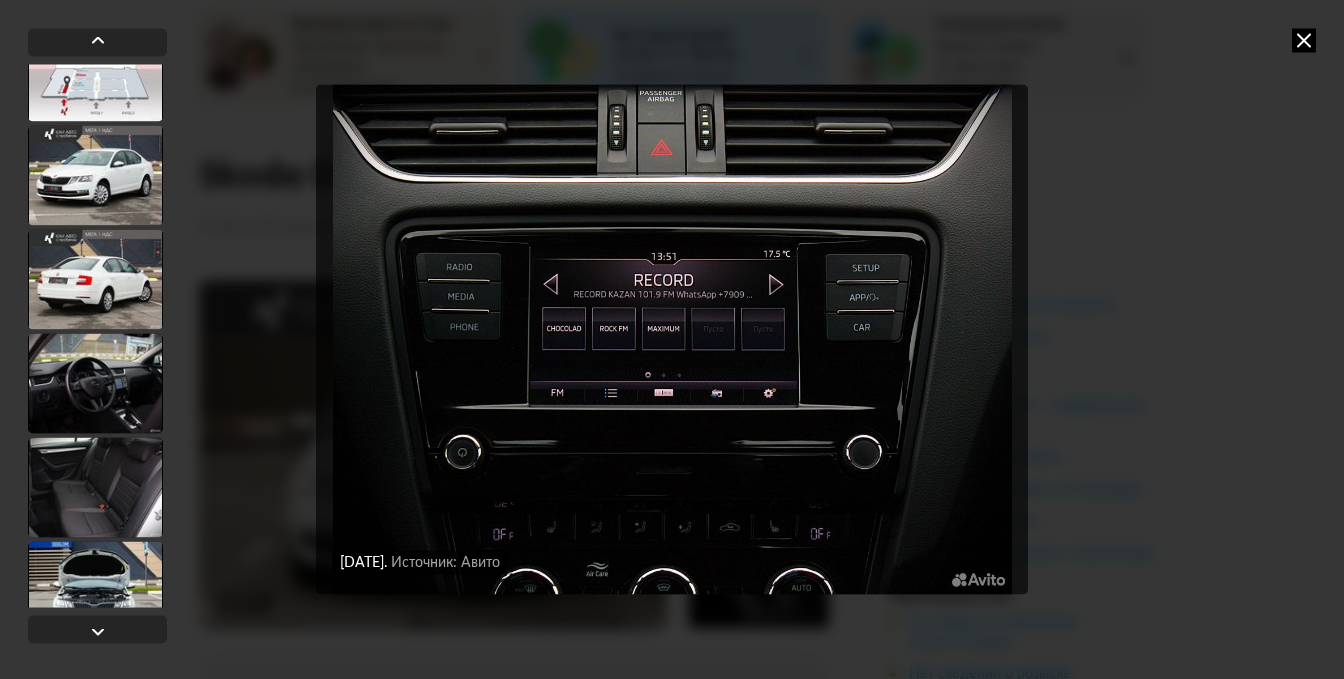 scroll, scrollTop: 1198, scrollLeft: 0, axis: vertical 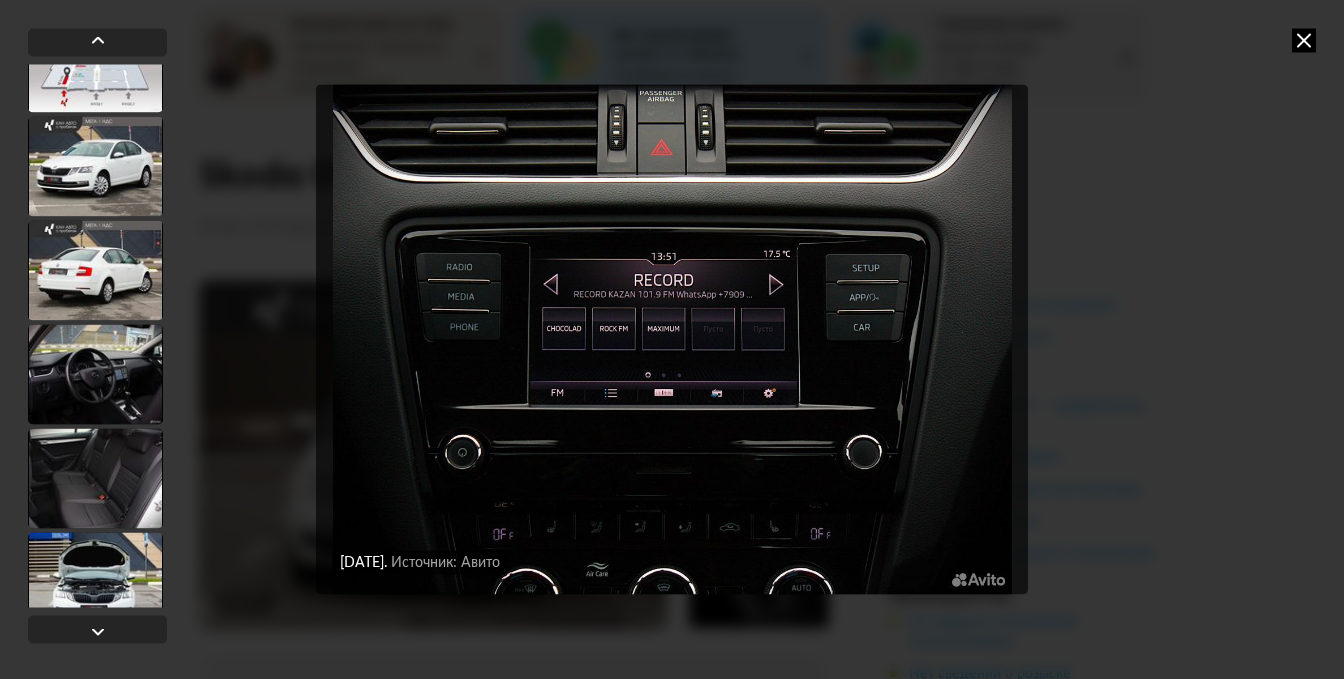 click at bounding box center (95, 374) 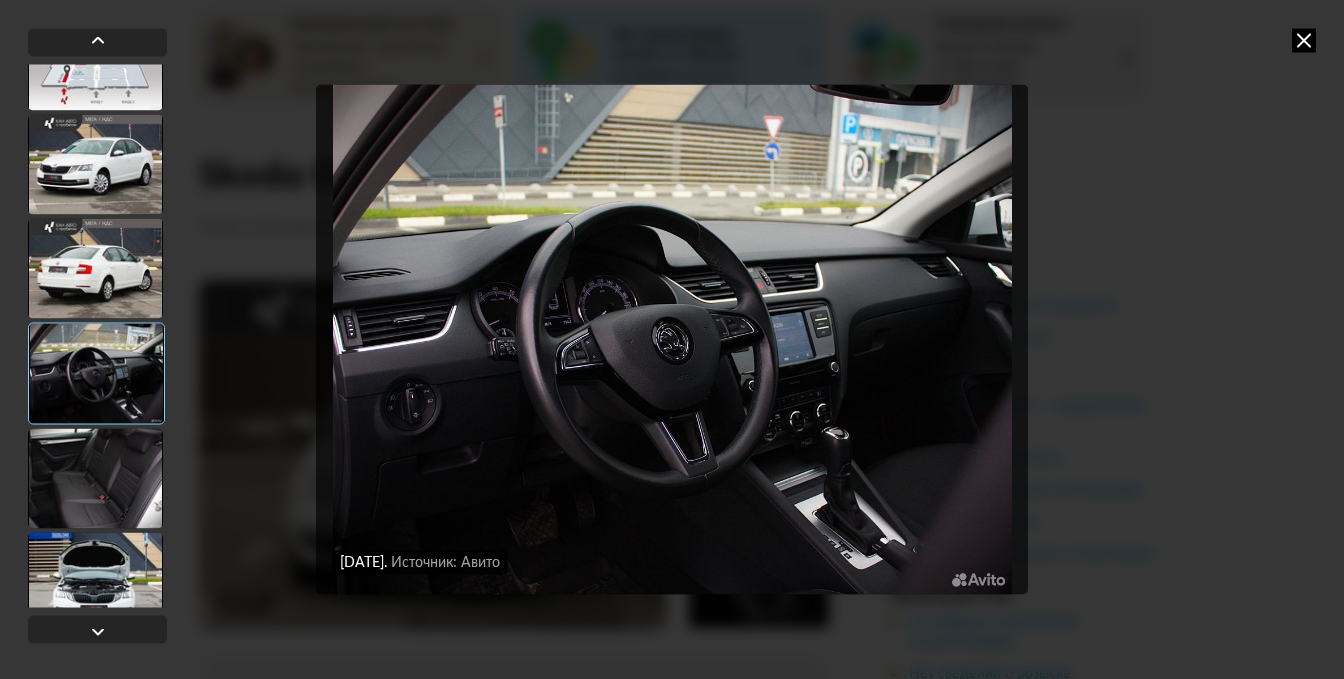 scroll, scrollTop: 1196, scrollLeft: 0, axis: vertical 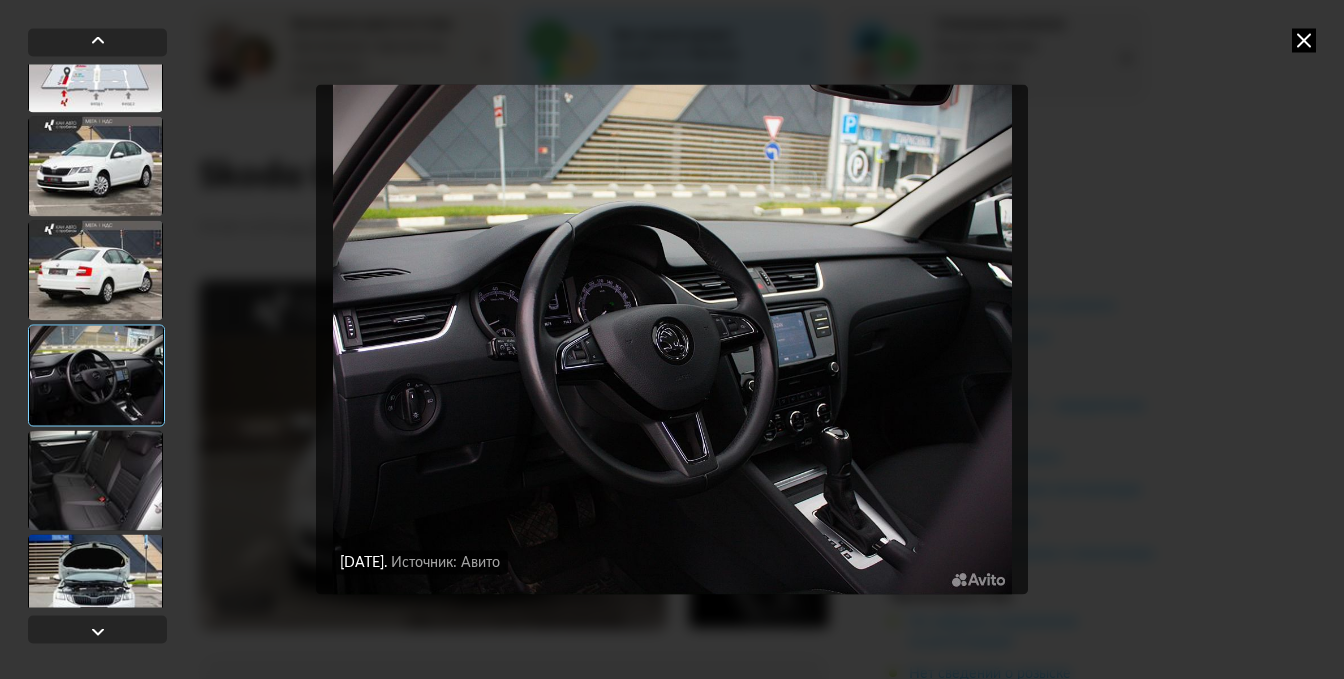 click at bounding box center [95, 480] 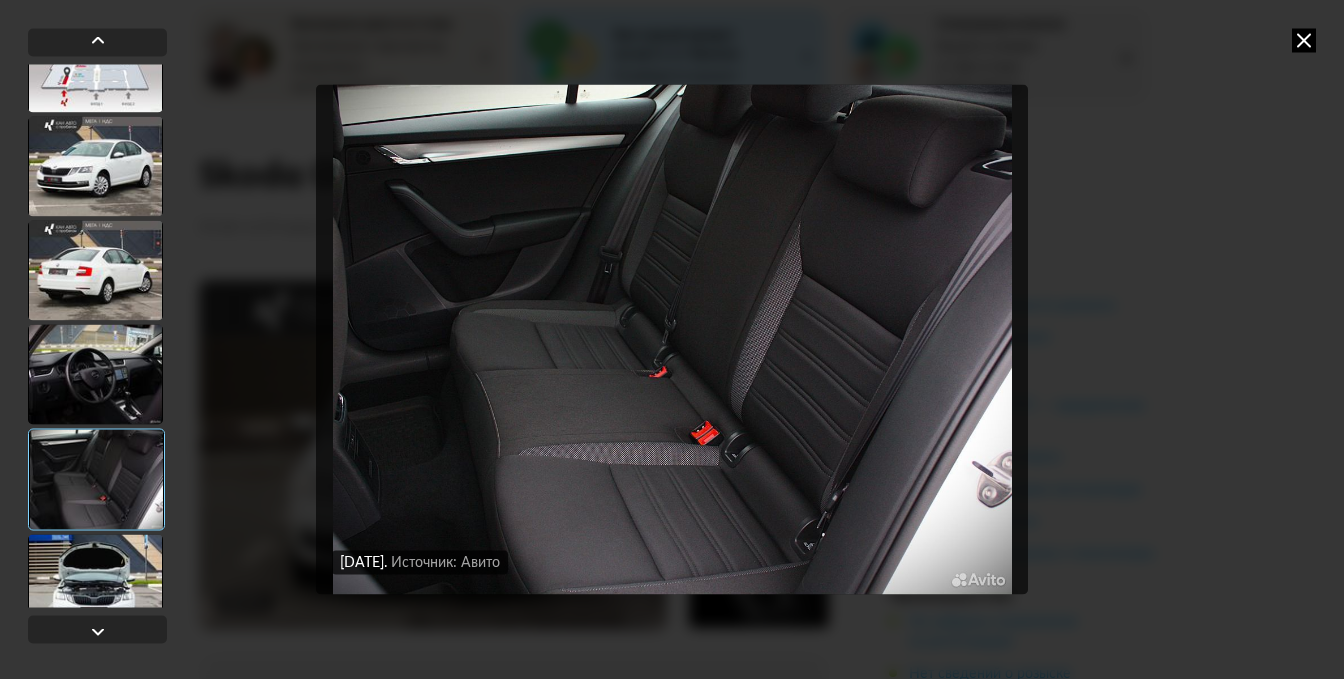 click at bounding box center [95, 584] 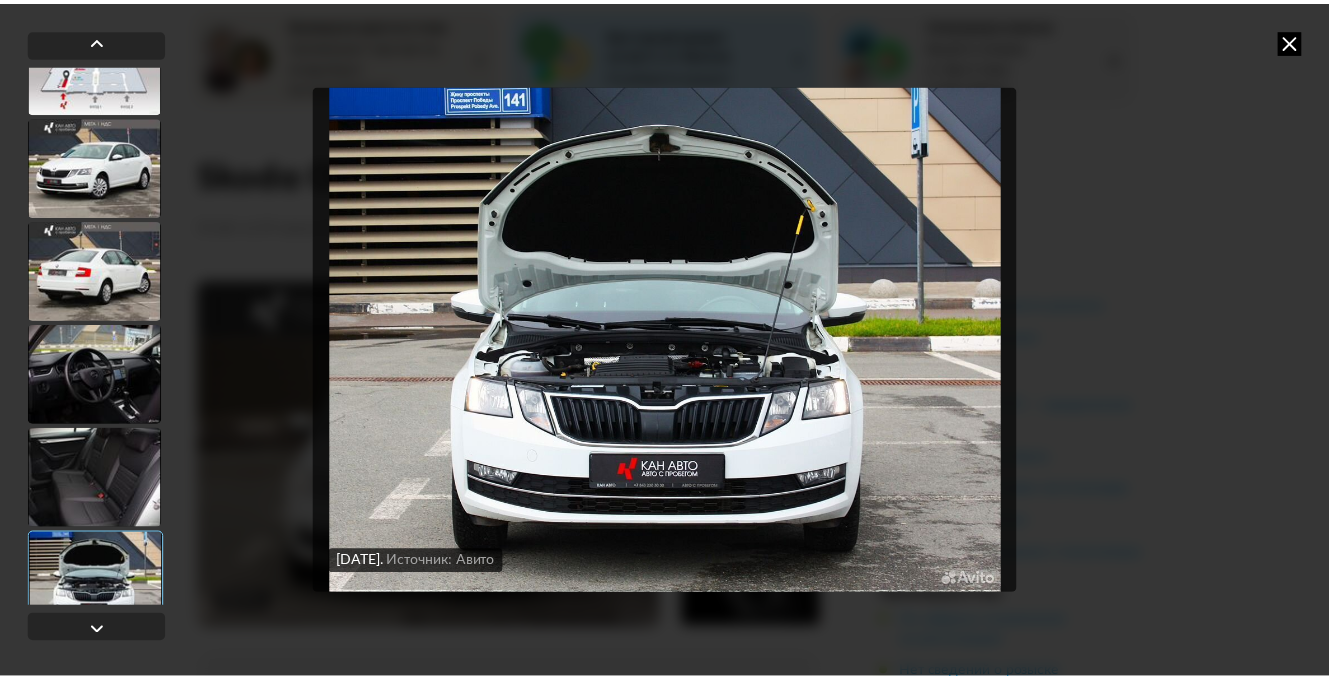scroll, scrollTop: 1226, scrollLeft: 0, axis: vertical 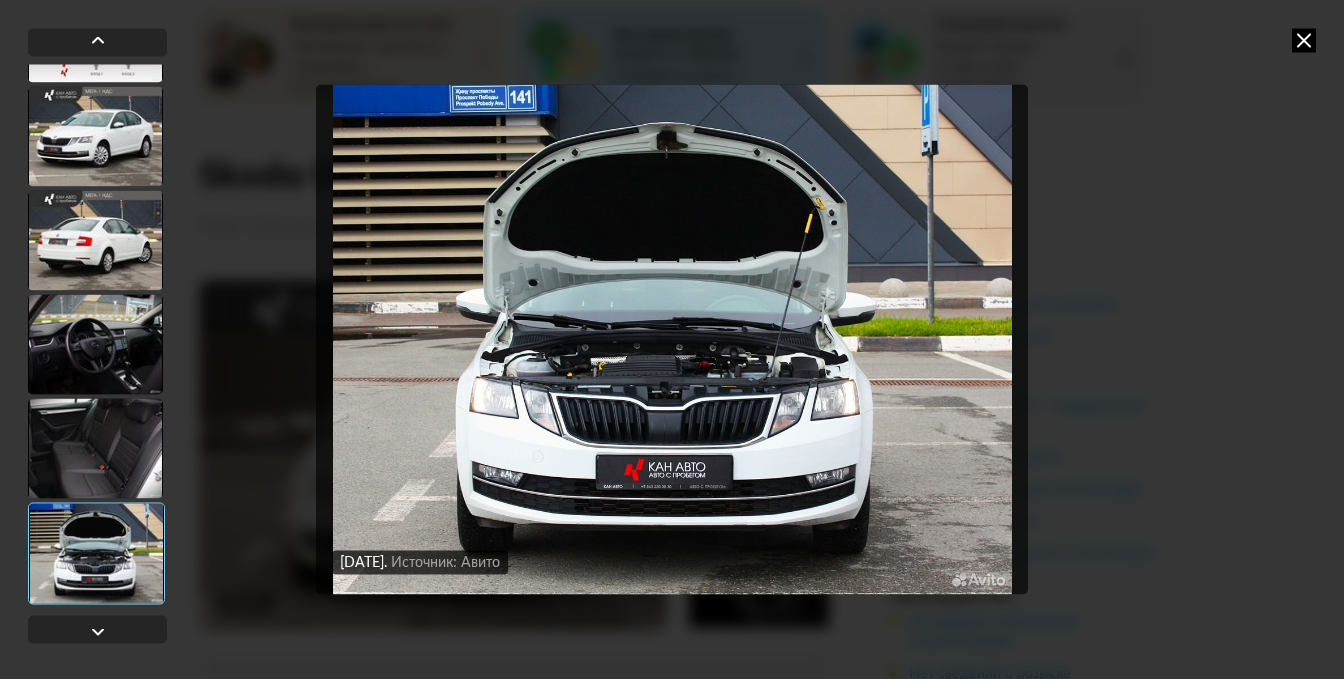 click at bounding box center (1304, 40) 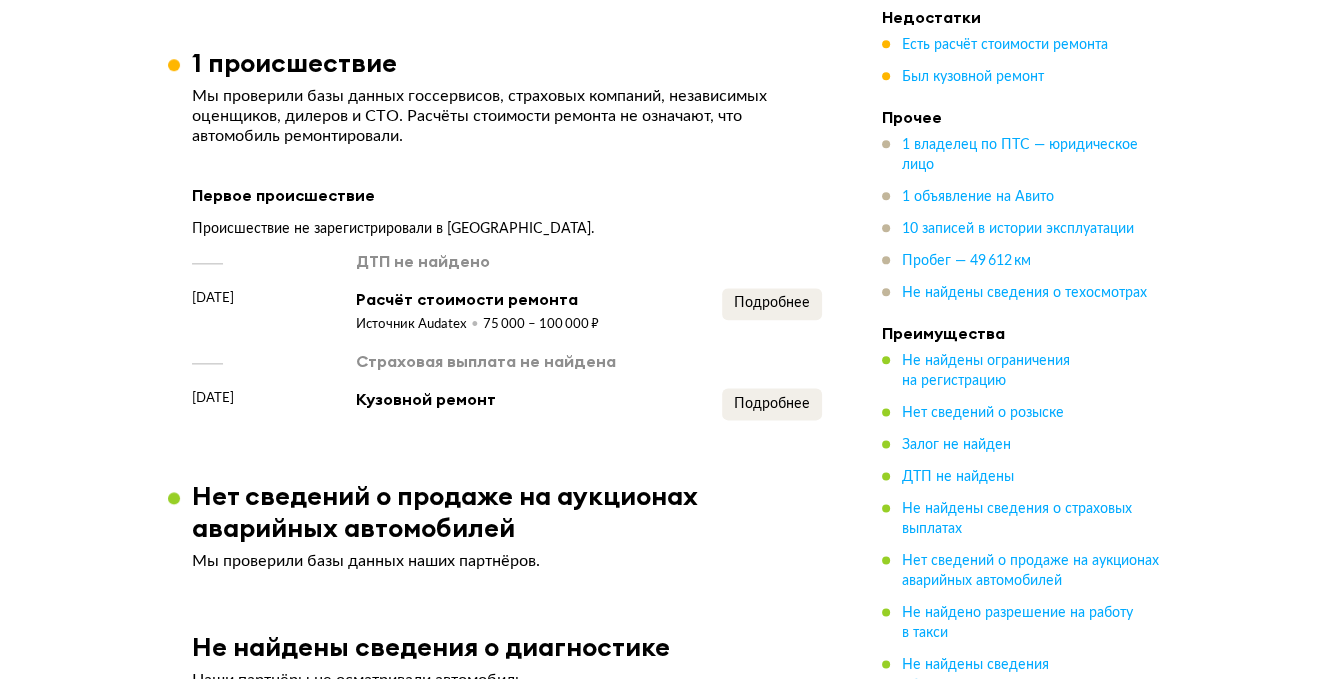 scroll, scrollTop: 2200, scrollLeft: 0, axis: vertical 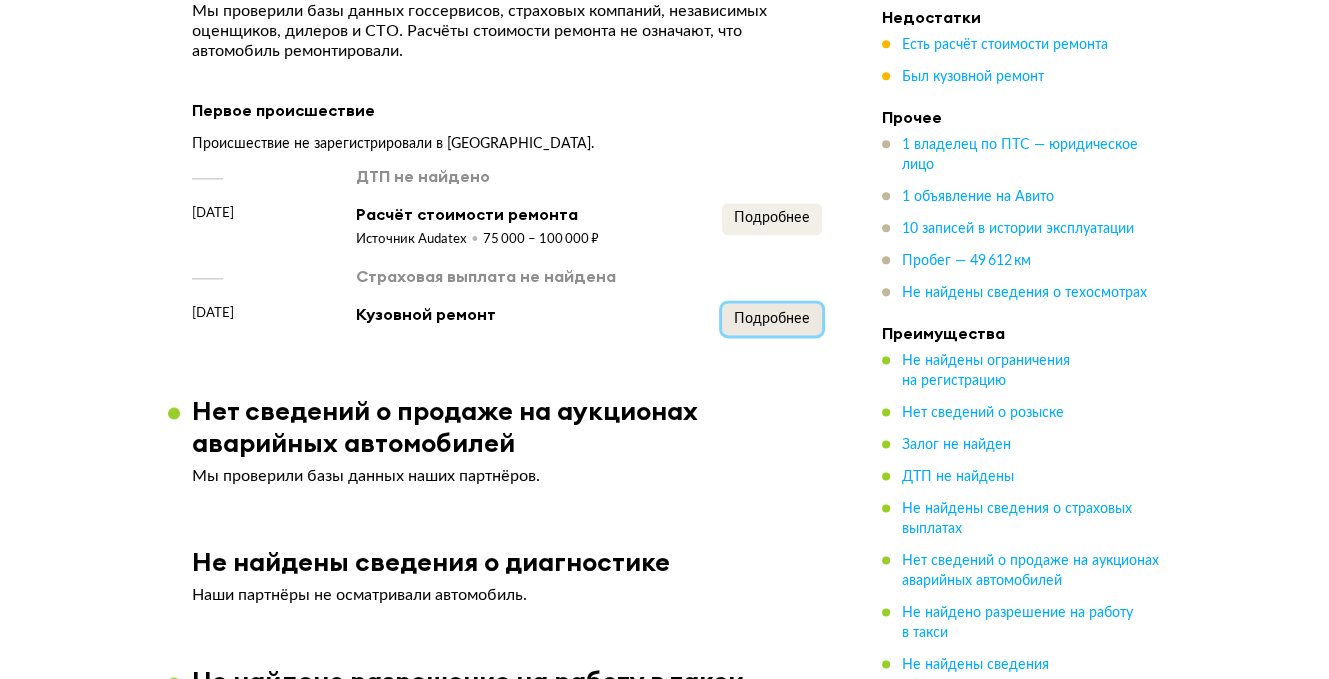 click on "Подробнее" at bounding box center [772, 319] 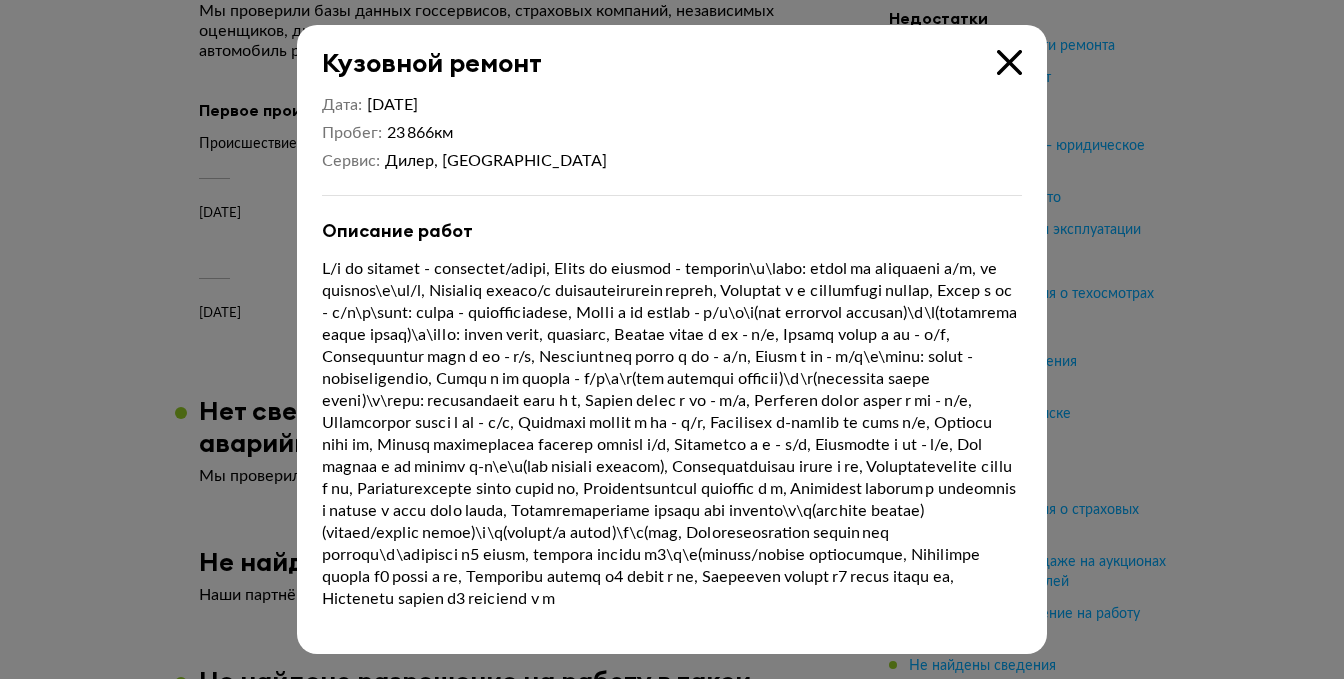 click at bounding box center [1009, 62] 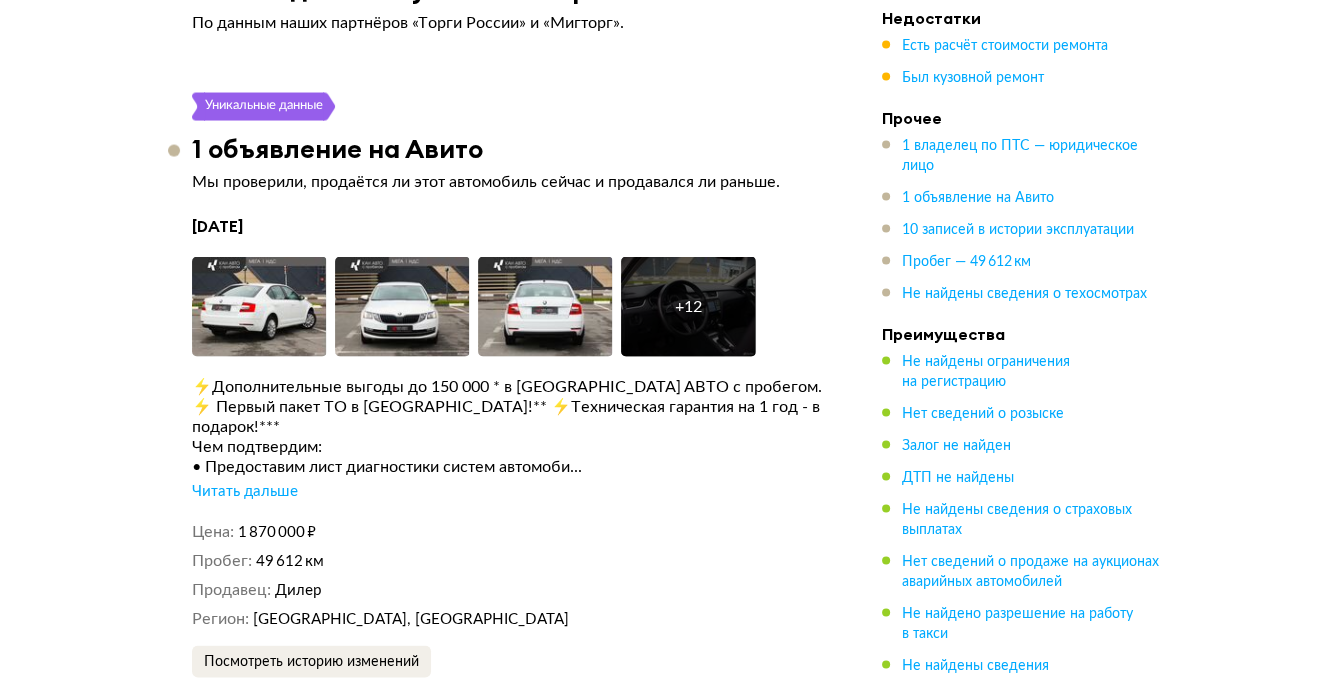 scroll, scrollTop: 3500, scrollLeft: 0, axis: vertical 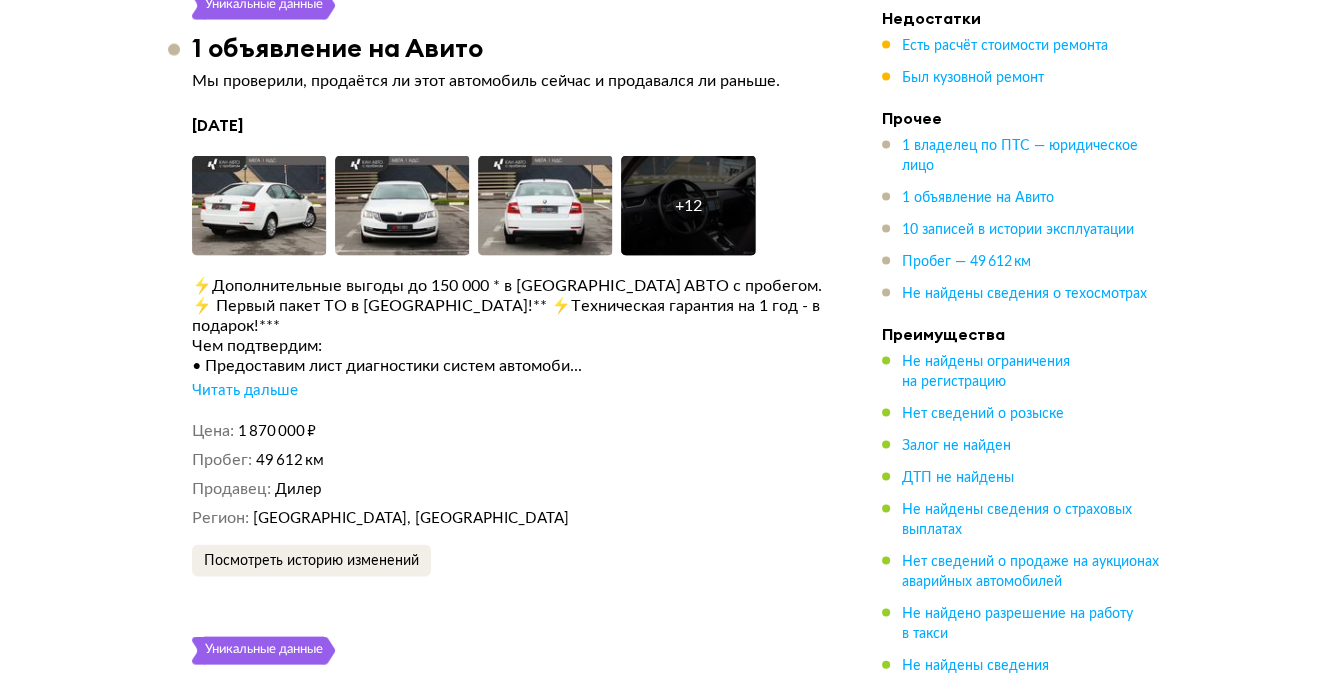 click on "Читать дальше" at bounding box center (245, 391) 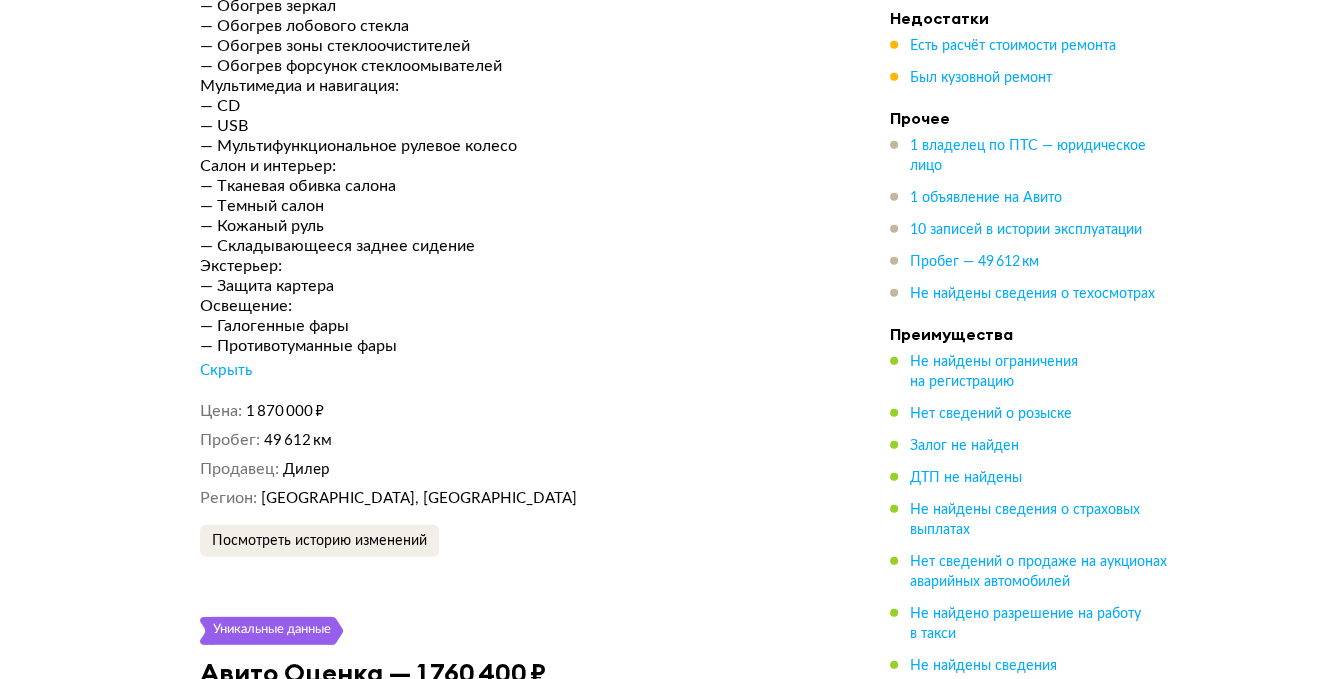 scroll, scrollTop: 5100, scrollLeft: 0, axis: vertical 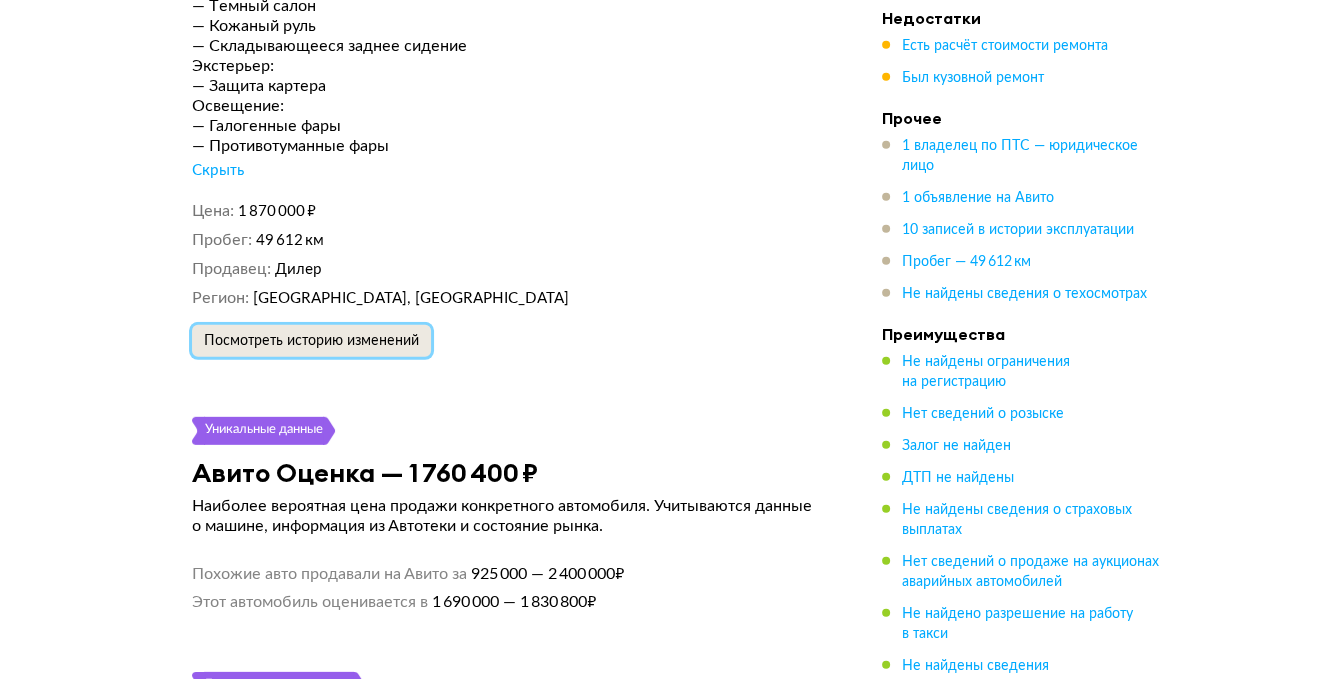 click on "Посмотреть историю изменений" at bounding box center [311, 341] 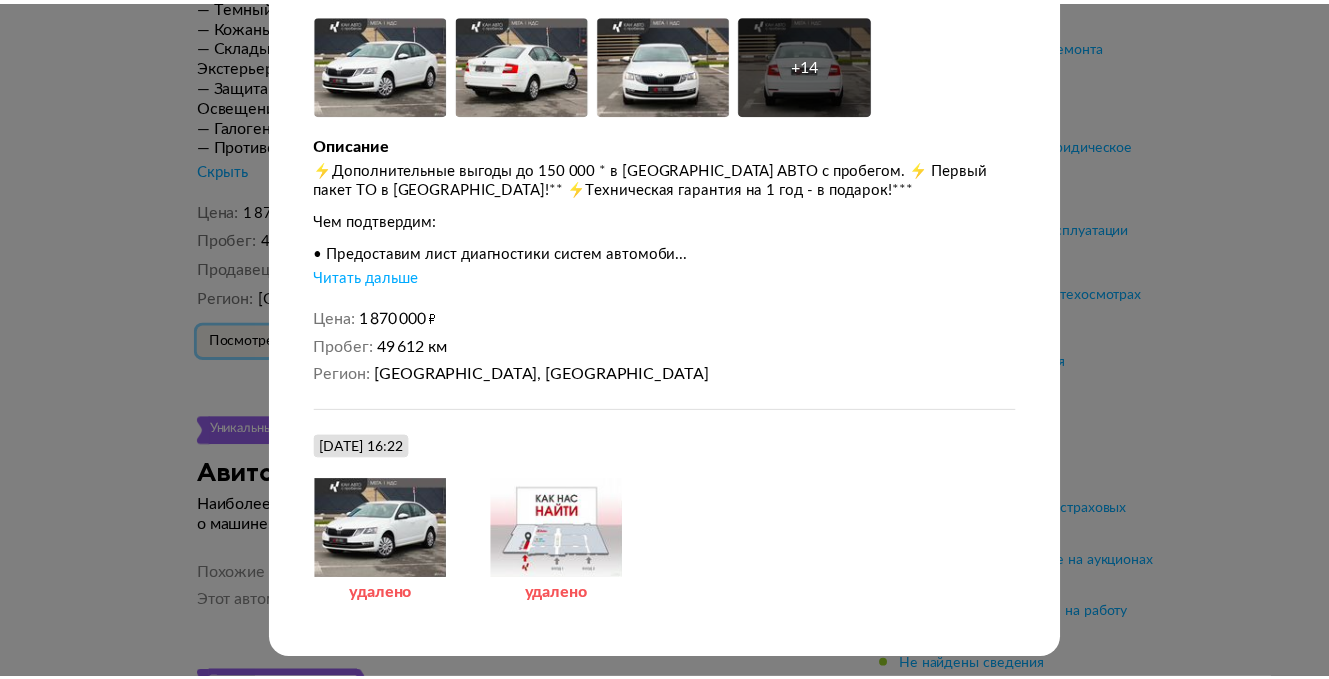 scroll, scrollTop: 0, scrollLeft: 0, axis: both 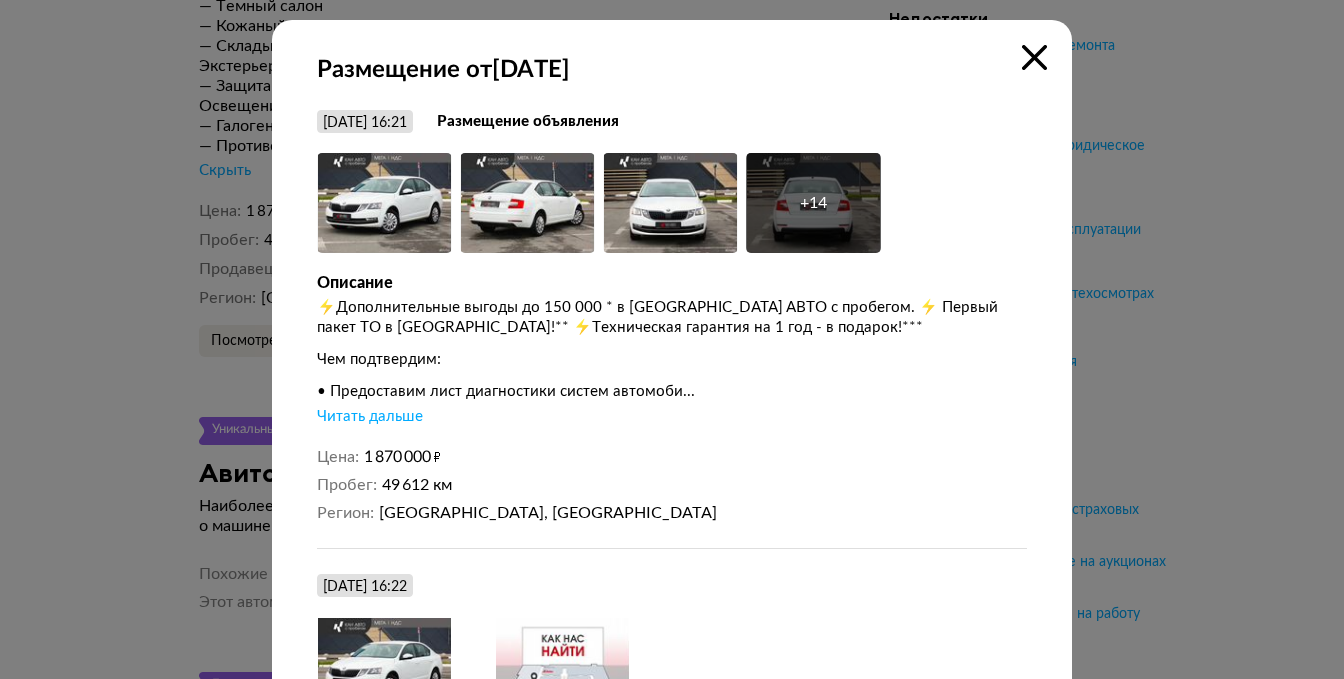 click at bounding box center [1034, 57] 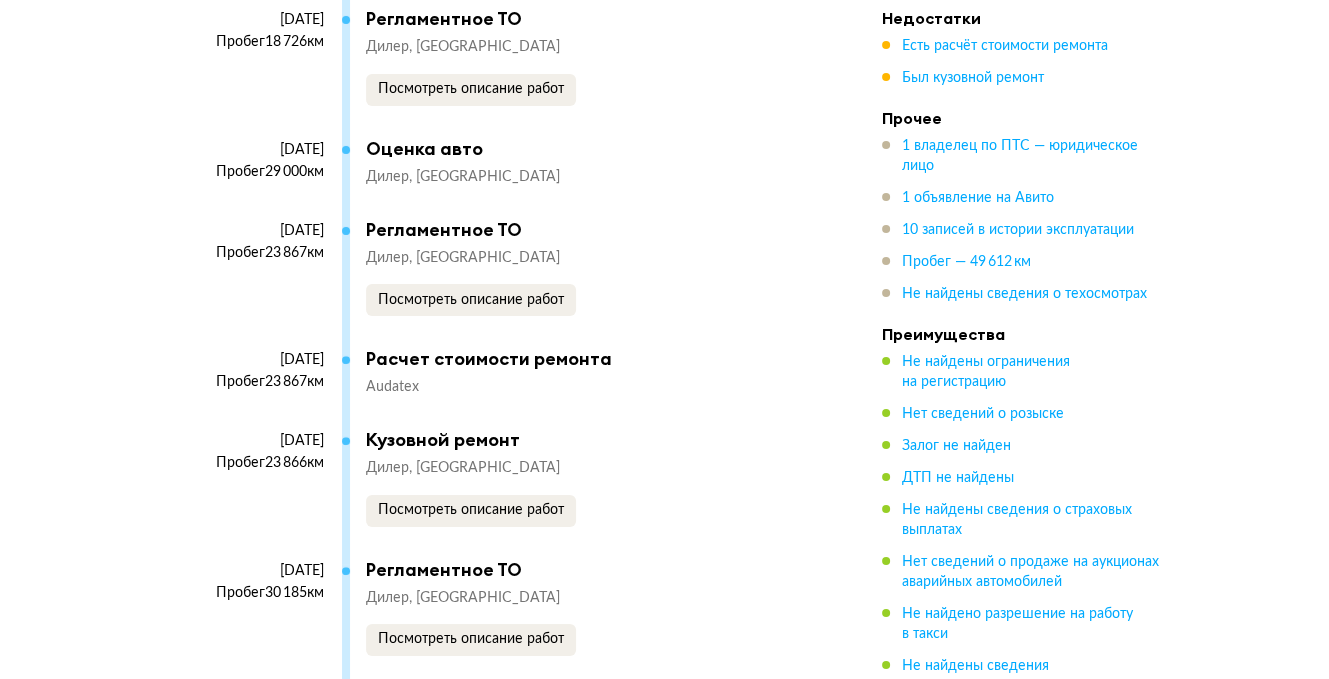 scroll, scrollTop: 6500, scrollLeft: 0, axis: vertical 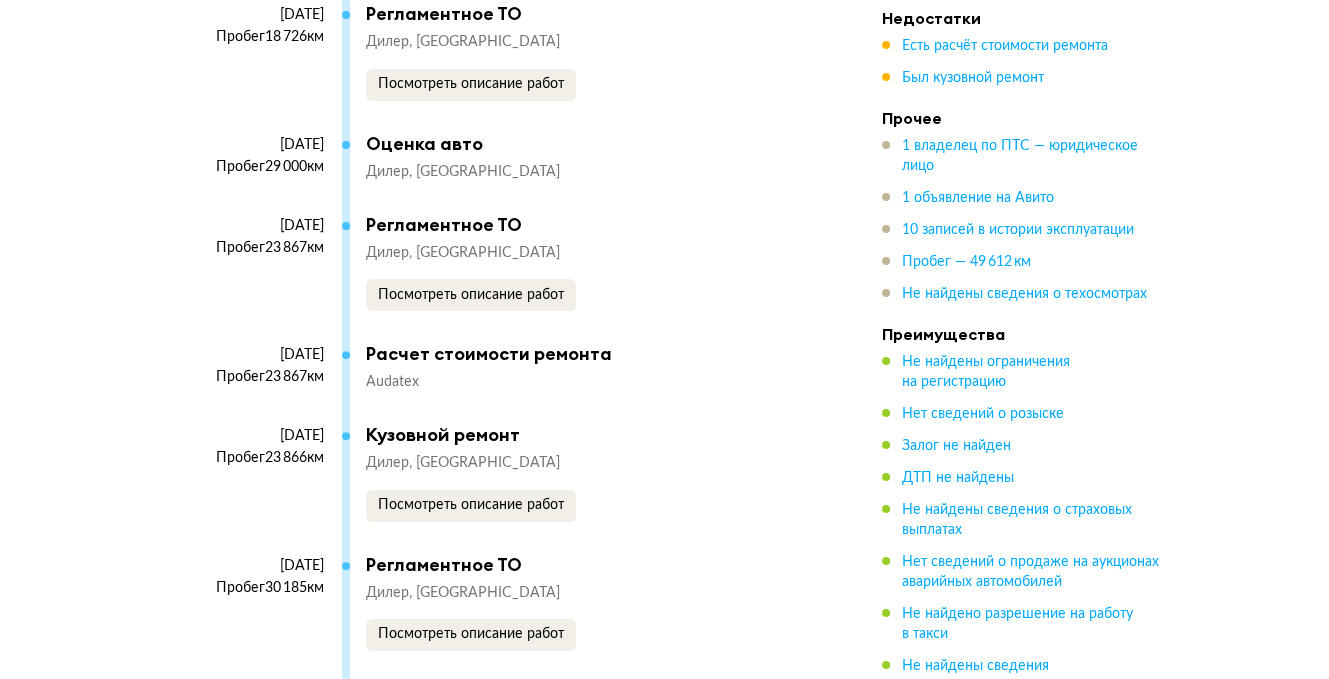 click on "Посмотреть описание работ" at bounding box center [584, 295] 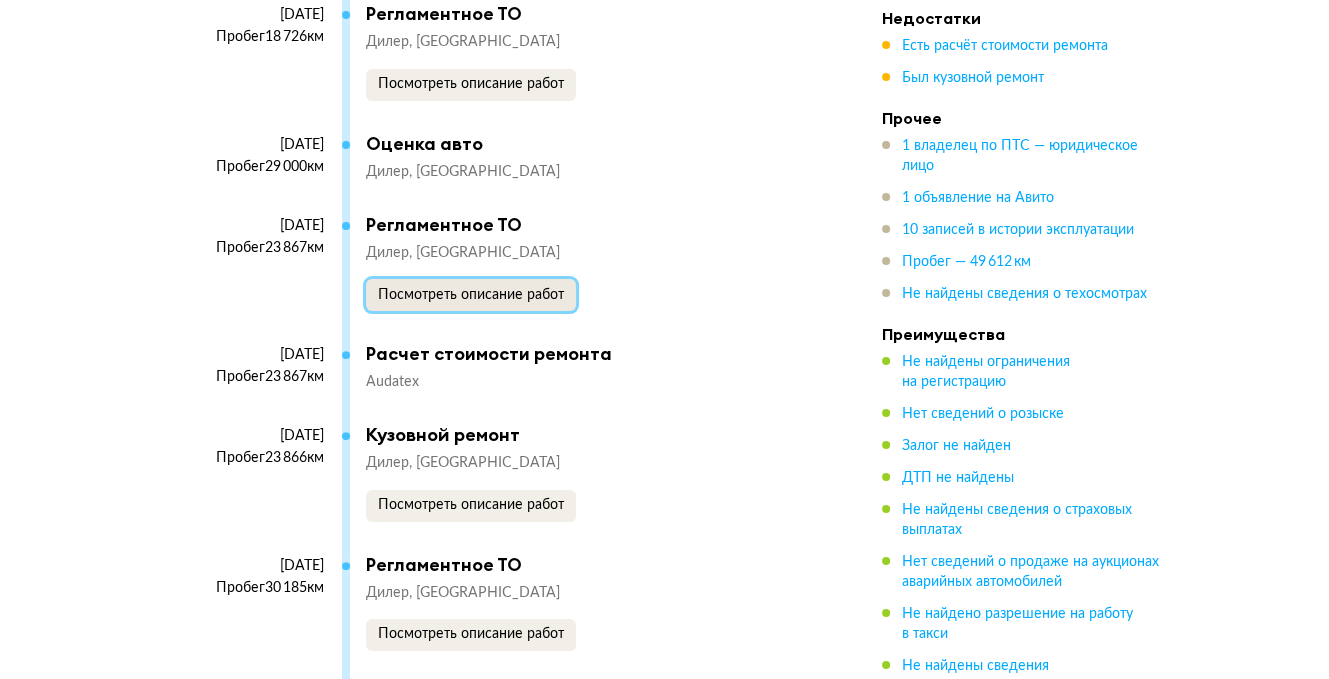 click on "Посмотреть описание работ" at bounding box center (471, 295) 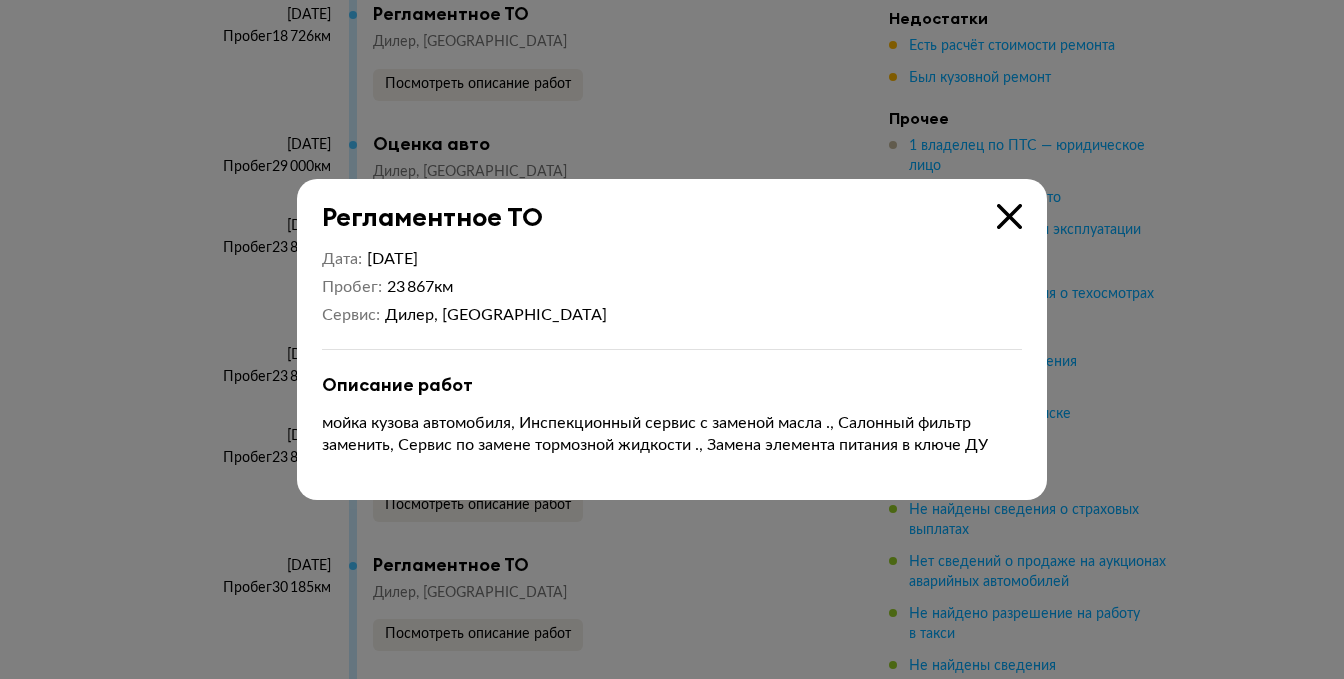 click at bounding box center [1009, 216] 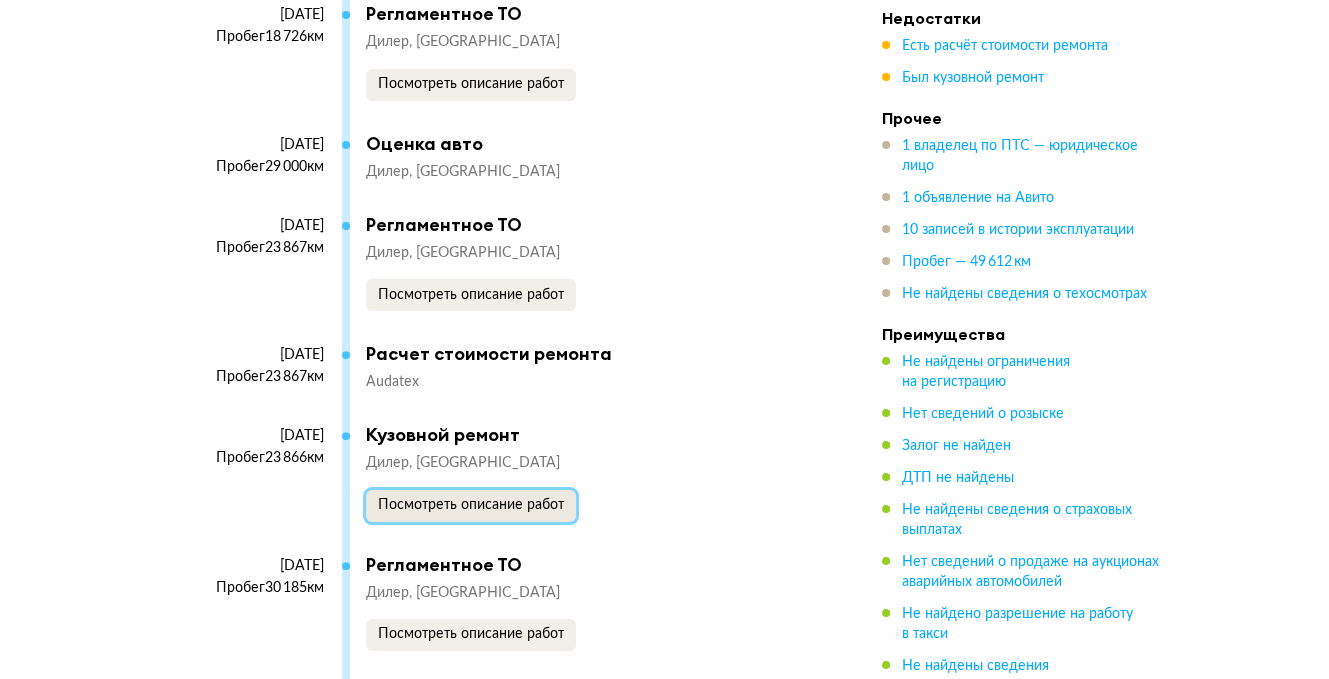 click on "Посмотреть описание работ" at bounding box center [471, 505] 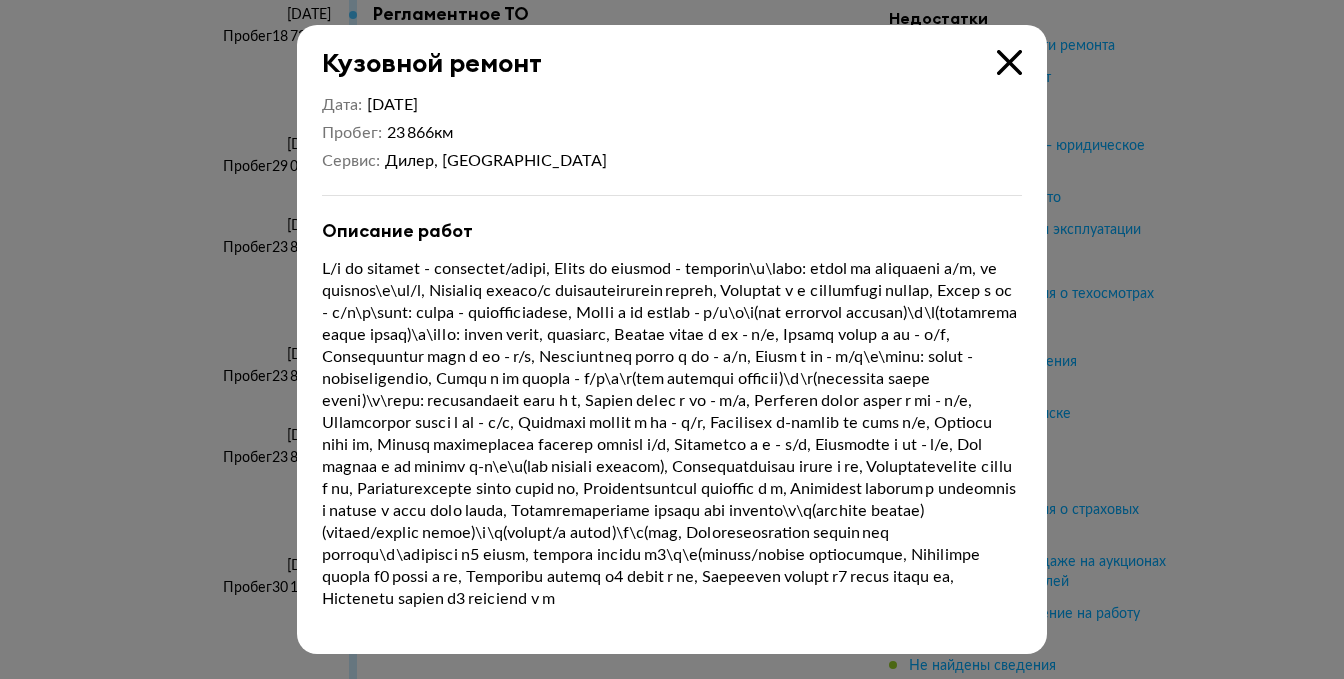 click on "Кузовной ремонт Дата 31 марта 2023 Пробег 23 866  км Сервис Дилер, Санкт-Петербург Описание работ" at bounding box center (672, 339) 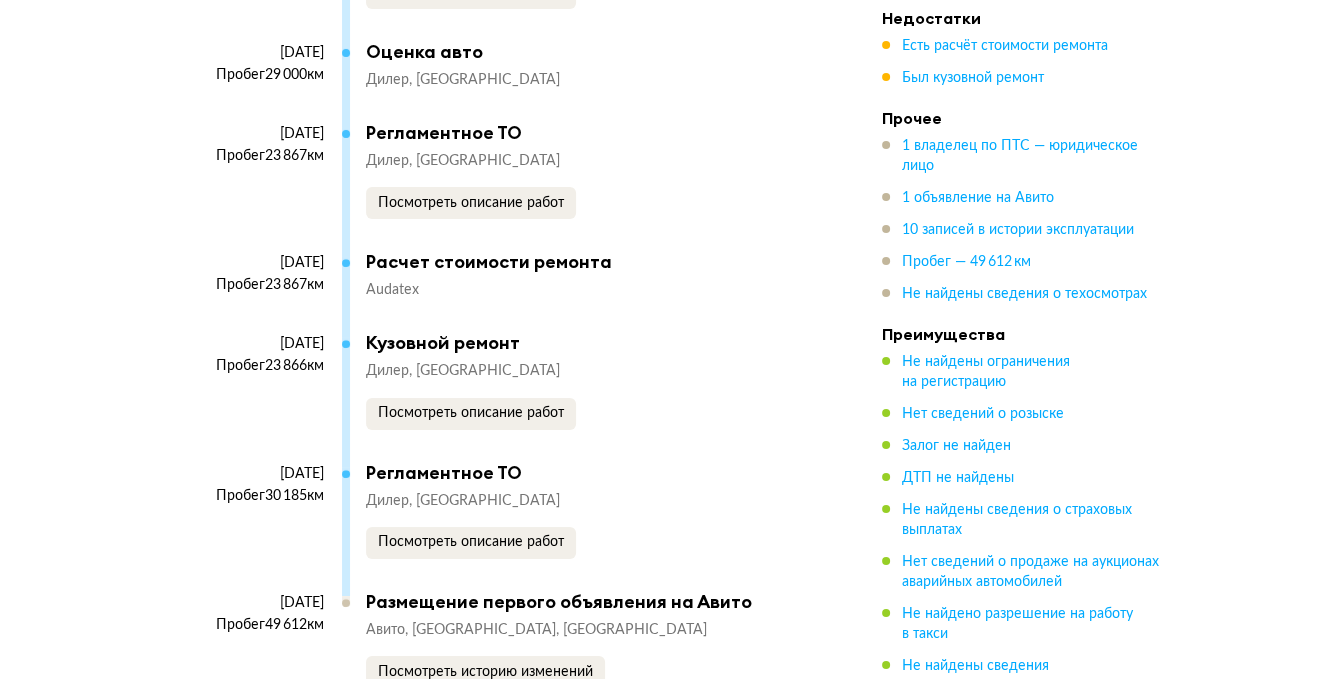 scroll, scrollTop: 6700, scrollLeft: 0, axis: vertical 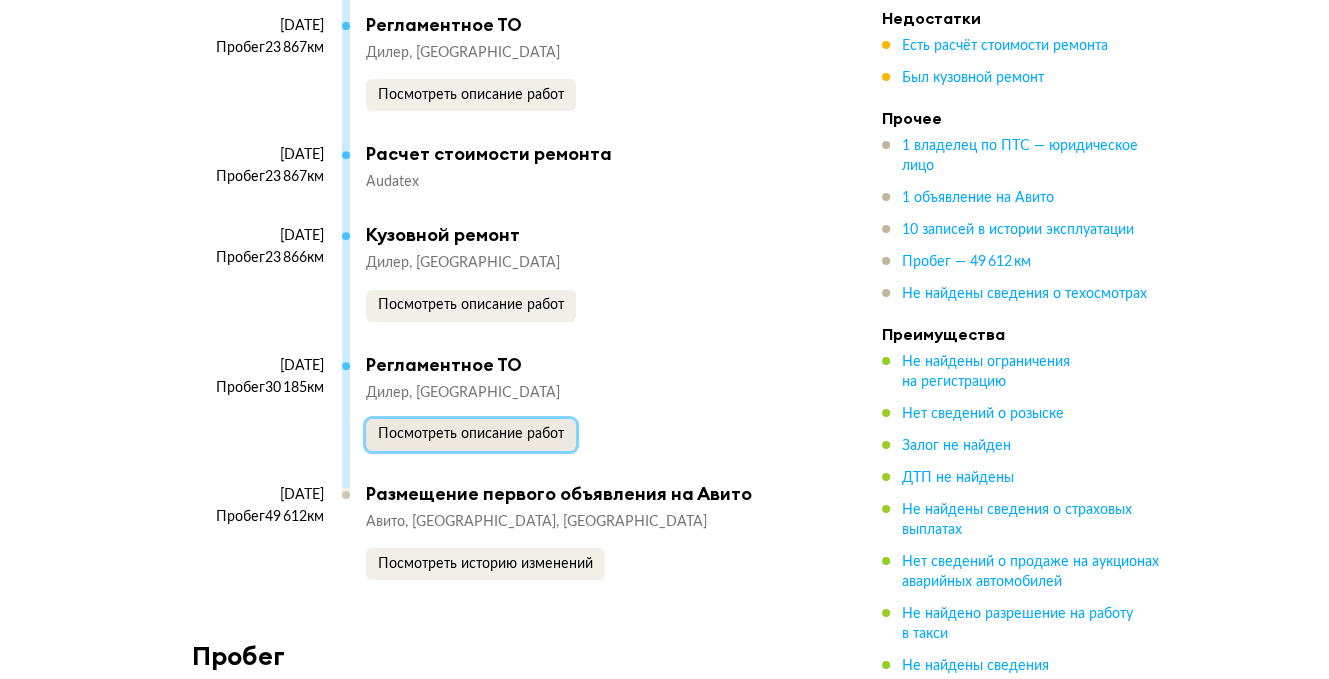 click on "Посмотреть описание работ" at bounding box center (471, 434) 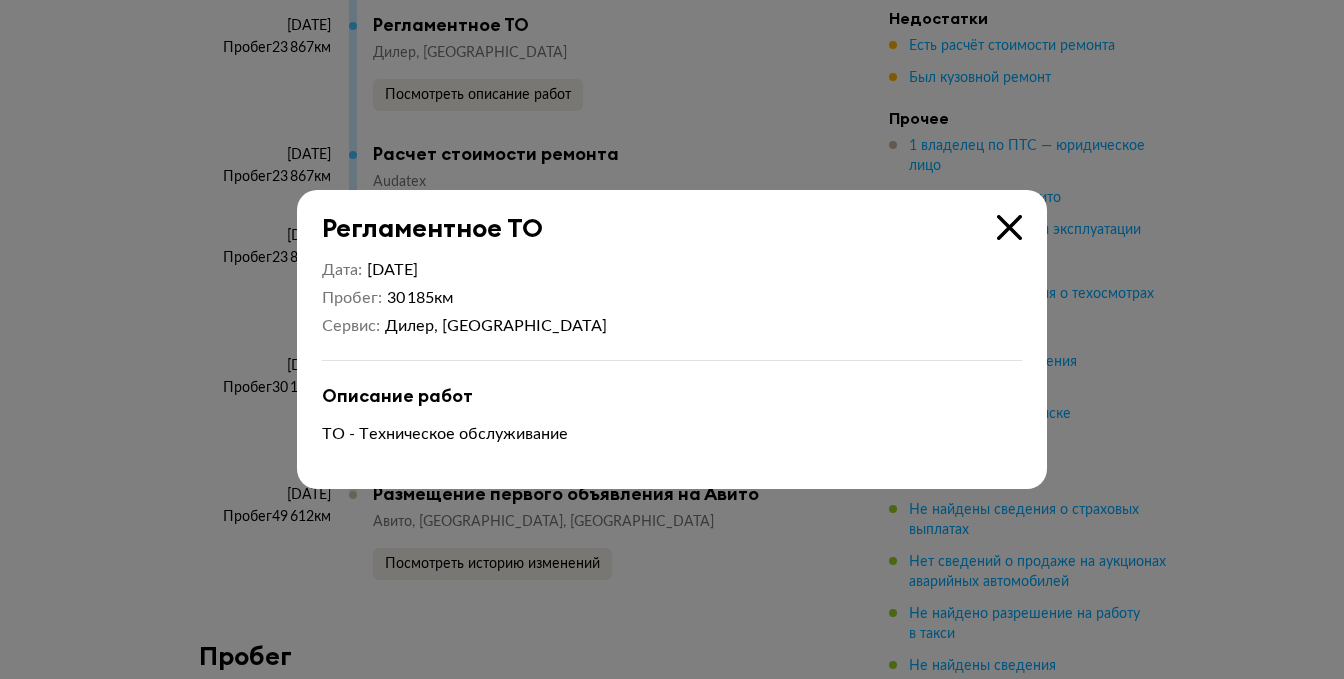 click at bounding box center (1009, 227) 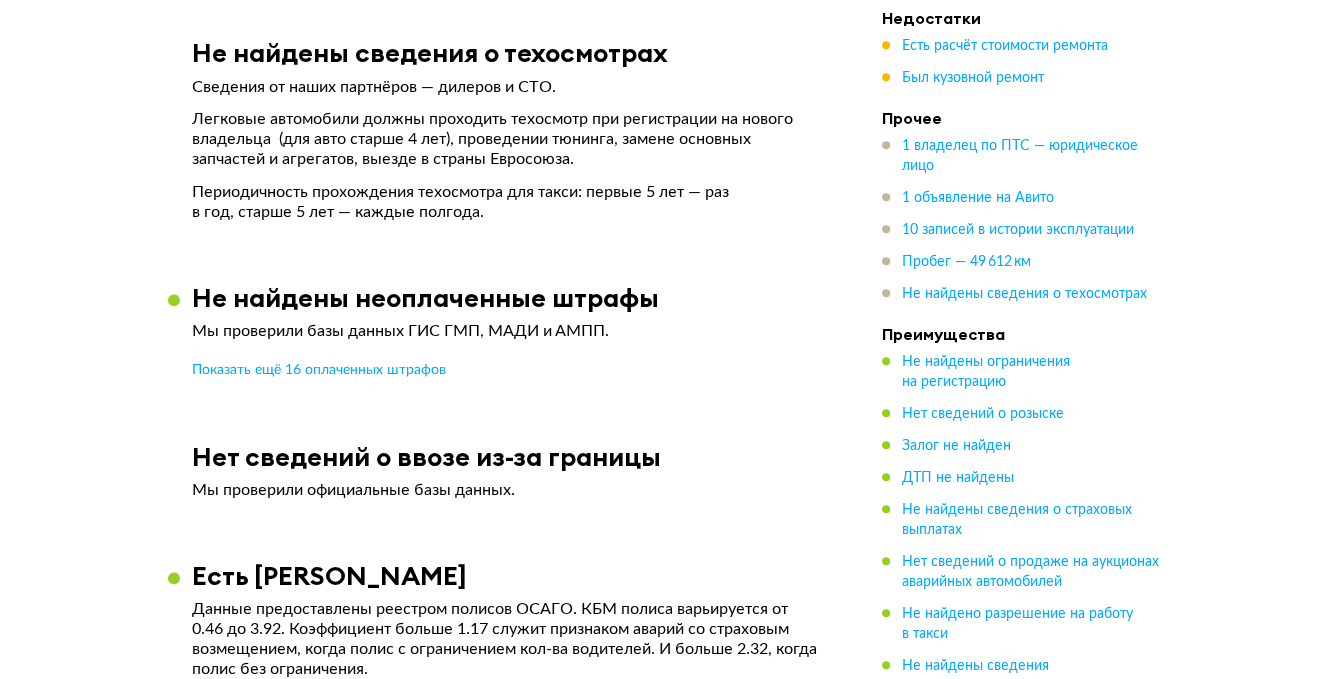 scroll, scrollTop: 7900, scrollLeft: 0, axis: vertical 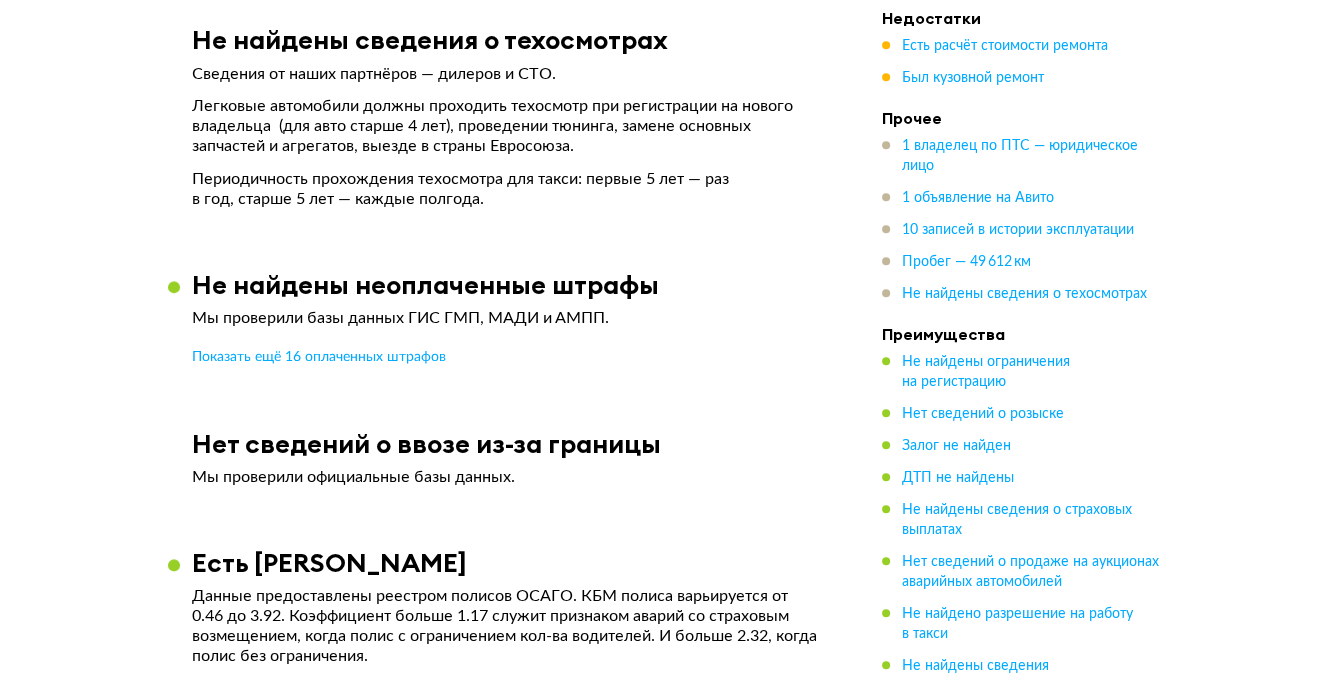 click on "Показать ещё 16 оплаченных штрафов" at bounding box center (319, 357) 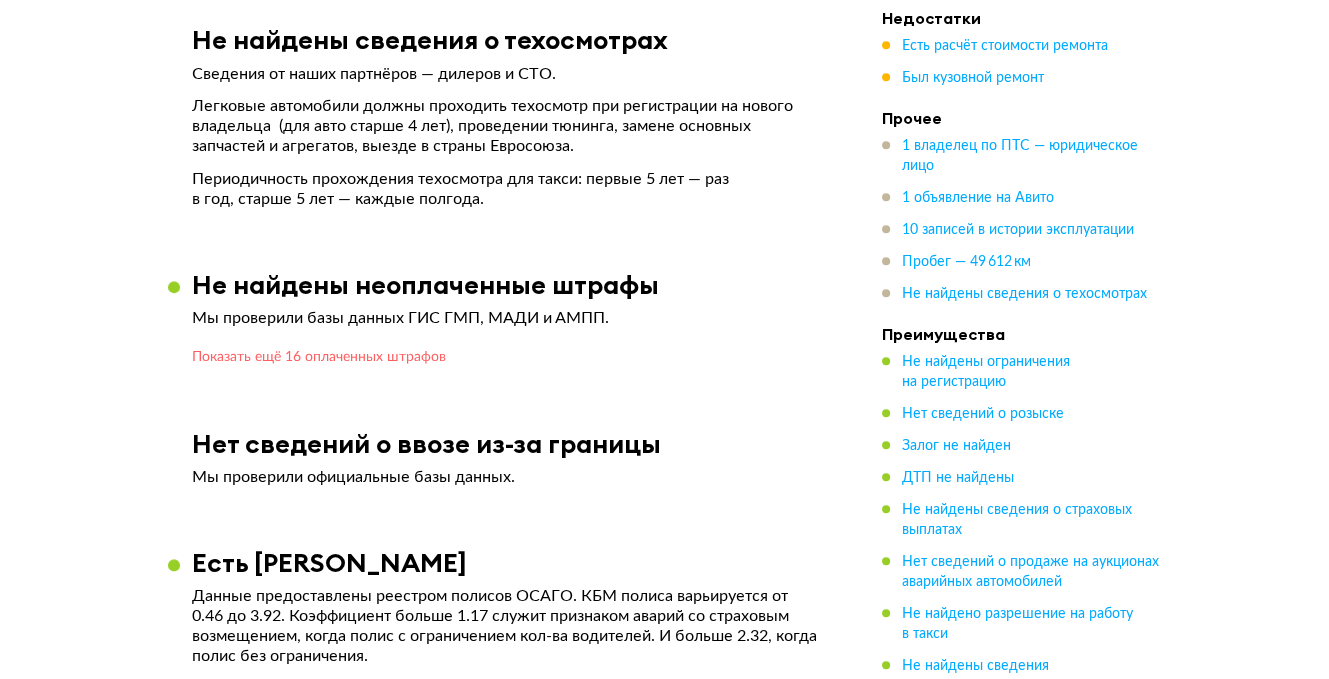 click on "Показать ещё 16 оплаченных штрафов" at bounding box center (319, 357) 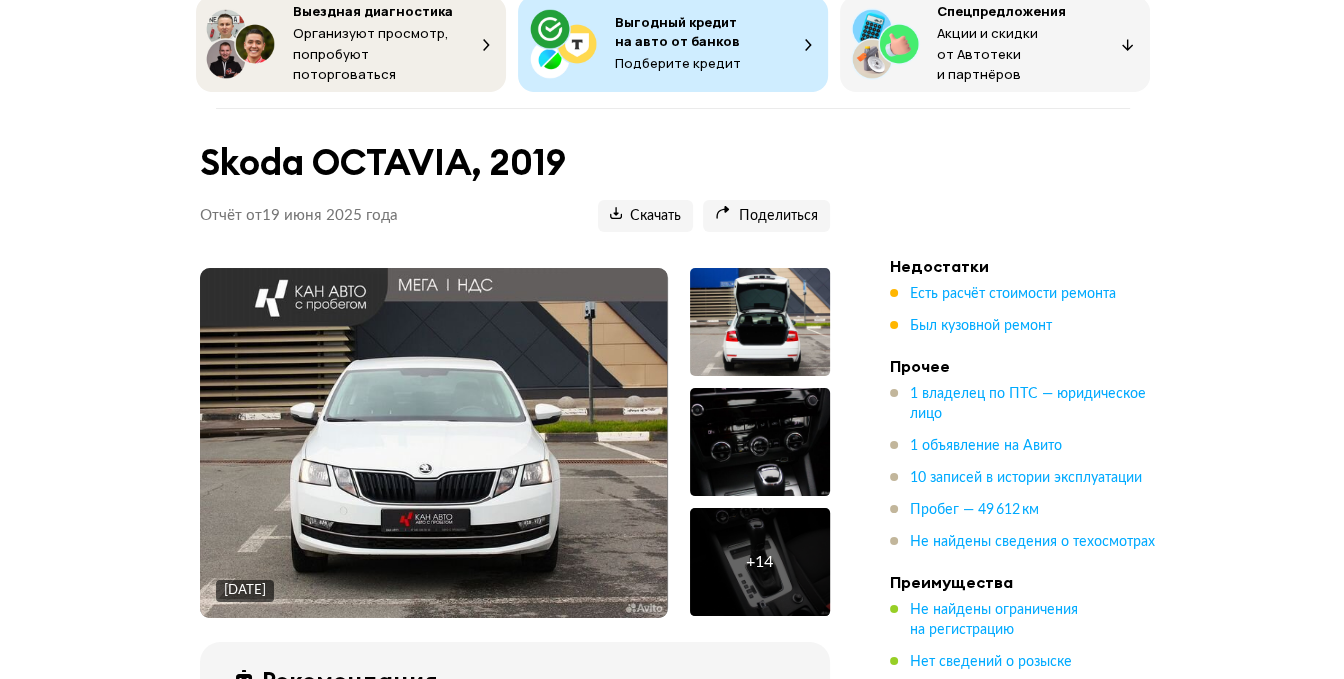 scroll, scrollTop: 100, scrollLeft: 0, axis: vertical 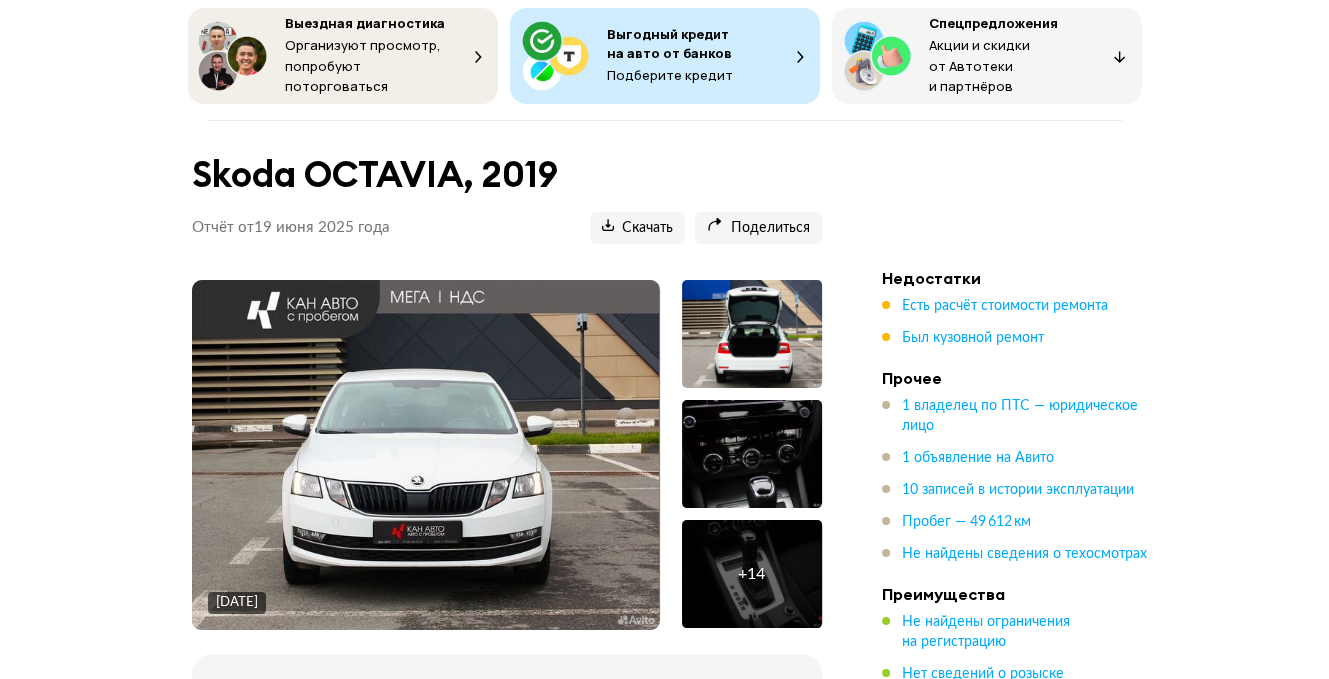 click at bounding box center (425, 455) 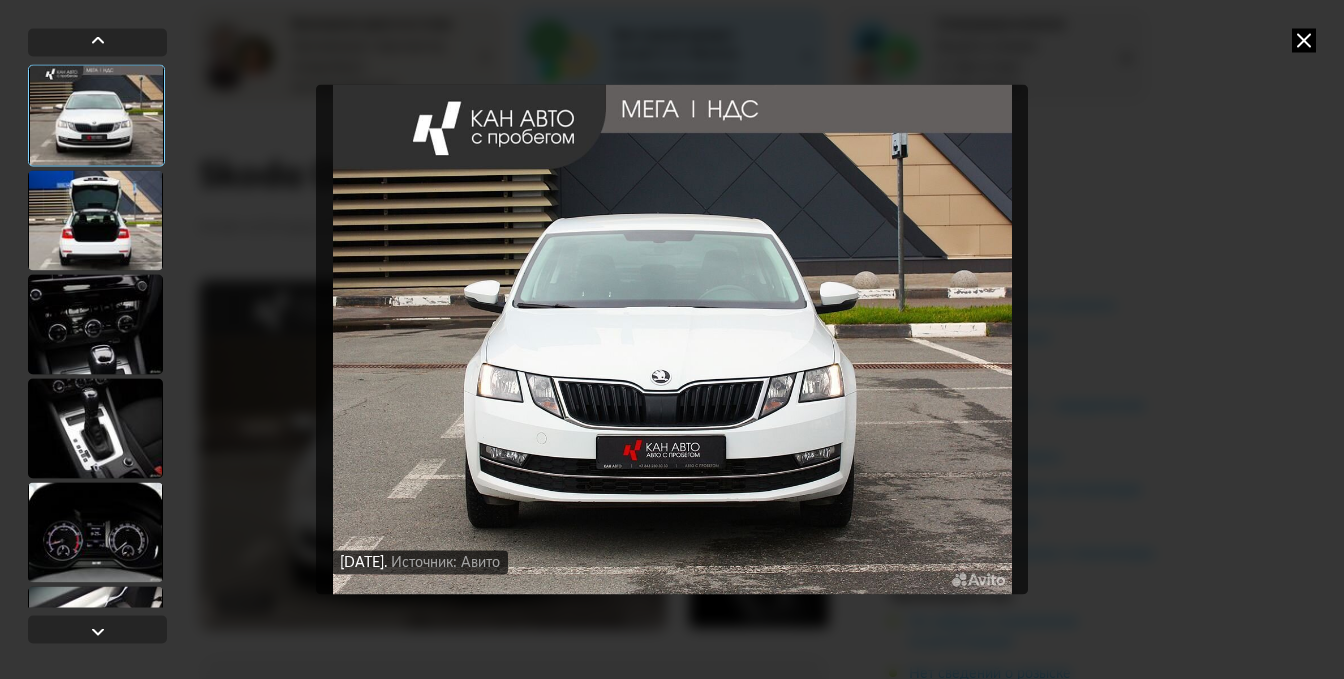 click at bounding box center [95, 220] 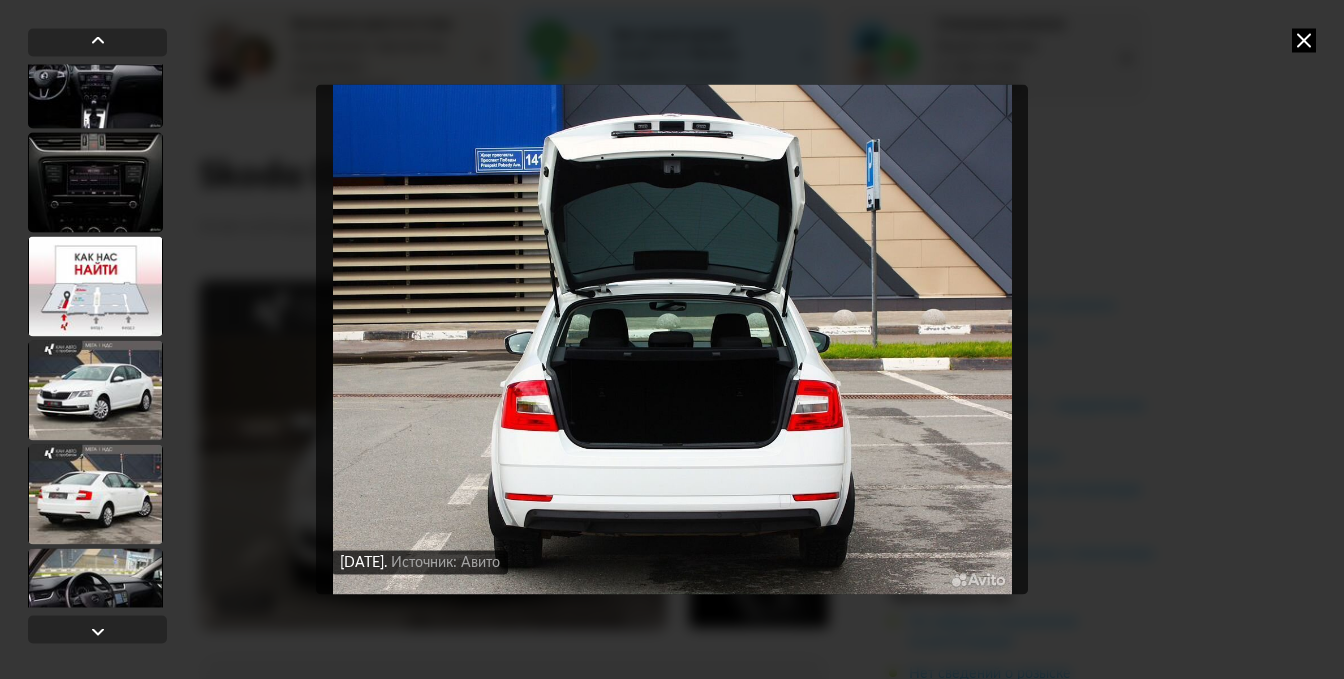 scroll, scrollTop: 1000, scrollLeft: 0, axis: vertical 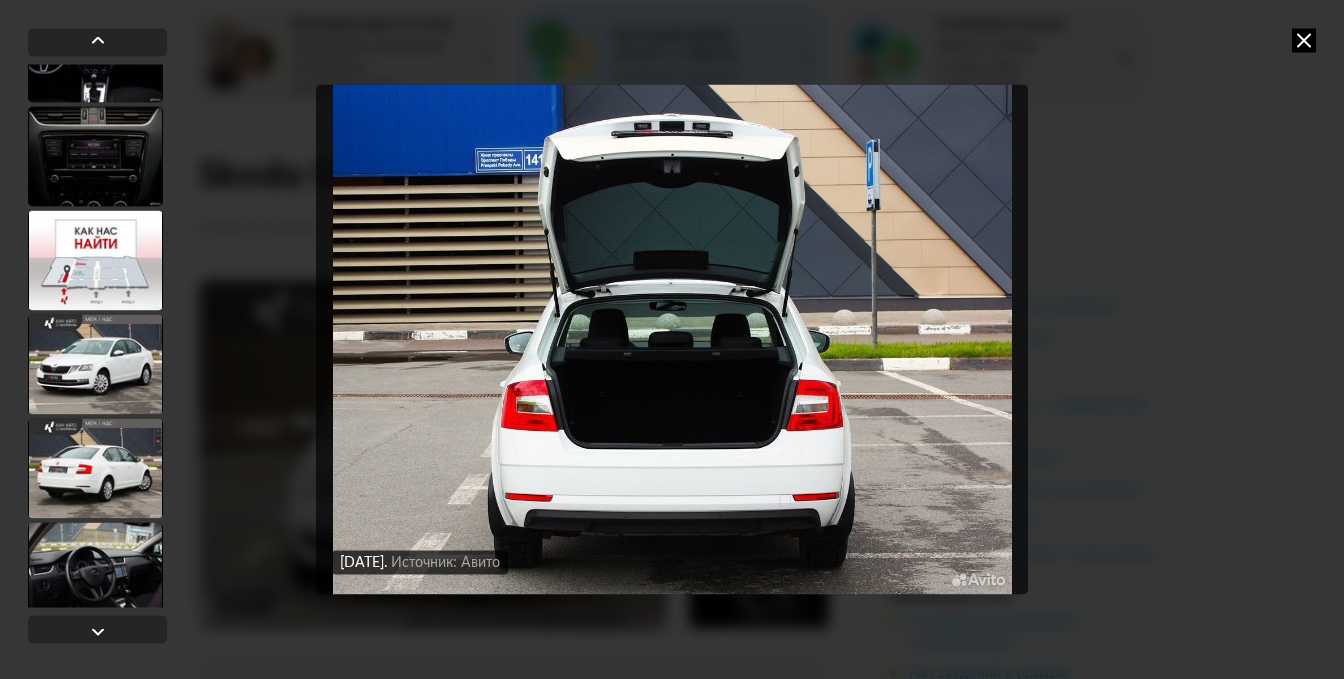click at bounding box center (95, 364) 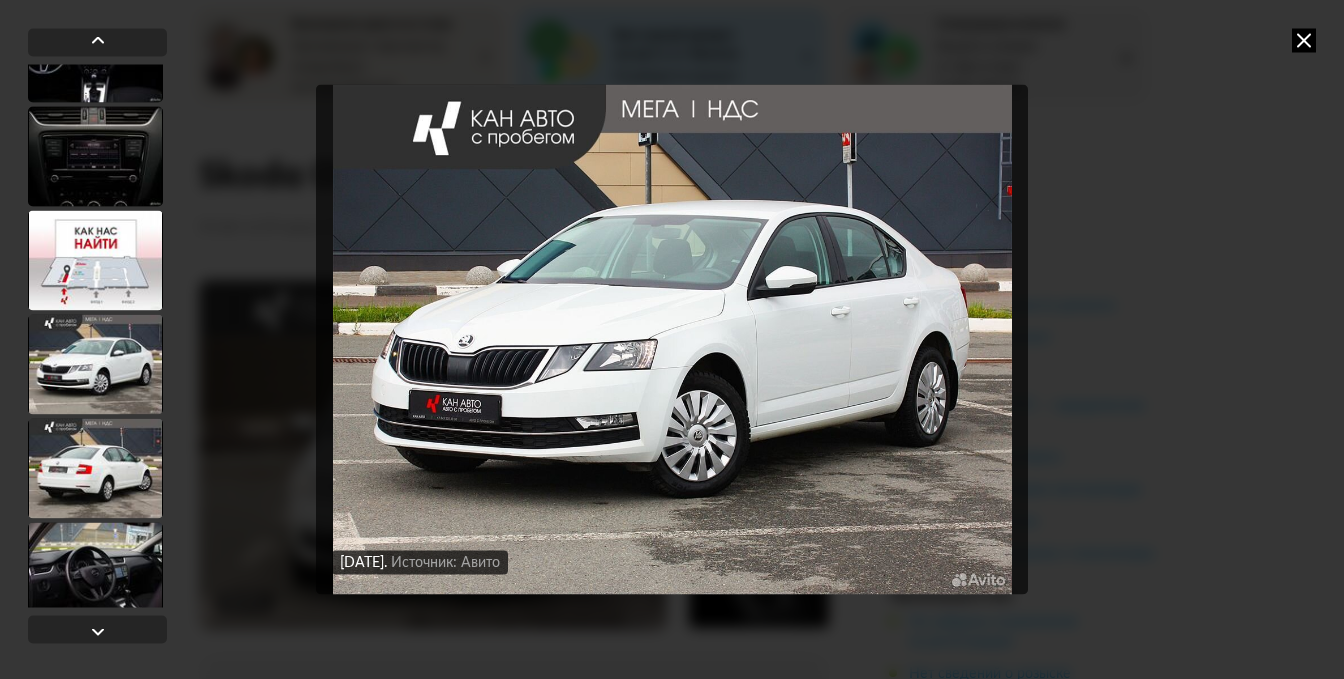 scroll, scrollTop: 998, scrollLeft: 0, axis: vertical 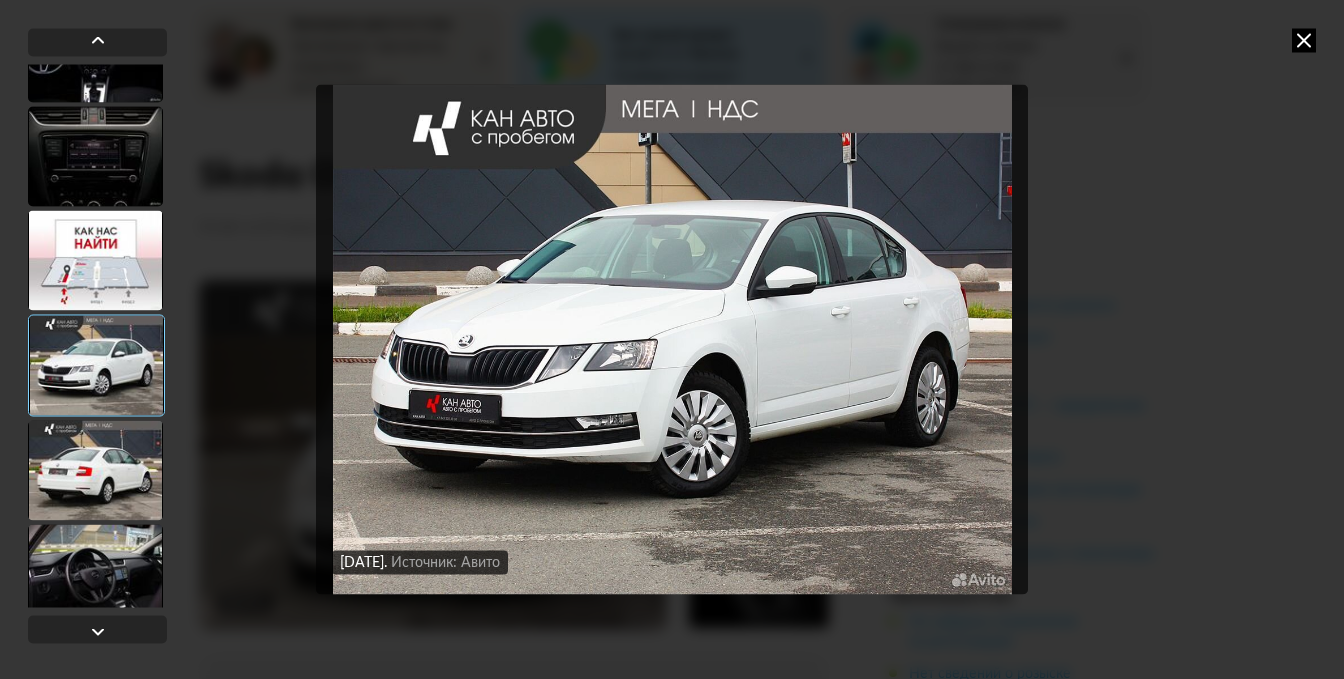 click at bounding box center (95, 470) 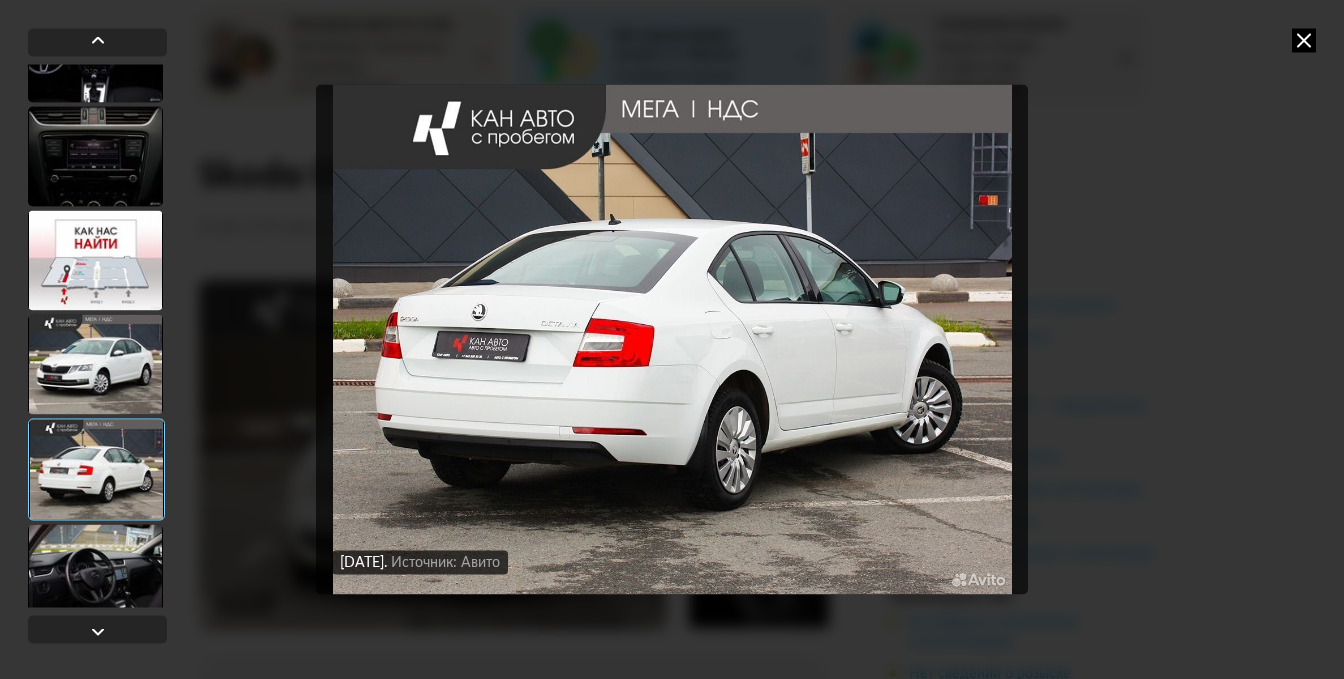 click at bounding box center (95, 364) 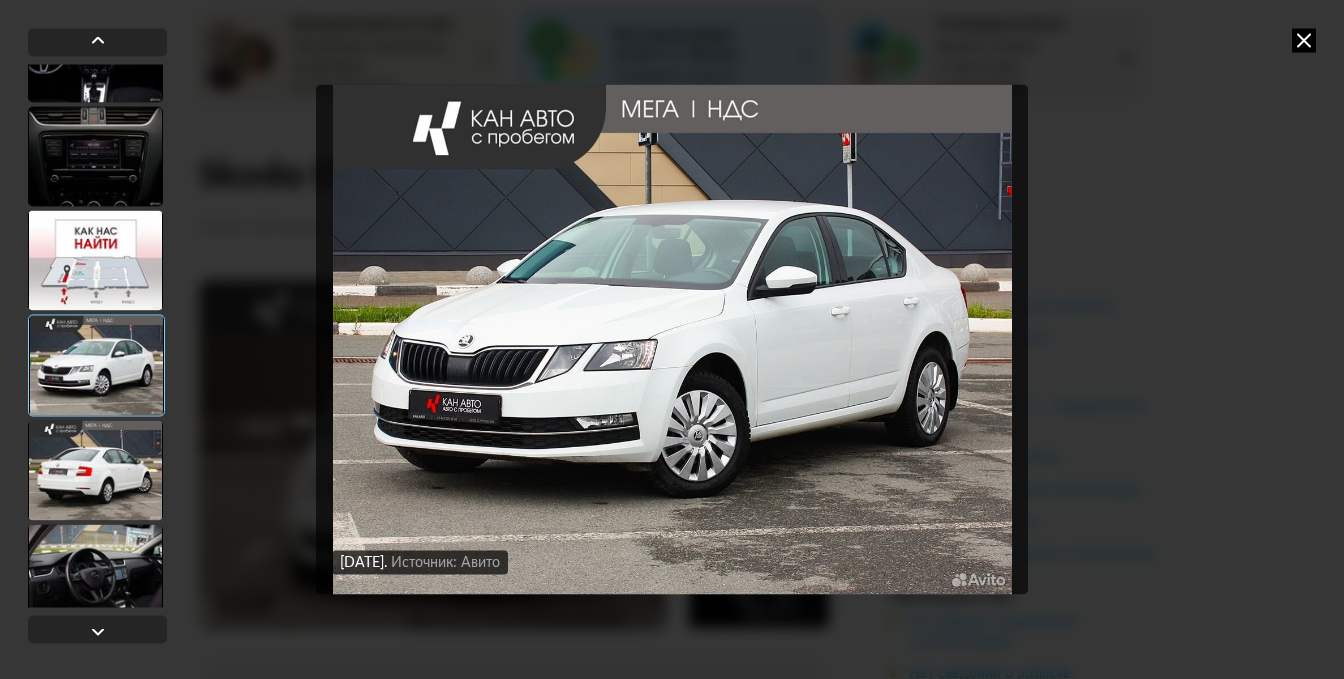 click at bounding box center [95, 470] 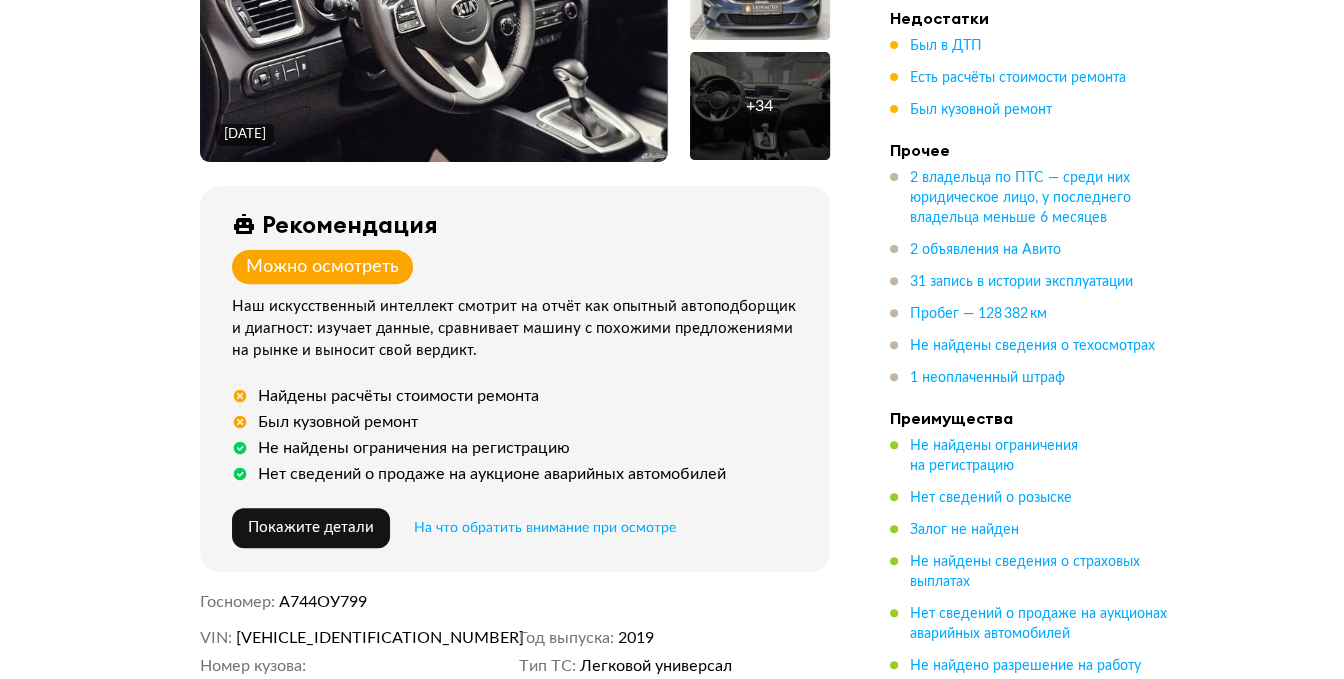 scroll, scrollTop: 300, scrollLeft: 0, axis: vertical 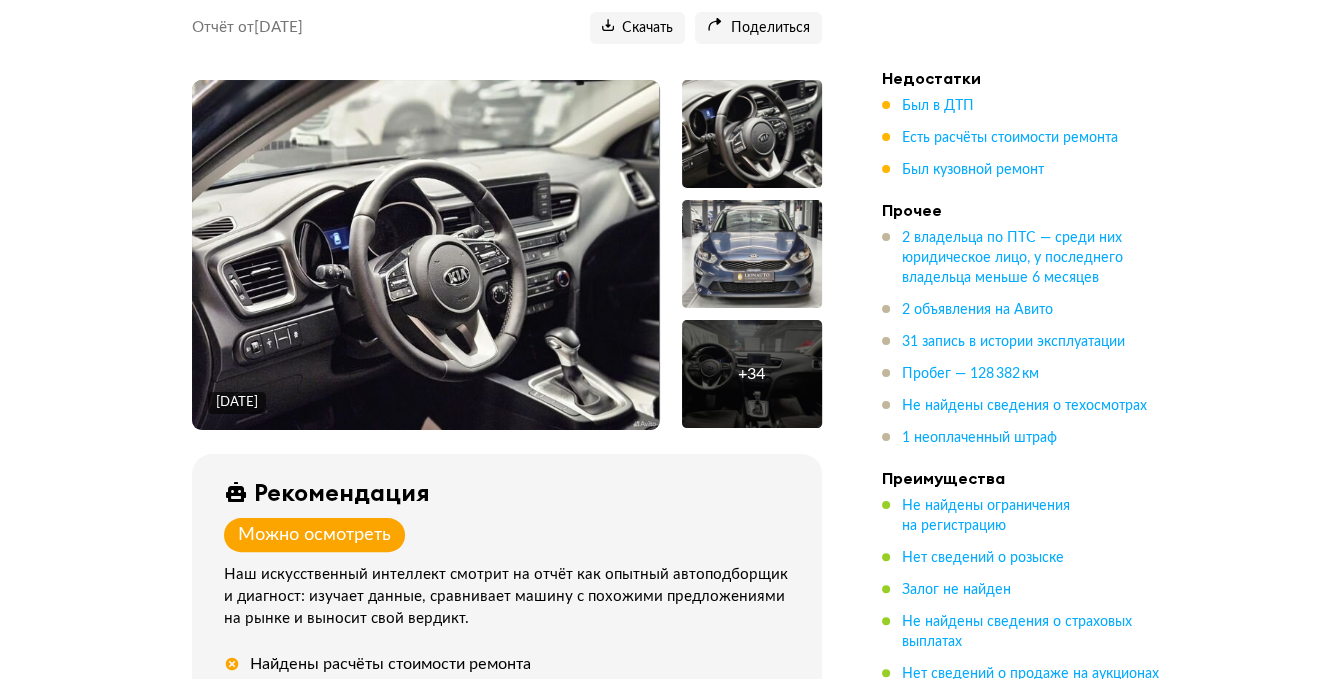 click at bounding box center [425, 255] 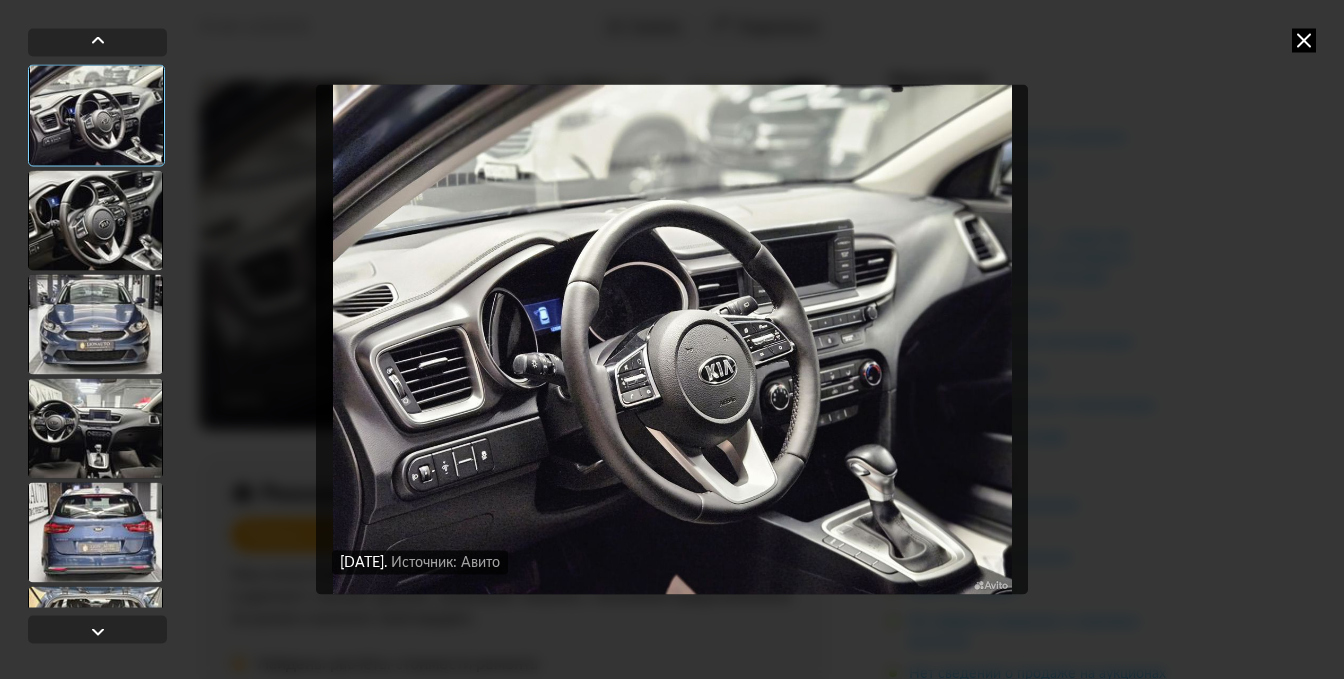 click at bounding box center [672, 339] 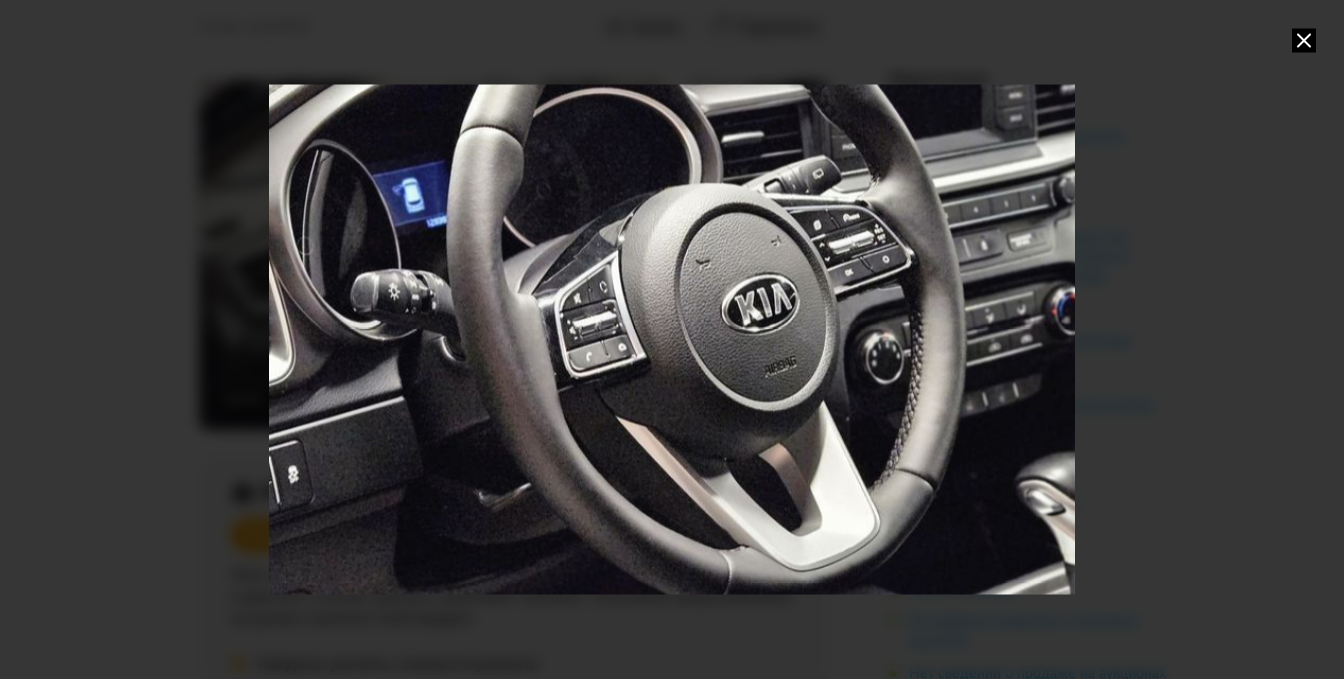 drag, startPoint x: 884, startPoint y: 359, endPoint x: 881, endPoint y: 263, distance: 96.04687 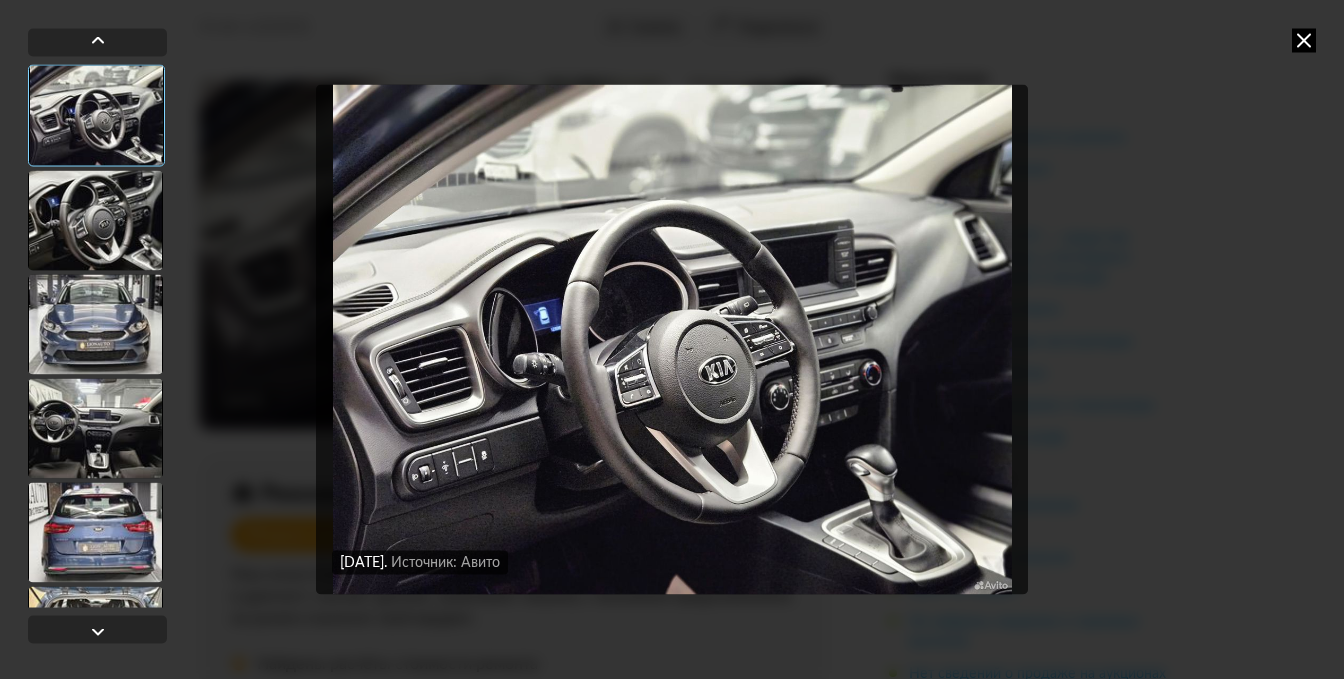 click at bounding box center [95, 220] 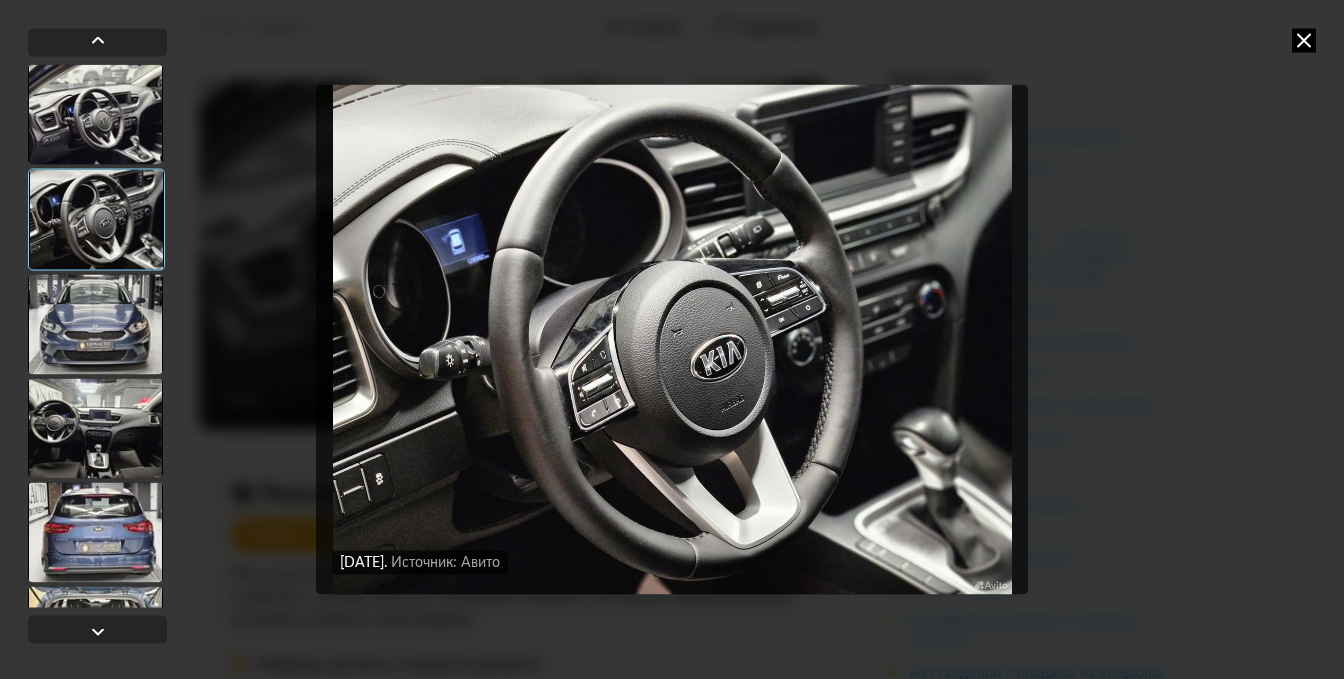 click at bounding box center [672, 339] 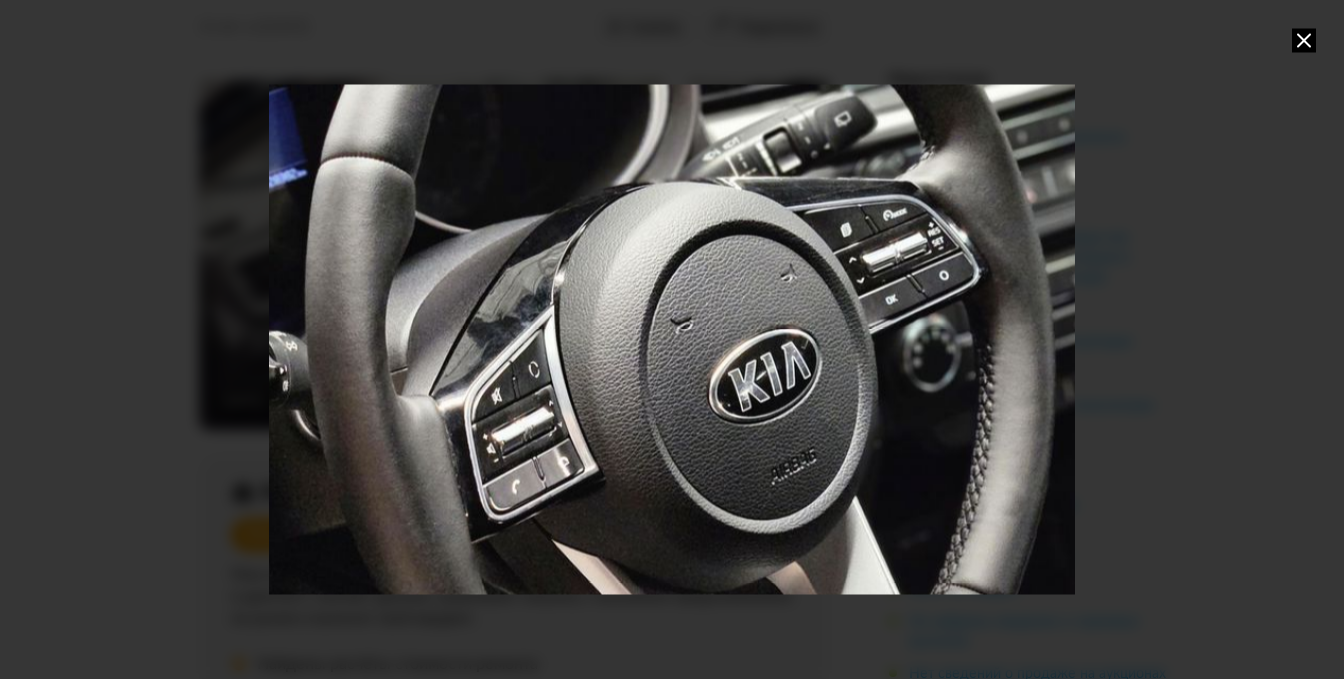 click at bounding box center [672, 339] 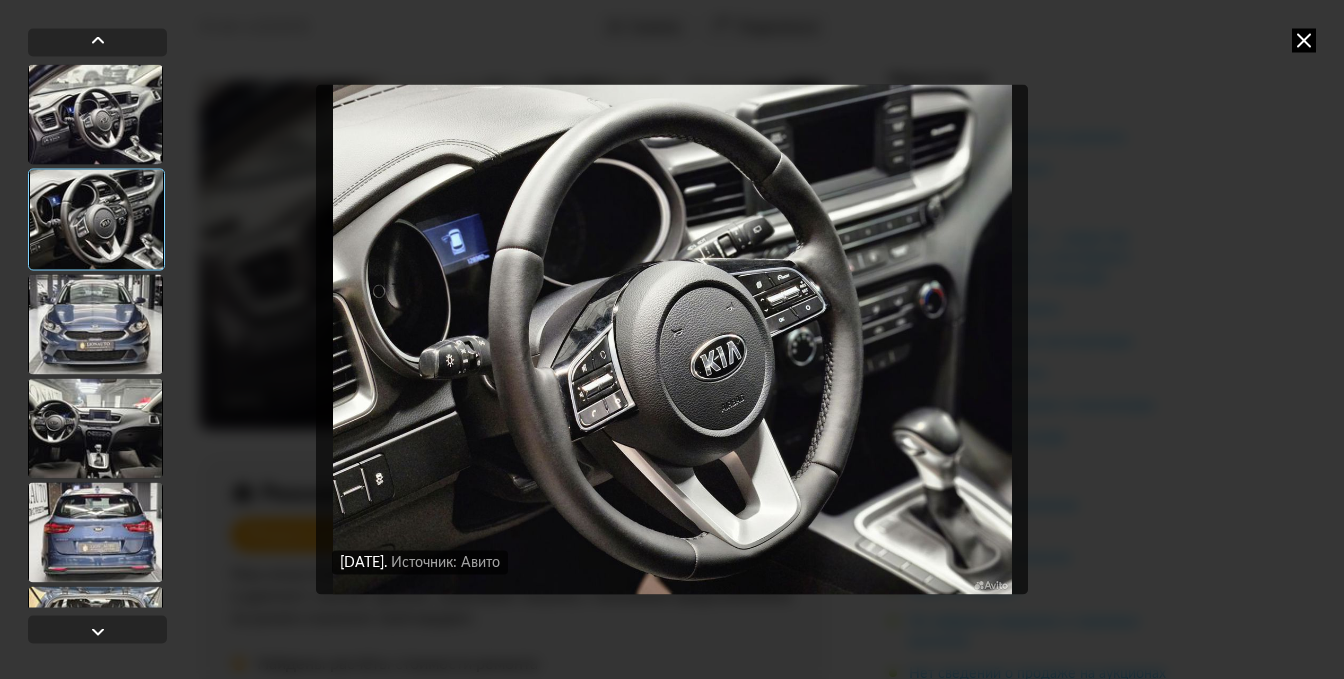 click at bounding box center (95, 324) 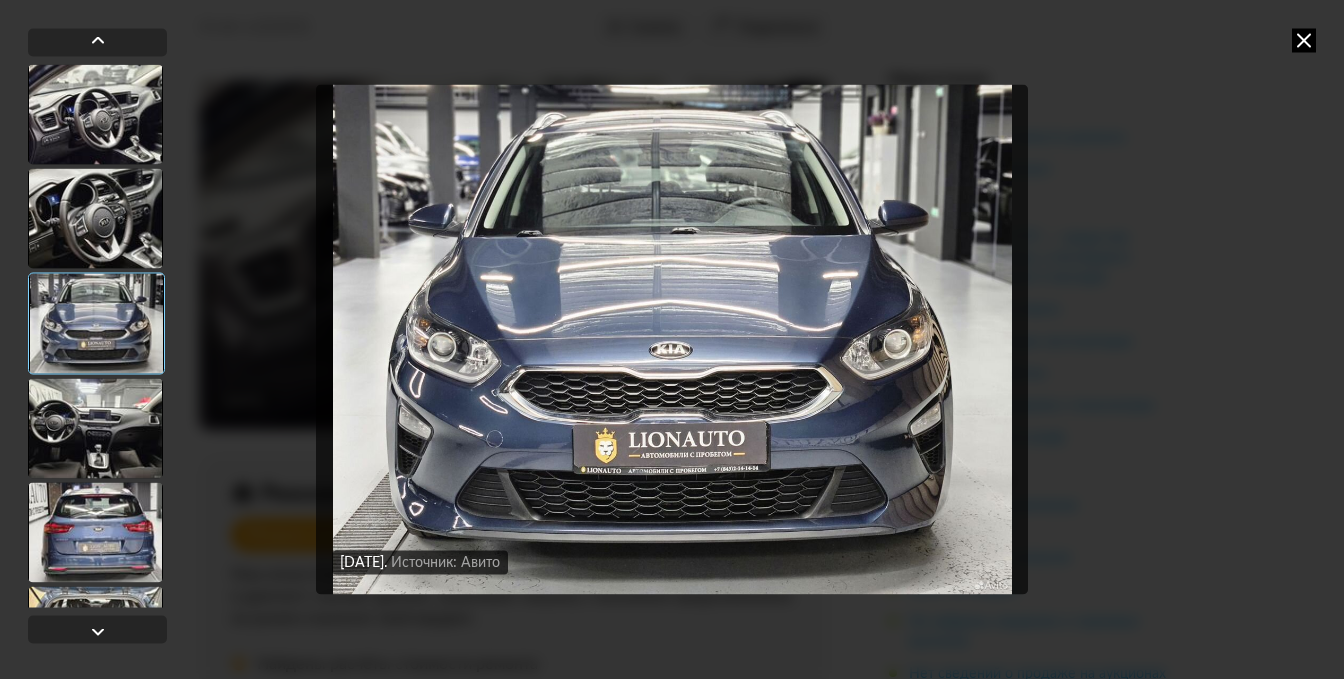 click at bounding box center [95, 428] 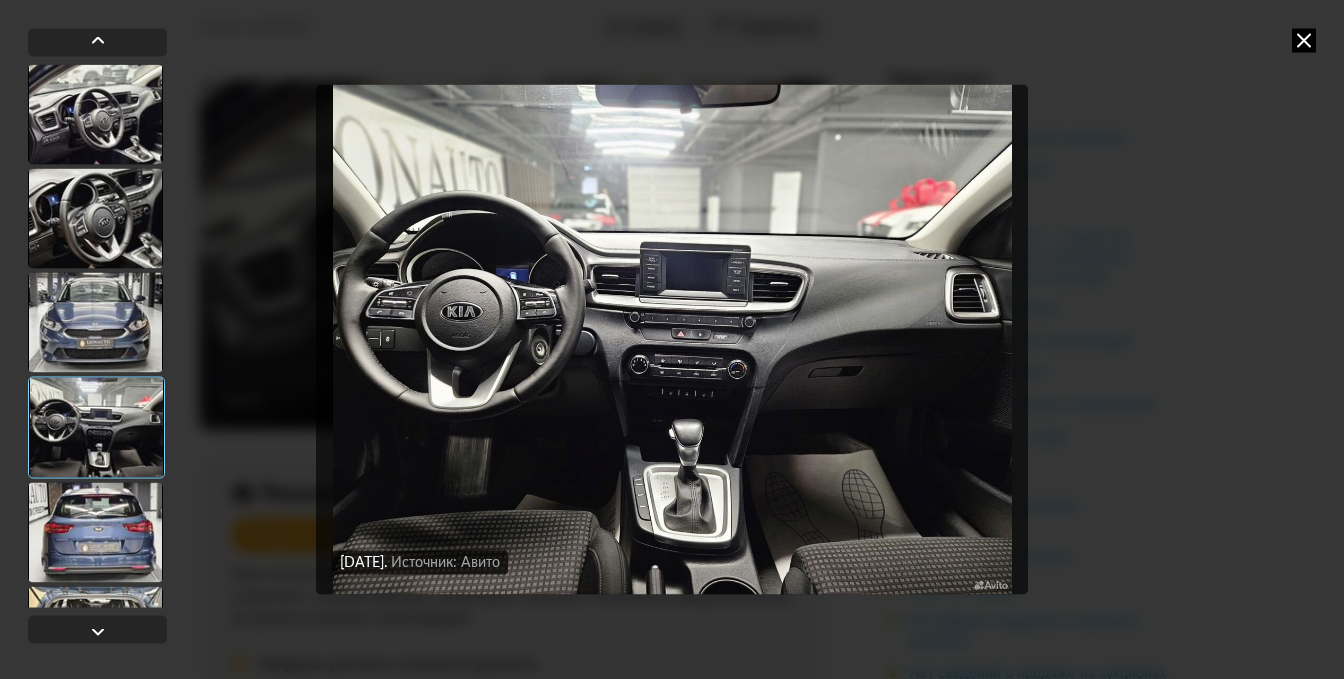 click at bounding box center (672, 339) 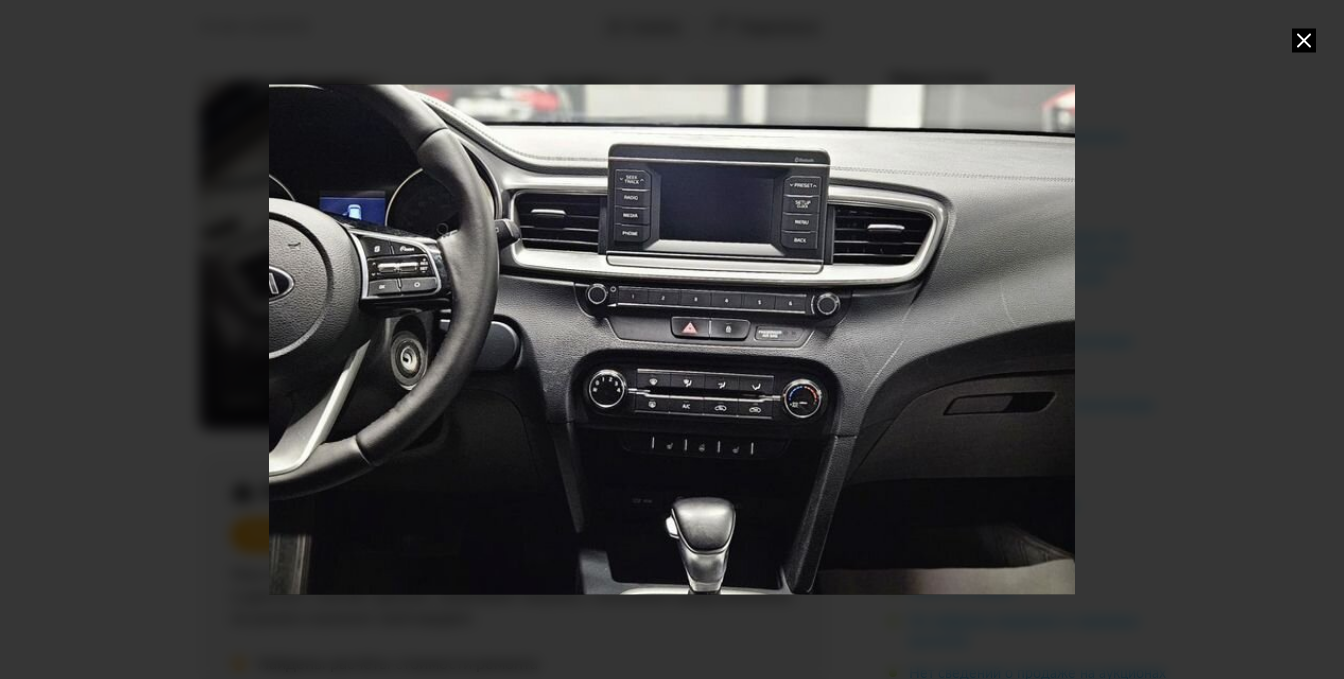 click at bounding box center (672, 339) 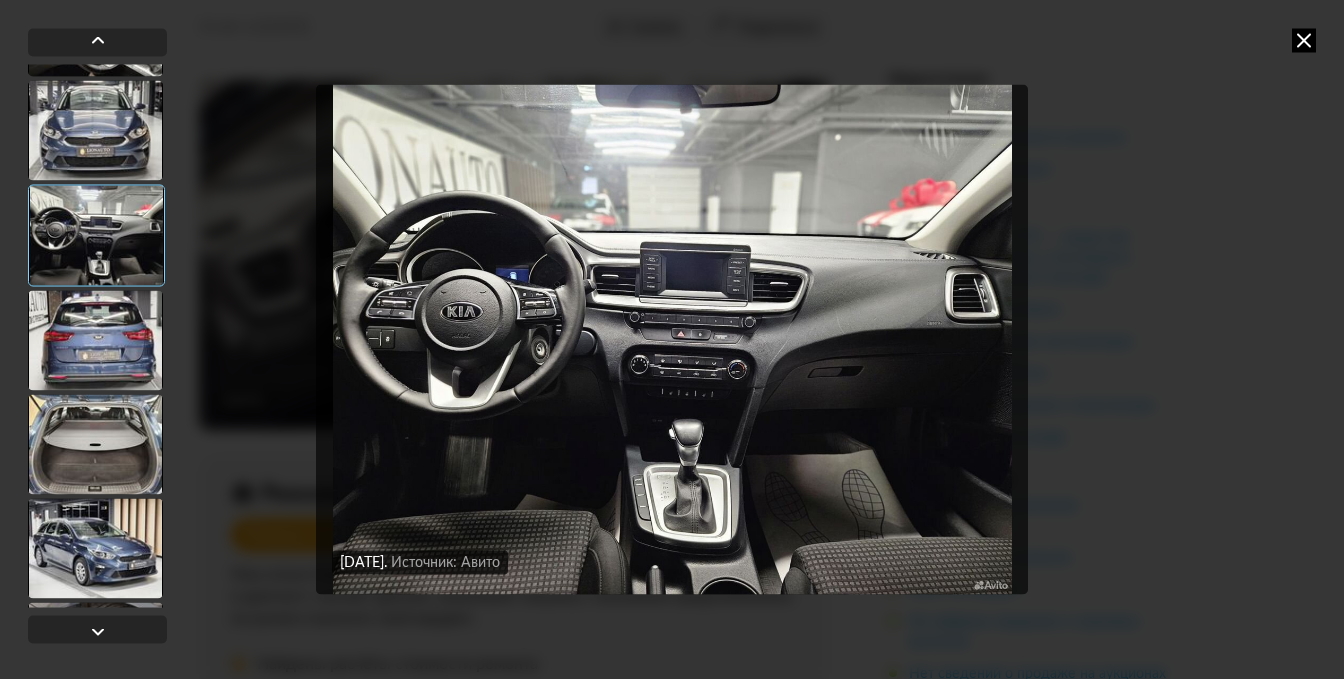 scroll, scrollTop: 200, scrollLeft: 0, axis: vertical 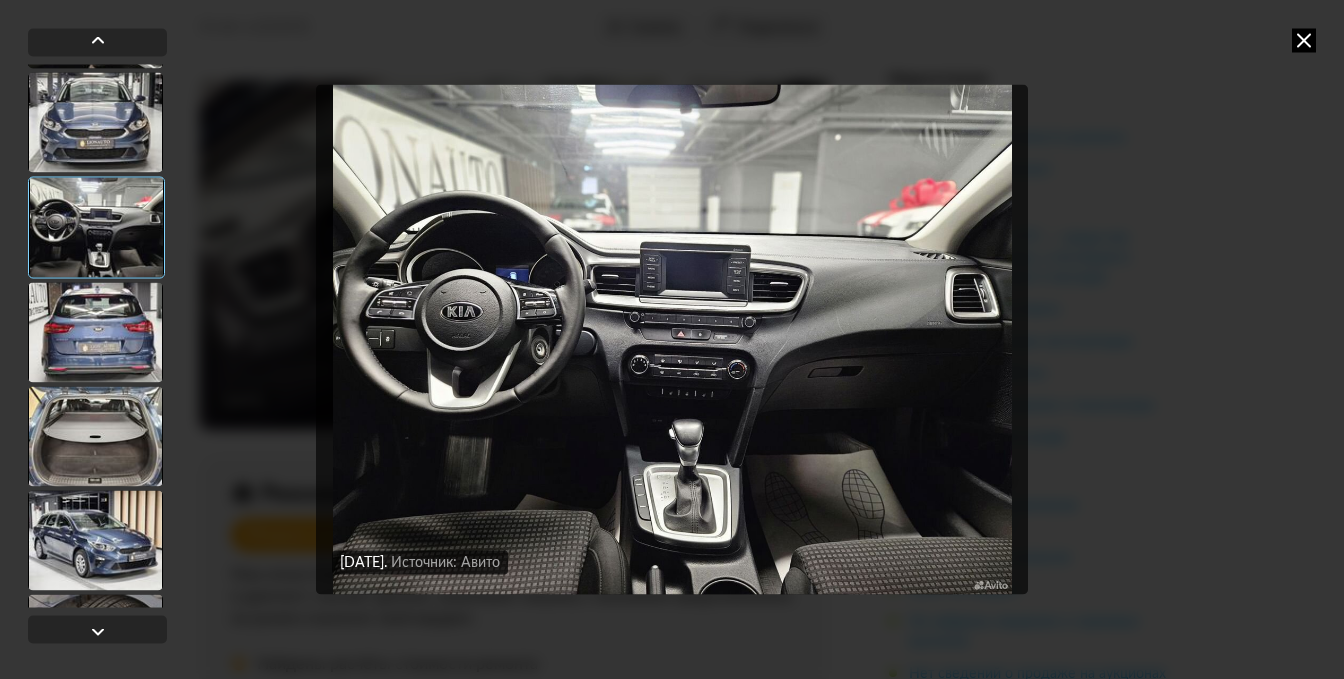 click at bounding box center (95, 332) 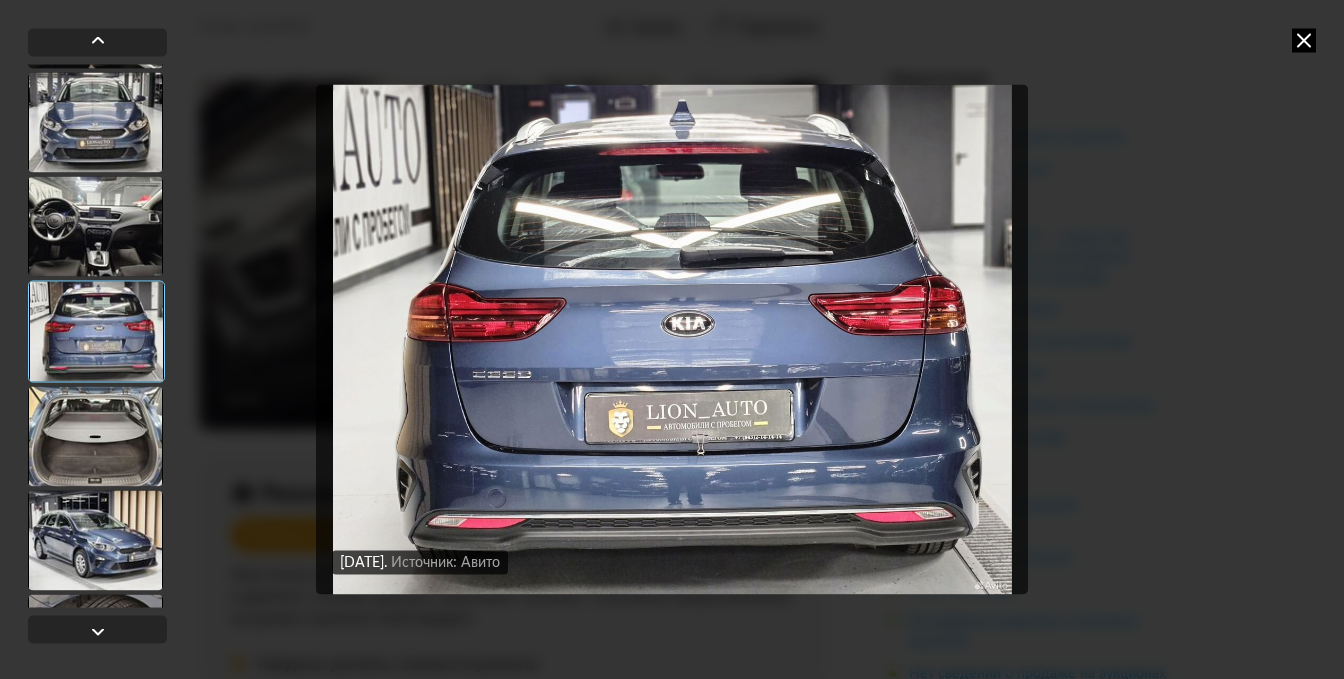 click at bounding box center (95, 436) 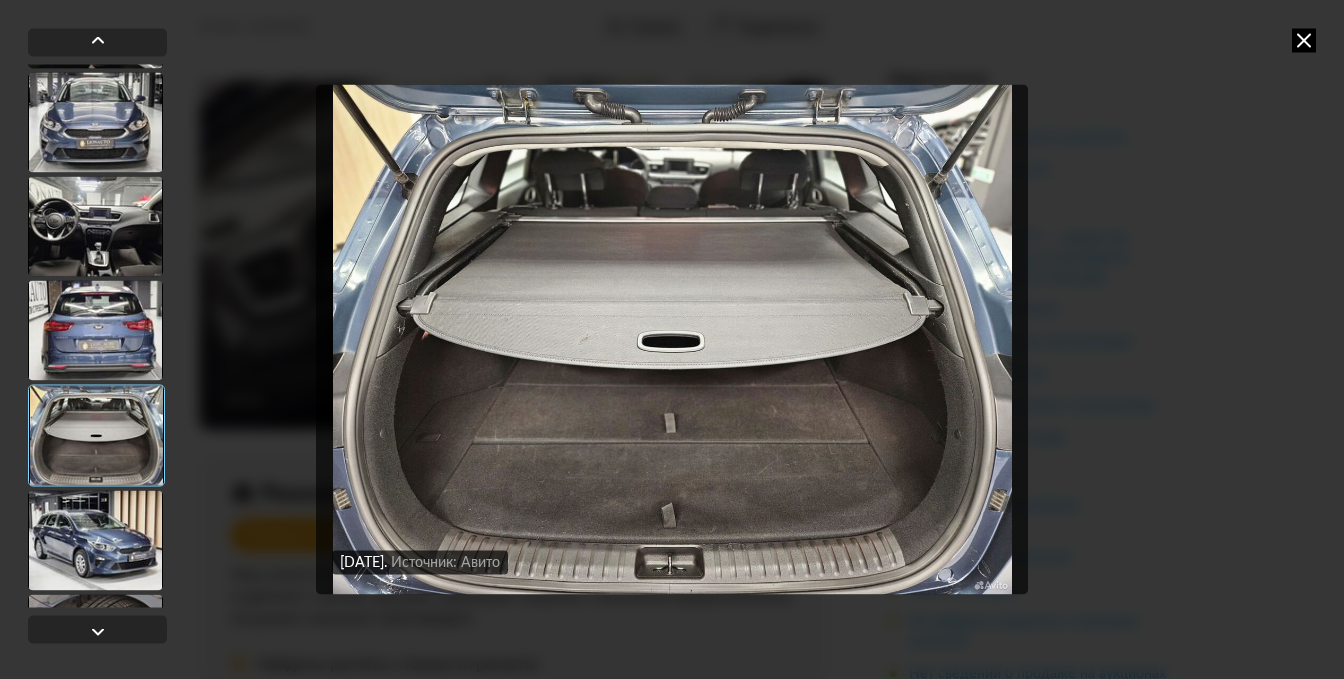 click at bounding box center (672, 339) 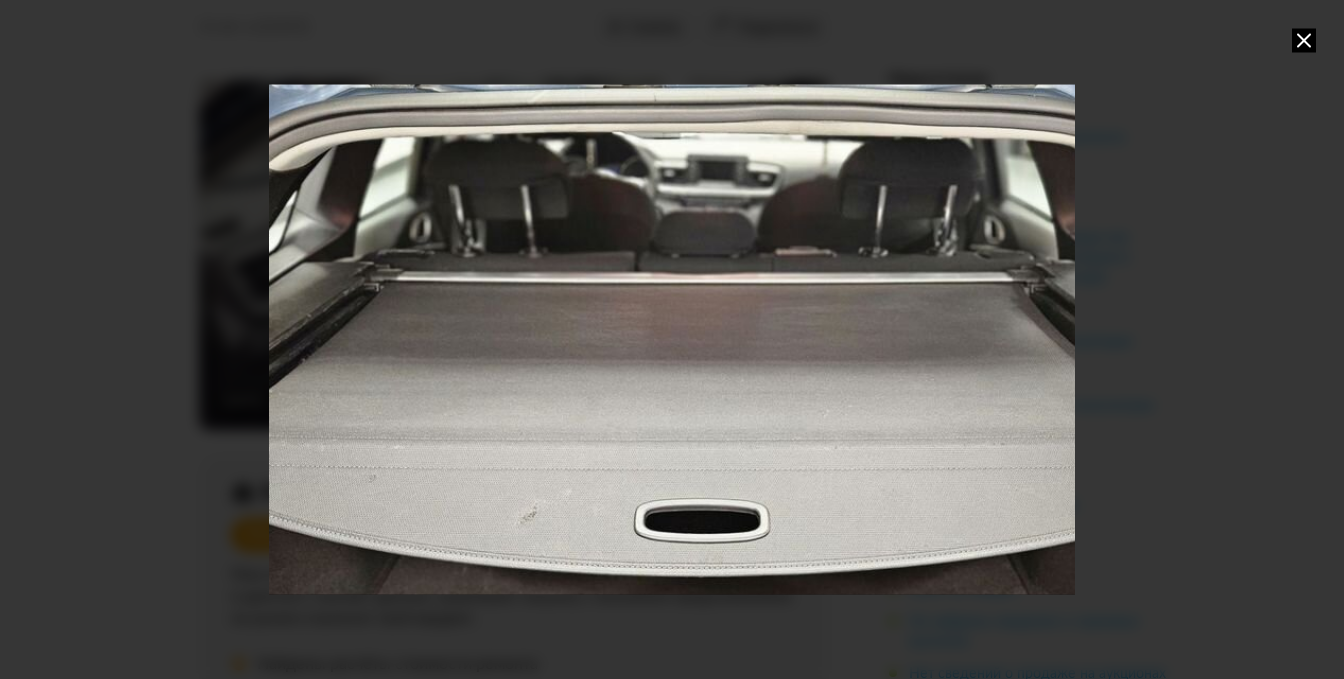 drag, startPoint x: 596, startPoint y: 108, endPoint x: 628, endPoint y: 286, distance: 180.85353 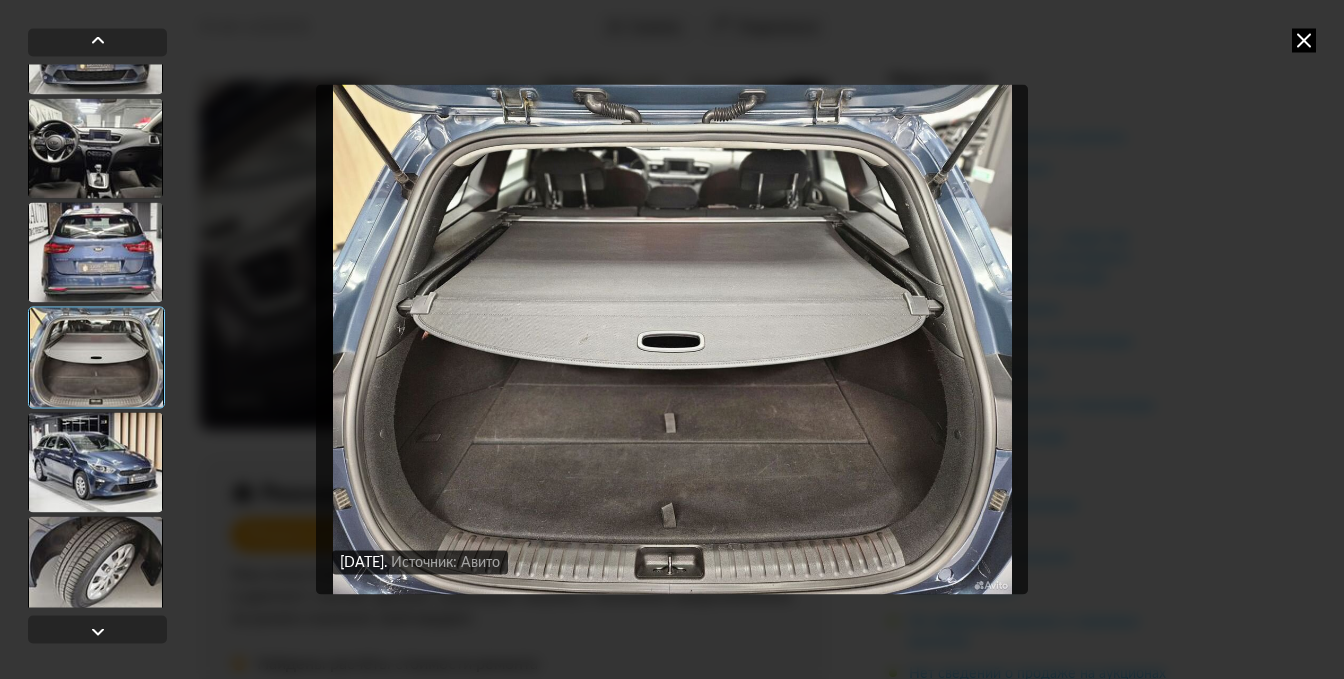 scroll, scrollTop: 400, scrollLeft: 0, axis: vertical 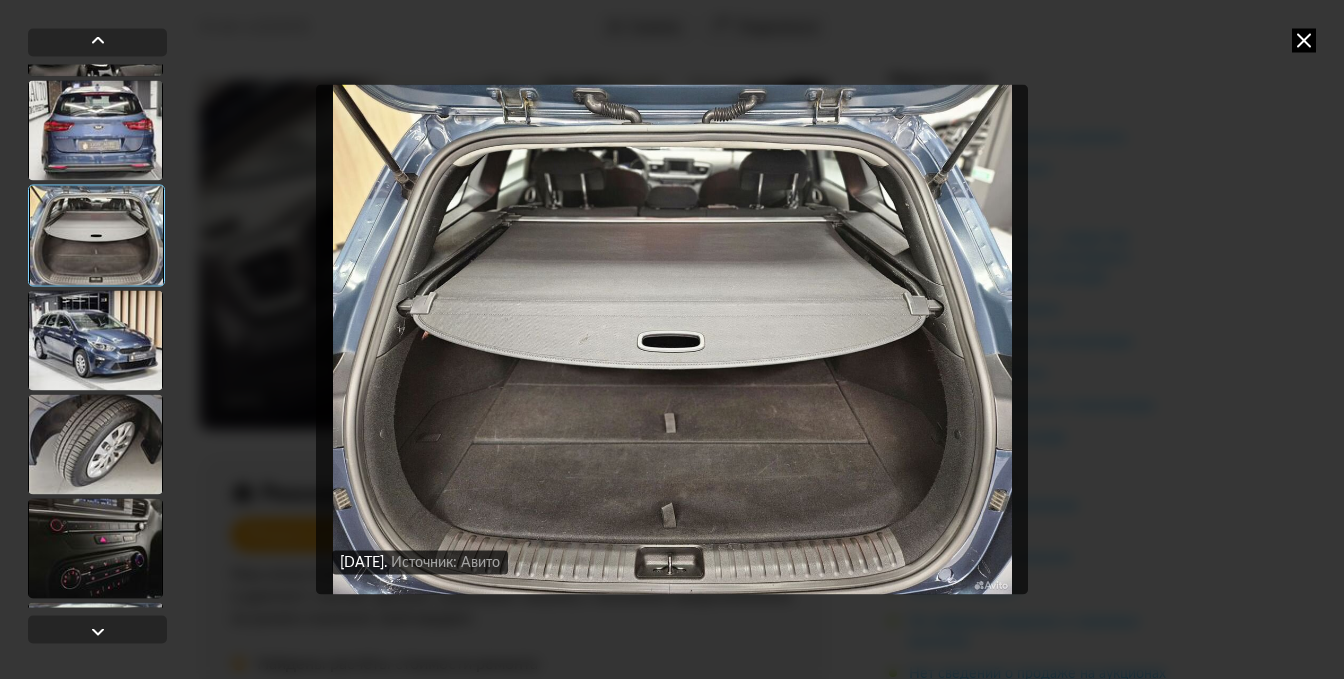 click at bounding box center (95, 340) 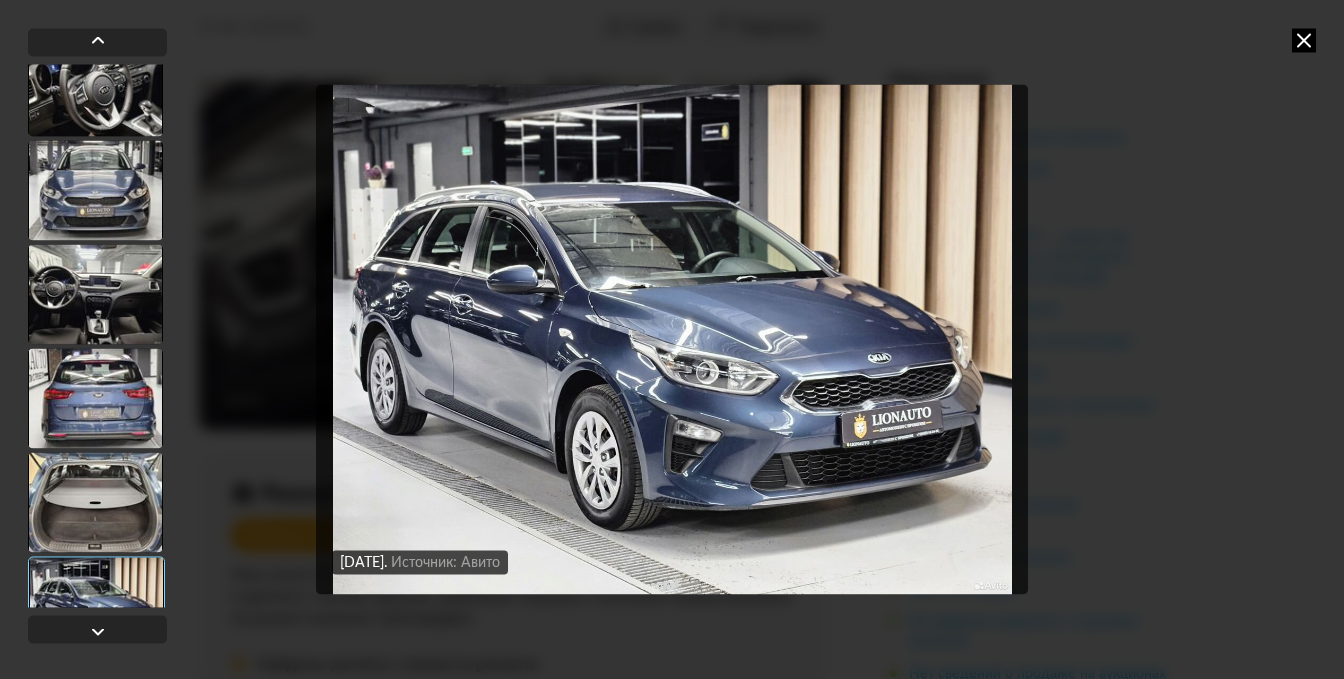 scroll, scrollTop: 100, scrollLeft: 0, axis: vertical 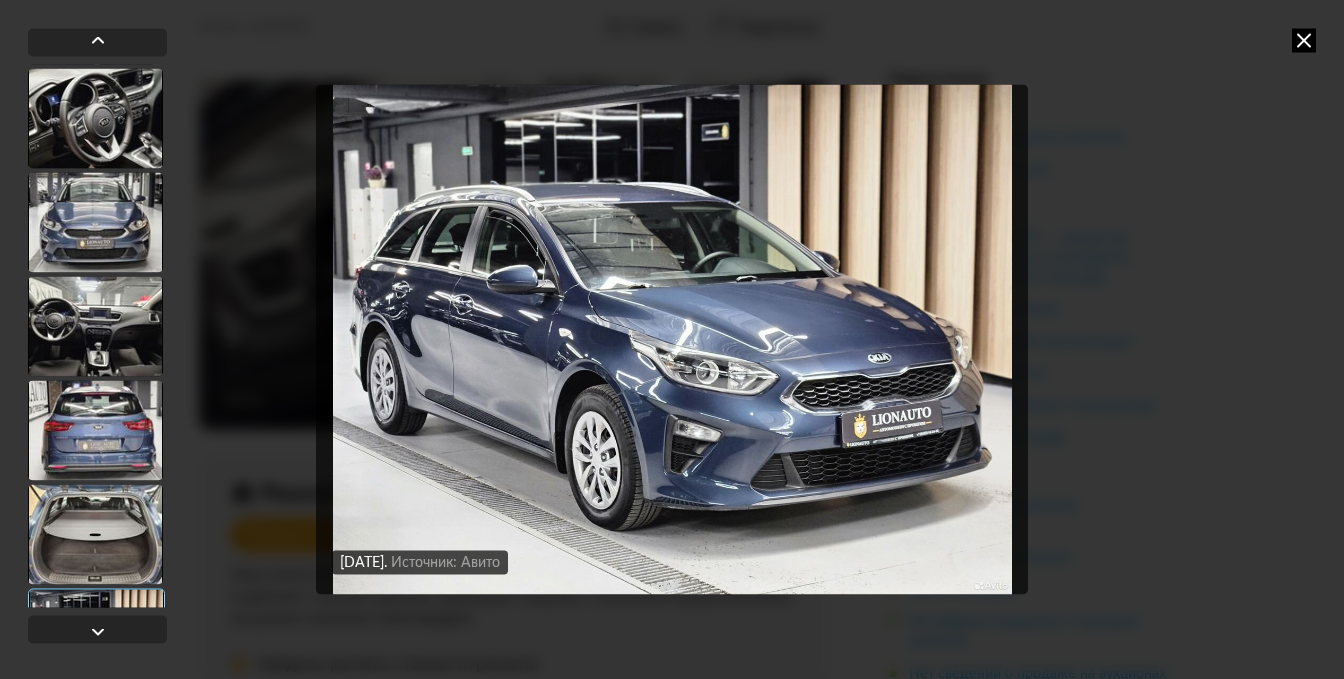 click at bounding box center (95, 222) 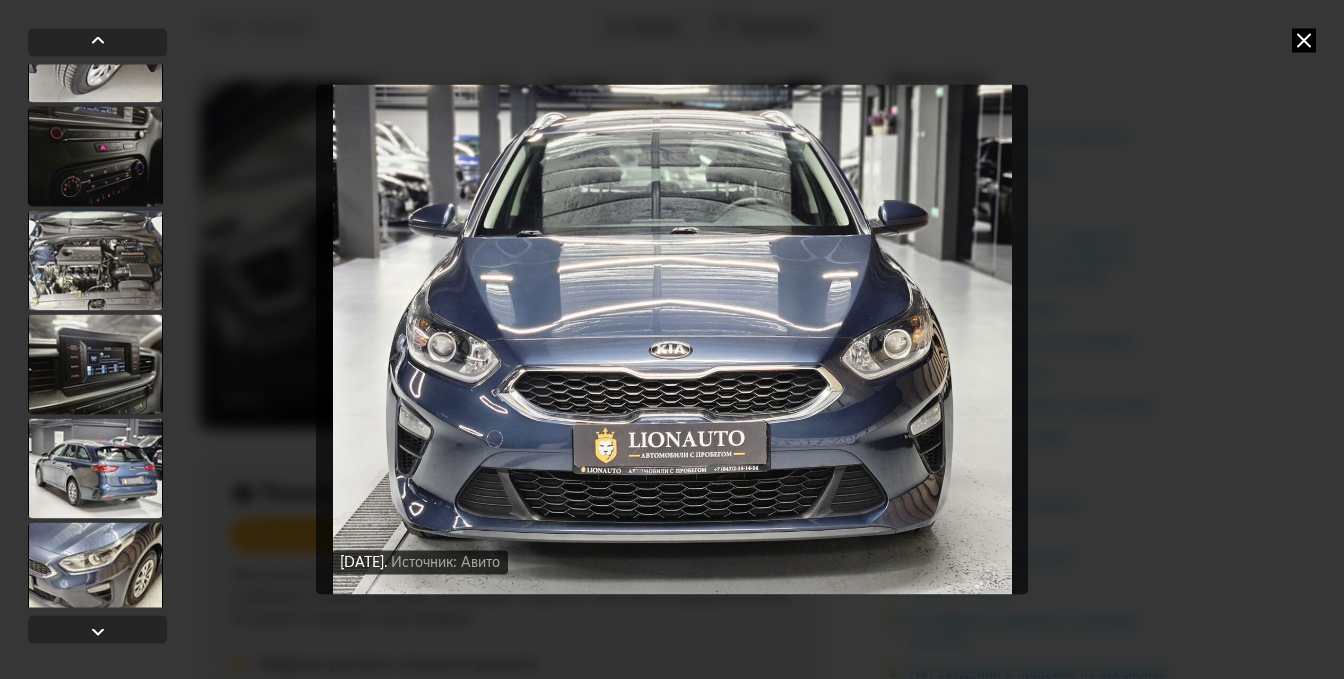 scroll, scrollTop: 800, scrollLeft: 0, axis: vertical 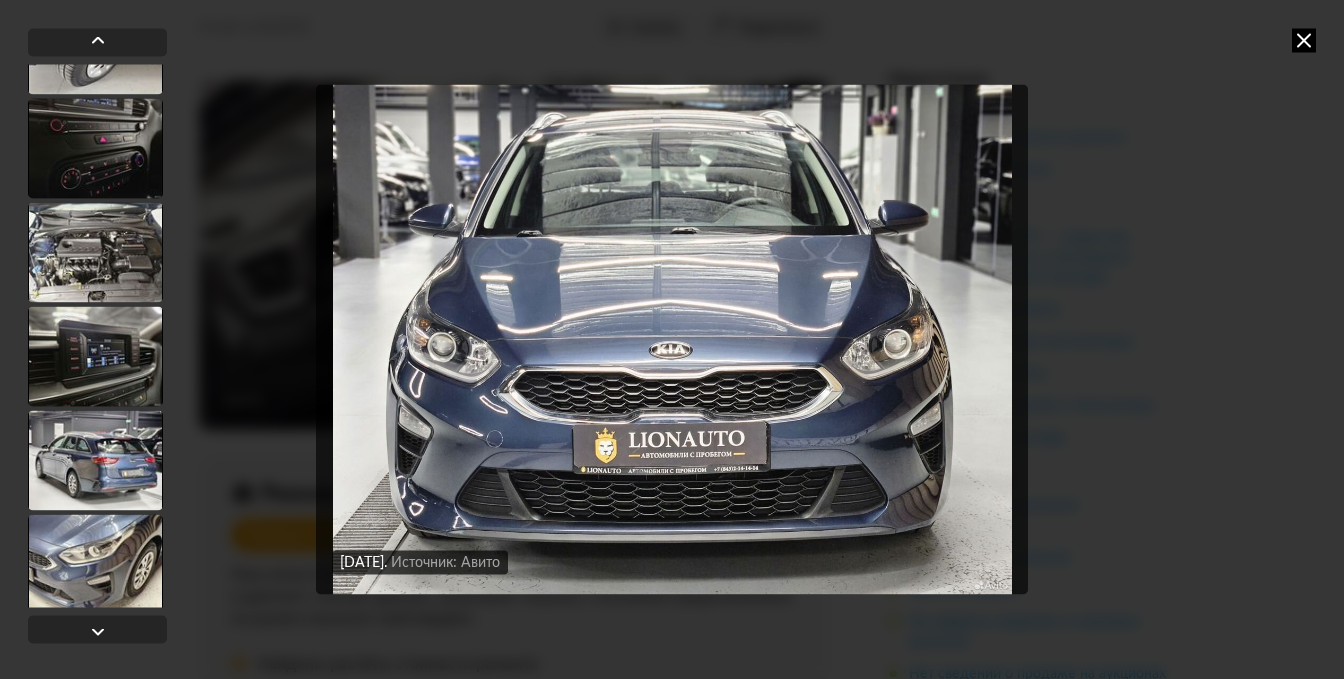 click at bounding box center [95, 460] 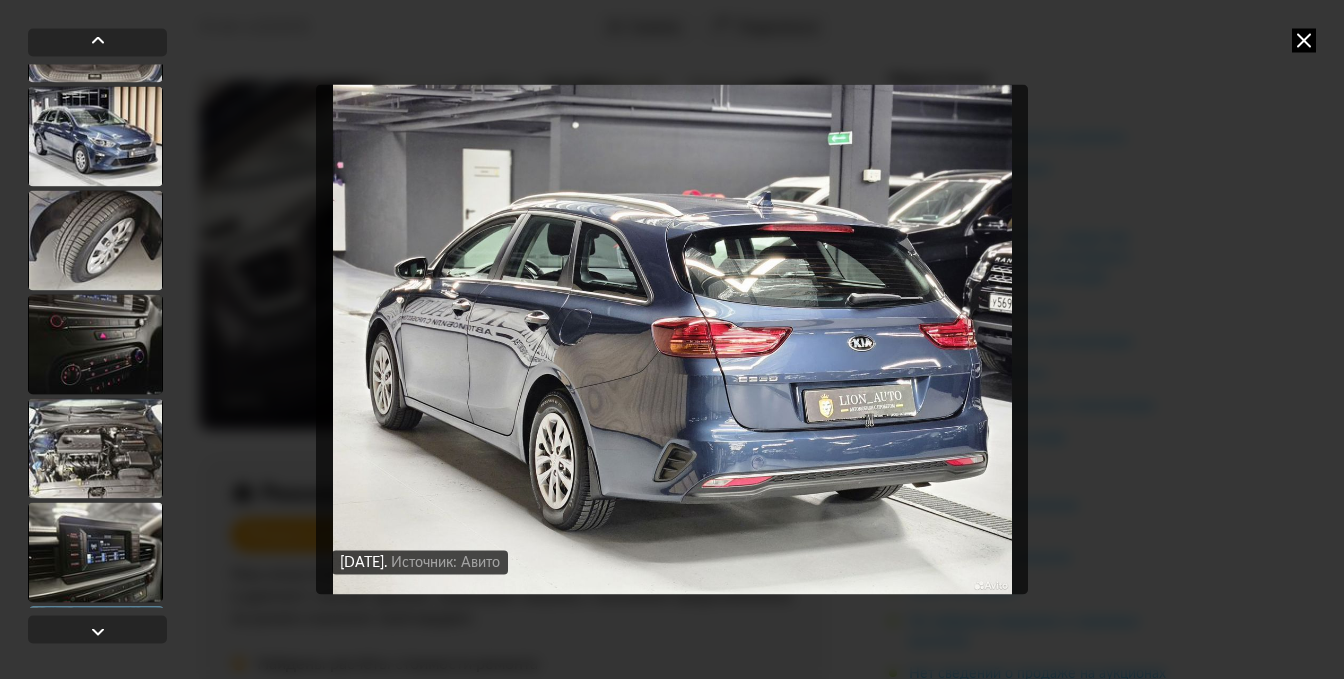 scroll, scrollTop: 598, scrollLeft: 0, axis: vertical 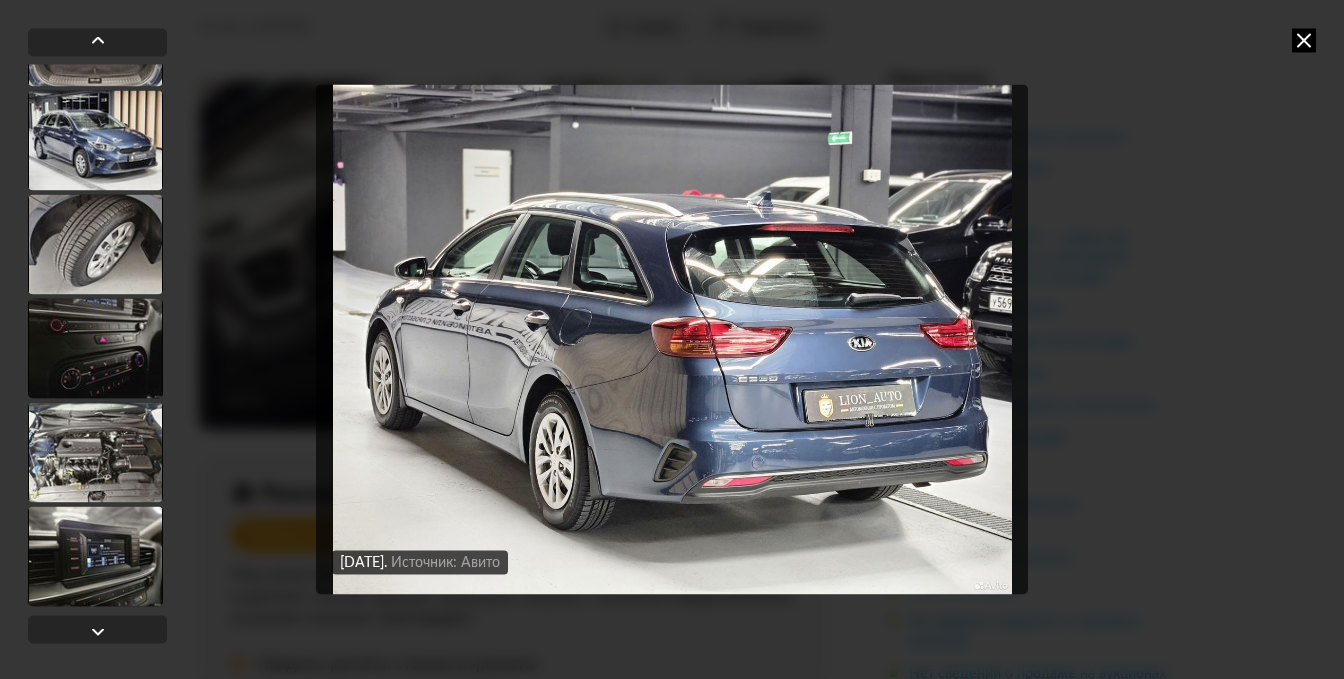 click at bounding box center (95, 244) 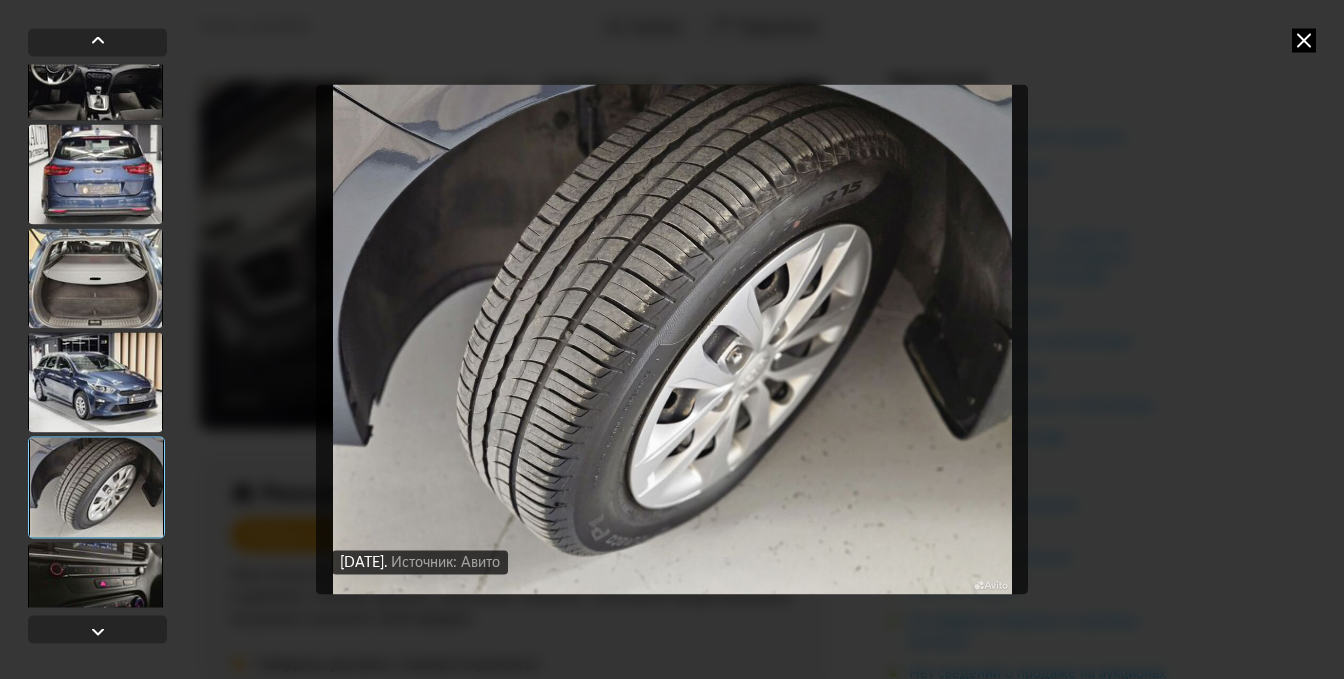 scroll, scrollTop: 198, scrollLeft: 0, axis: vertical 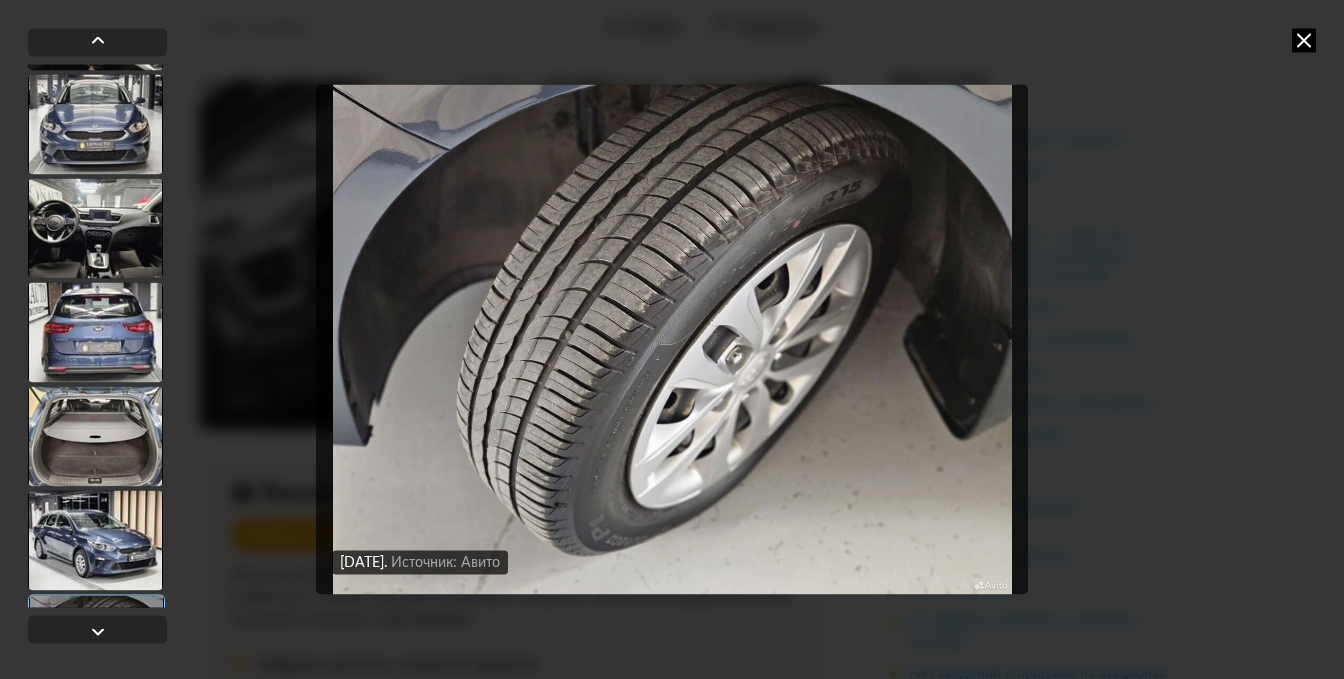 click at bounding box center [95, 332] 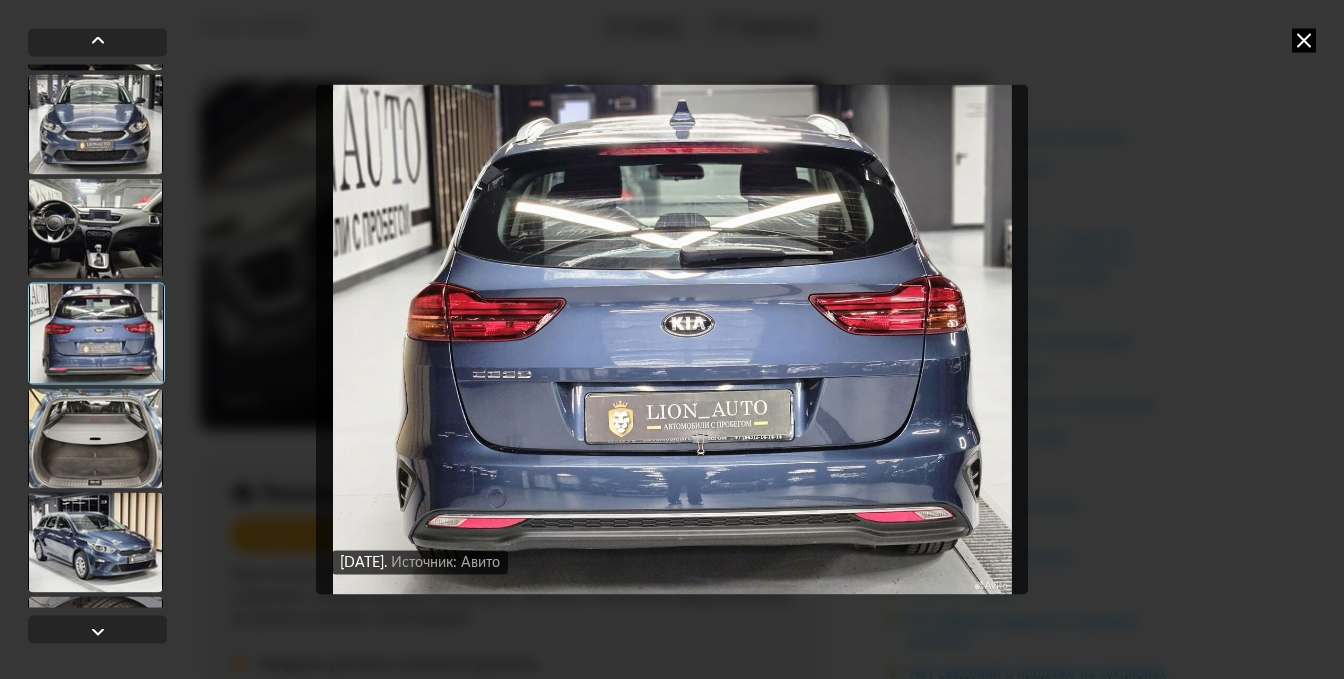 click at bounding box center [95, 438] 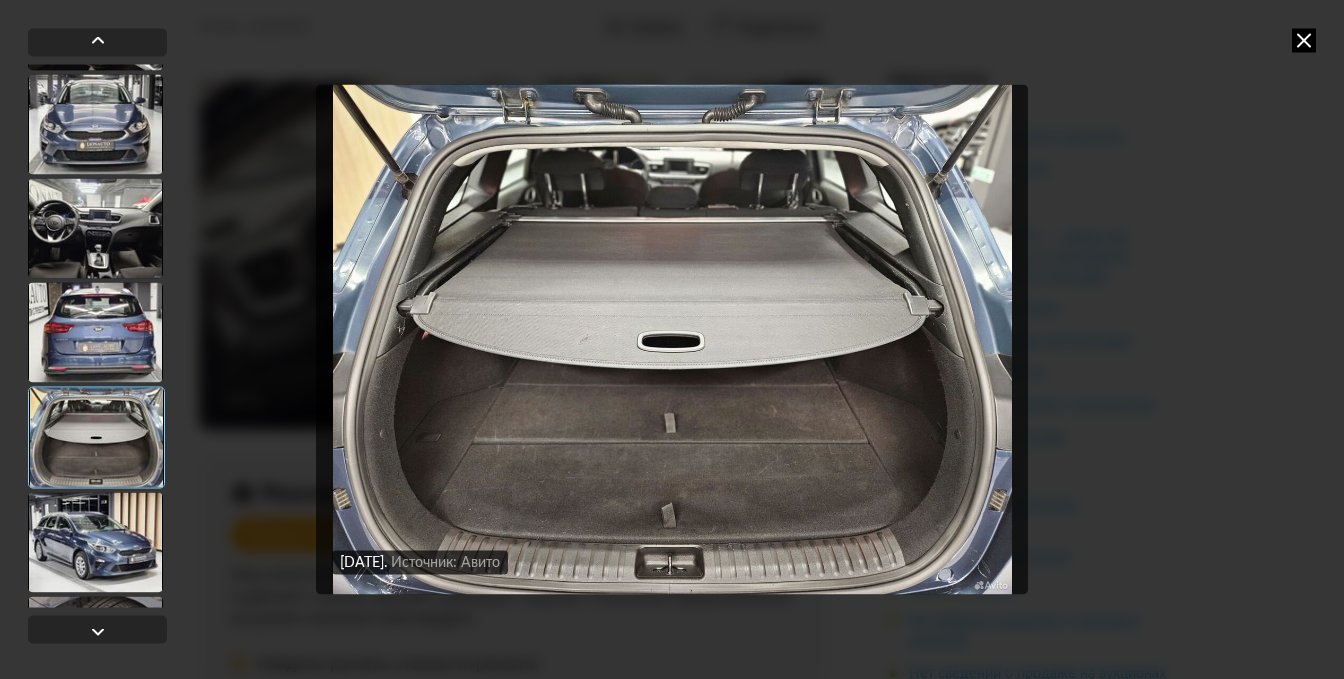 click at bounding box center (95, 542) 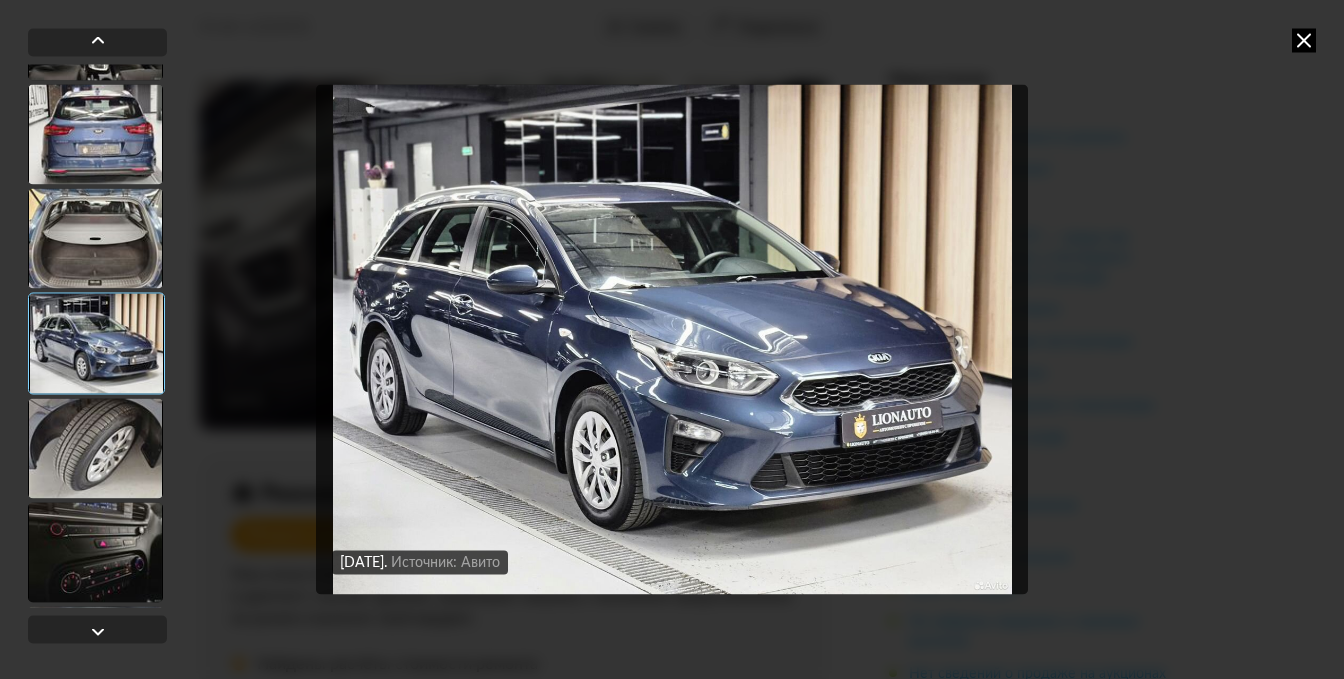 scroll, scrollTop: 398, scrollLeft: 0, axis: vertical 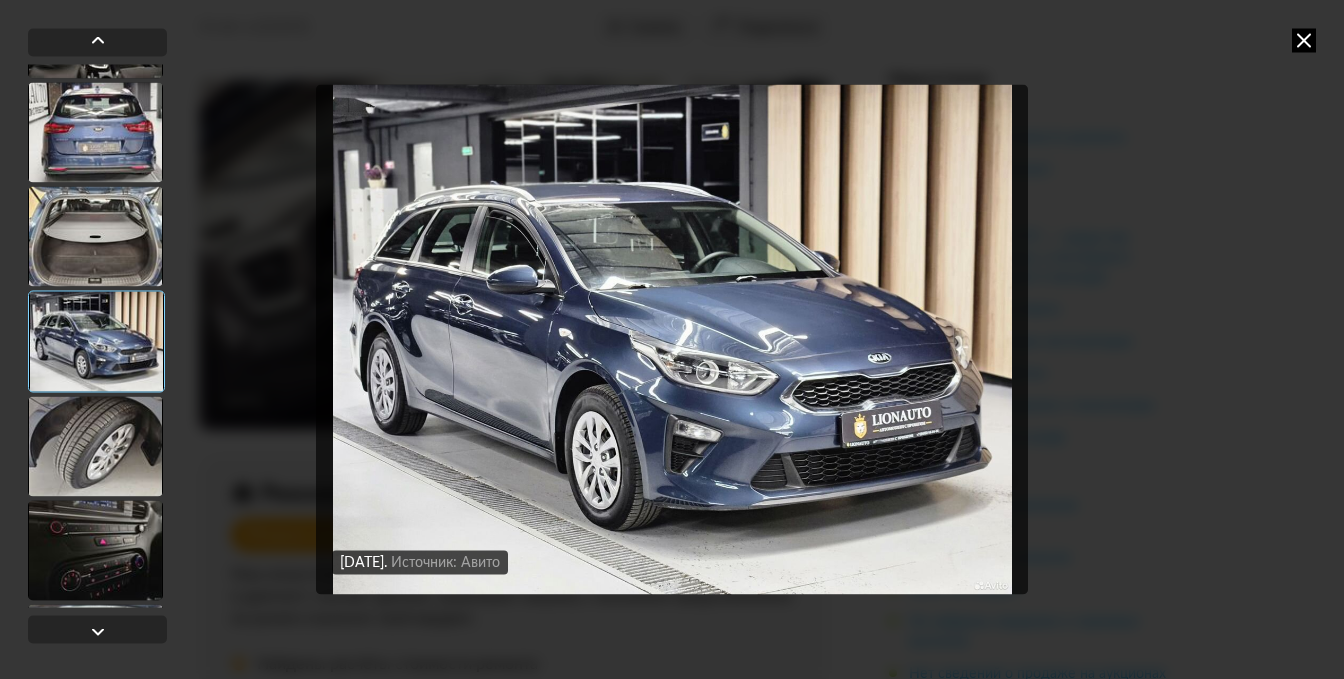 click at bounding box center (96, 341) 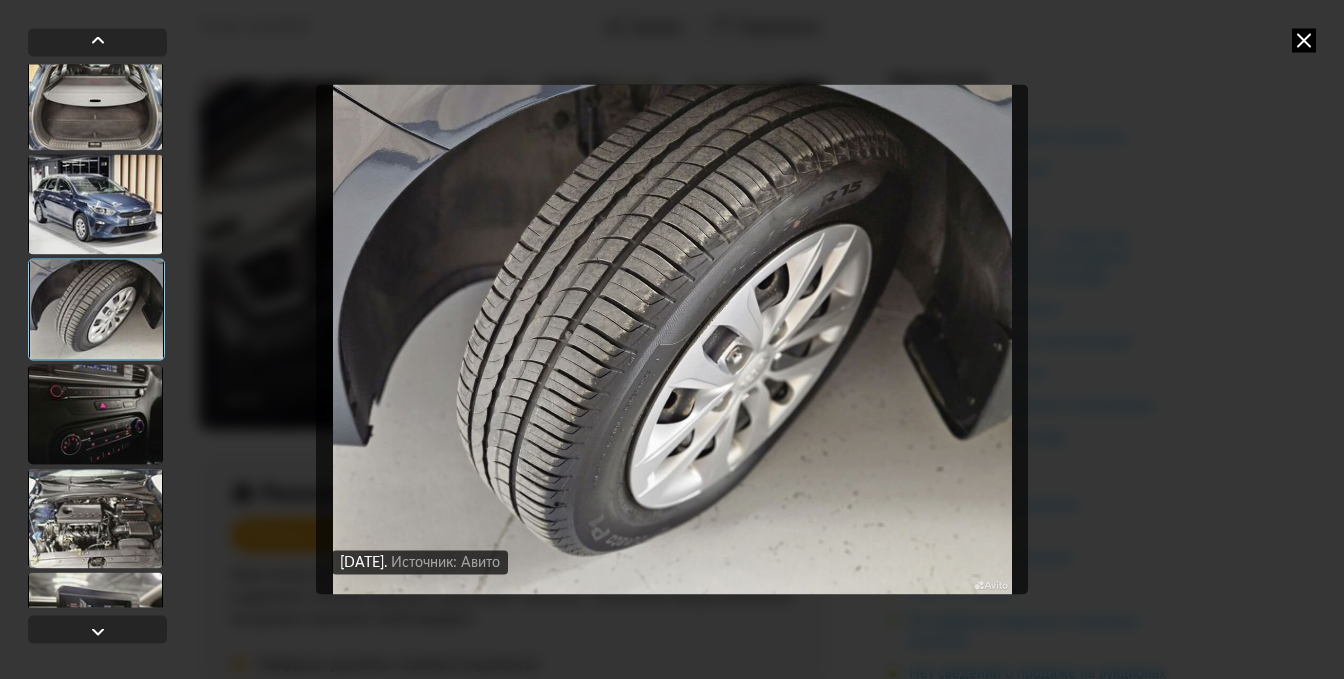 scroll, scrollTop: 598, scrollLeft: 0, axis: vertical 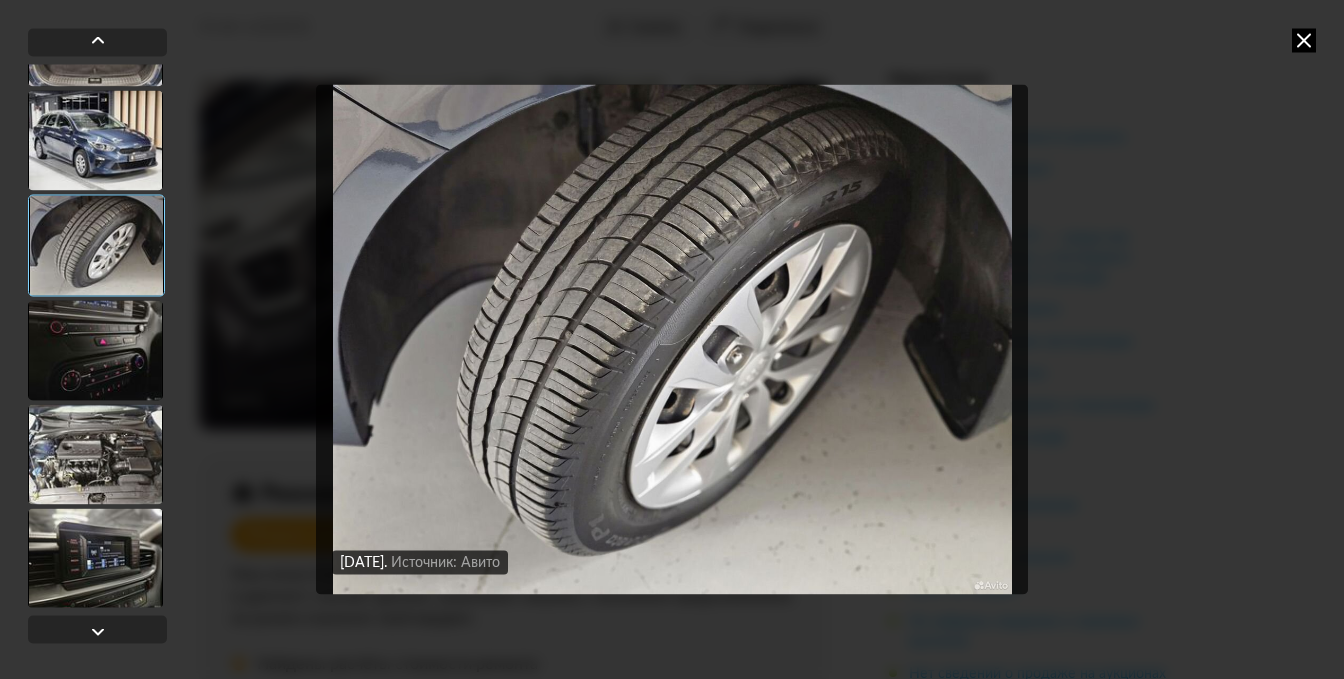 click at bounding box center [95, 350] 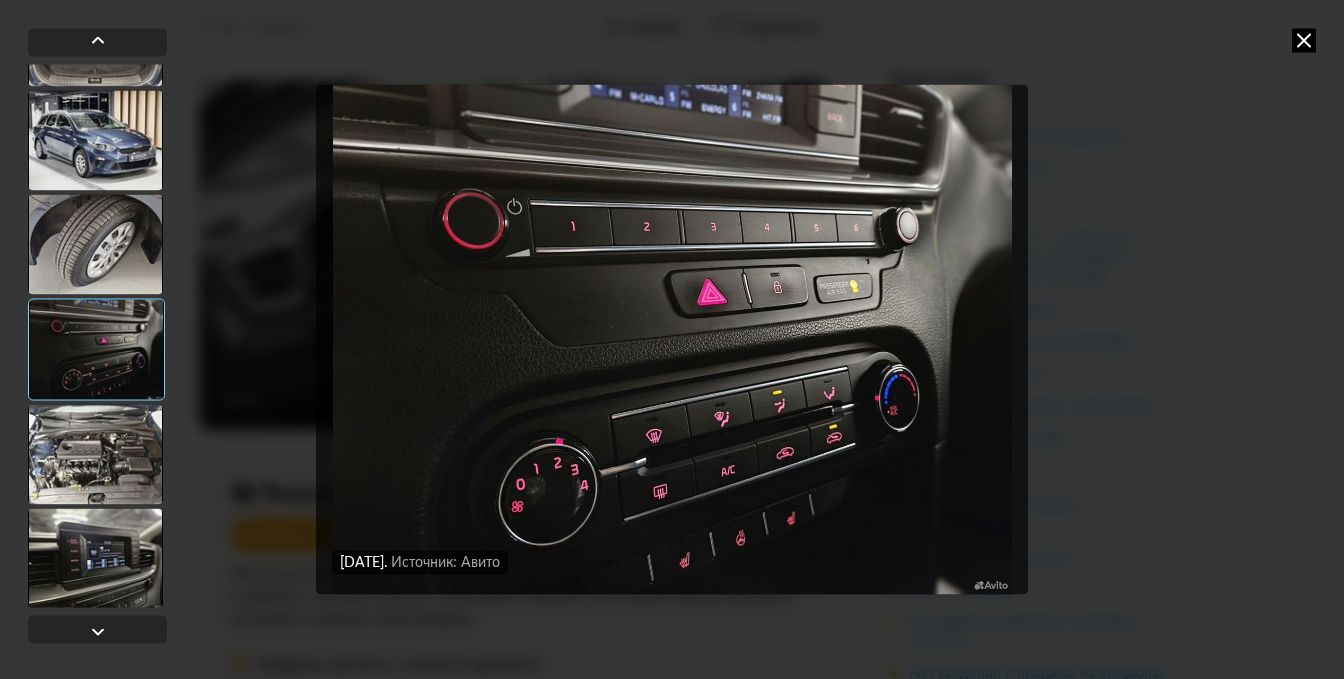 click at bounding box center (95, 454) 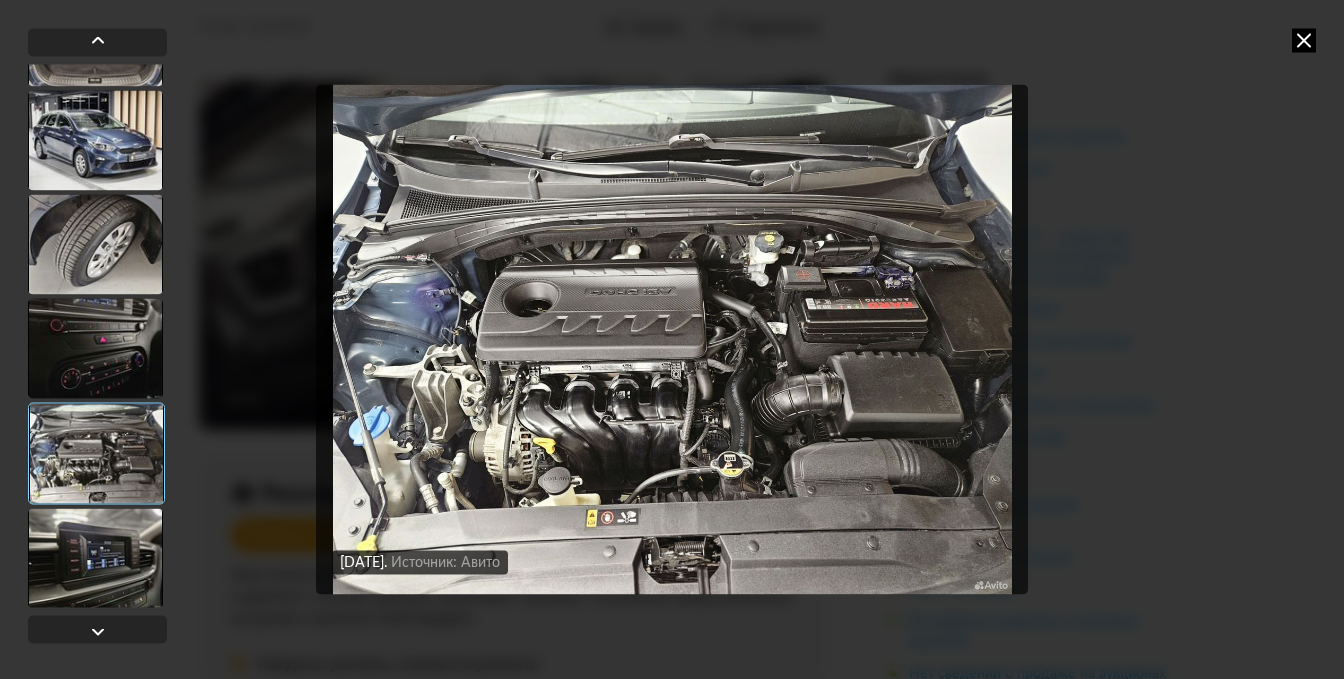 click at bounding box center (672, 339) 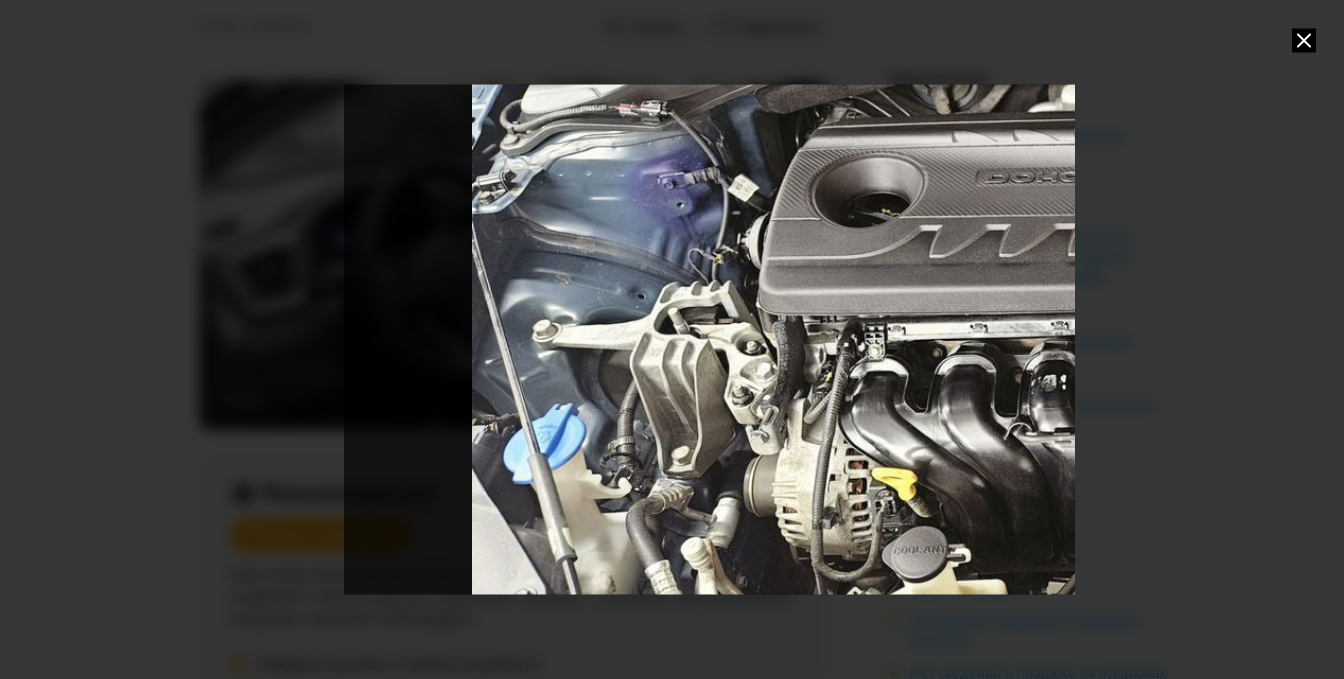 drag, startPoint x: 427, startPoint y: 339, endPoint x: 905, endPoint y: 272, distance: 482.67276 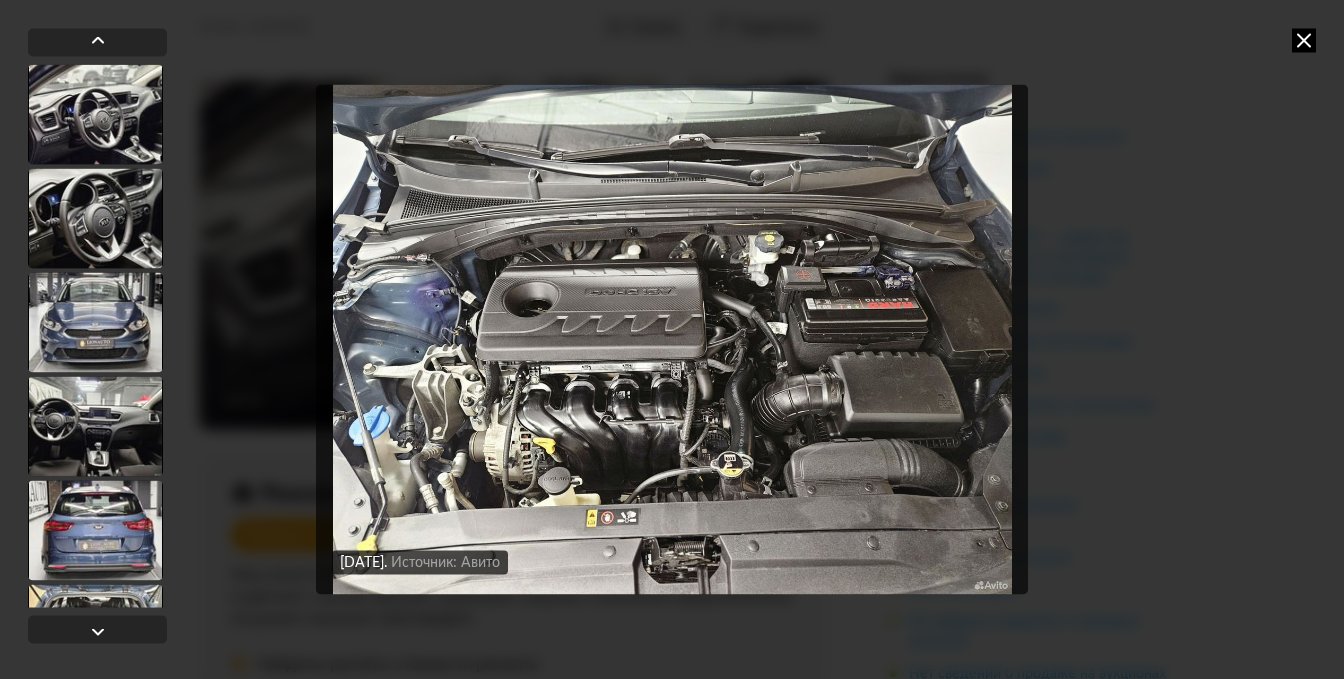 click at bounding box center [672, 339] 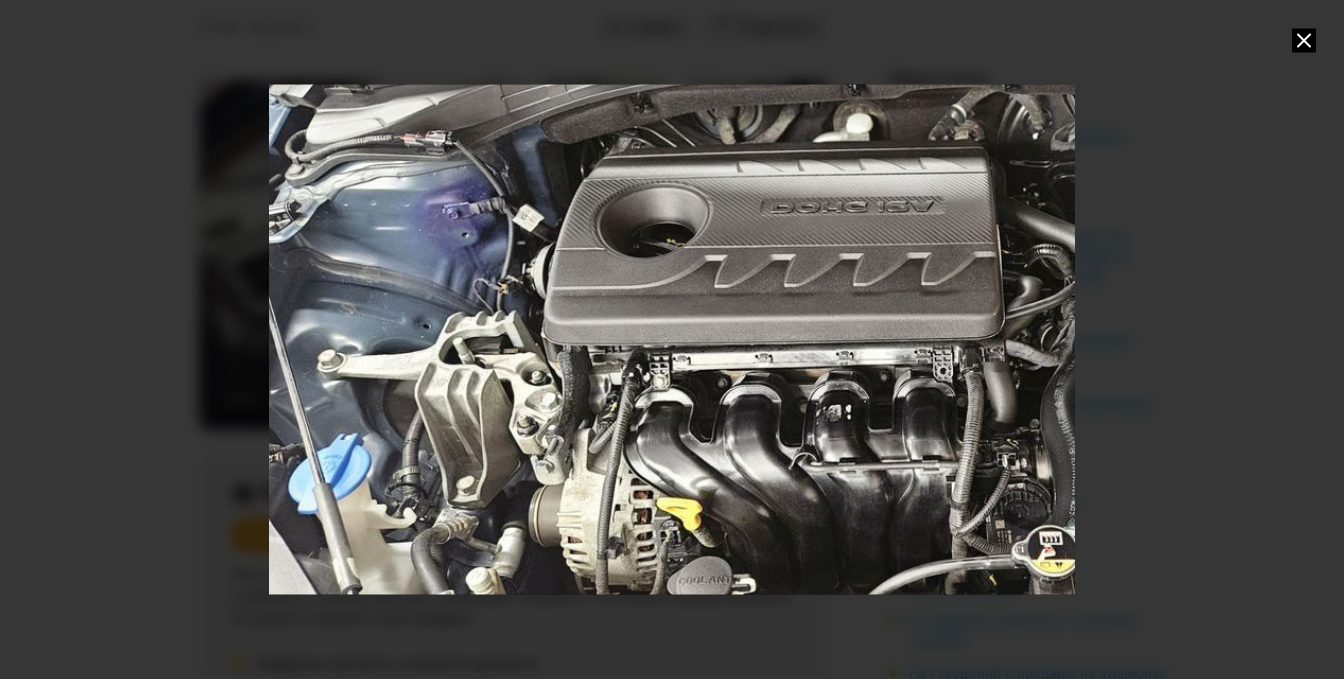drag, startPoint x: 522, startPoint y: 479, endPoint x: 785, endPoint y: 442, distance: 265.5899 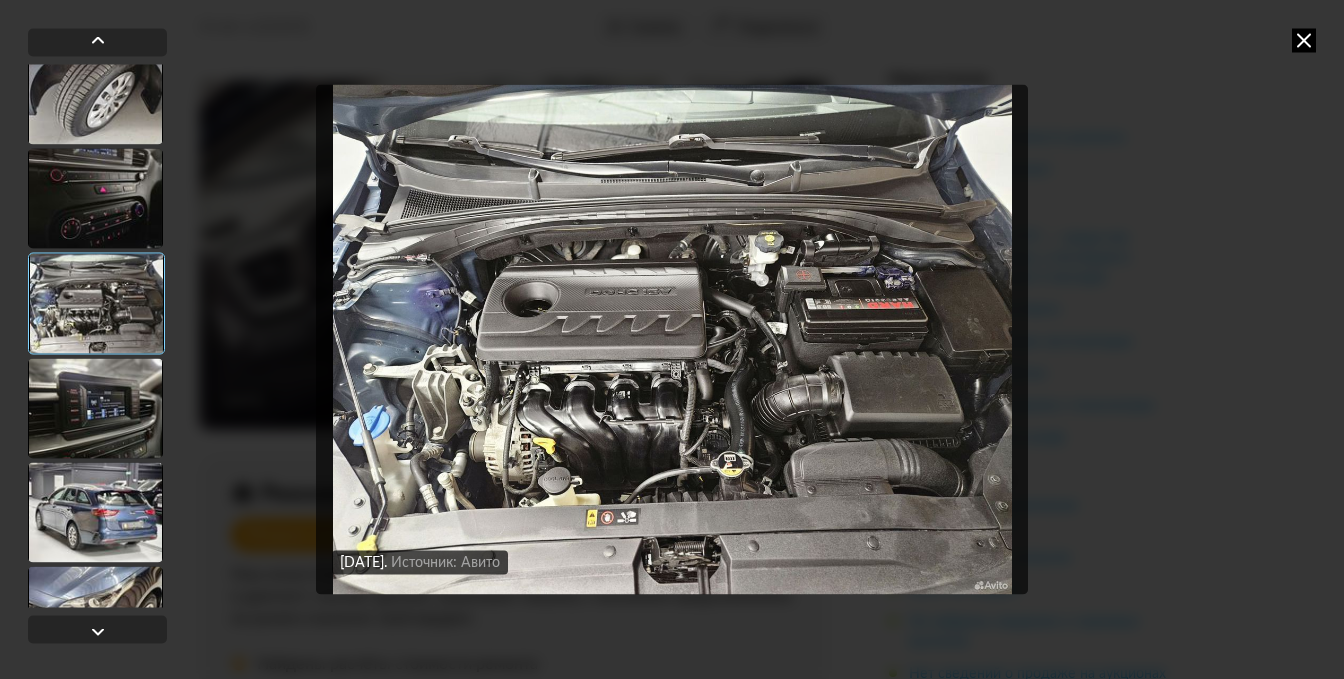 scroll, scrollTop: 800, scrollLeft: 0, axis: vertical 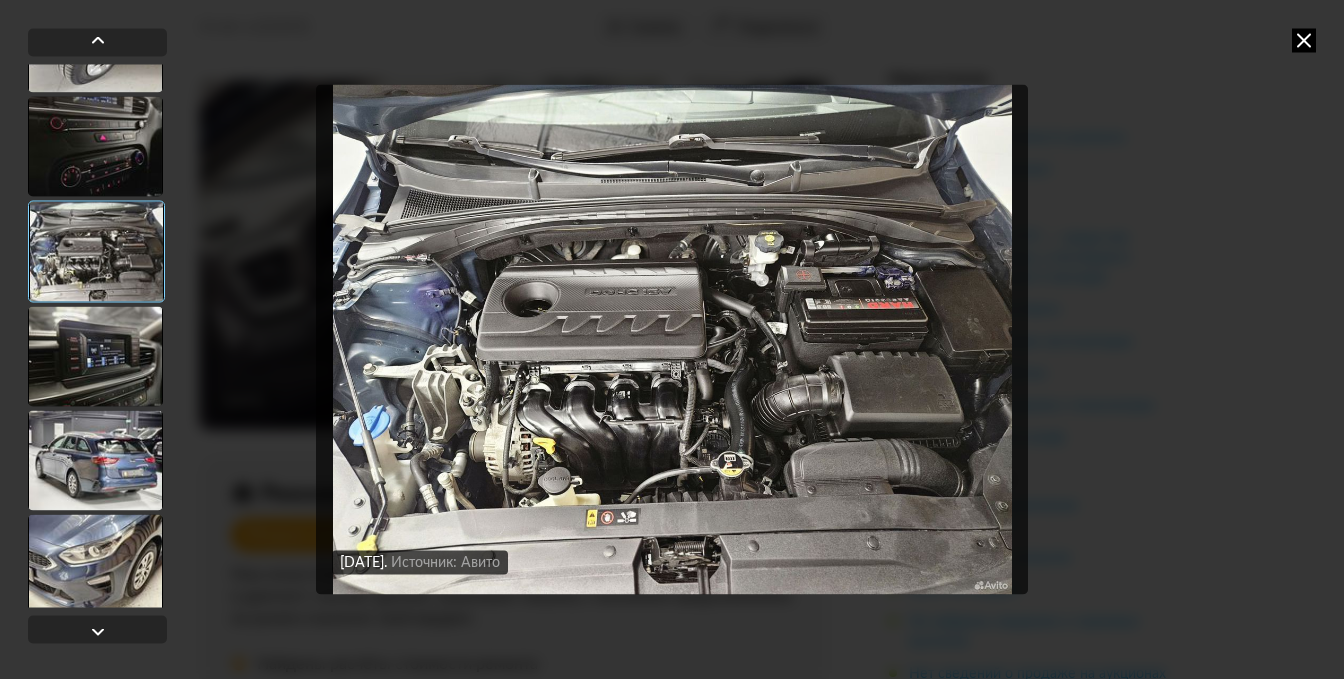 click at bounding box center (95, 356) 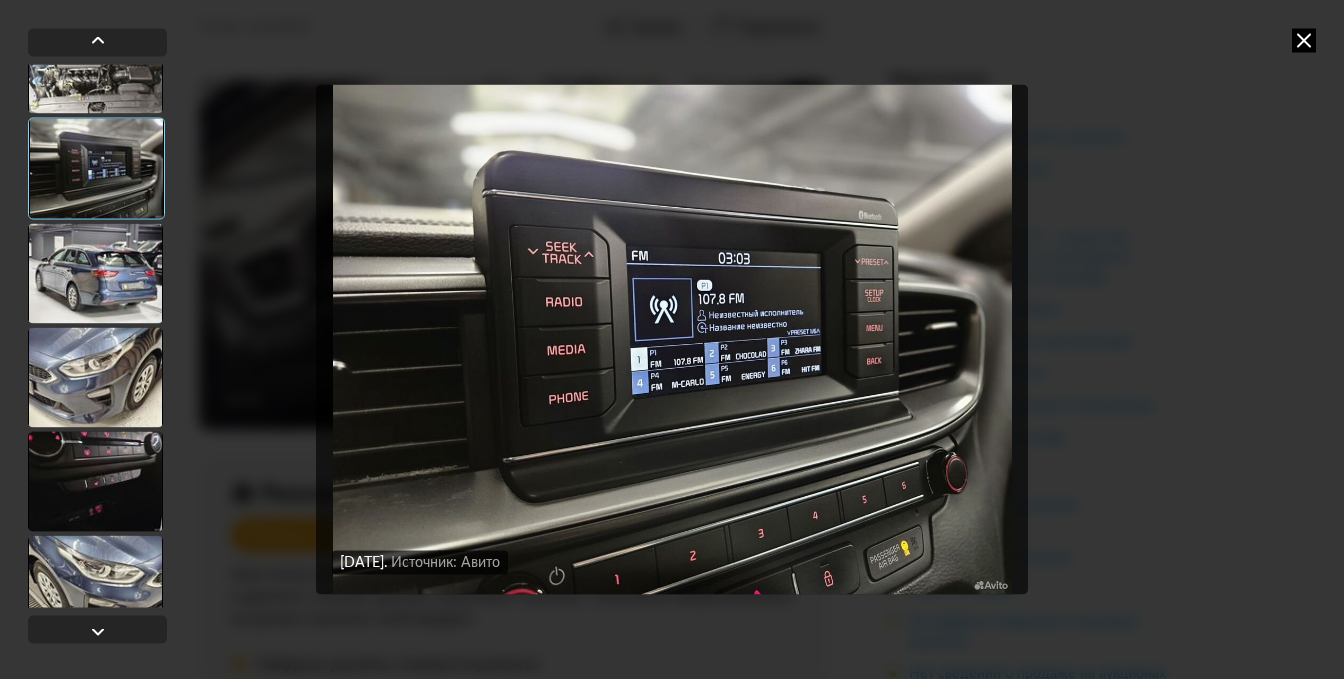scroll, scrollTop: 1000, scrollLeft: 0, axis: vertical 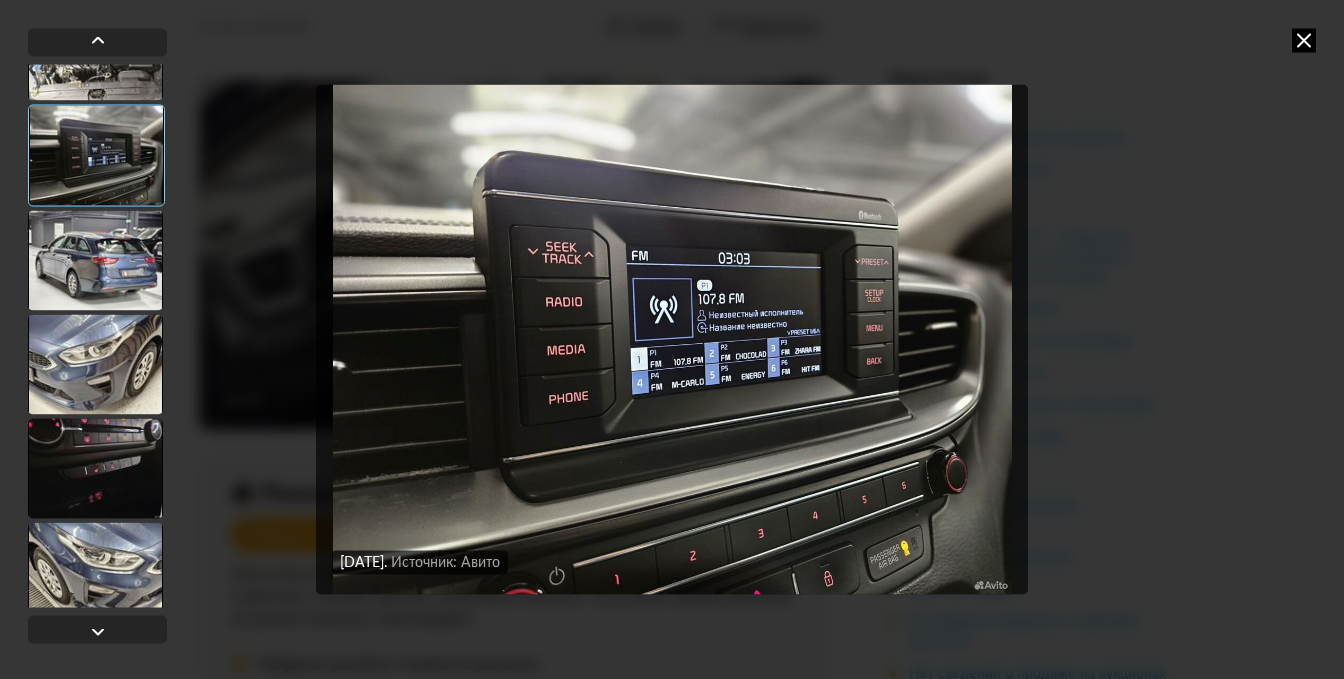 click at bounding box center (95, 260) 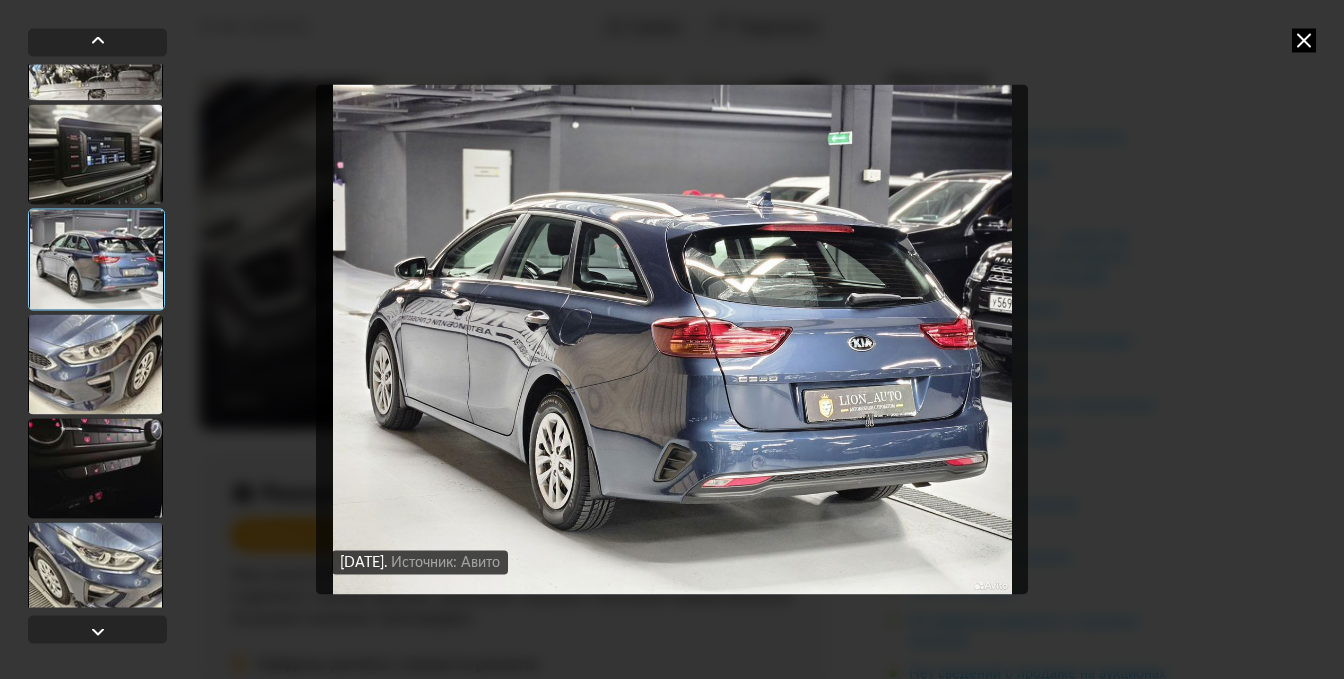 click at bounding box center (95, 364) 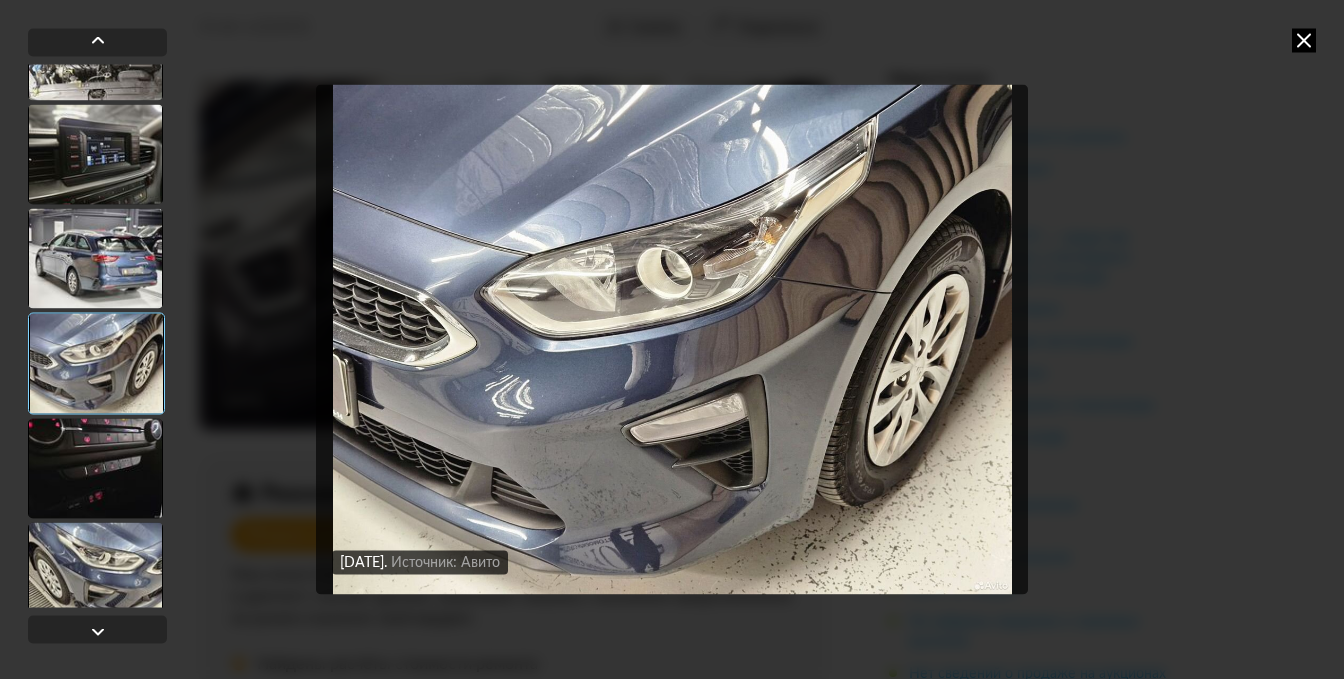 click at bounding box center [95, 468] 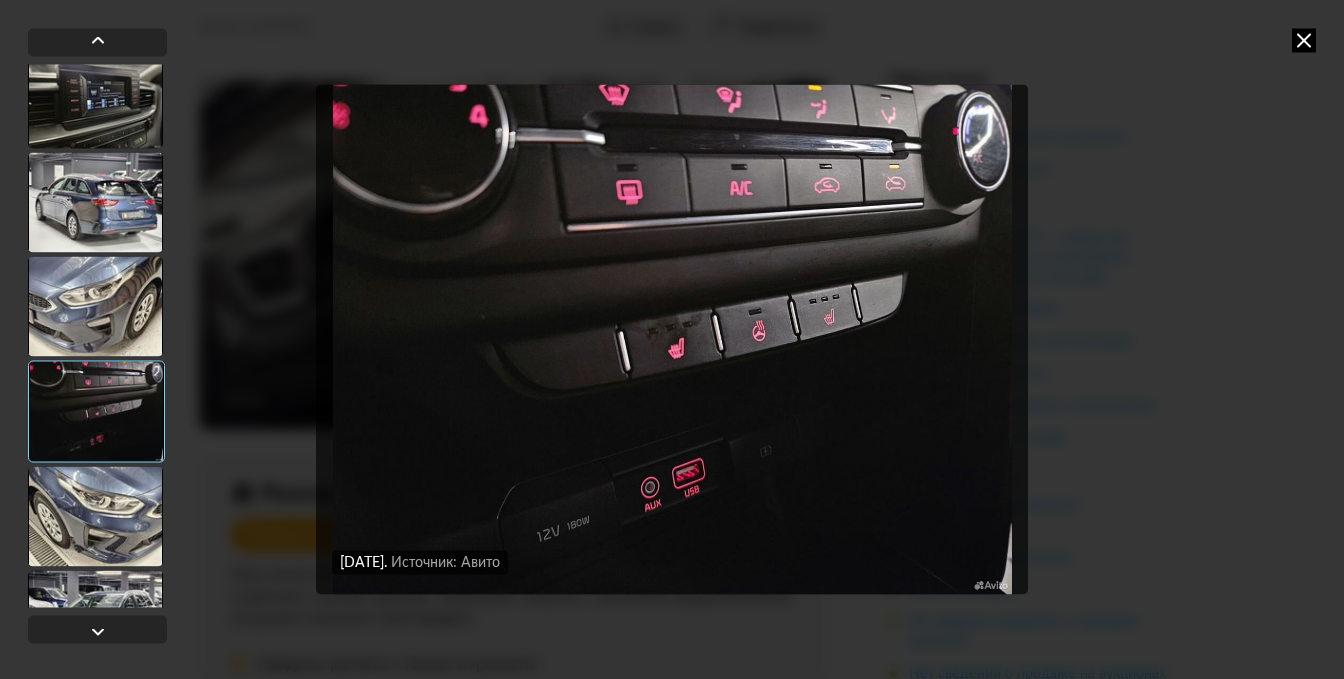 scroll, scrollTop: 1100, scrollLeft: 0, axis: vertical 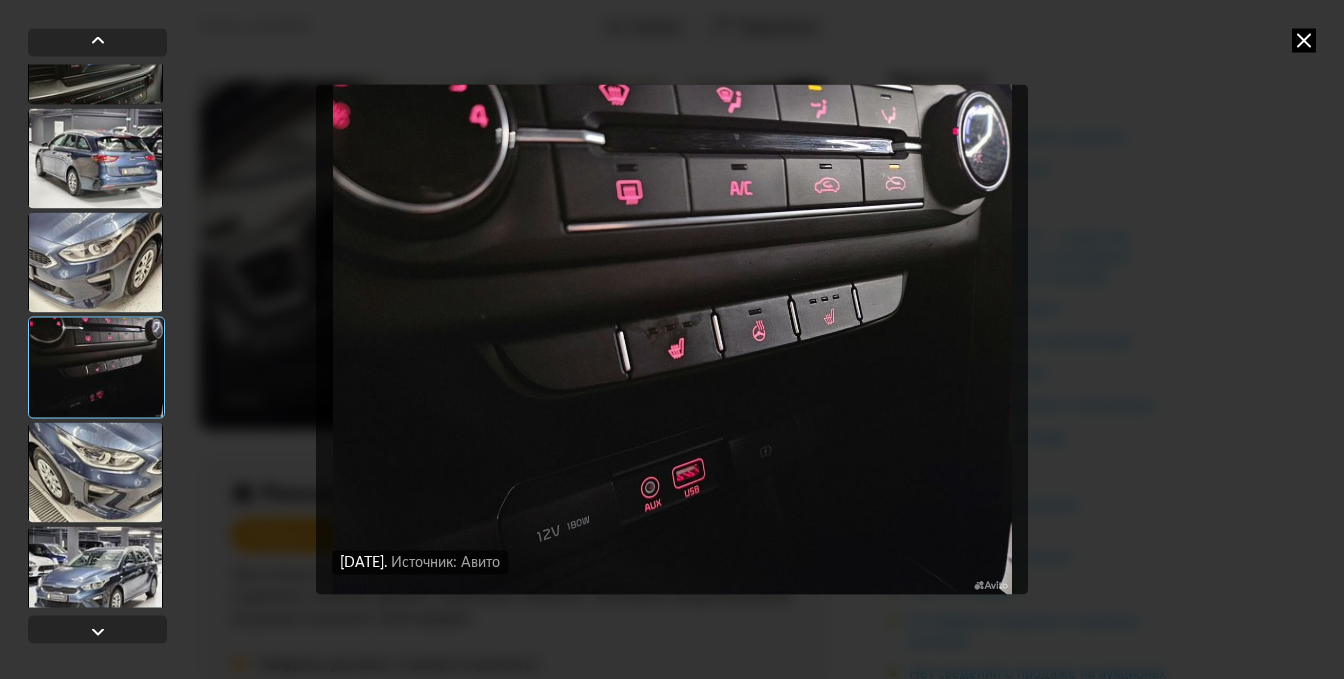 click at bounding box center [95, 472] 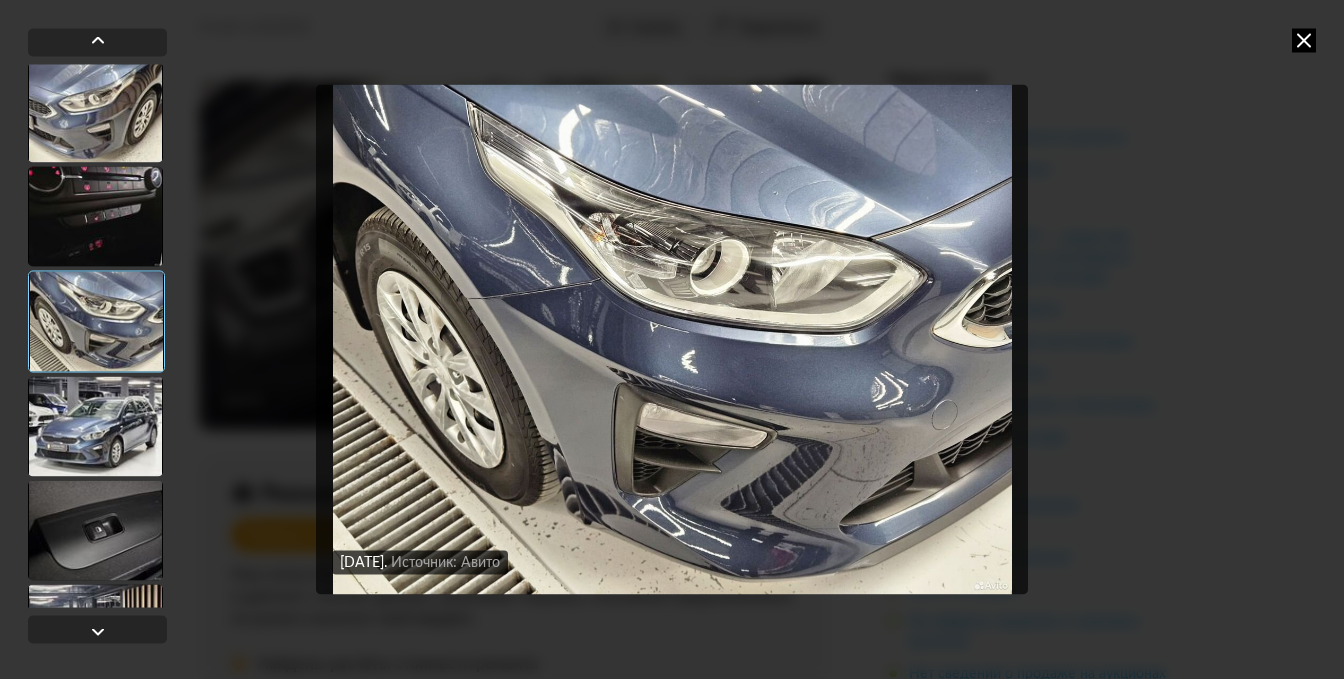 scroll, scrollTop: 1300, scrollLeft: 0, axis: vertical 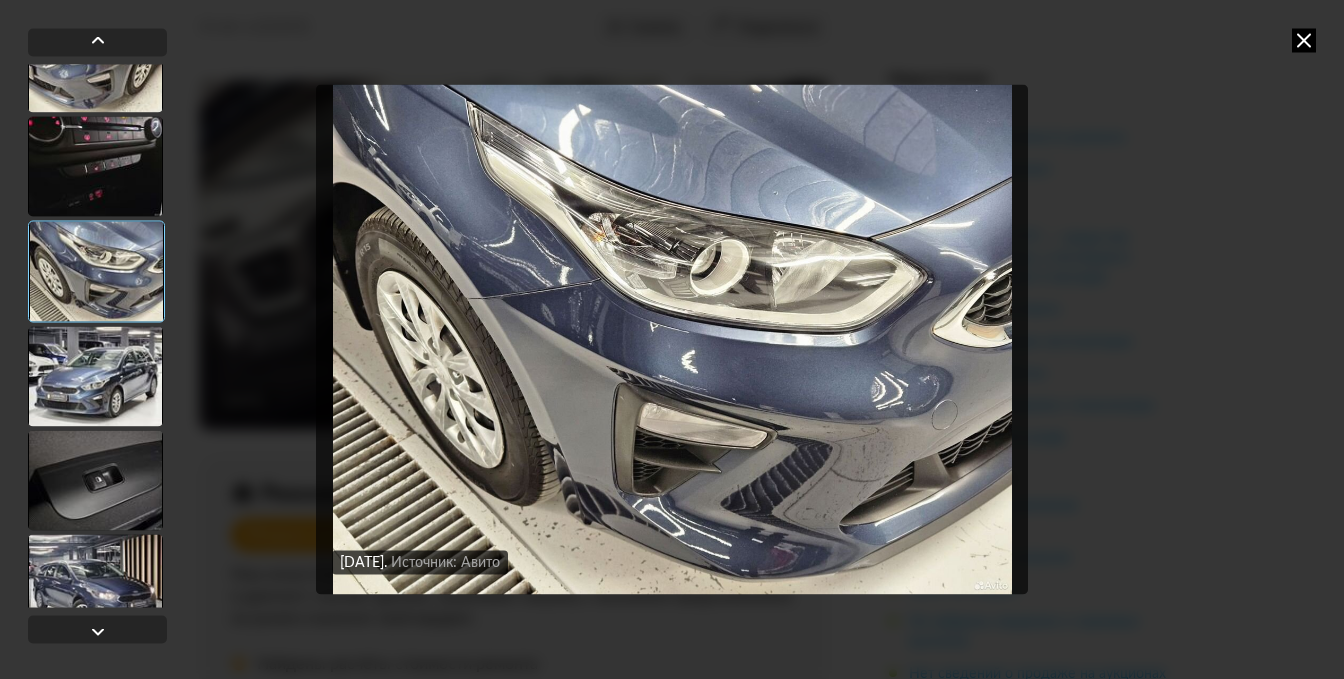 click at bounding box center (95, 376) 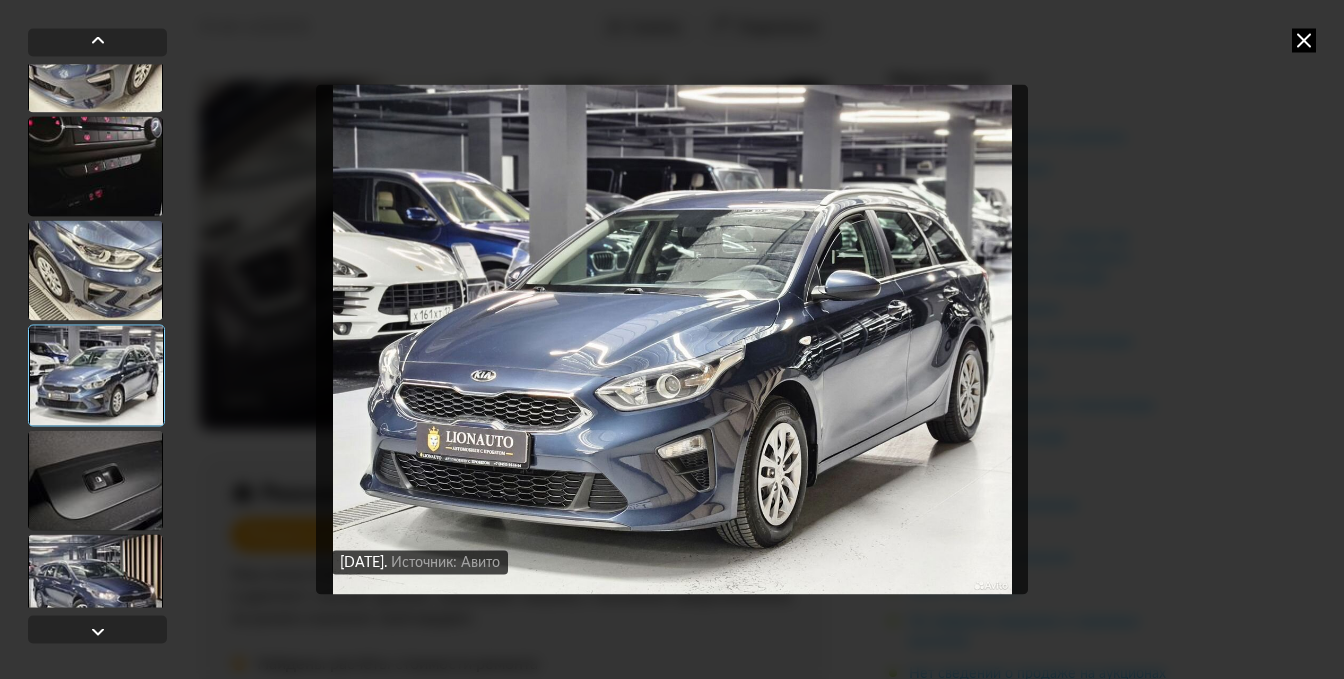 scroll, scrollTop: 1400, scrollLeft: 0, axis: vertical 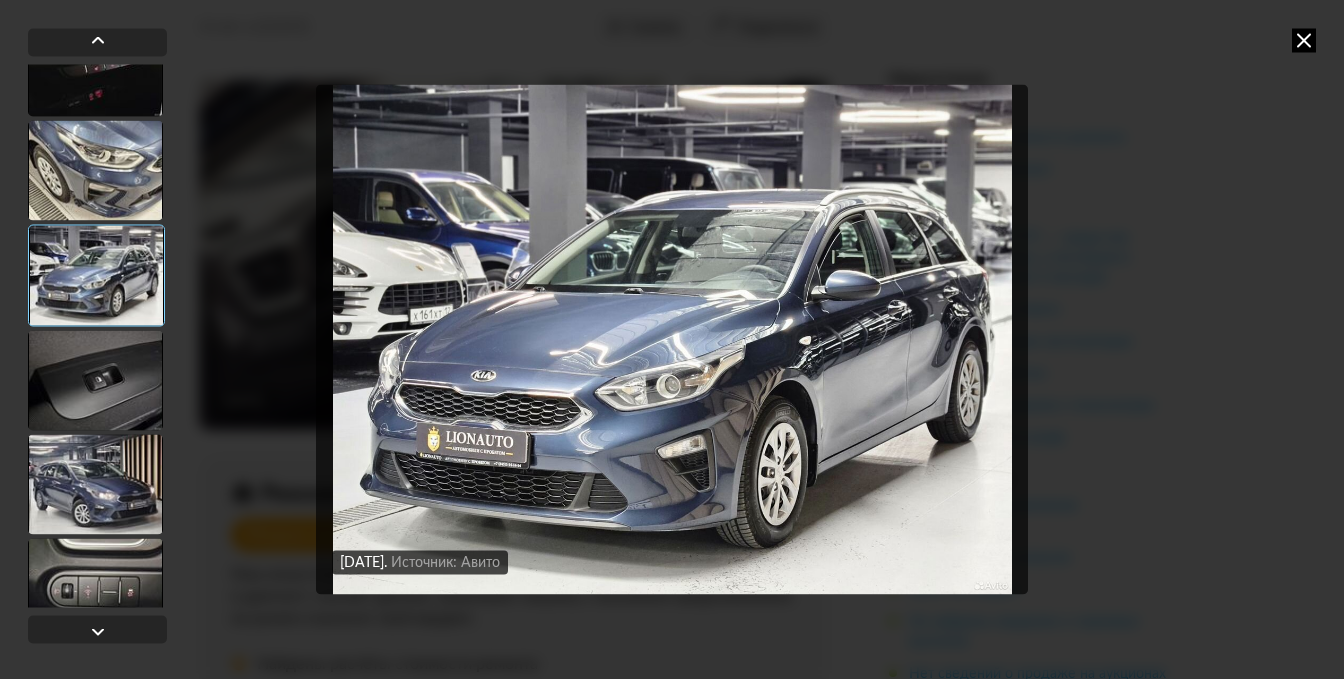 click at bounding box center [95, 380] 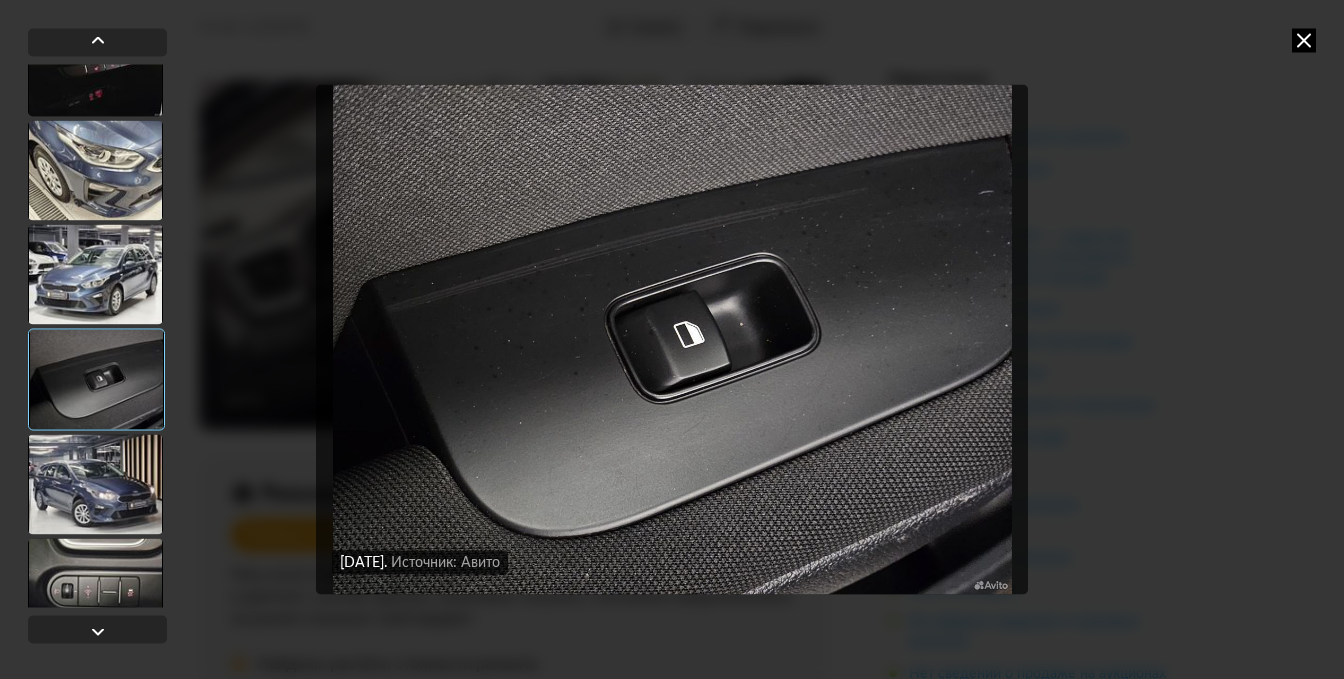 click at bounding box center [95, 484] 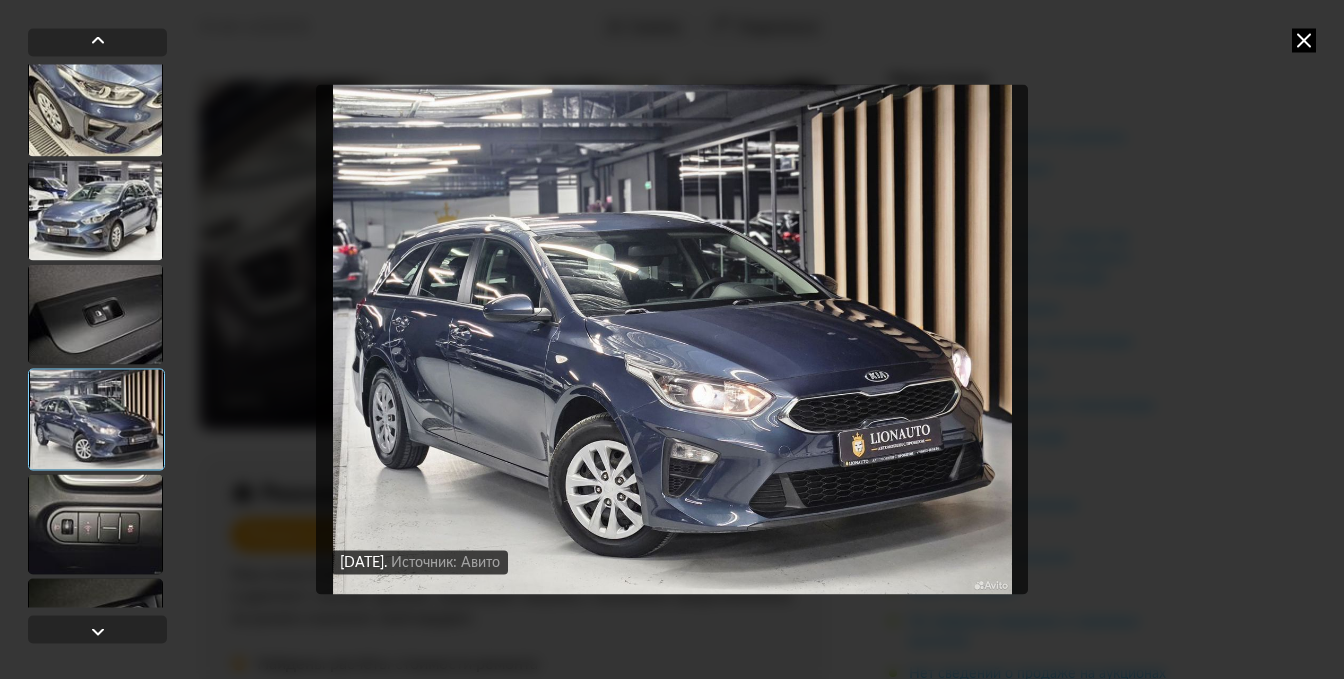 scroll, scrollTop: 1500, scrollLeft: 0, axis: vertical 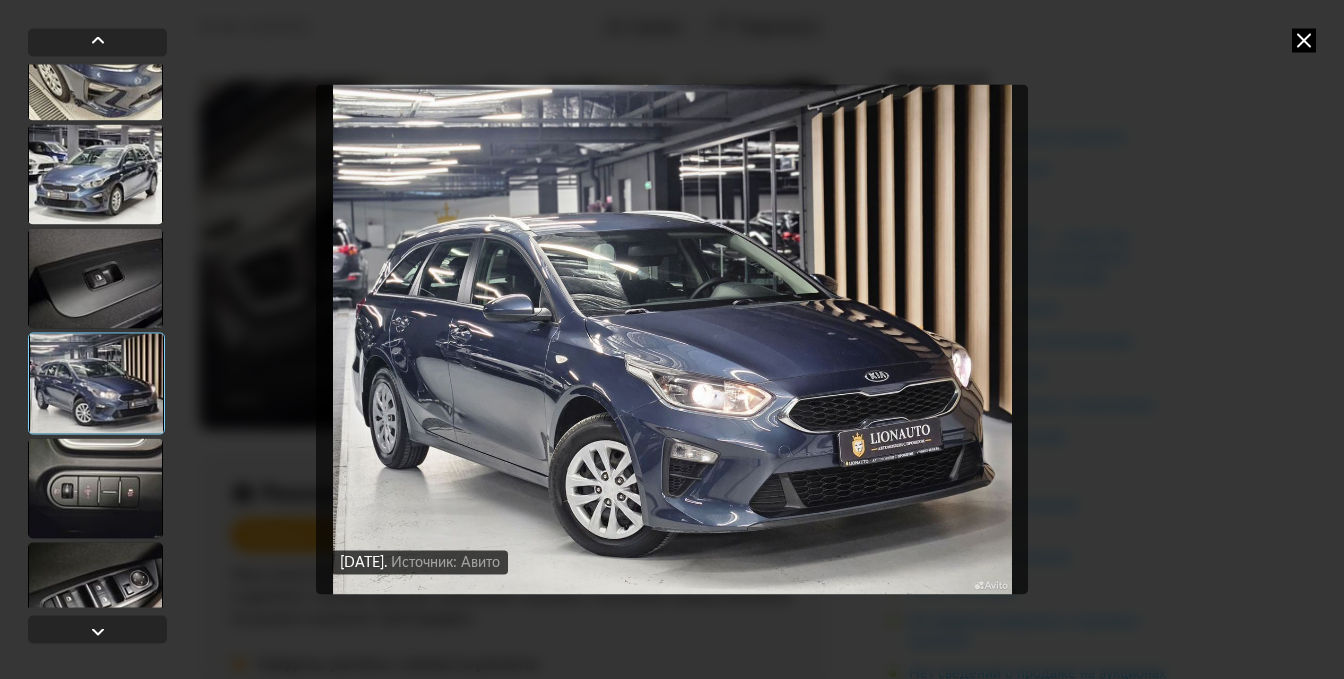 click at bounding box center [95, 488] 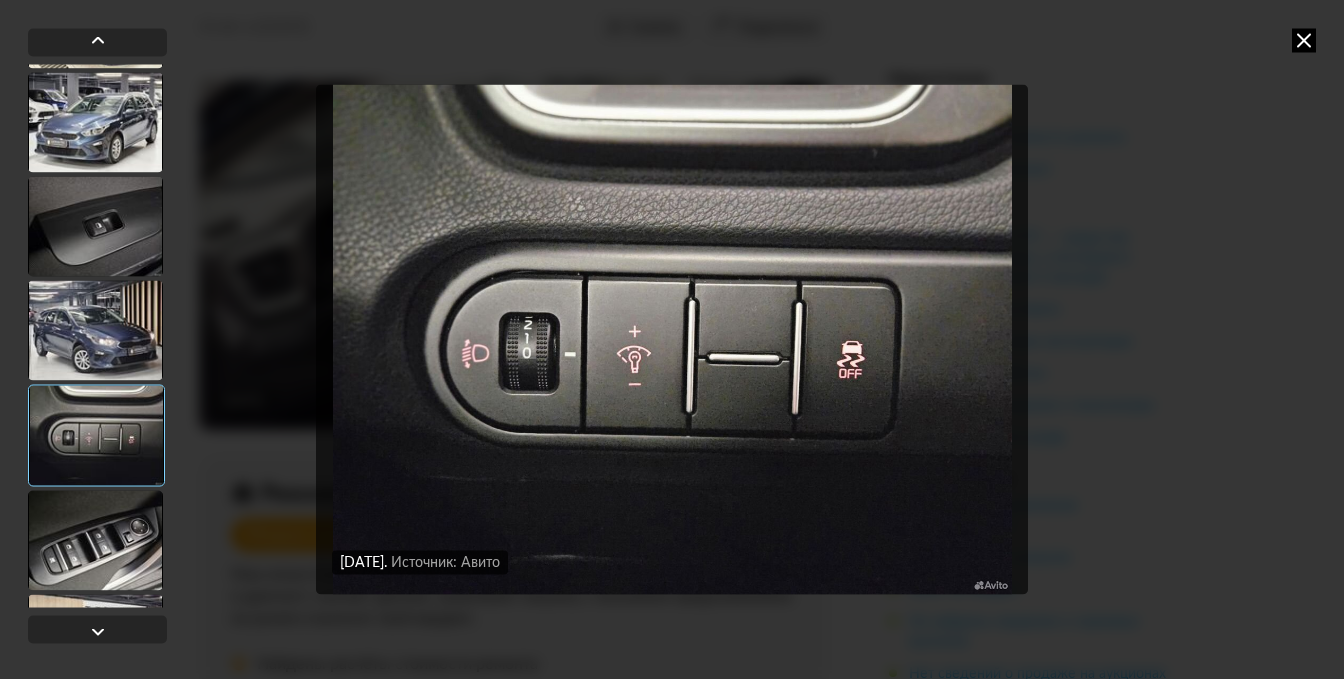 scroll, scrollTop: 1600, scrollLeft: 0, axis: vertical 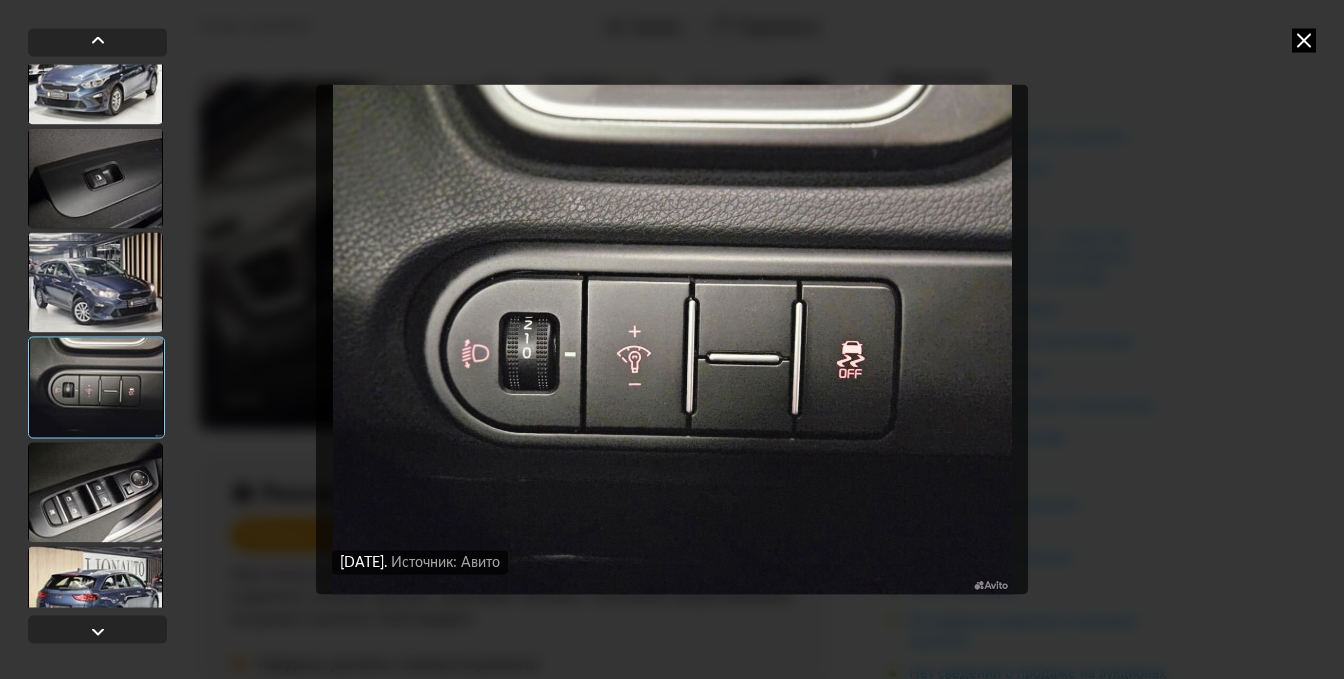 click at bounding box center [95, 492] 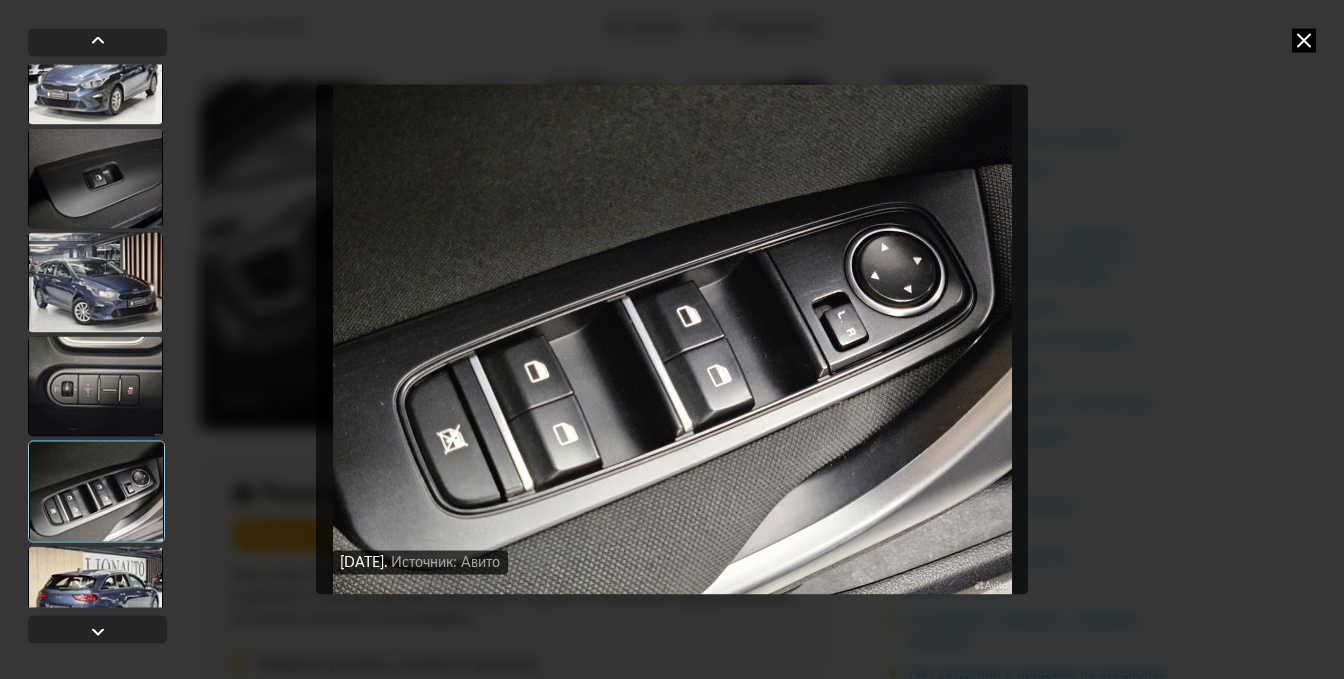 click at bounding box center (95, 596) 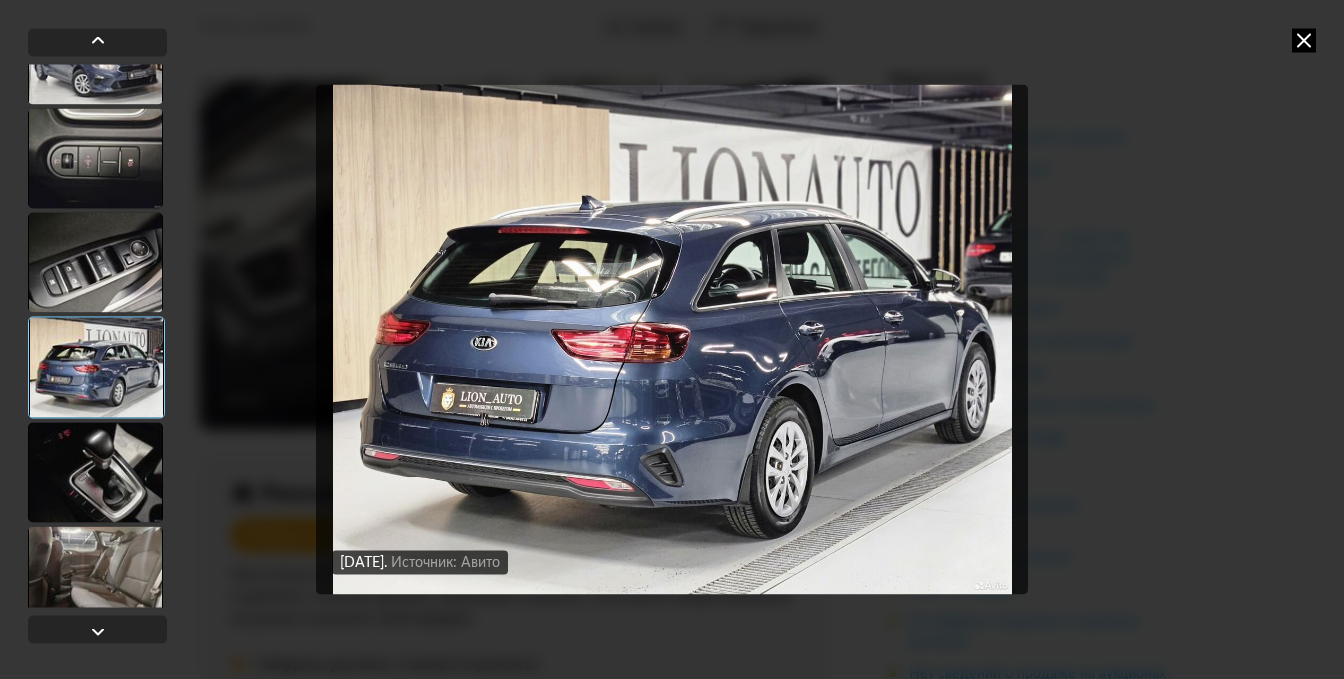scroll, scrollTop: 1900, scrollLeft: 0, axis: vertical 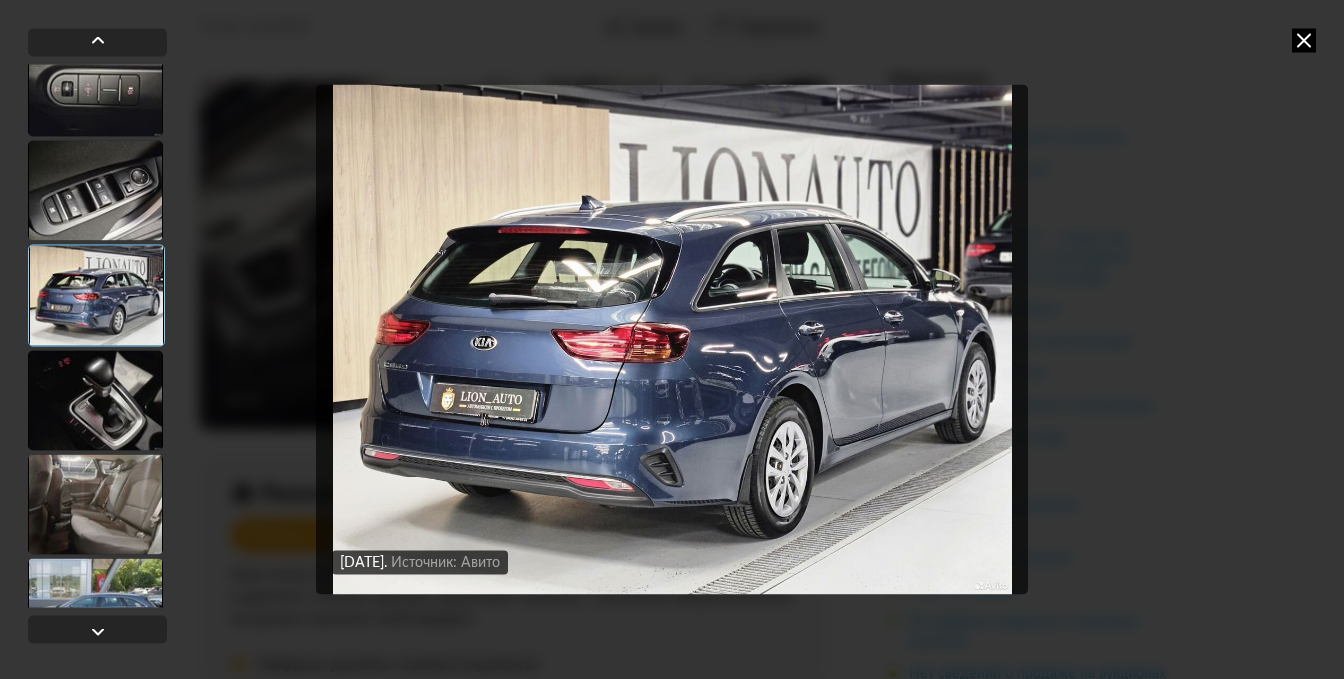 click at bounding box center [95, 400] 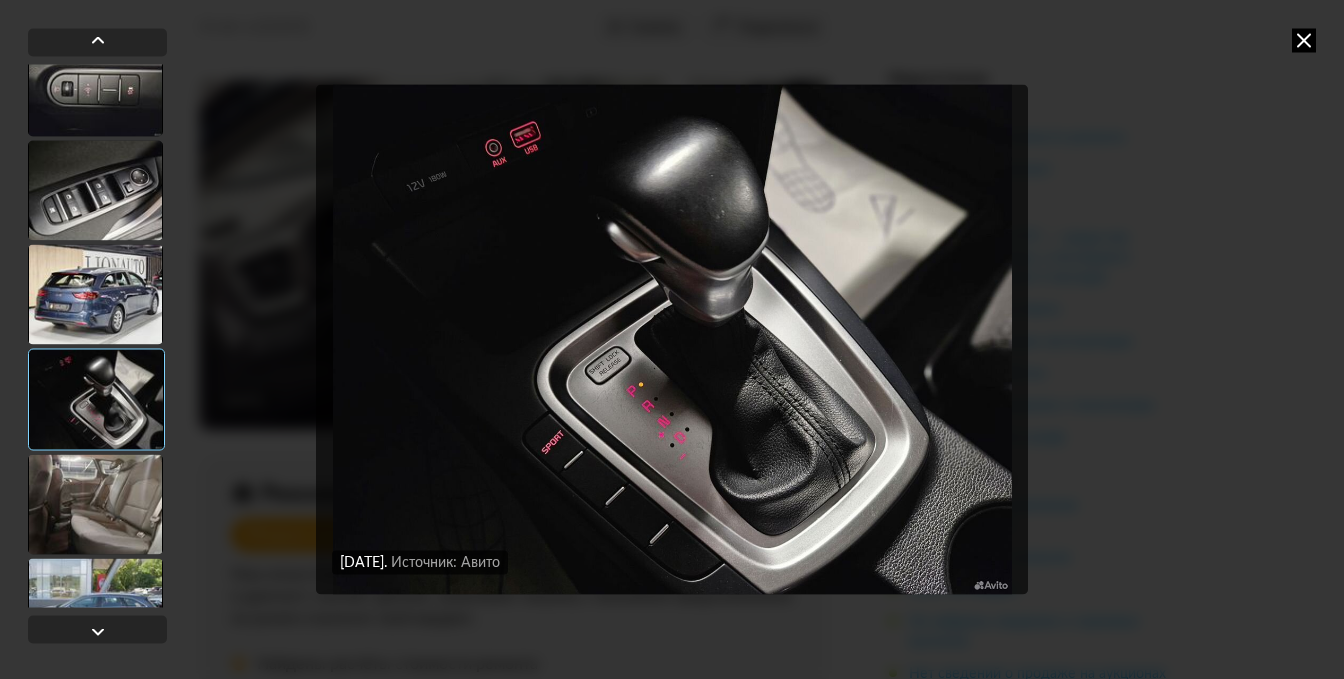 click at bounding box center (95, 504) 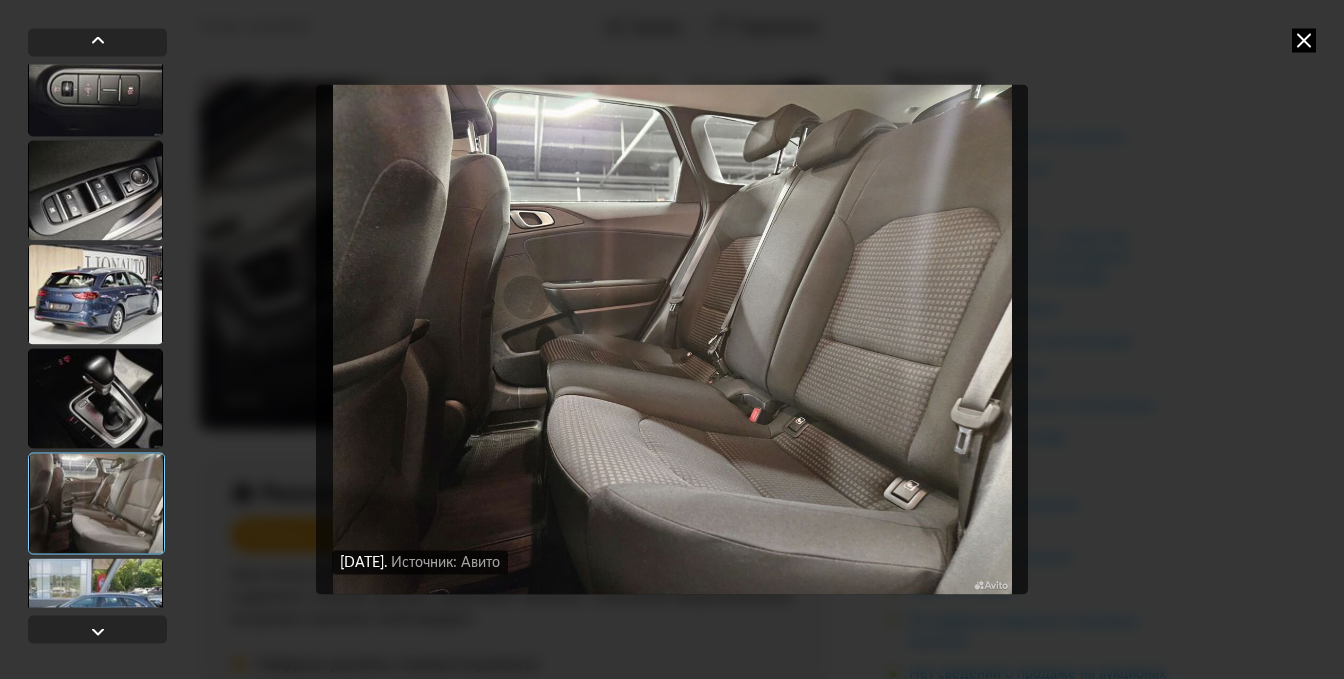click at bounding box center [95, 608] 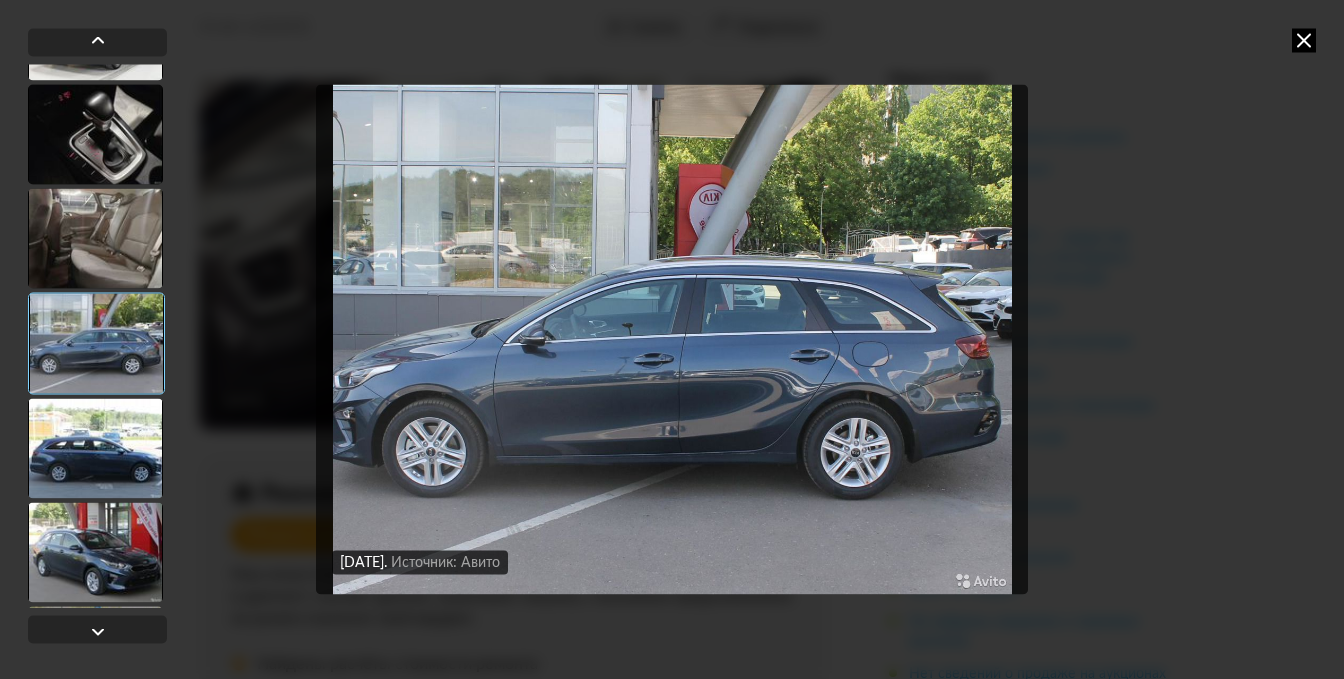 scroll, scrollTop: 2300, scrollLeft: 0, axis: vertical 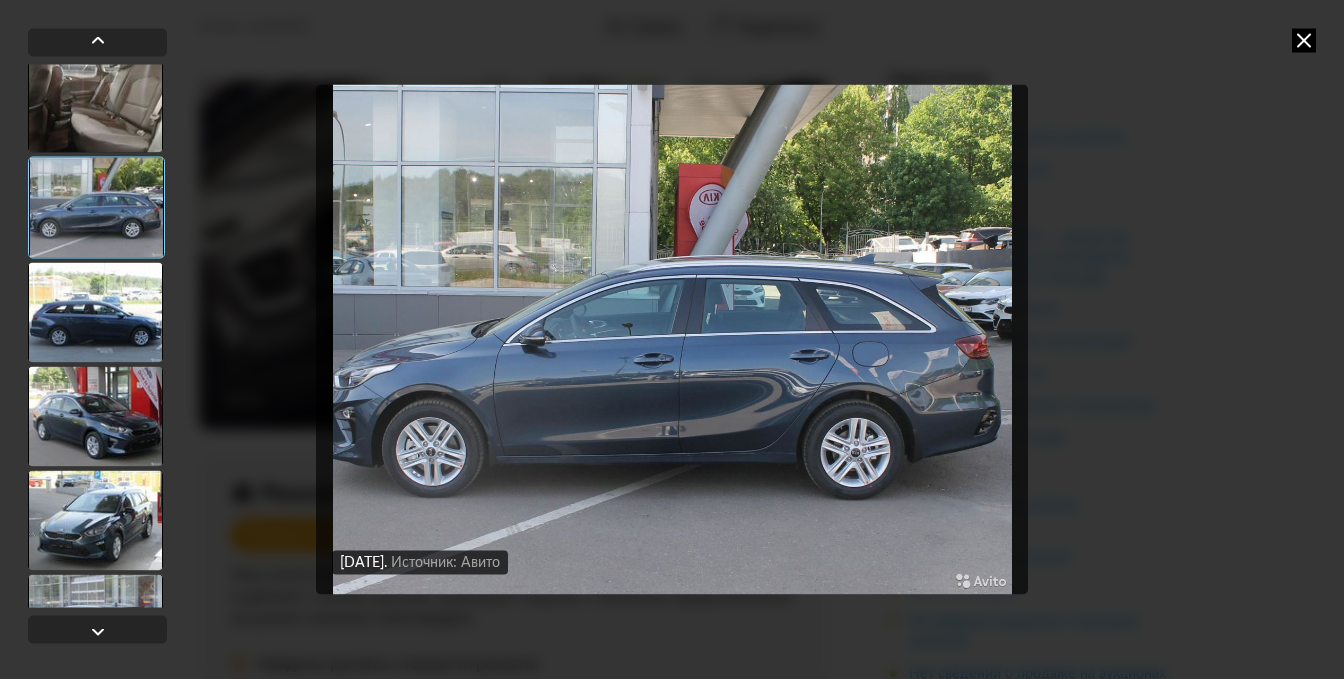 click at bounding box center (95, 312) 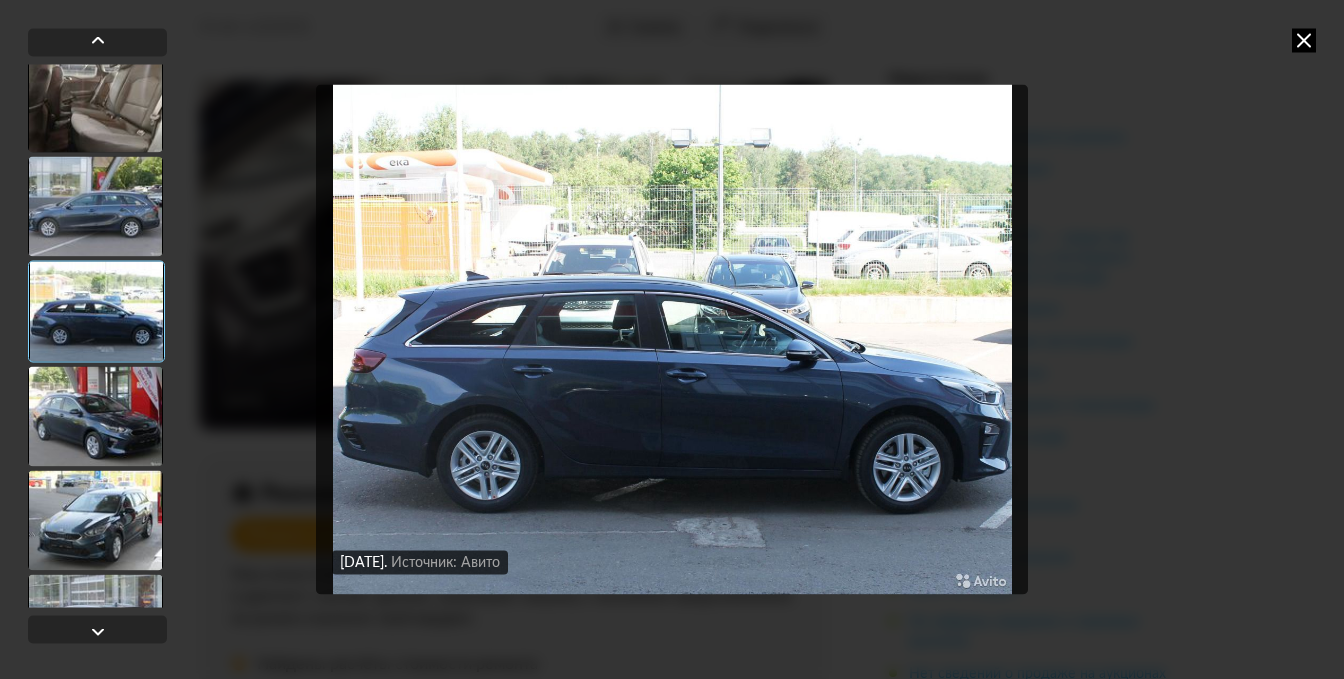 click at bounding box center (95, 416) 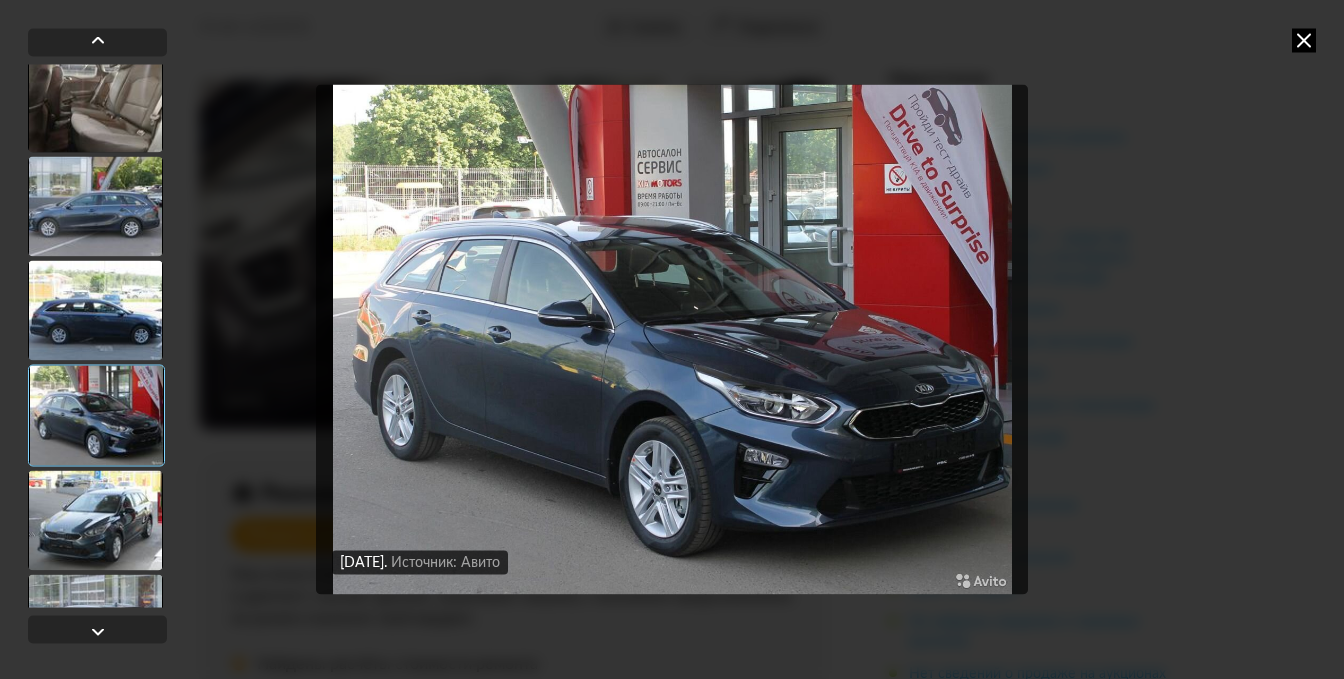 click at bounding box center (95, 520) 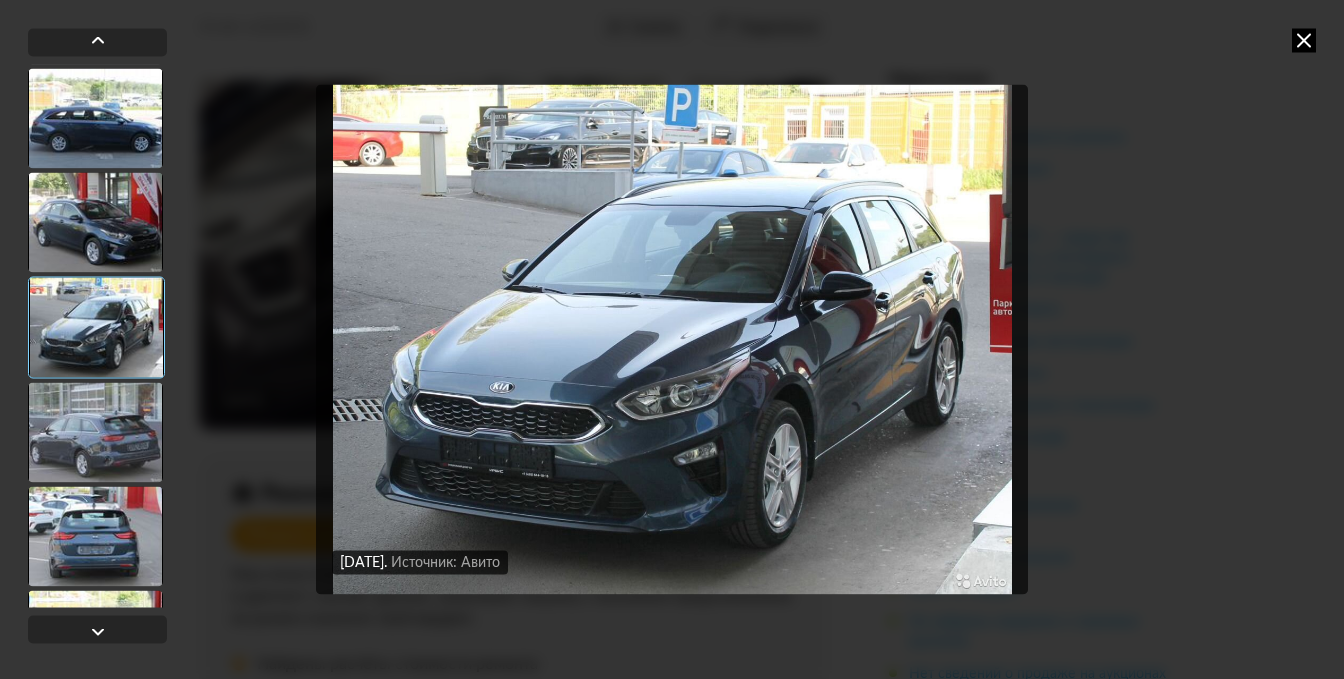 scroll, scrollTop: 2600, scrollLeft: 0, axis: vertical 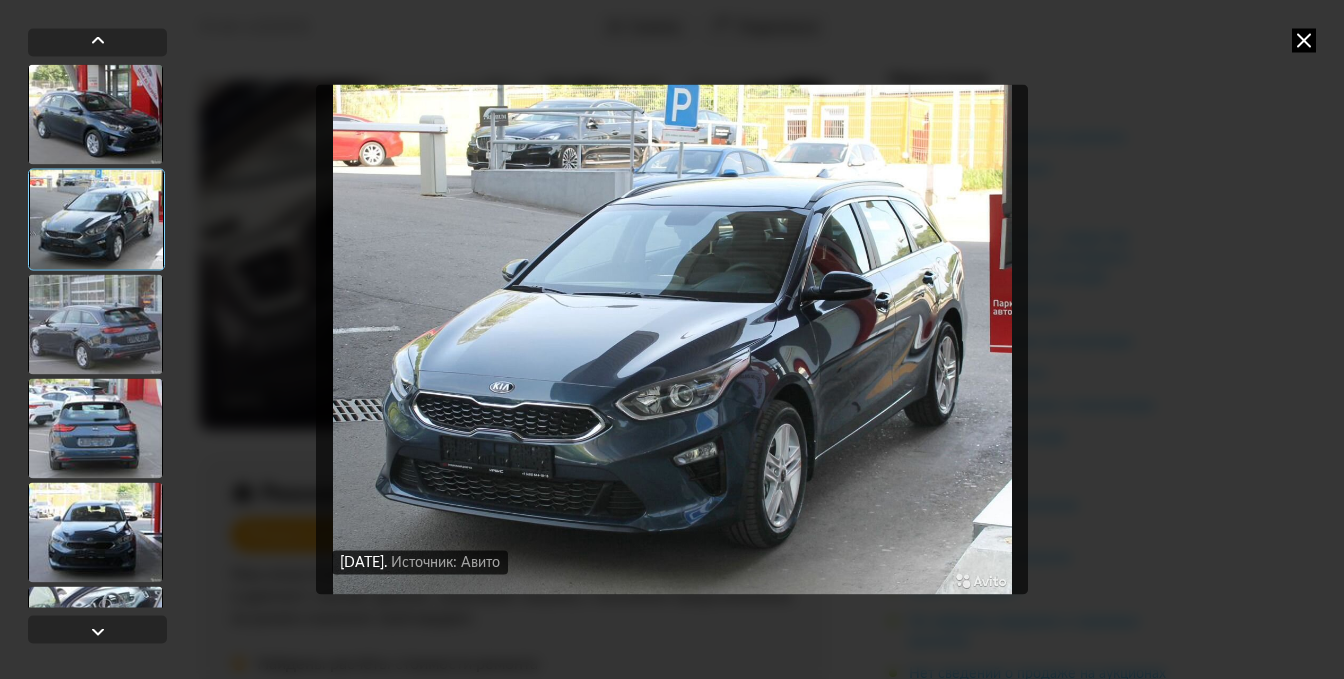 click at bounding box center (95, 324) 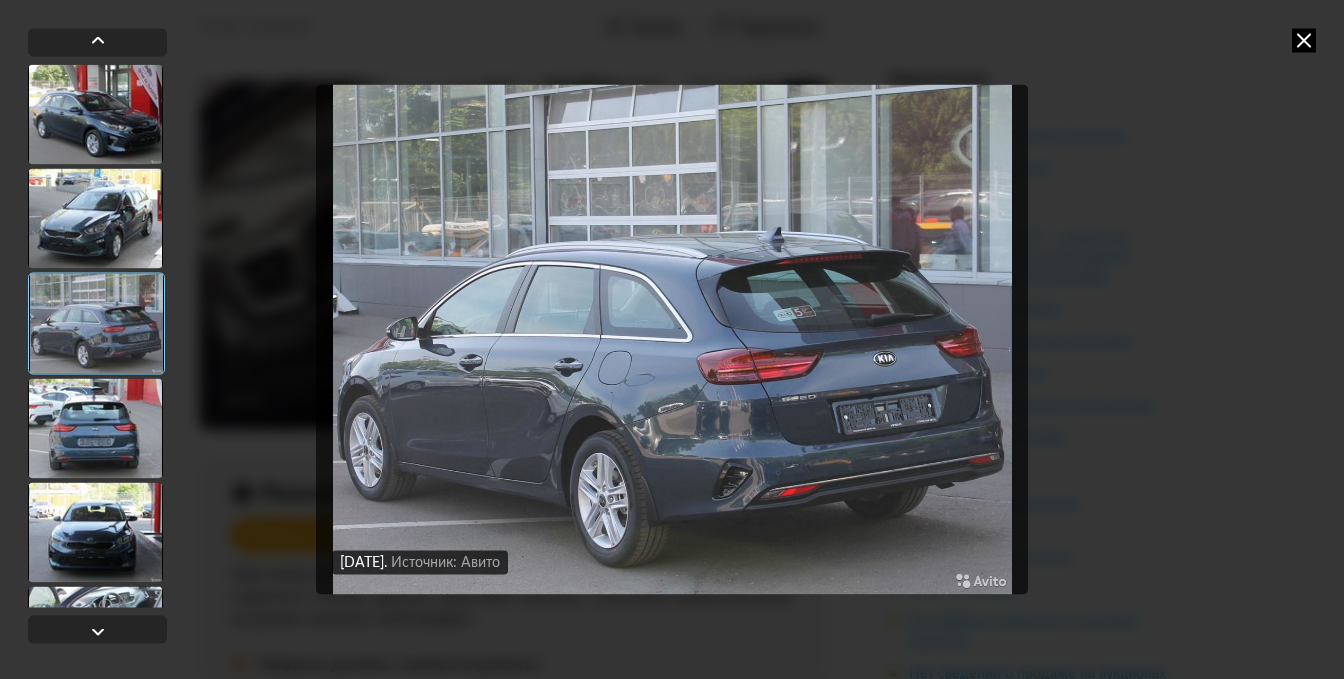click at bounding box center (95, 428) 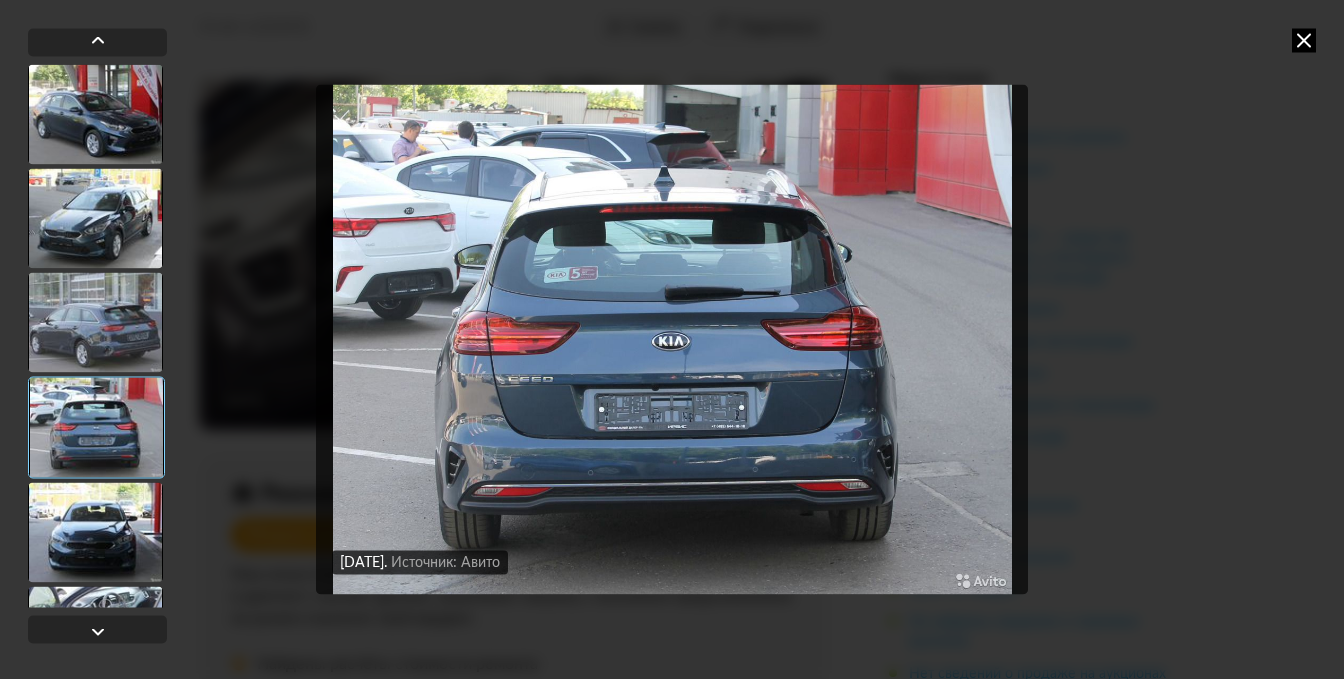 click at bounding box center (95, 532) 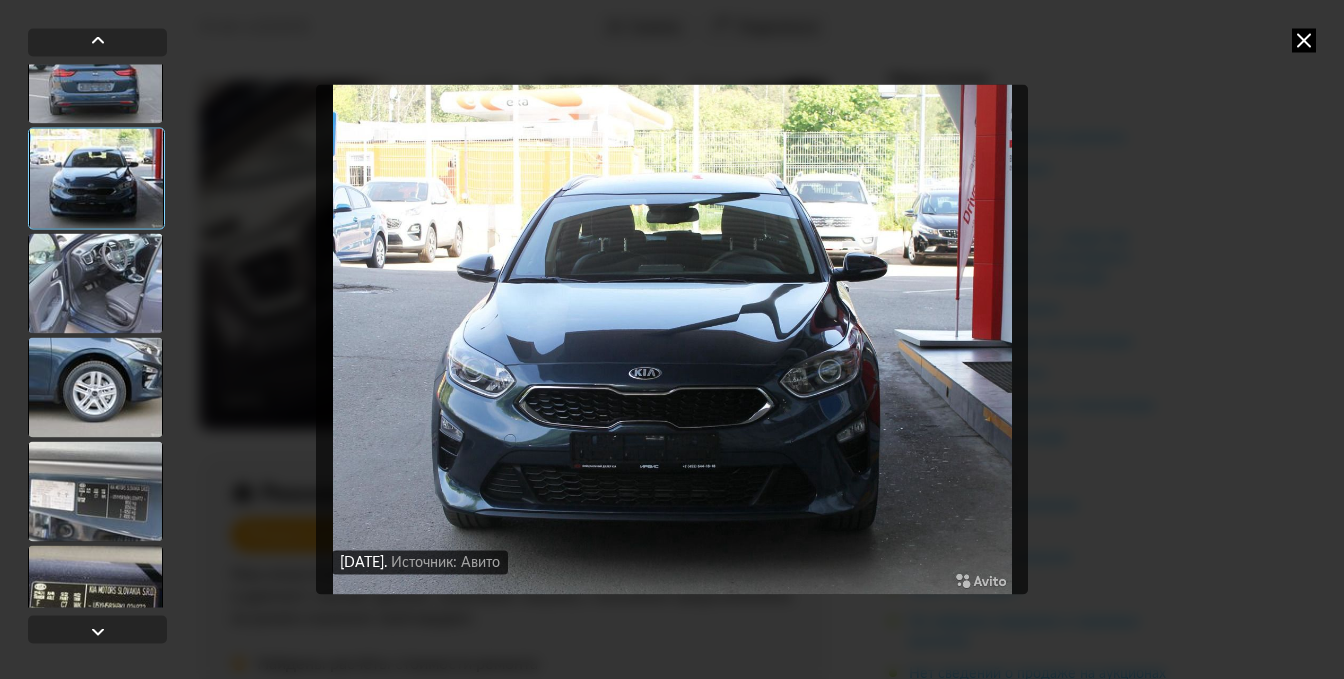 scroll, scrollTop: 3000, scrollLeft: 0, axis: vertical 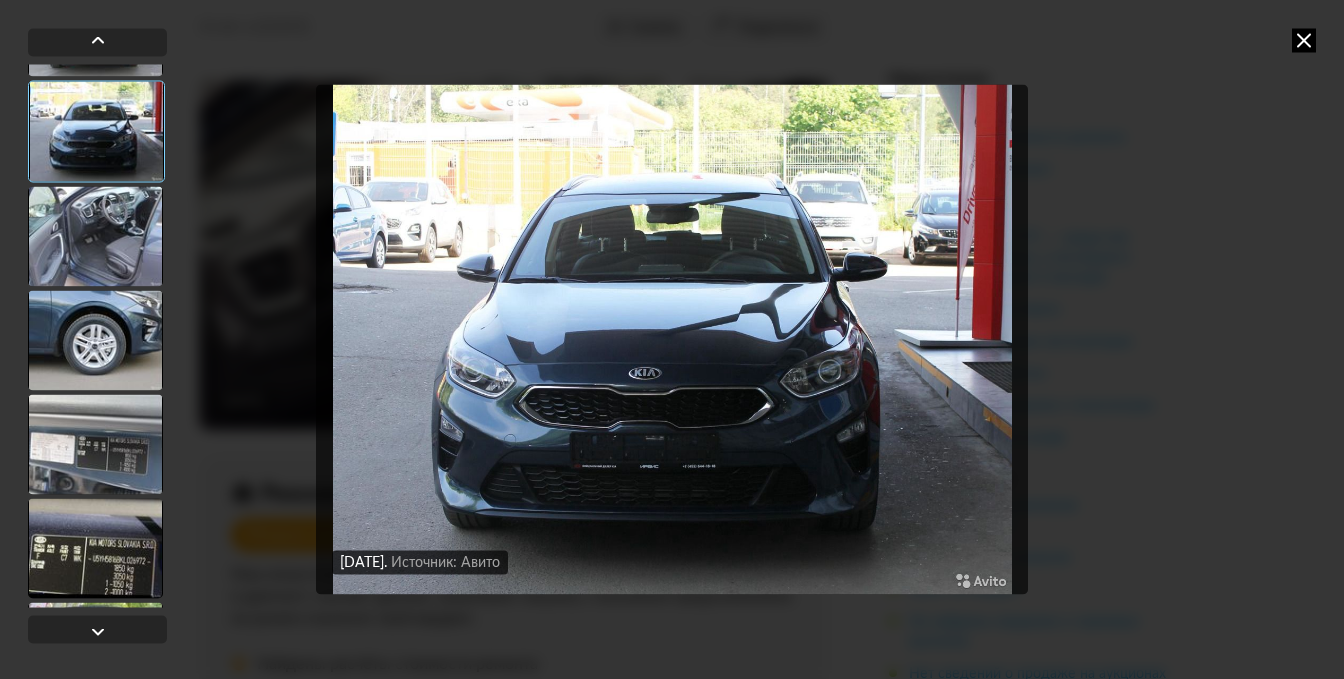 click at bounding box center [95, 444] 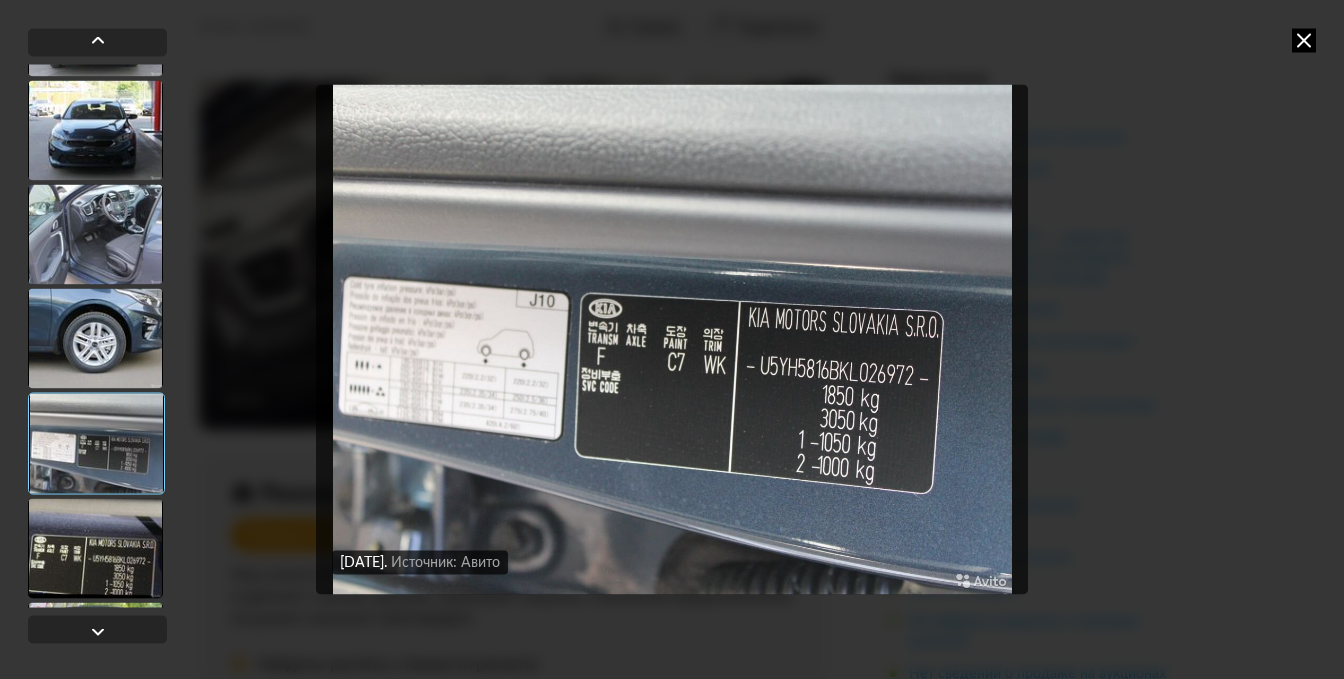click at bounding box center (95, 548) 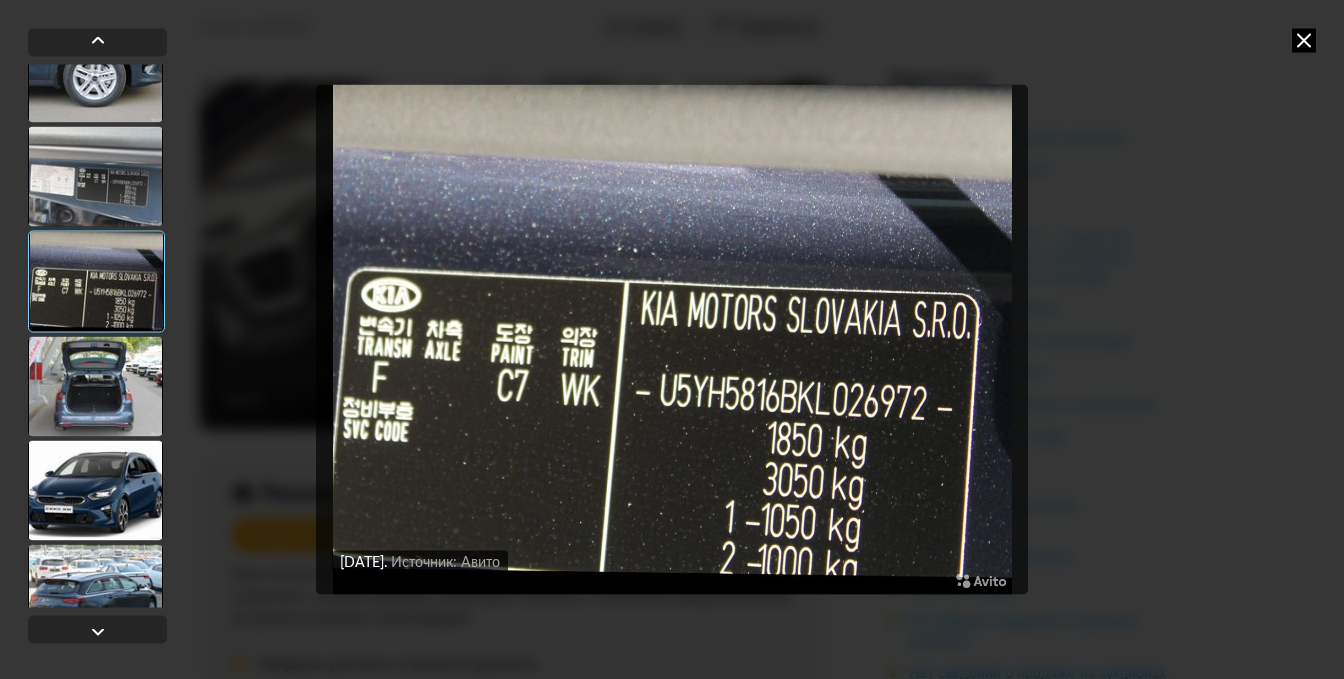 scroll, scrollTop: 3300, scrollLeft: 0, axis: vertical 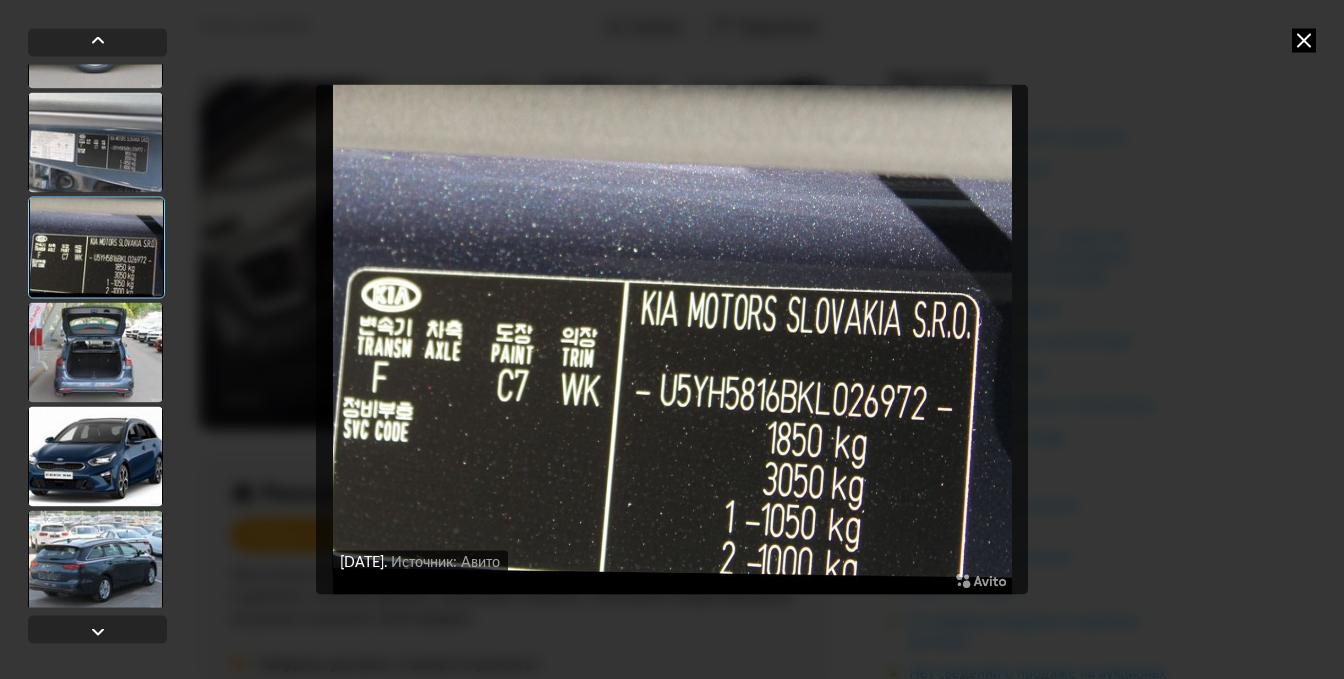 click at bounding box center (95, 352) 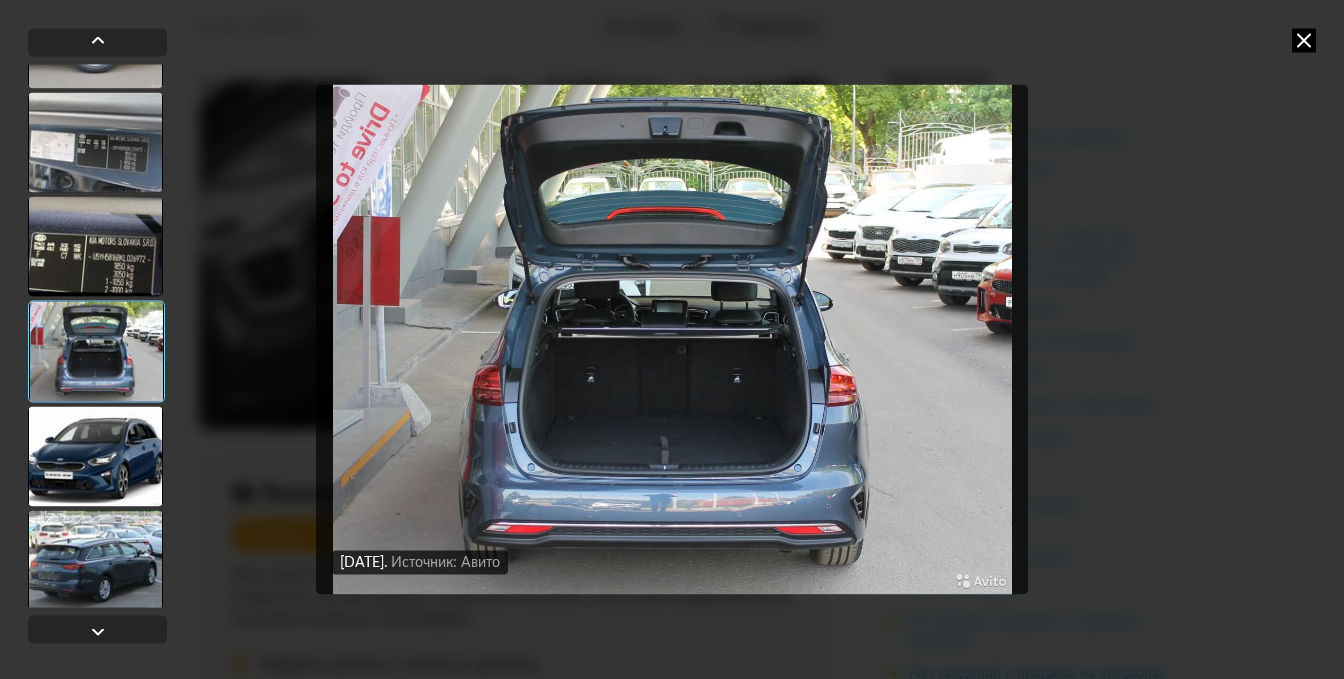 click at bounding box center [95, 456] 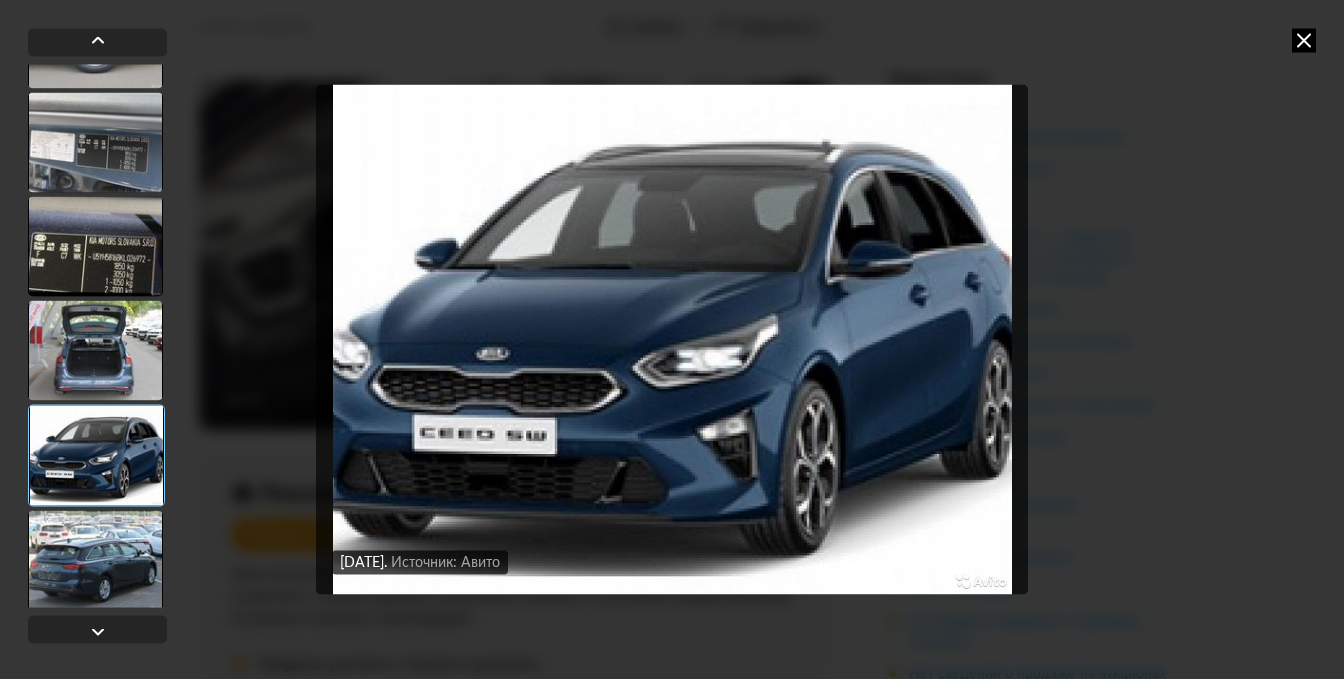 click at bounding box center [95, 560] 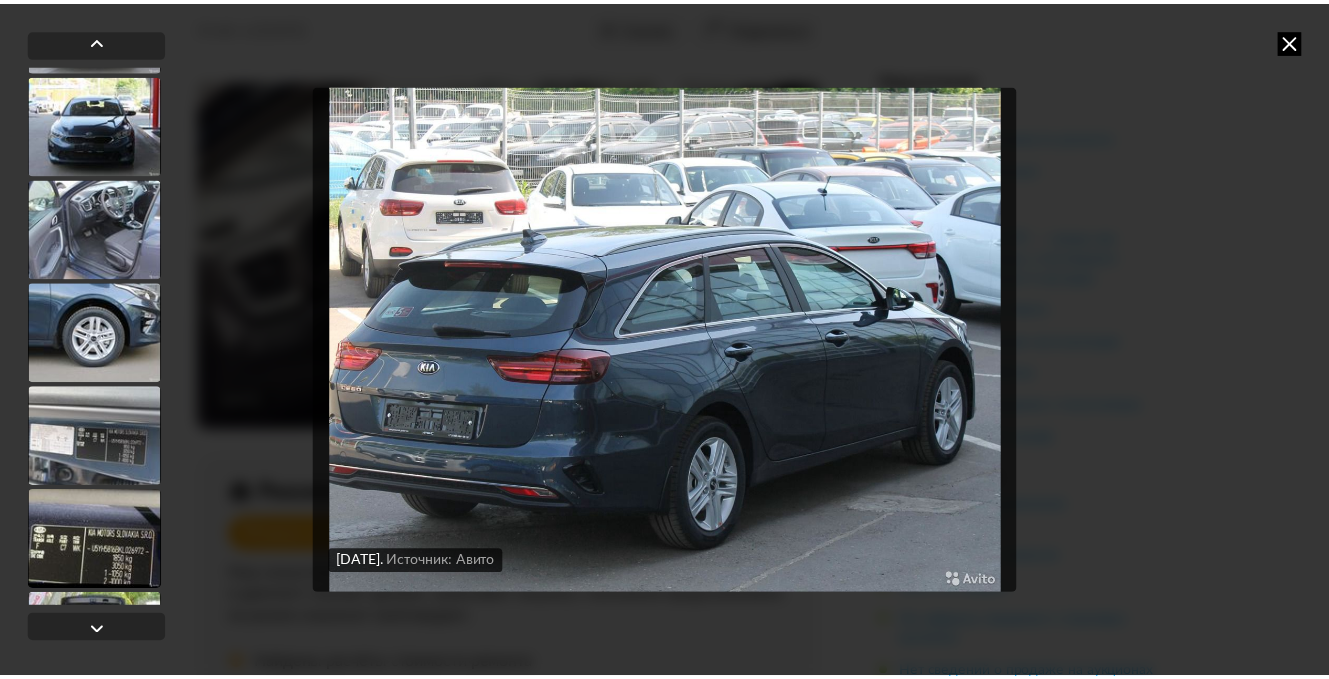 scroll, scrollTop: 3206, scrollLeft: 0, axis: vertical 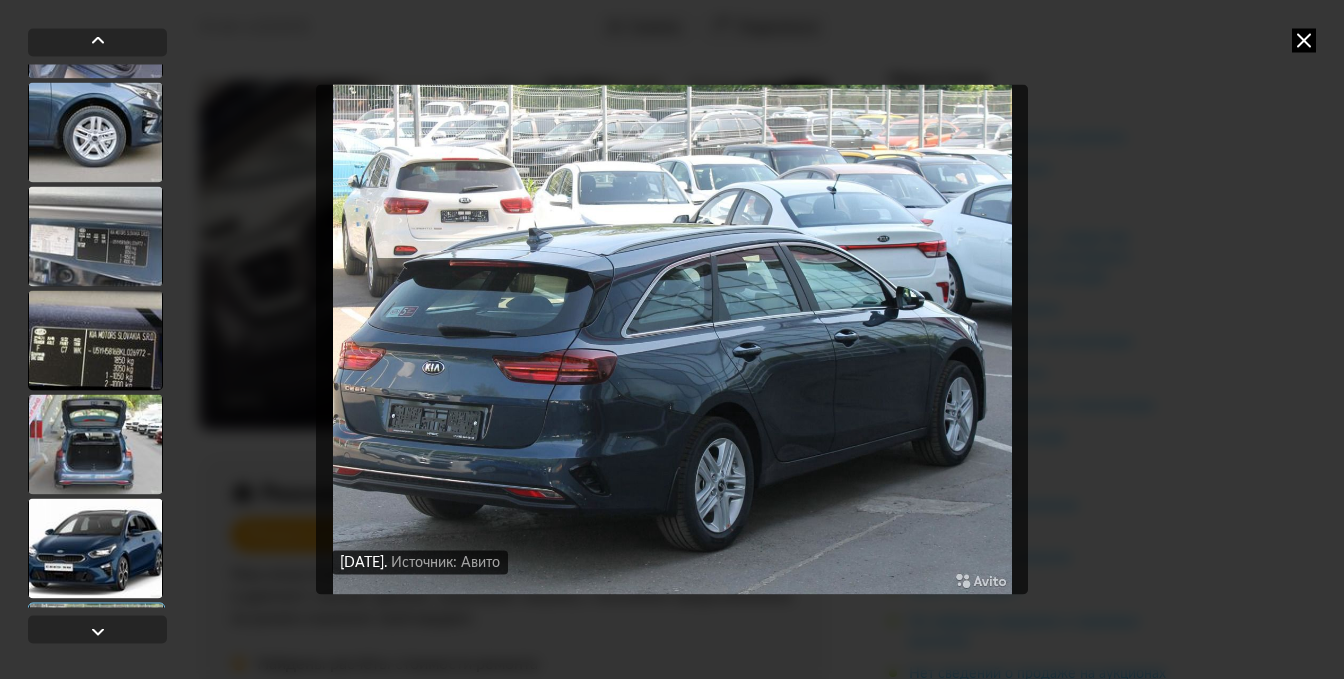 click at bounding box center (95, 236) 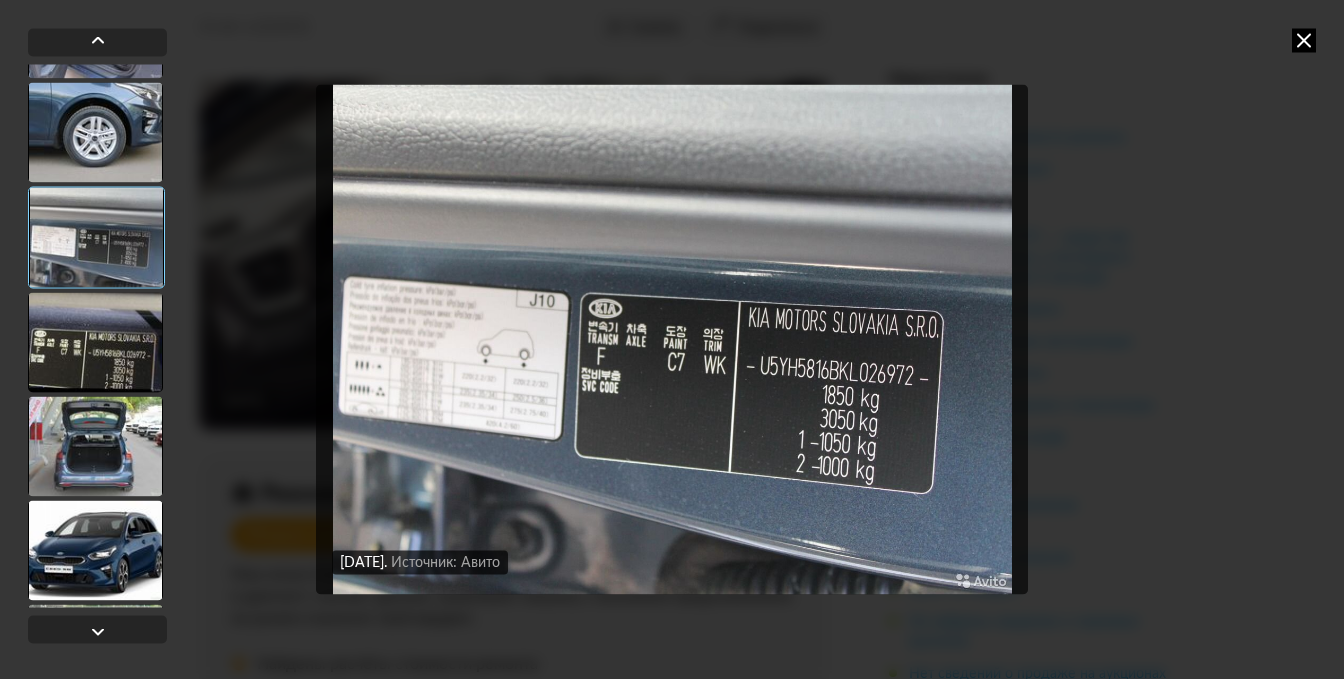 click at bounding box center [1304, 40] 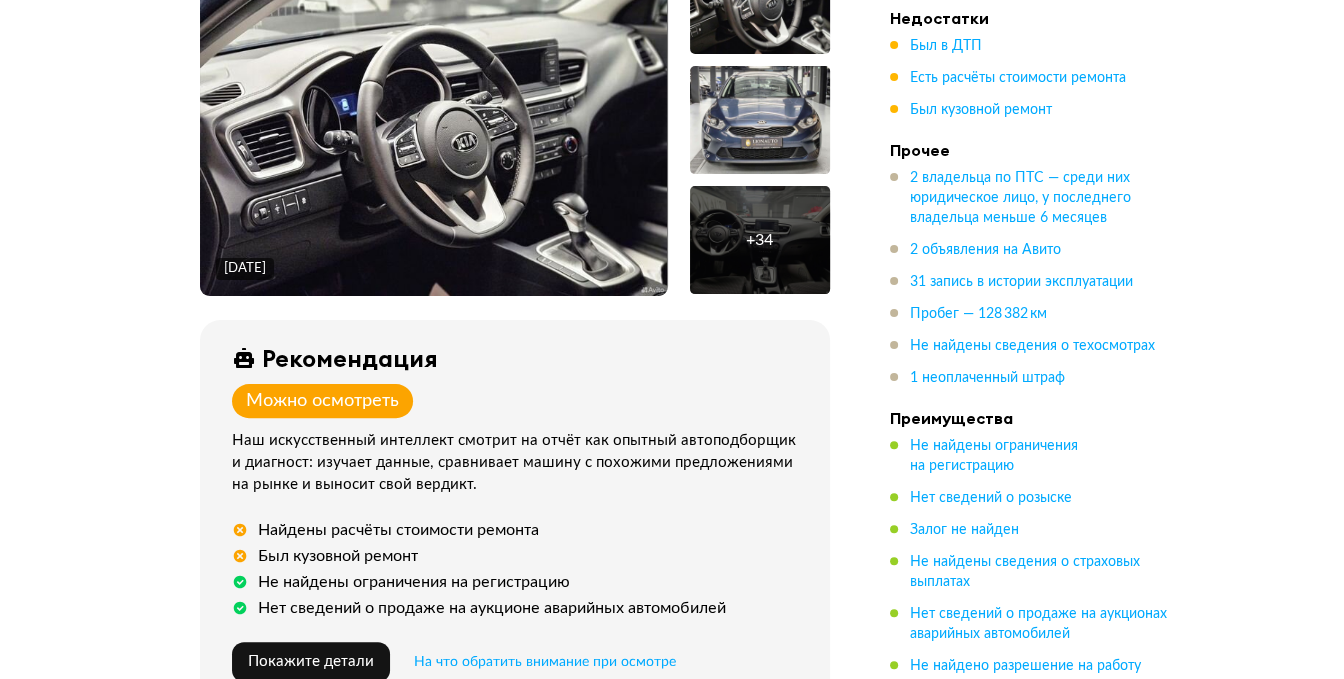 scroll, scrollTop: 400, scrollLeft: 0, axis: vertical 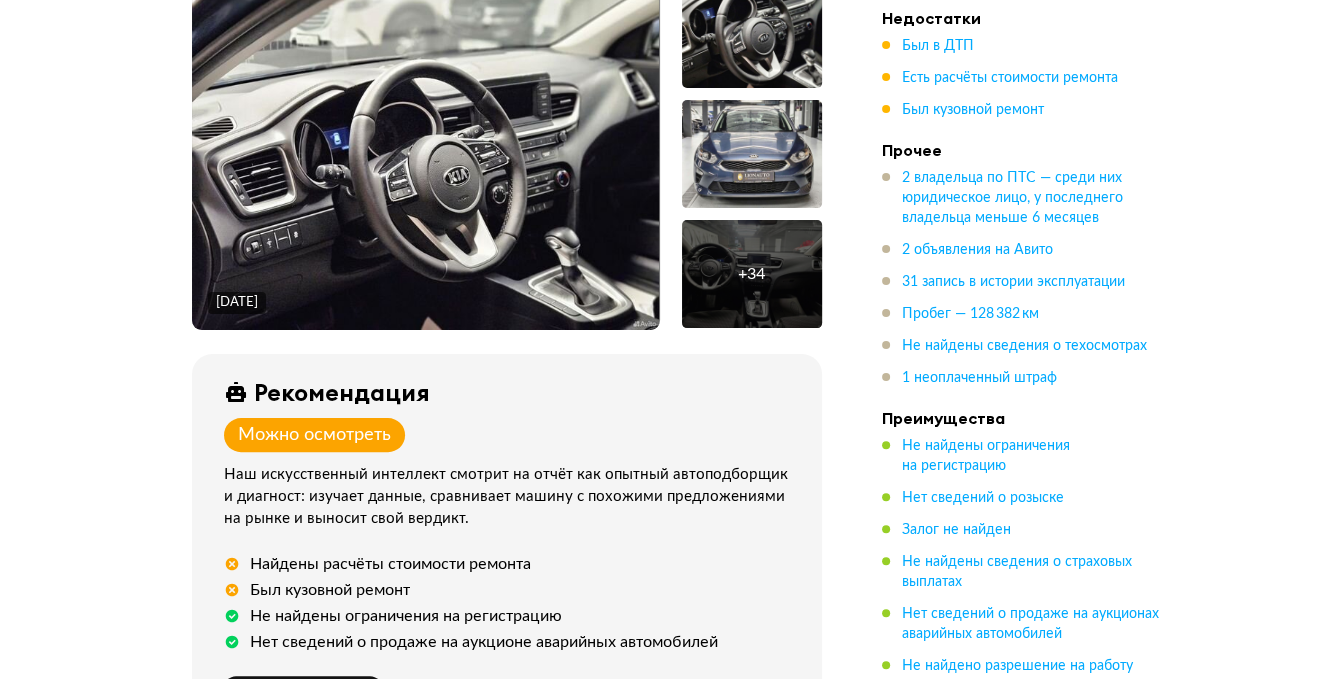 click on "+ 34" at bounding box center [752, 274] 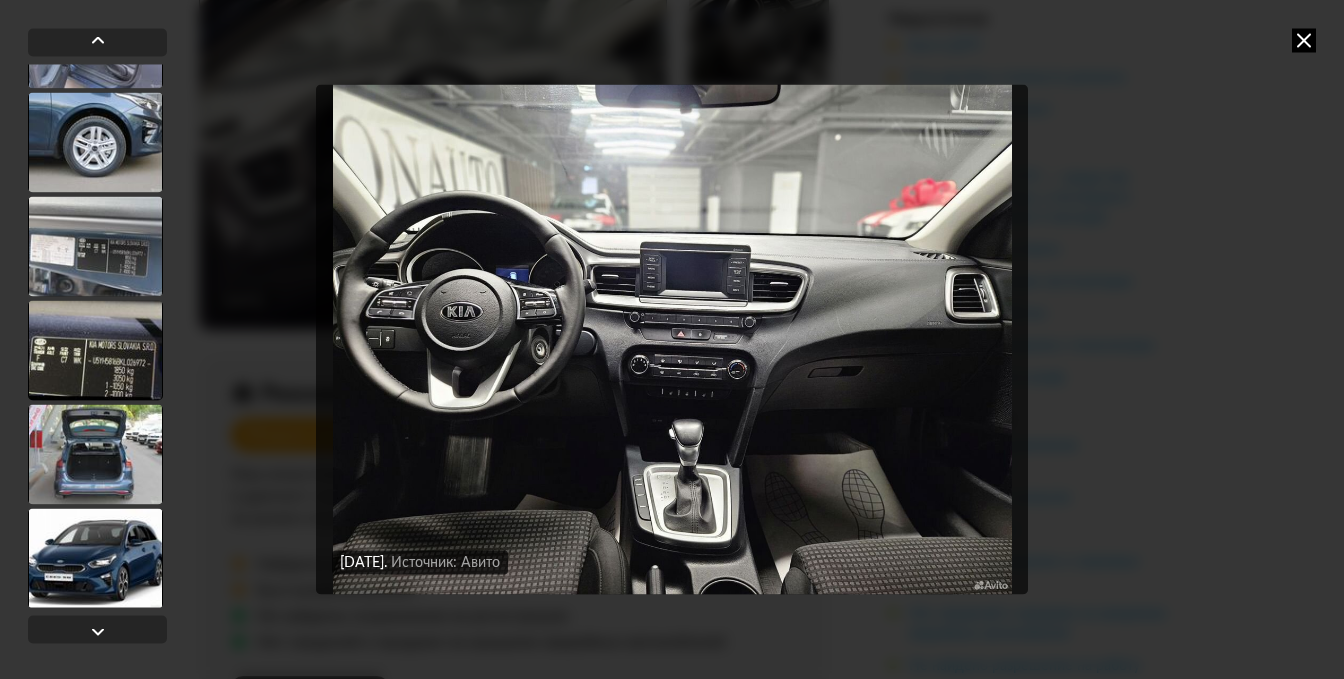 scroll, scrollTop: 3200, scrollLeft: 0, axis: vertical 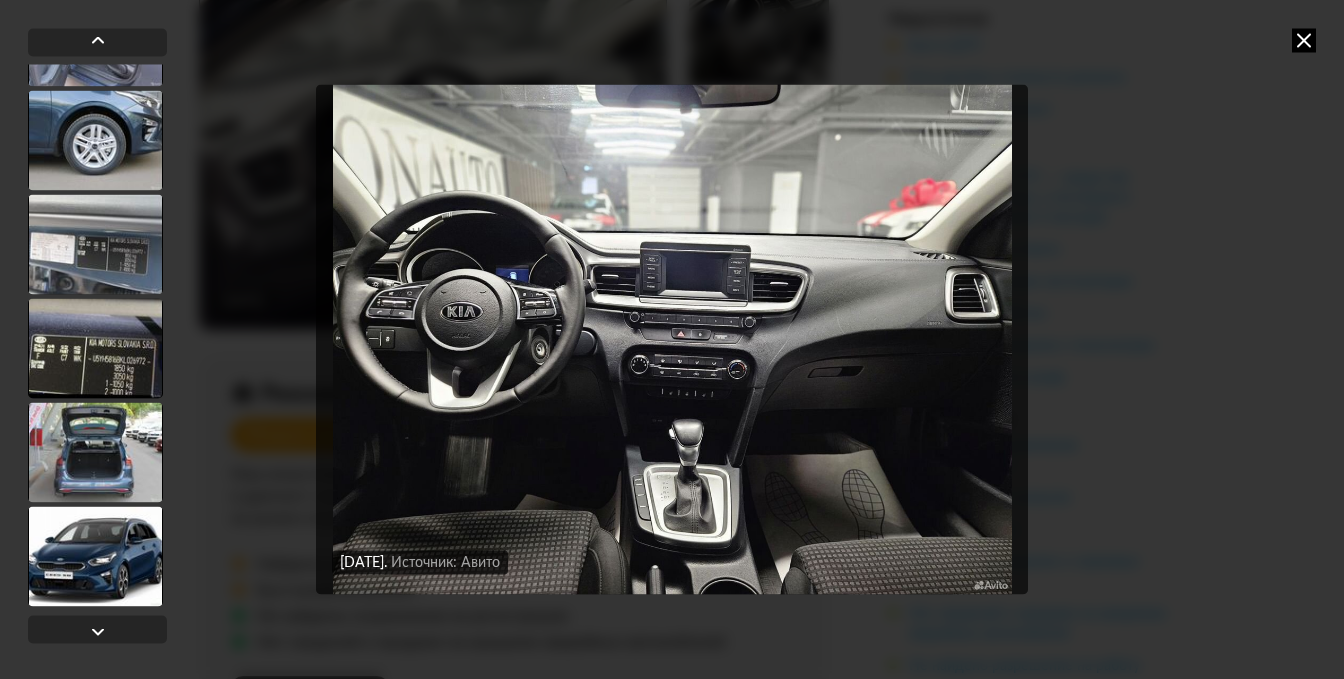 click at bounding box center (95, 348) 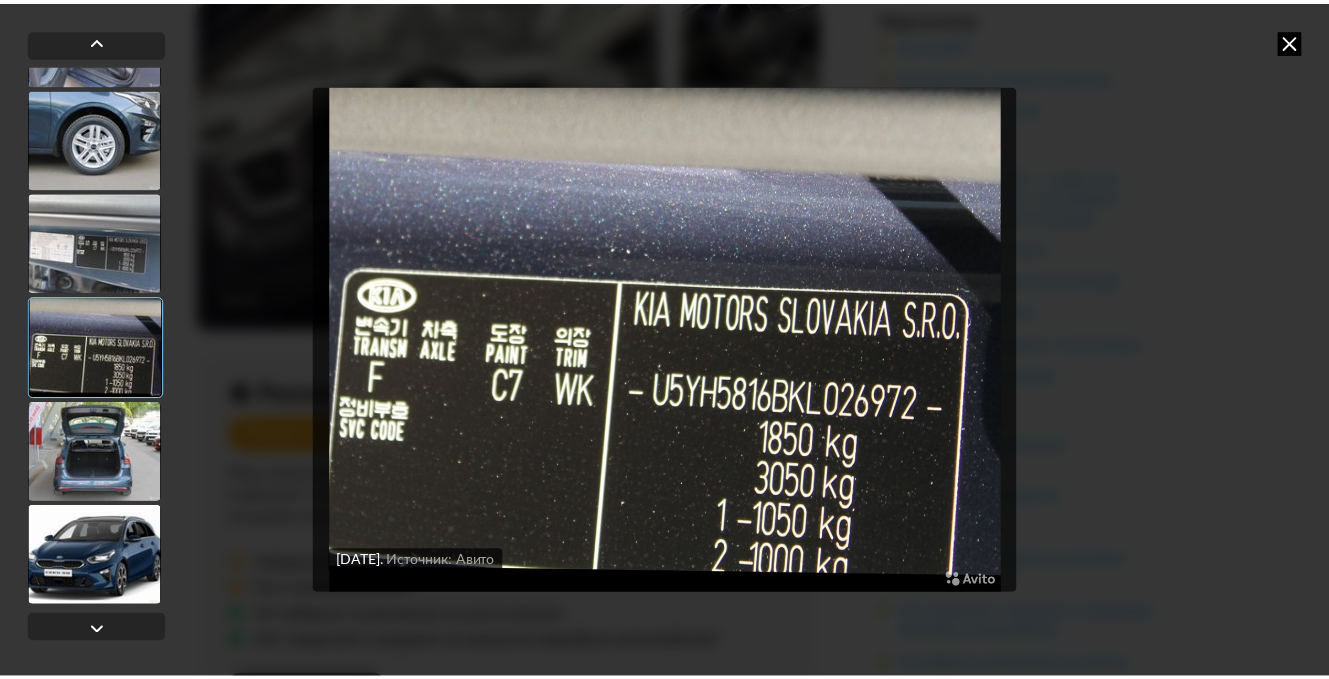 scroll, scrollTop: 3198, scrollLeft: 0, axis: vertical 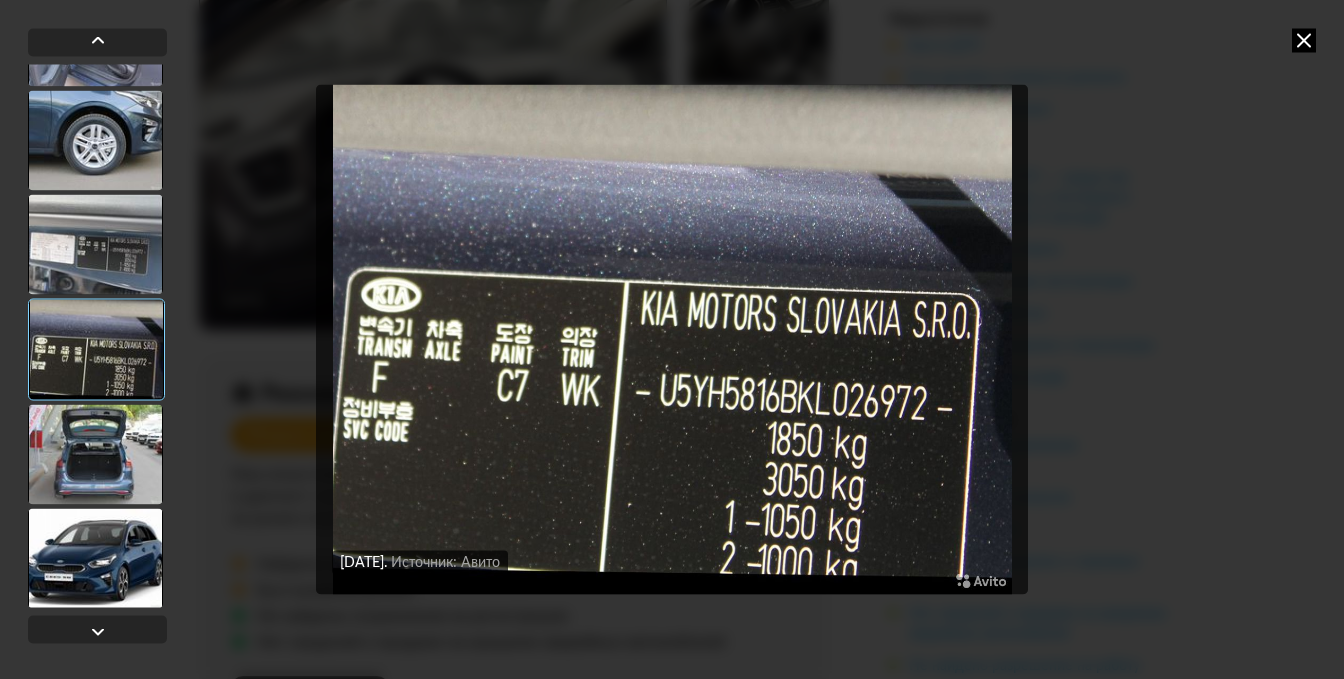 click at bounding box center (95, 244) 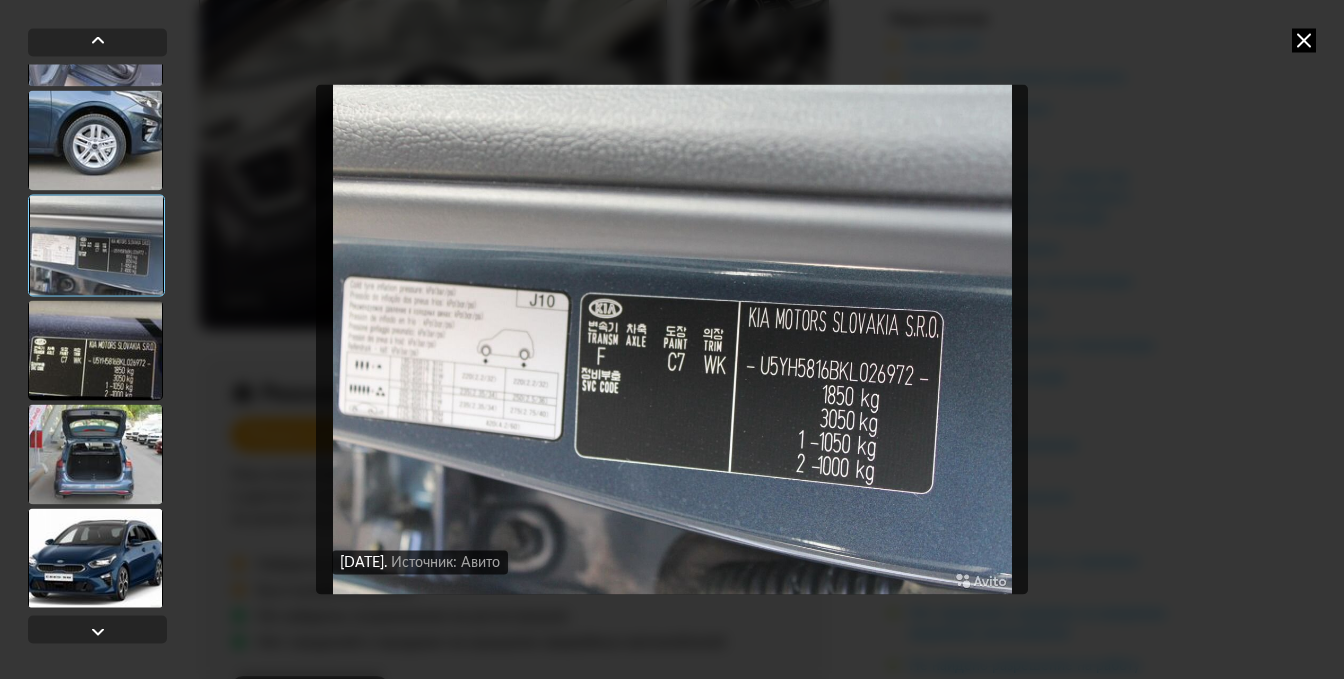 click at bounding box center [672, 339] 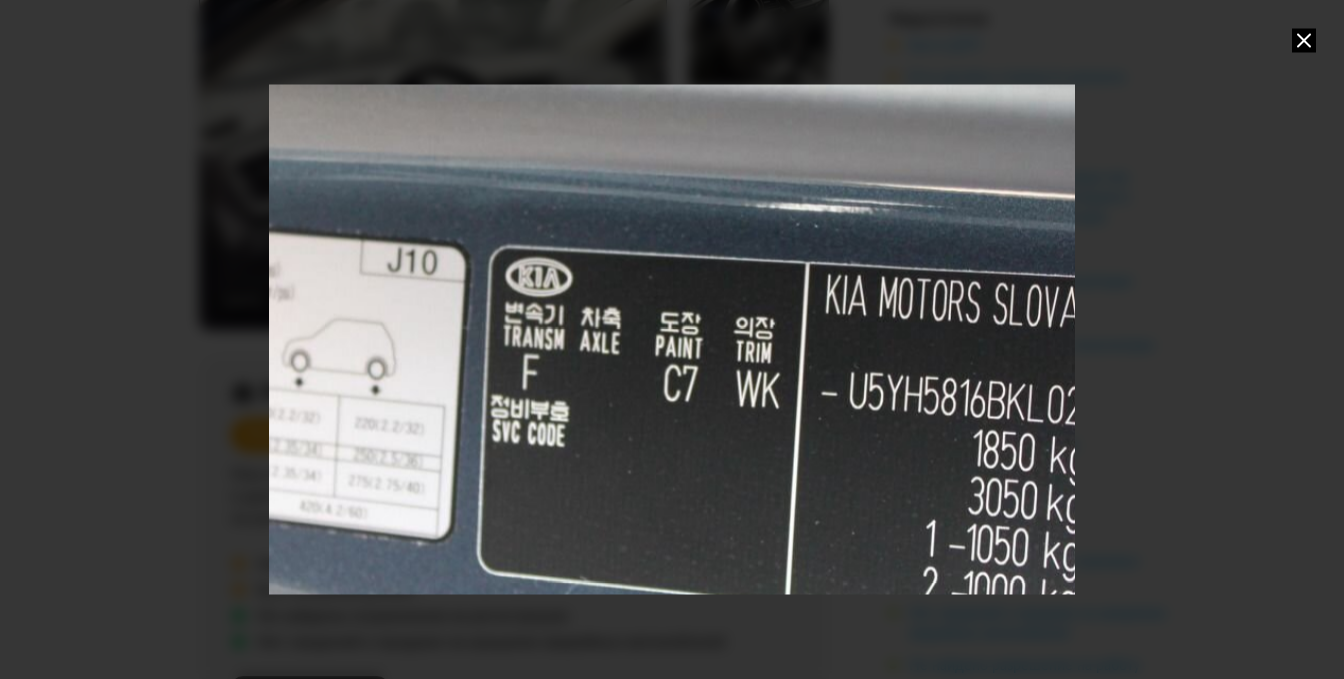 click at bounding box center (672, 339) 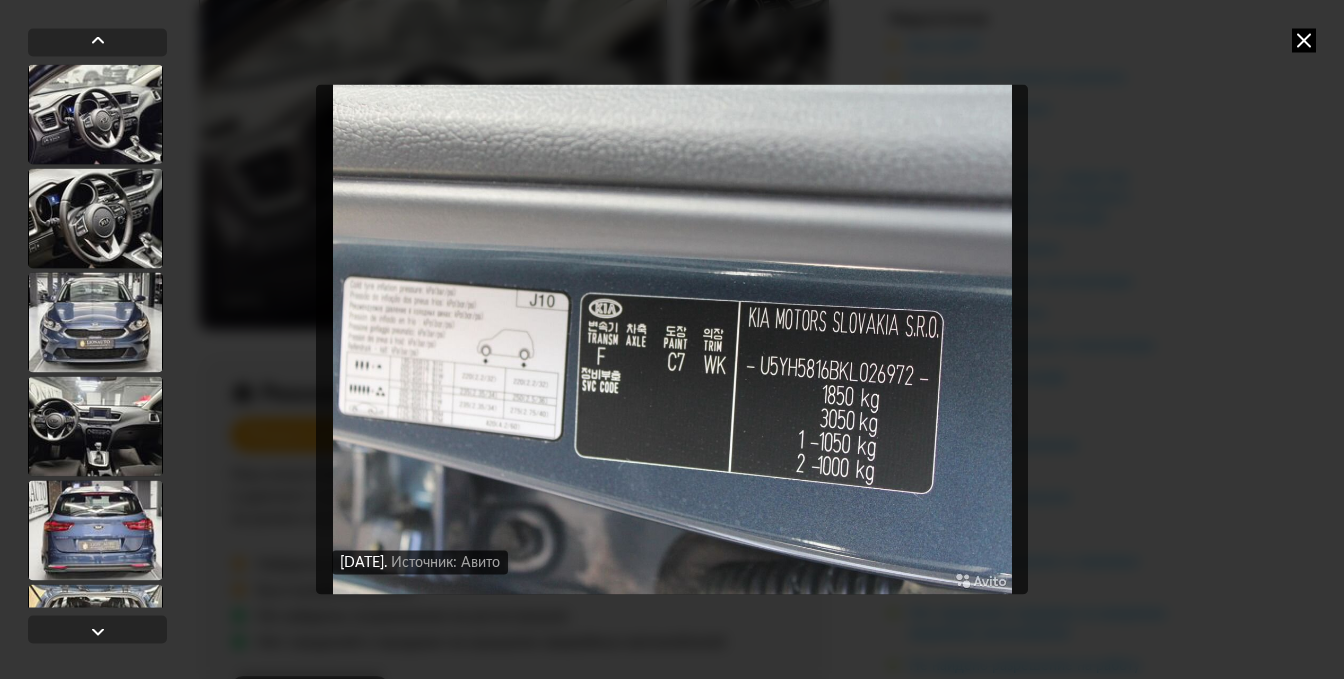 click on "8 мая 2025 года Источник: Авито 8 мая 2025 года Источник: Авито 8 мая 2025 года Источник: Авито 8 мая 2025 года Источник: Авито 8 мая 2025 года Источник: Авито 9 июля 2019 года Источник: Авито 9 июля 2019 года Источник: Авито 9 июля 2019 года Источник: Авито 9 июля 2019 года Источник: Авито" at bounding box center (672, 339) 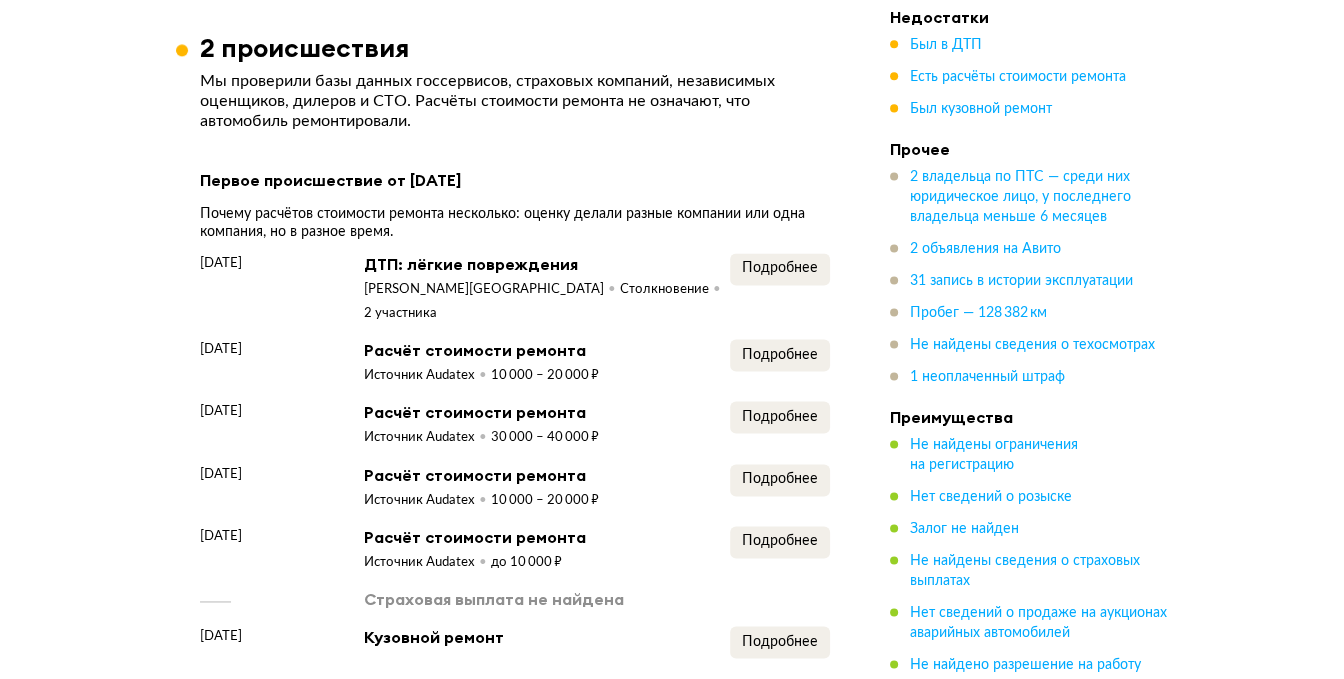 scroll, scrollTop: 2400, scrollLeft: 0, axis: vertical 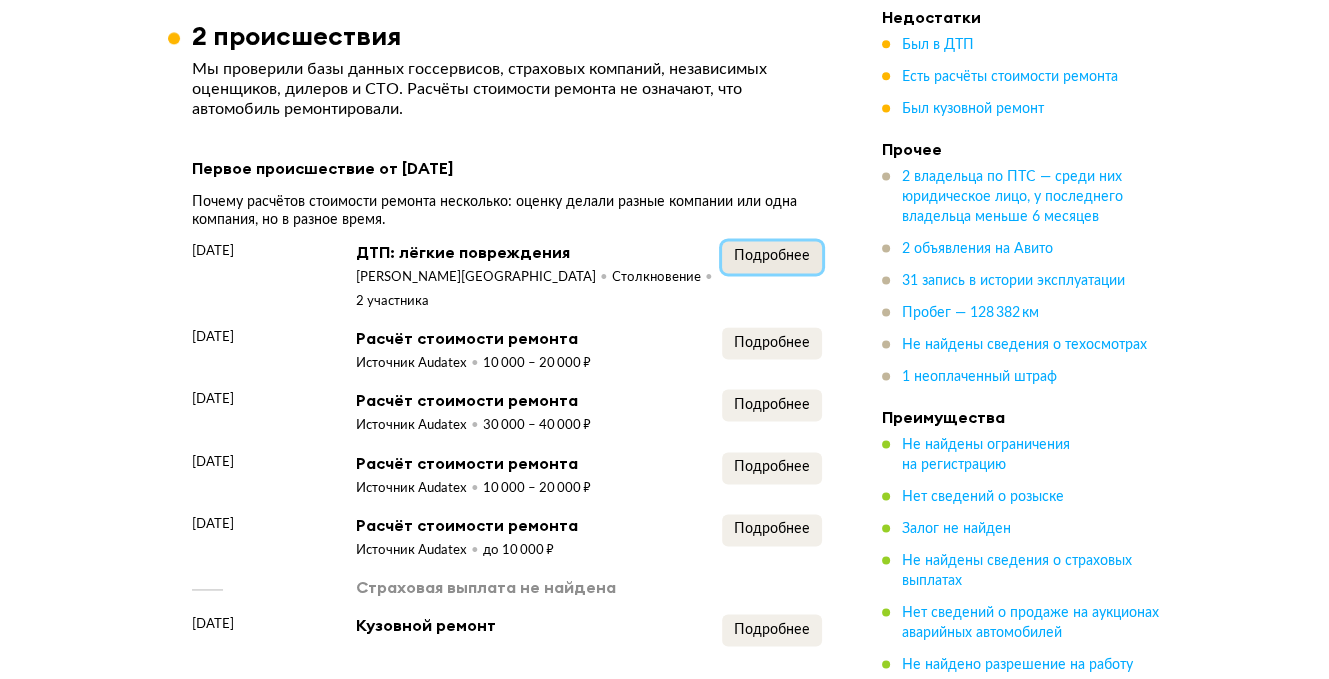 click on "Подробнее" at bounding box center [772, 256] 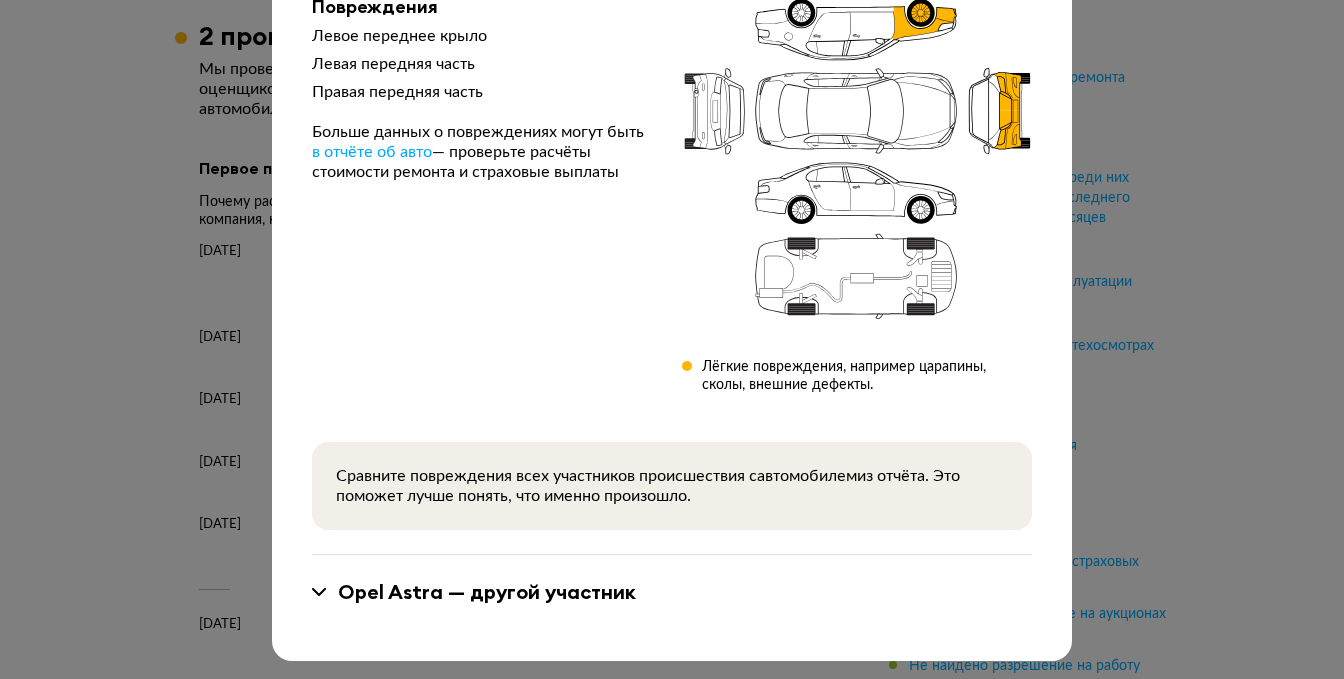 scroll, scrollTop: 259, scrollLeft: 0, axis: vertical 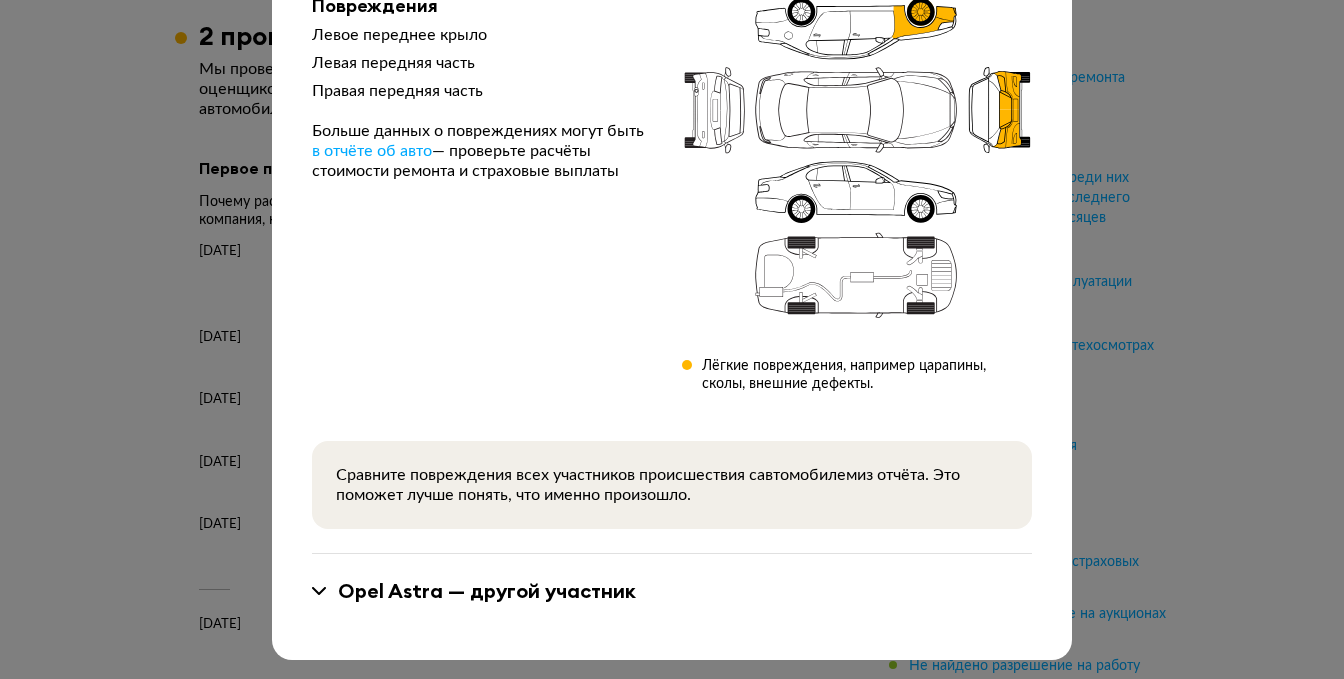 click on "Opel   Astra   —   другой участник" at bounding box center [487, 591] 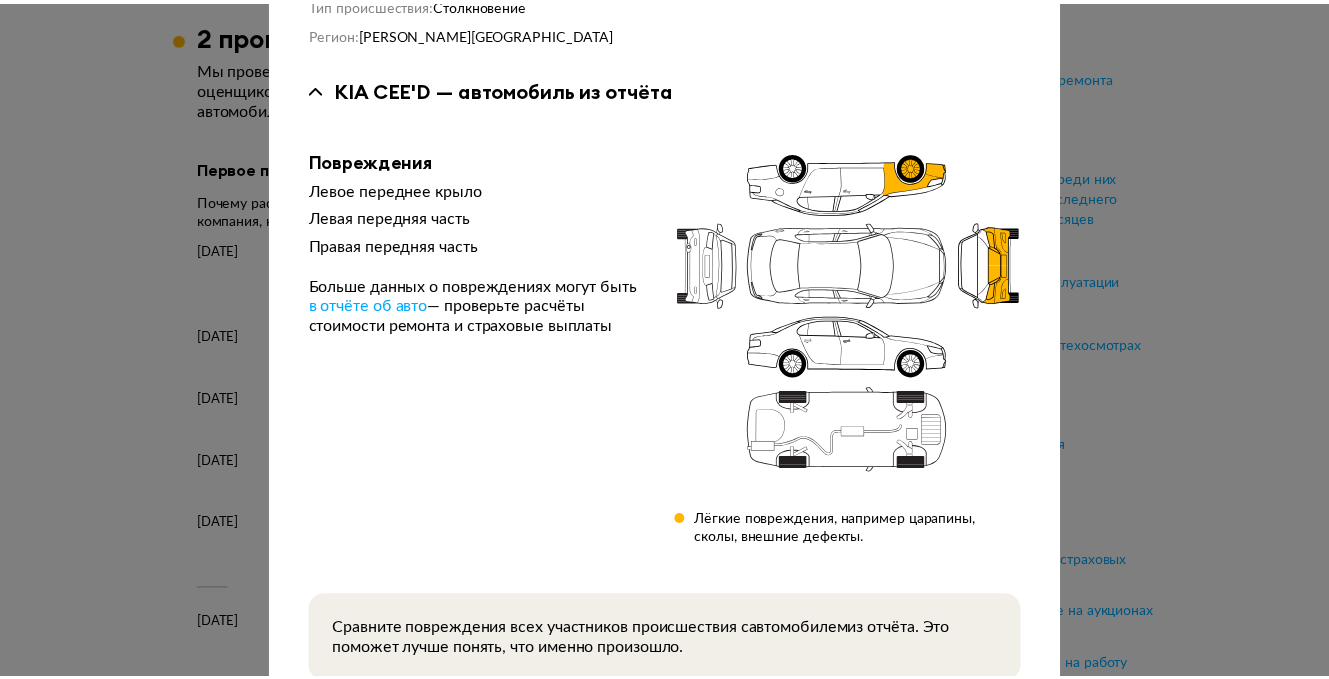 scroll, scrollTop: 0, scrollLeft: 0, axis: both 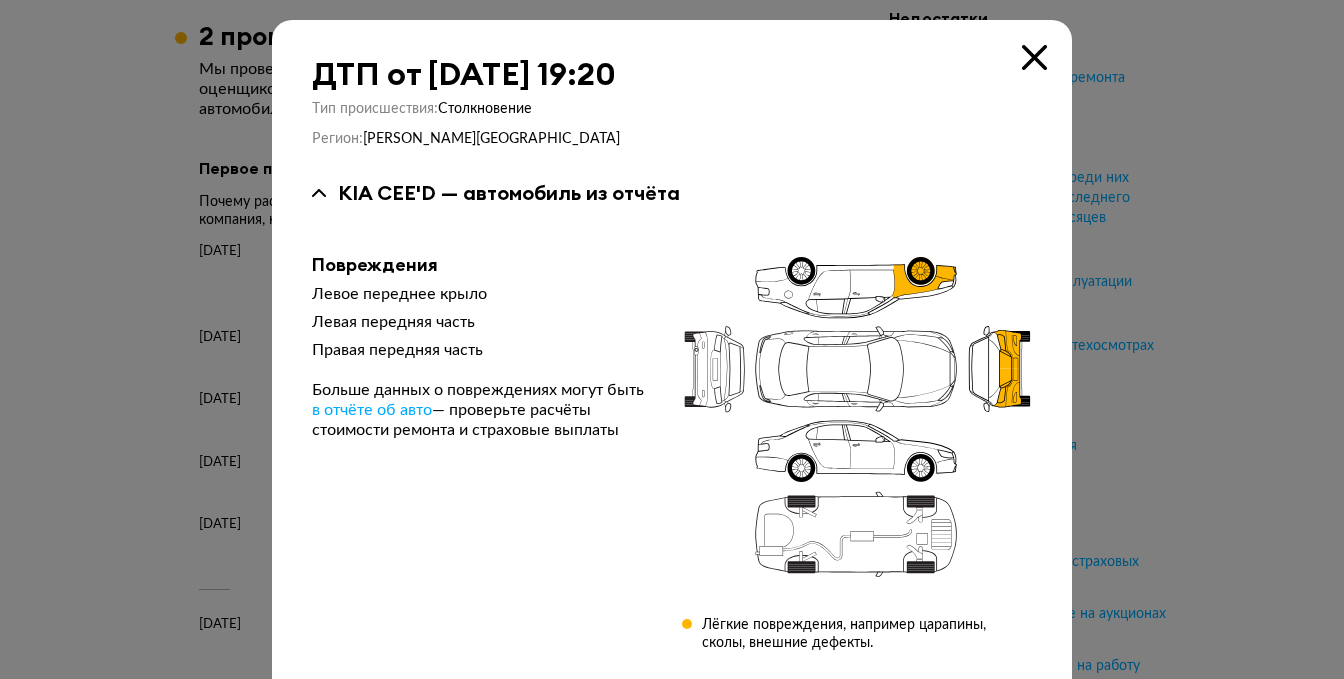 click at bounding box center (1034, 57) 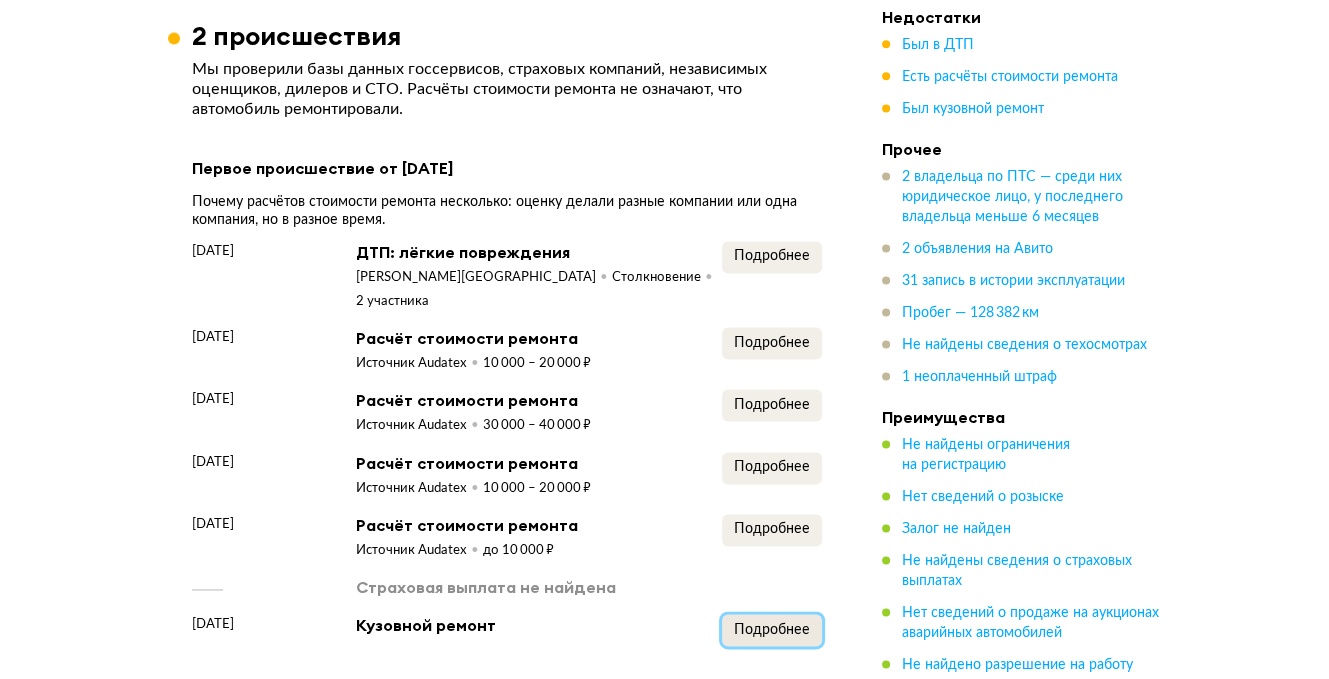 click on "Подробнее" at bounding box center [772, 630] 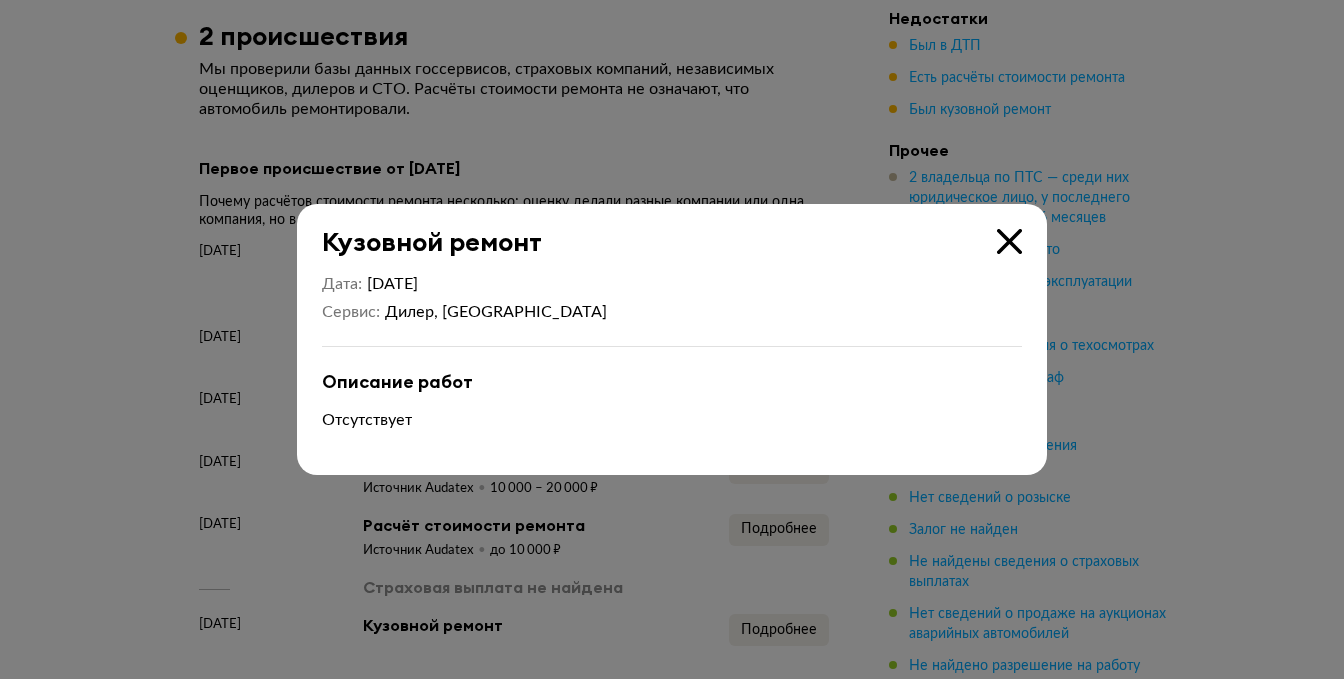 click at bounding box center [1009, 241] 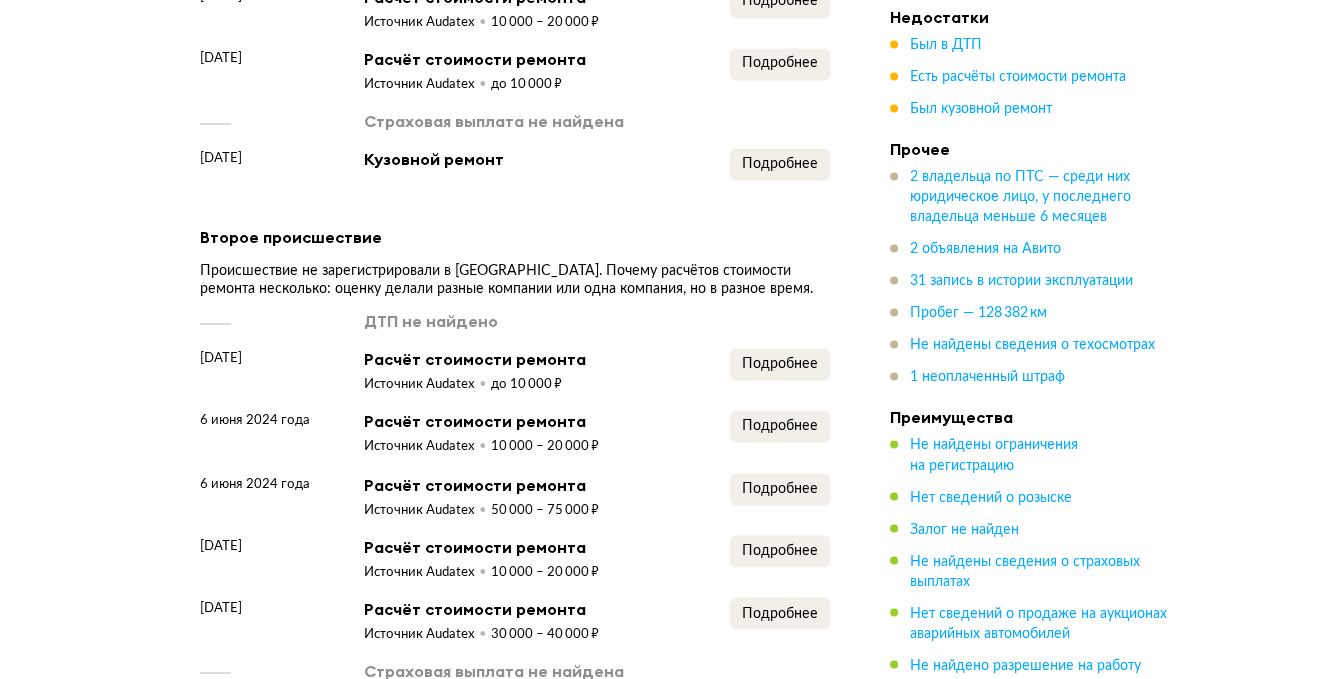 scroll, scrollTop: 2900, scrollLeft: 0, axis: vertical 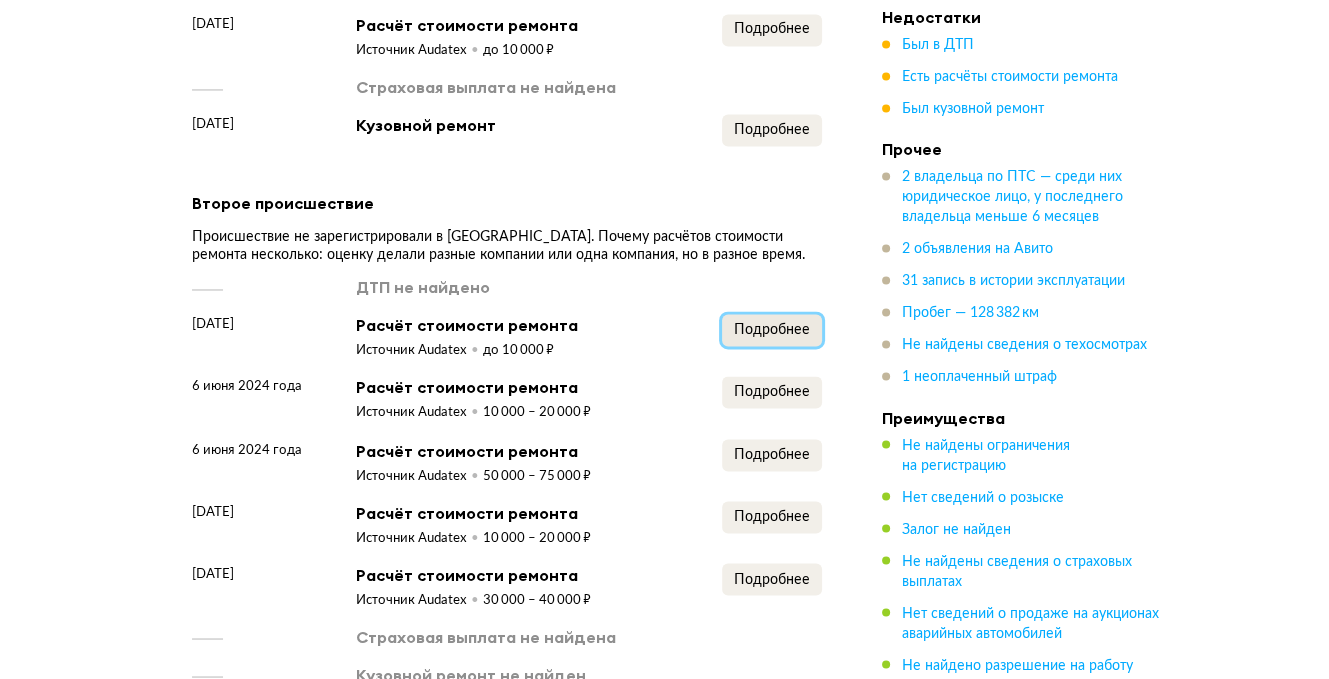 click on "Подробнее" at bounding box center (772, 330) 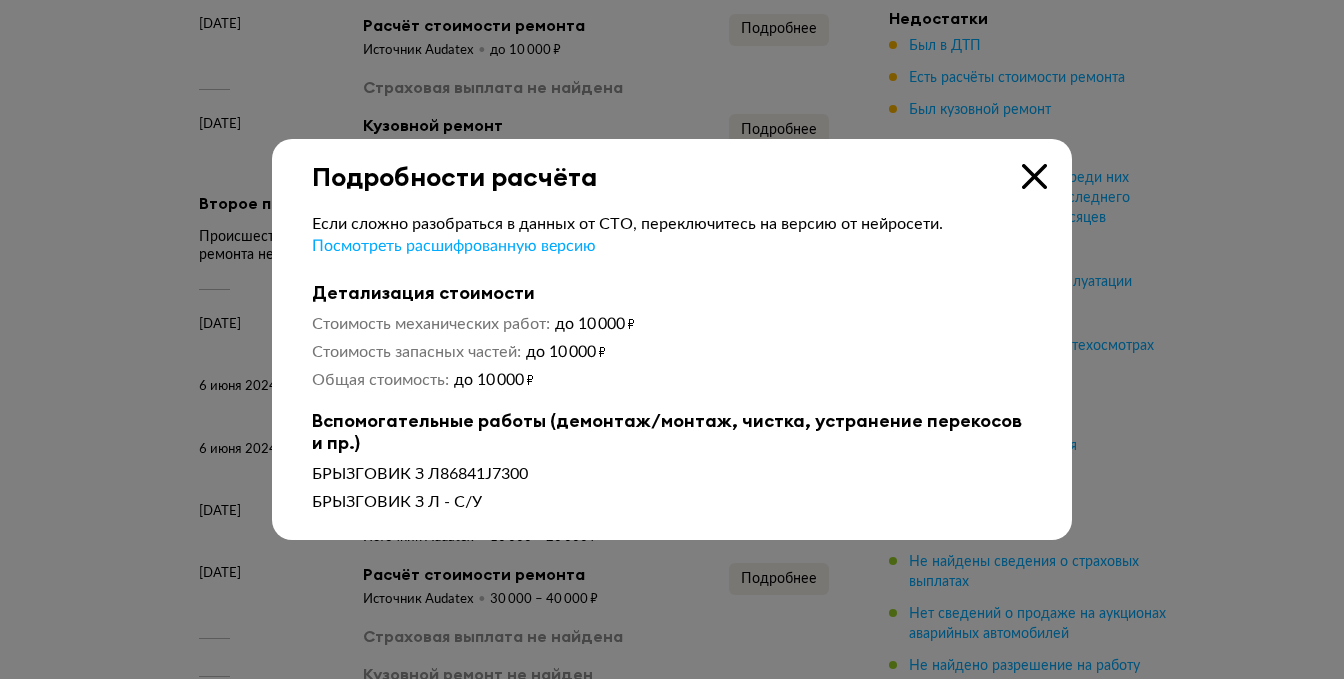 click on "Подробности расчёта" at bounding box center [672, 165] 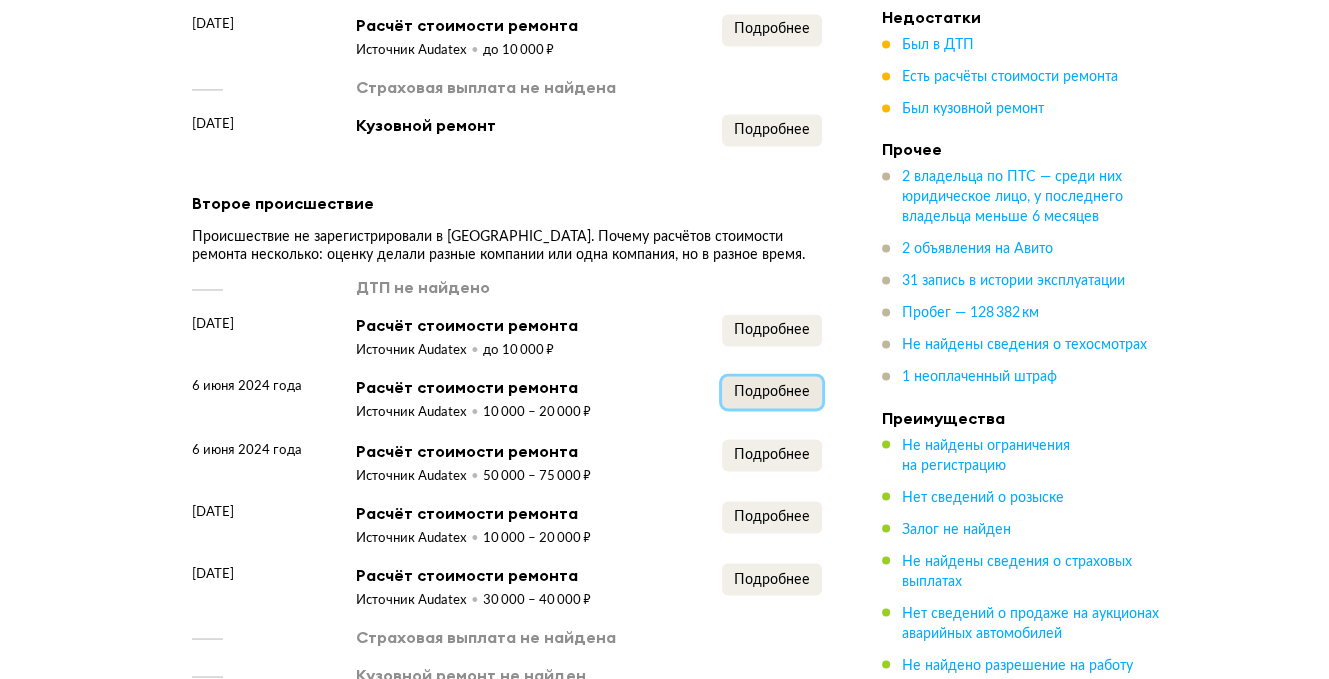 click on "Подробнее" at bounding box center [772, 392] 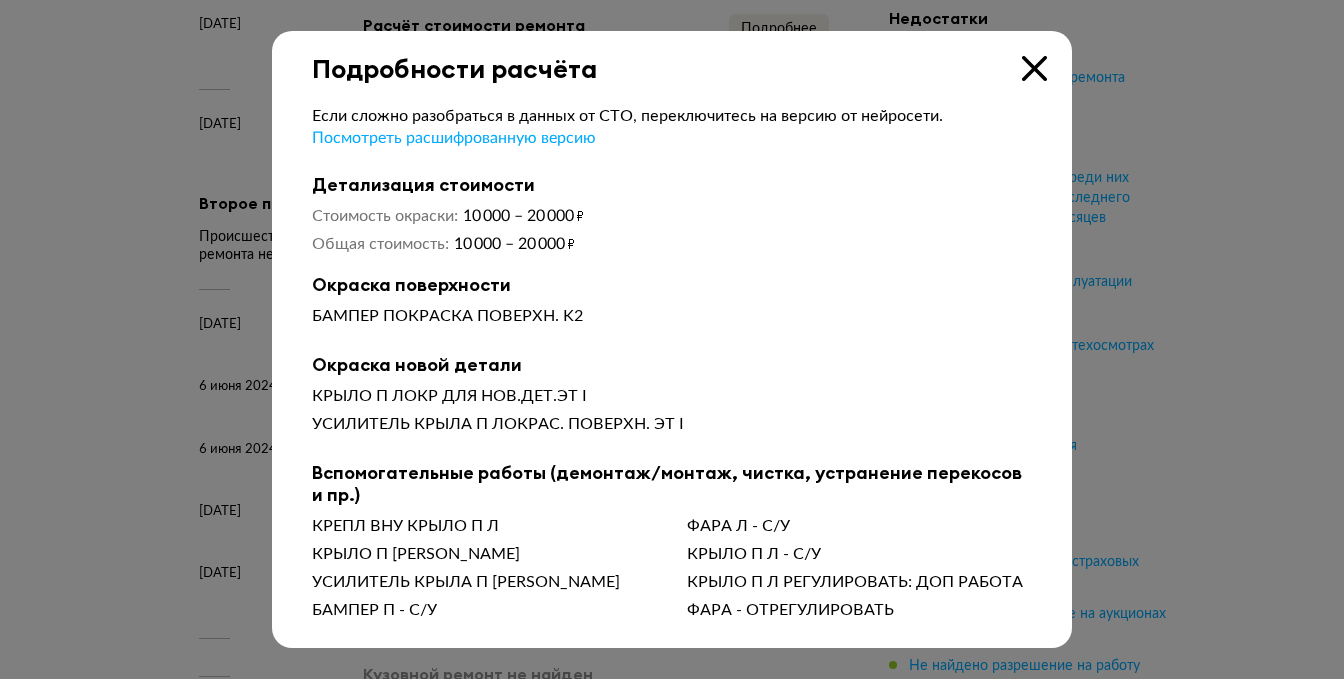 click at bounding box center (1034, 68) 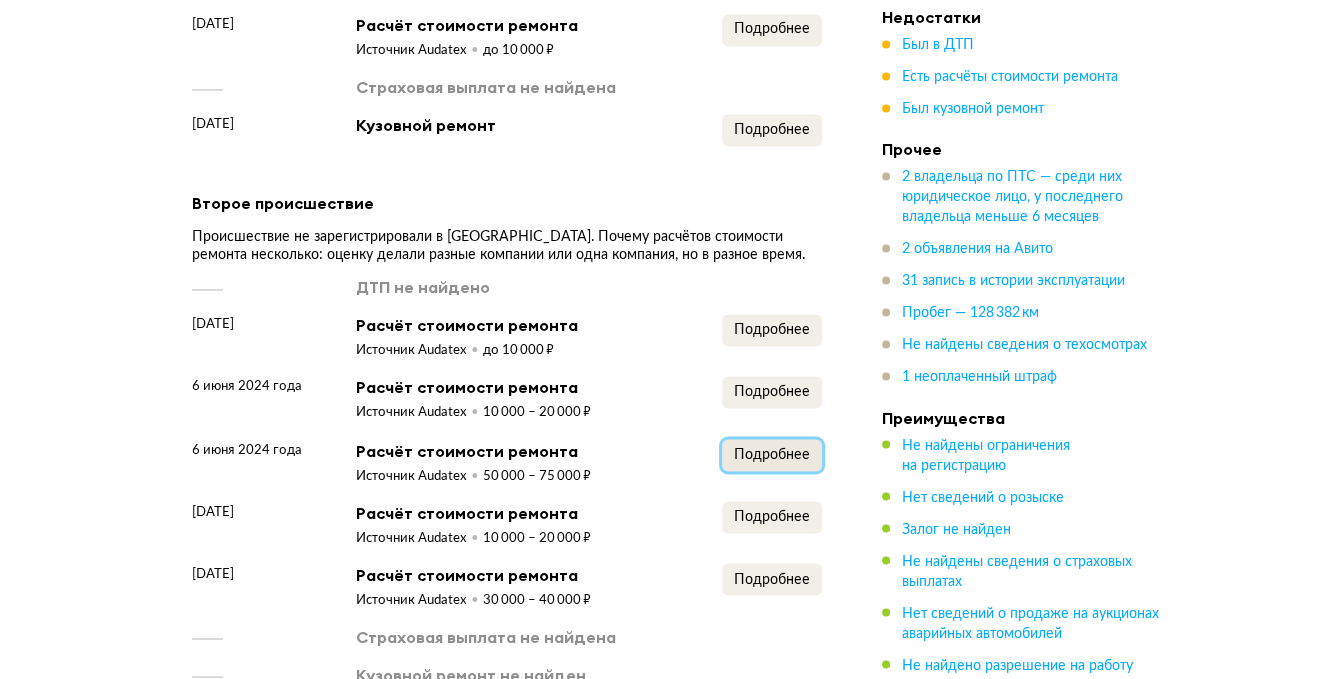click on "Подробнее" at bounding box center (772, 454) 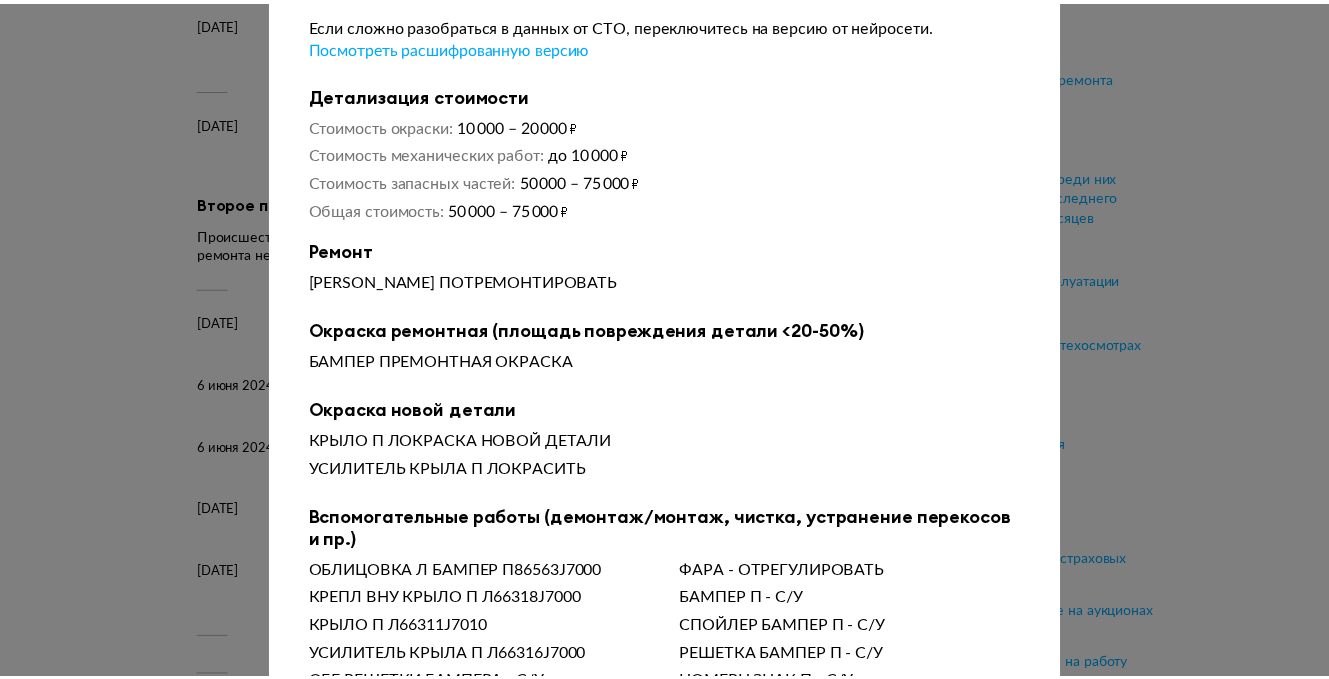 scroll, scrollTop: 44, scrollLeft: 0, axis: vertical 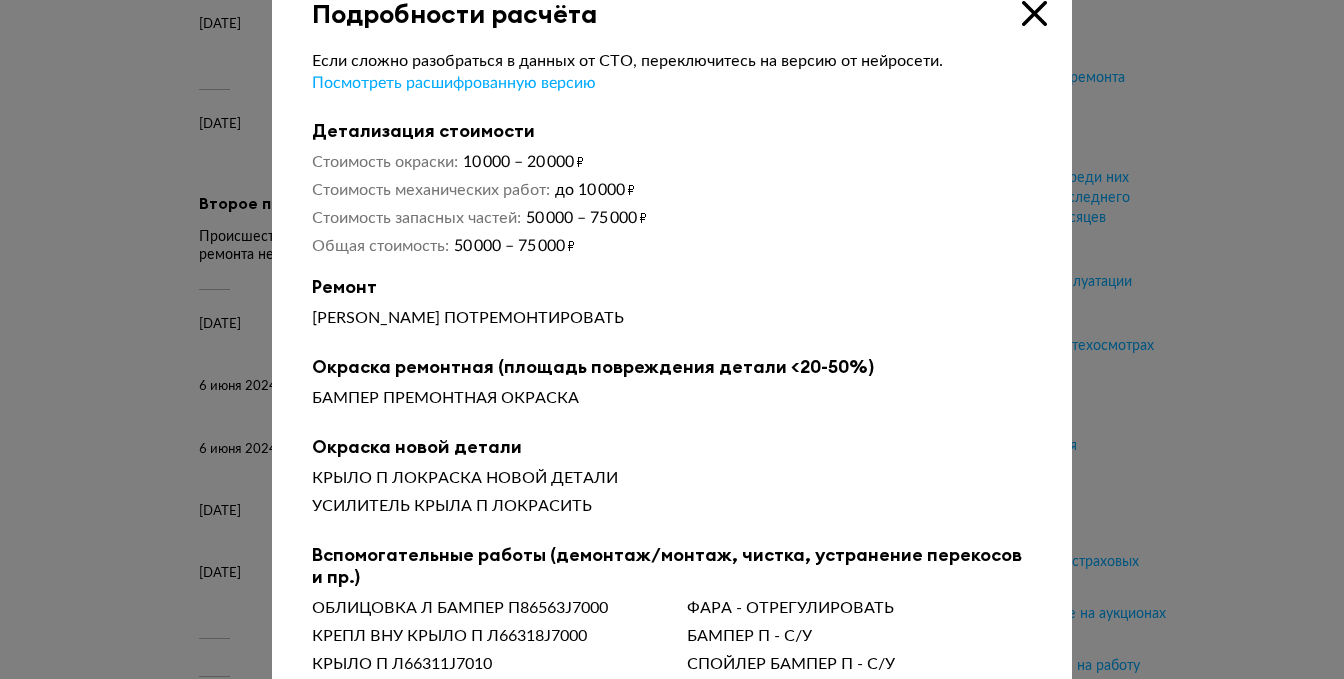click at bounding box center (1034, 13) 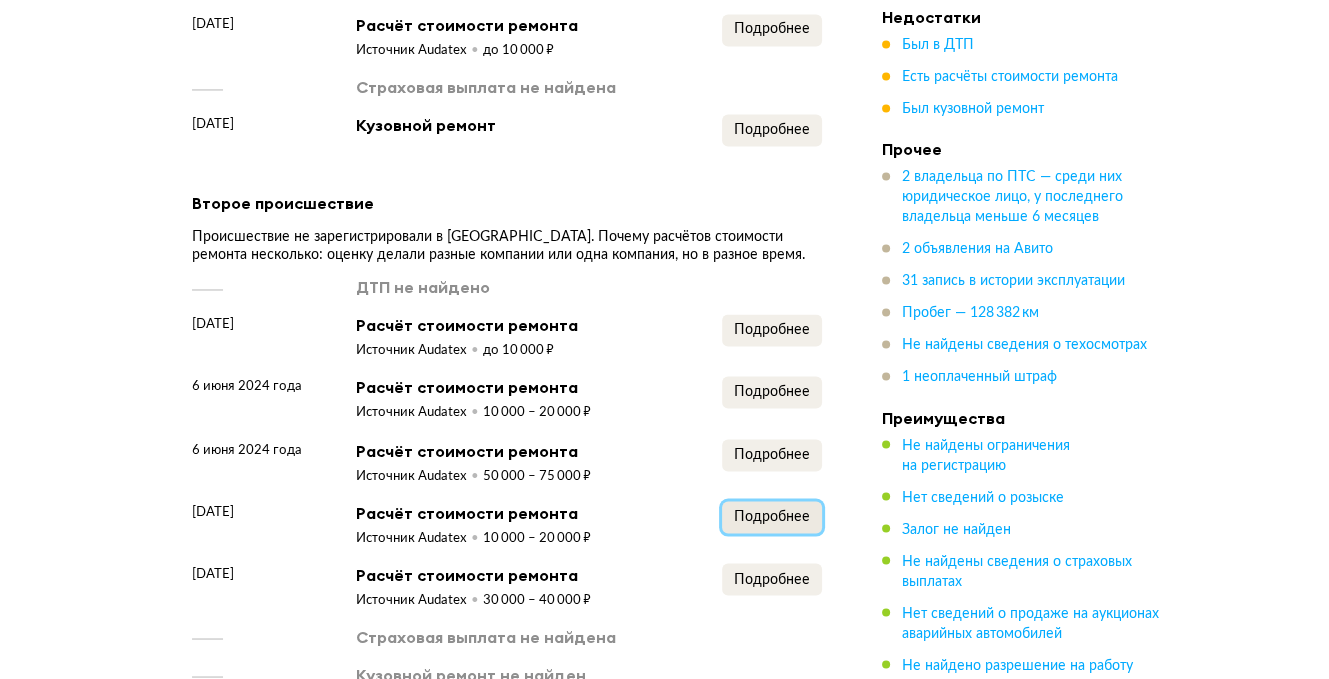 click on "Подробнее" at bounding box center (772, 516) 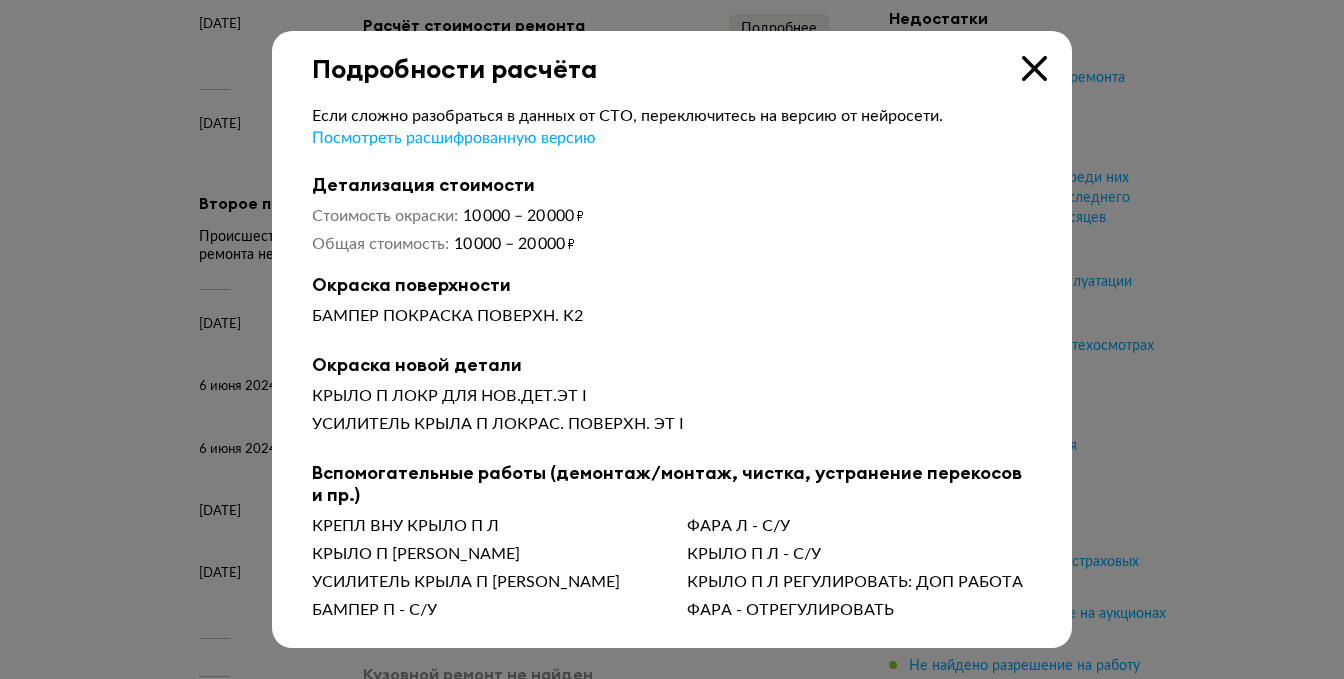 click at bounding box center (1034, 68) 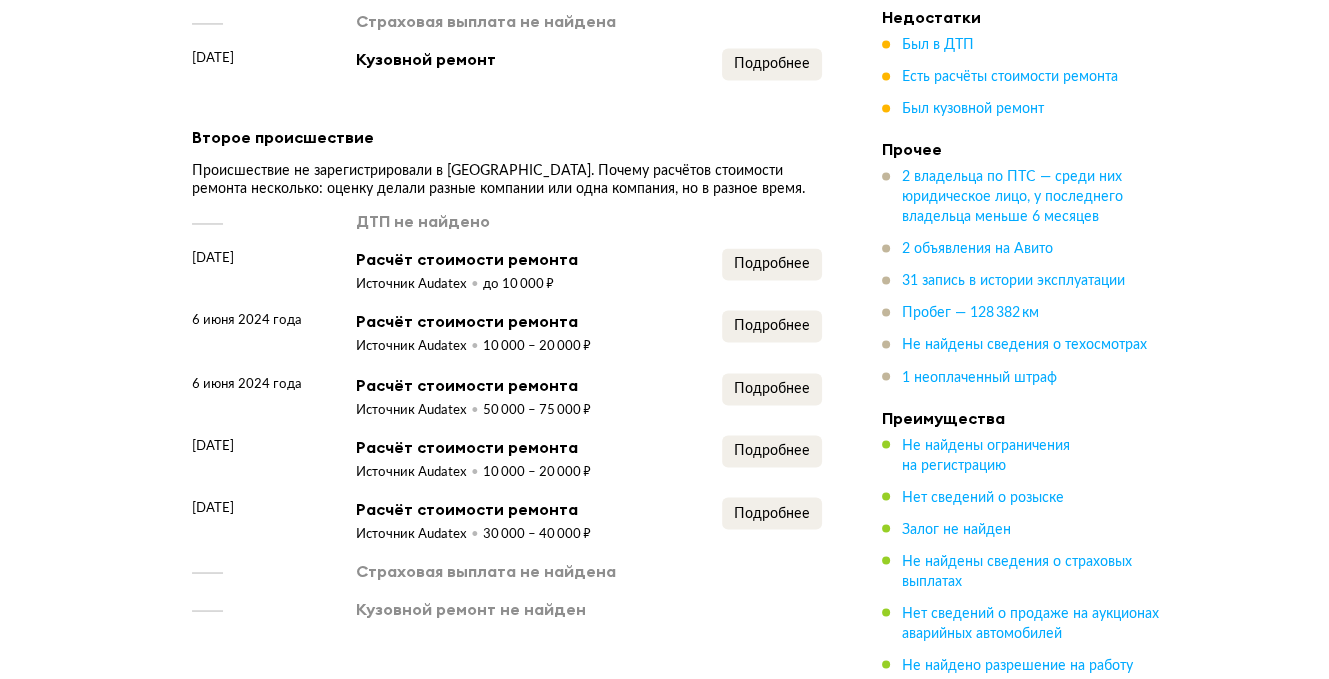 scroll, scrollTop: 3000, scrollLeft: 0, axis: vertical 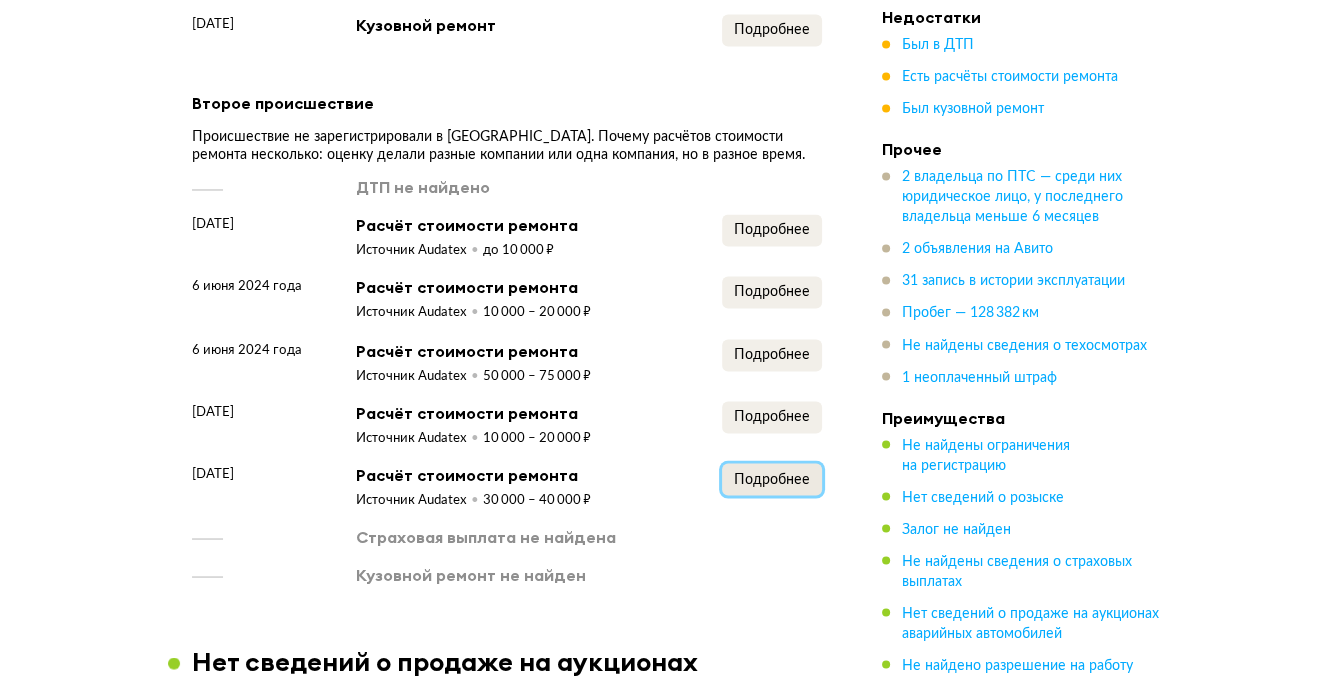 click on "Подробнее" at bounding box center [772, 479] 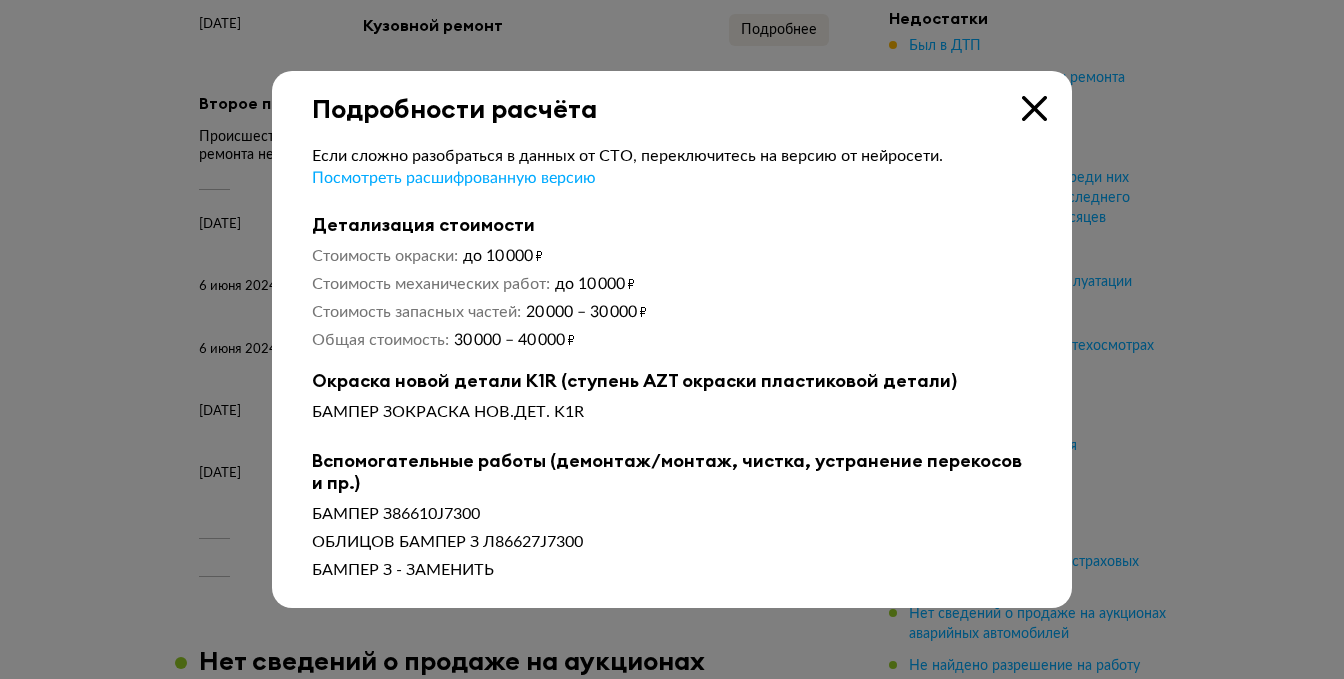 click at bounding box center (1034, 108) 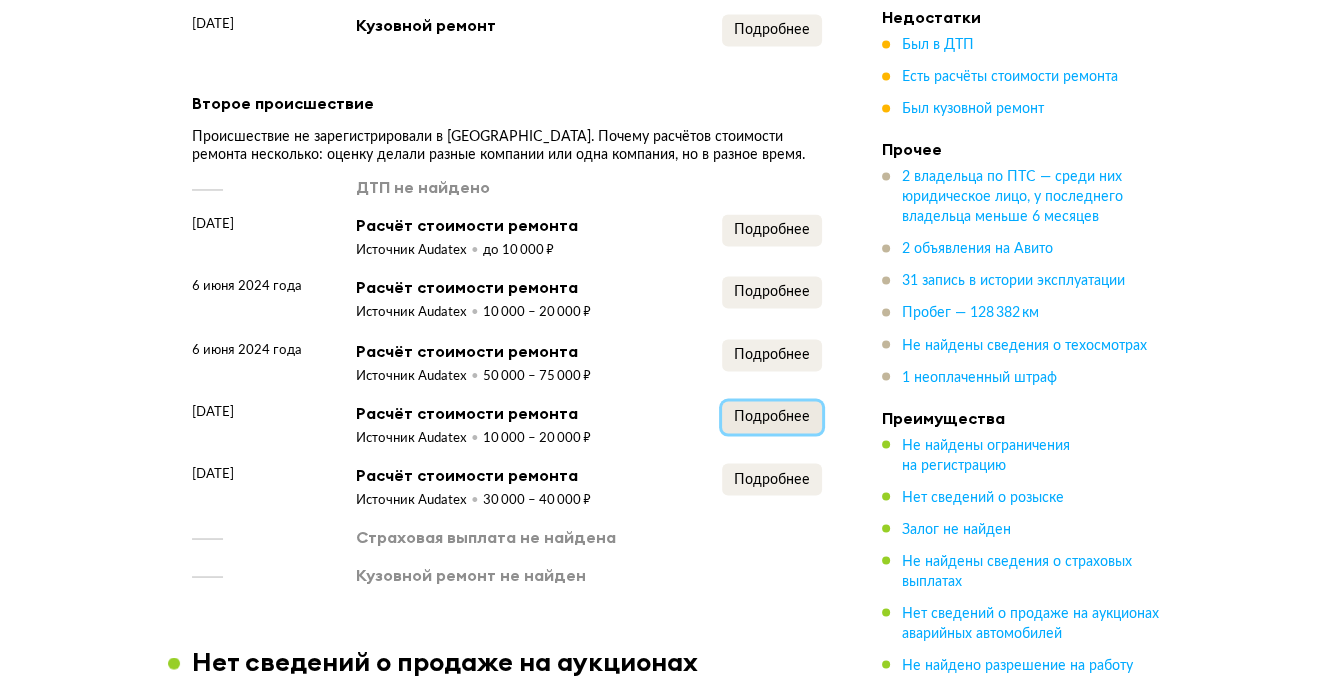click on "Подробнее" at bounding box center (772, 416) 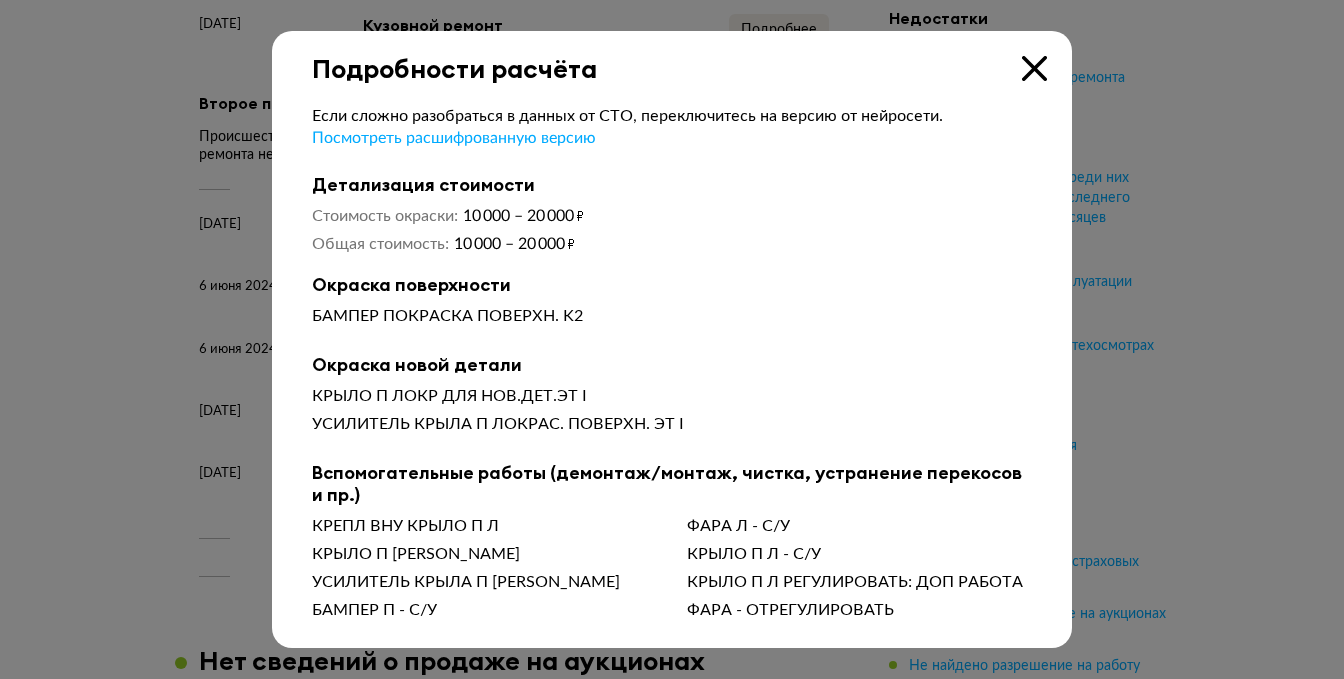 click at bounding box center (1034, 68) 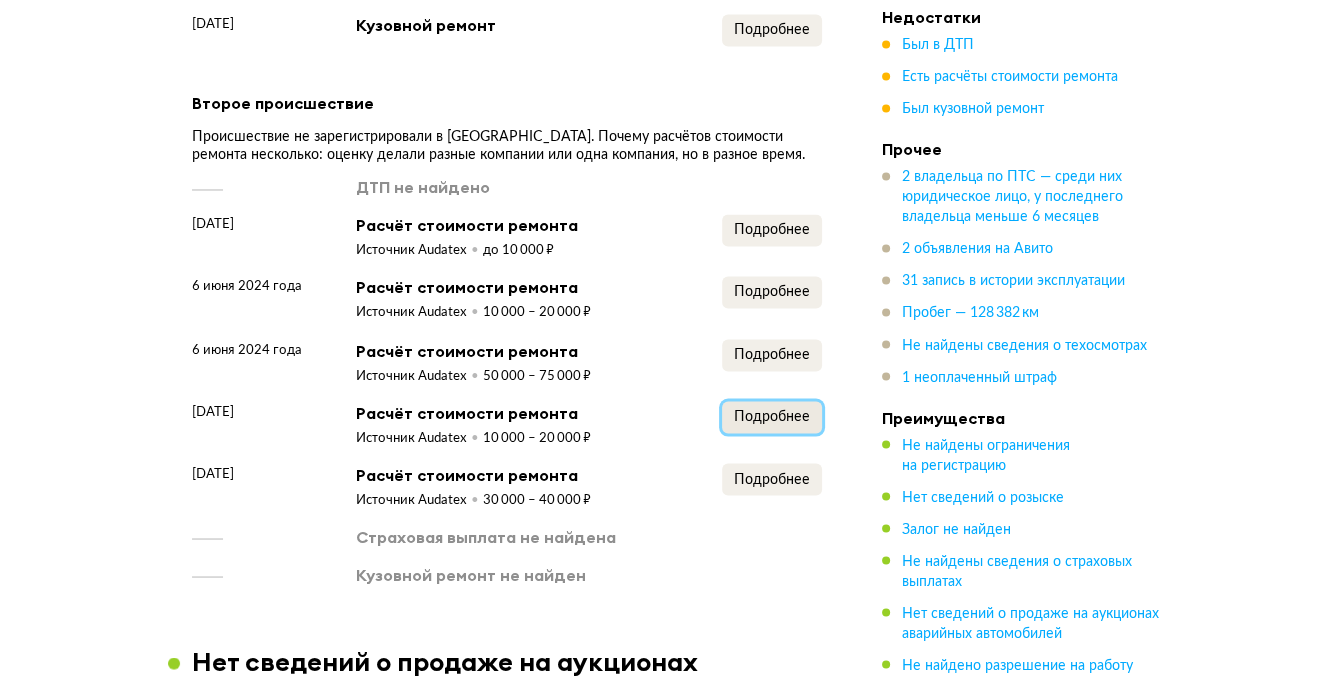 click on "Подробнее" at bounding box center [772, 416] 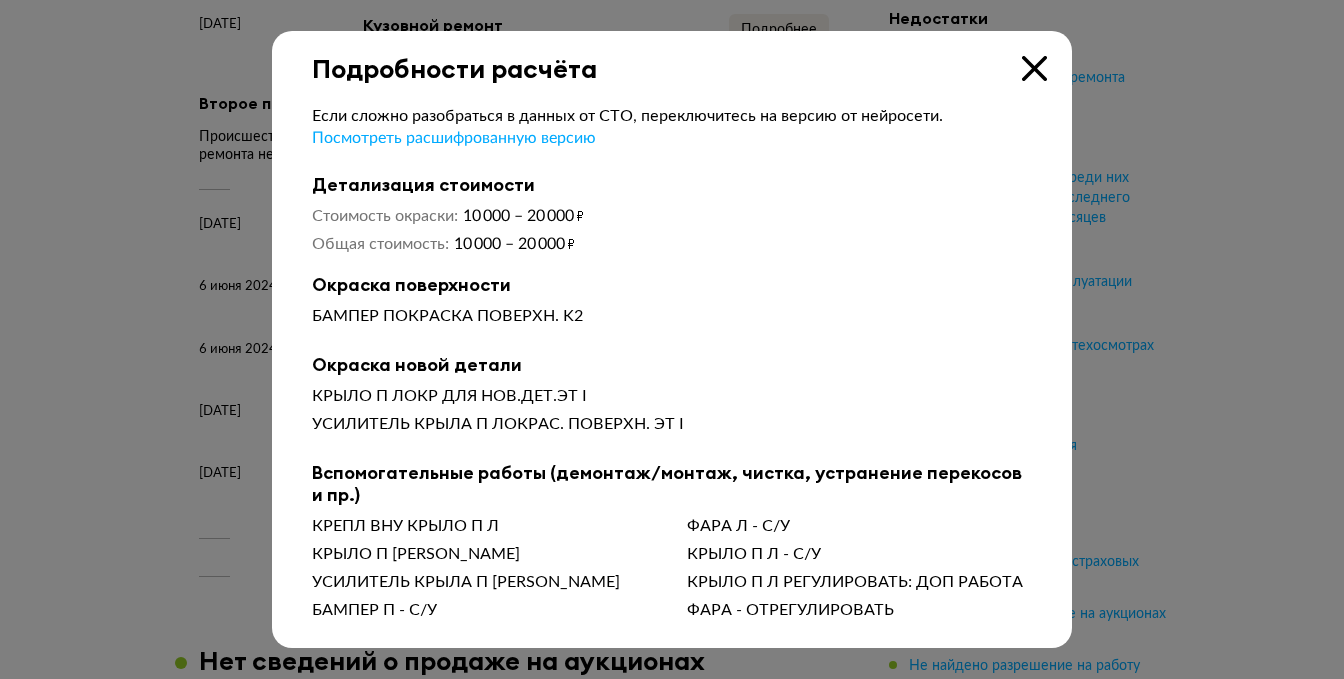 click at bounding box center (1034, 68) 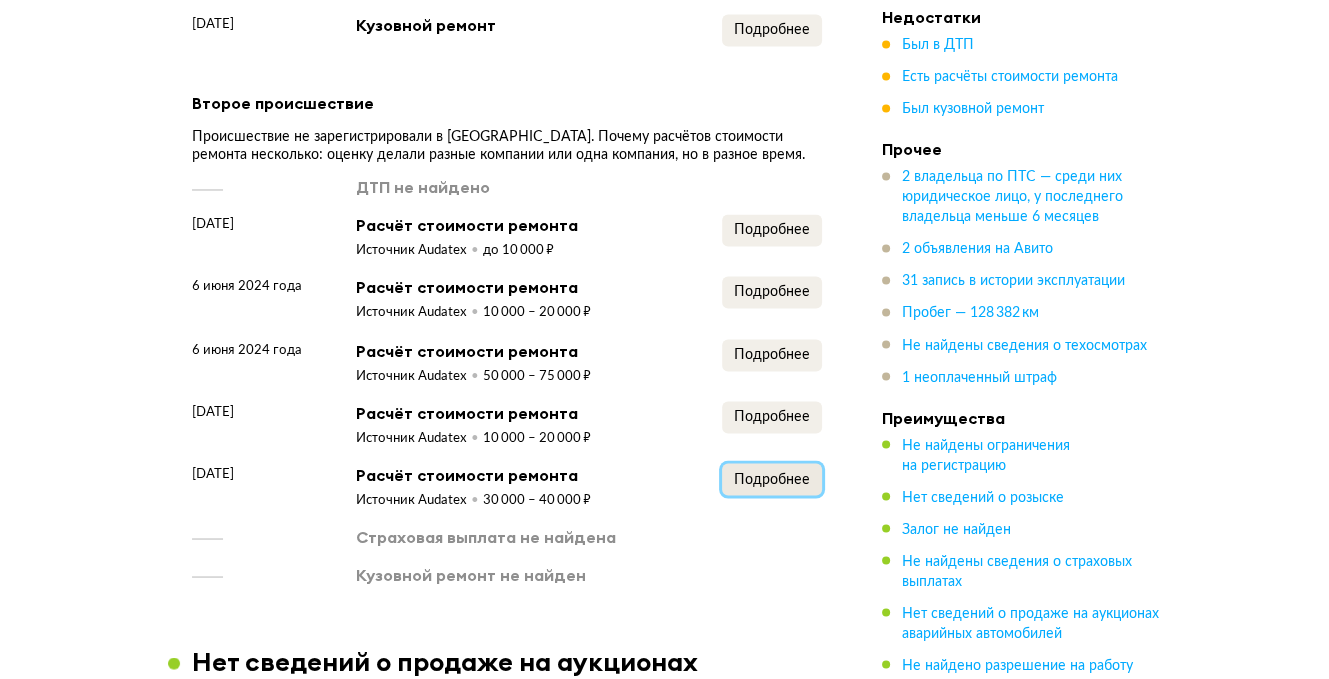 click on "Подробнее" at bounding box center [772, 479] 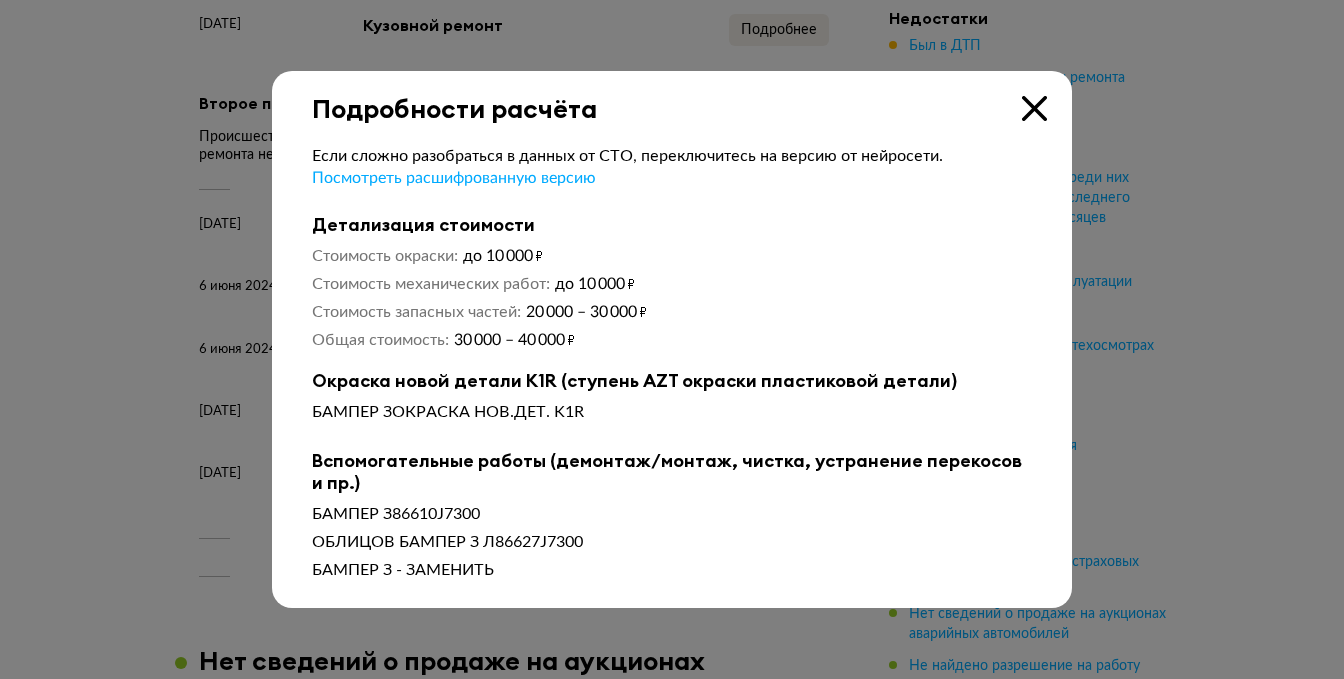 click at bounding box center [1034, 108] 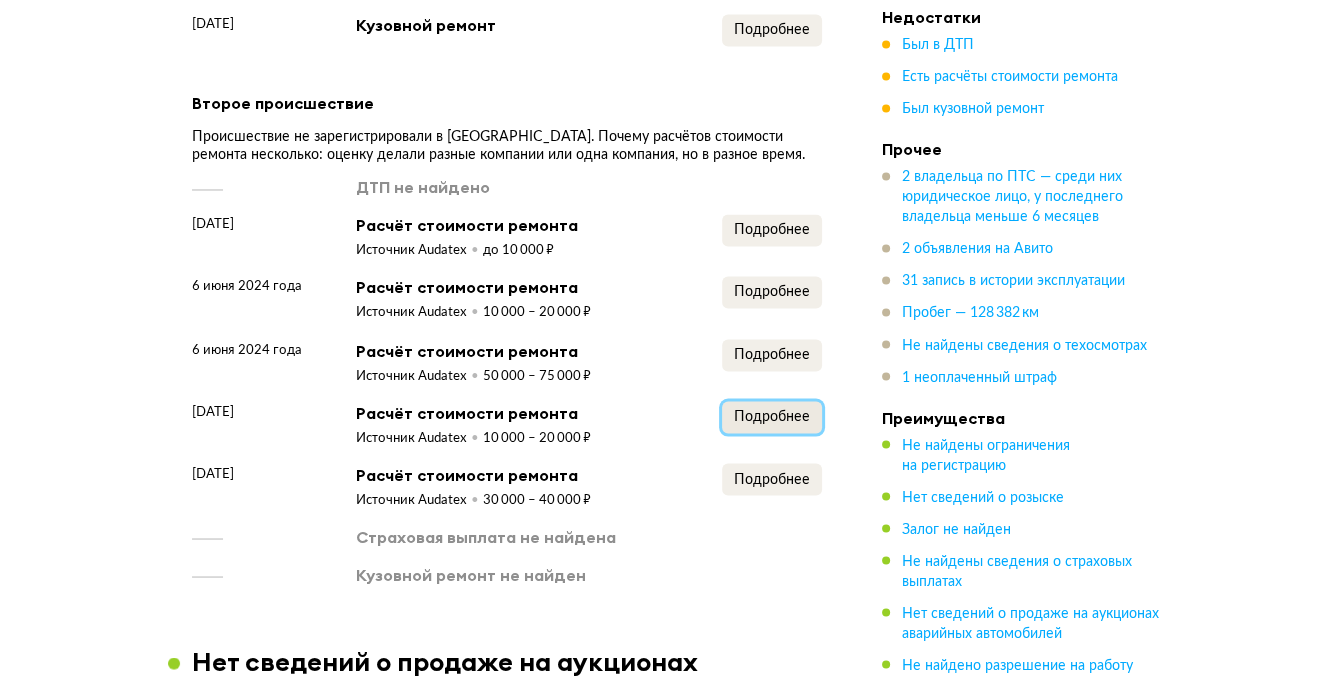 click on "Подробнее" at bounding box center (772, 416) 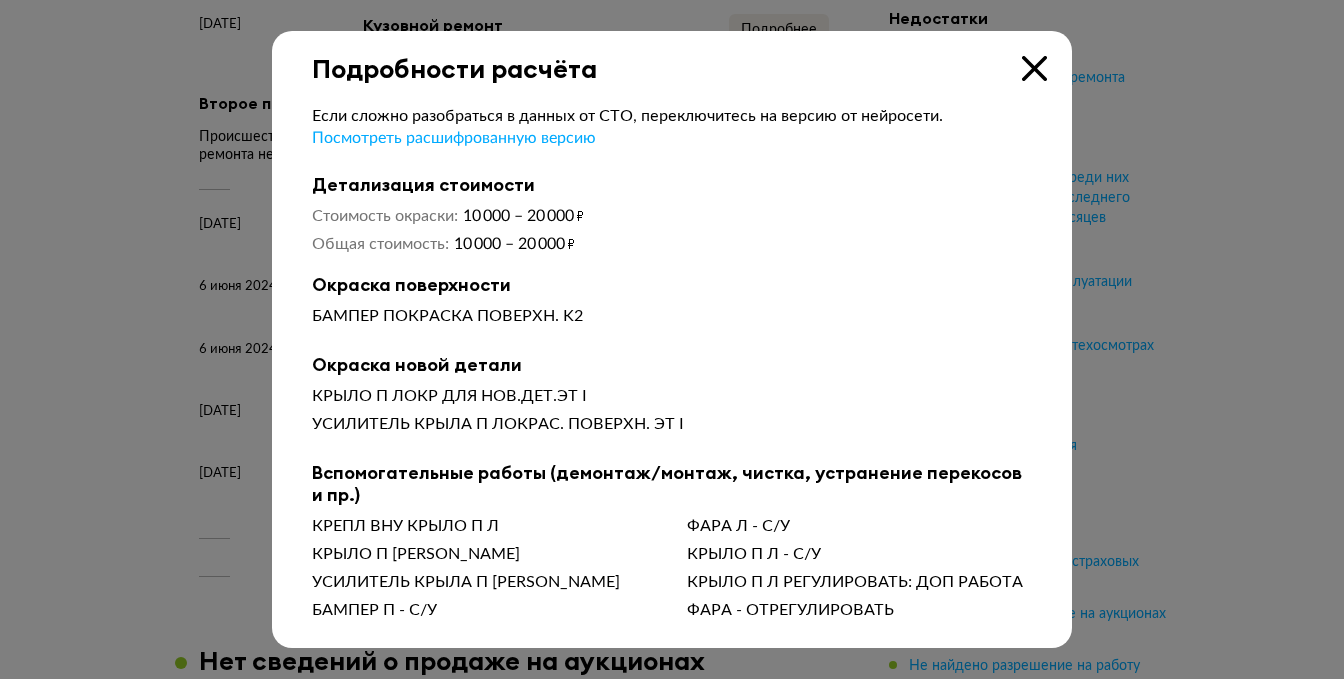 click at bounding box center (1034, 68) 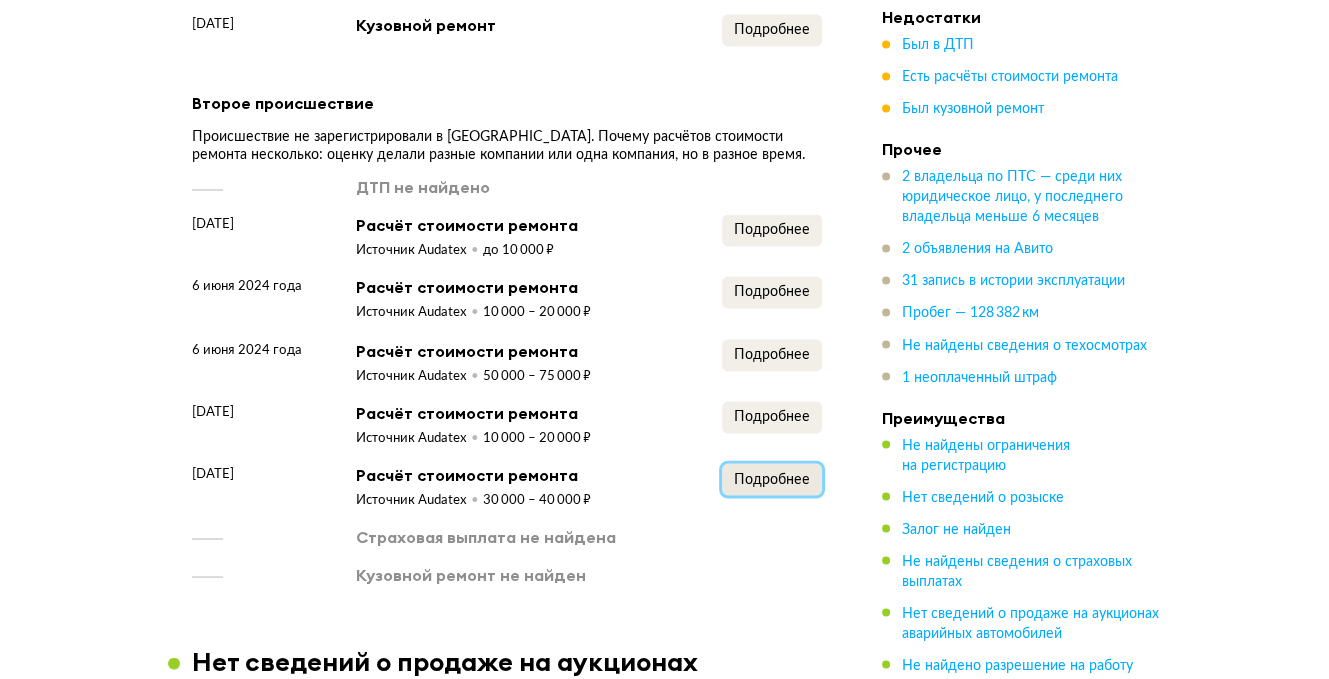 click on "Подробнее" at bounding box center [772, 479] 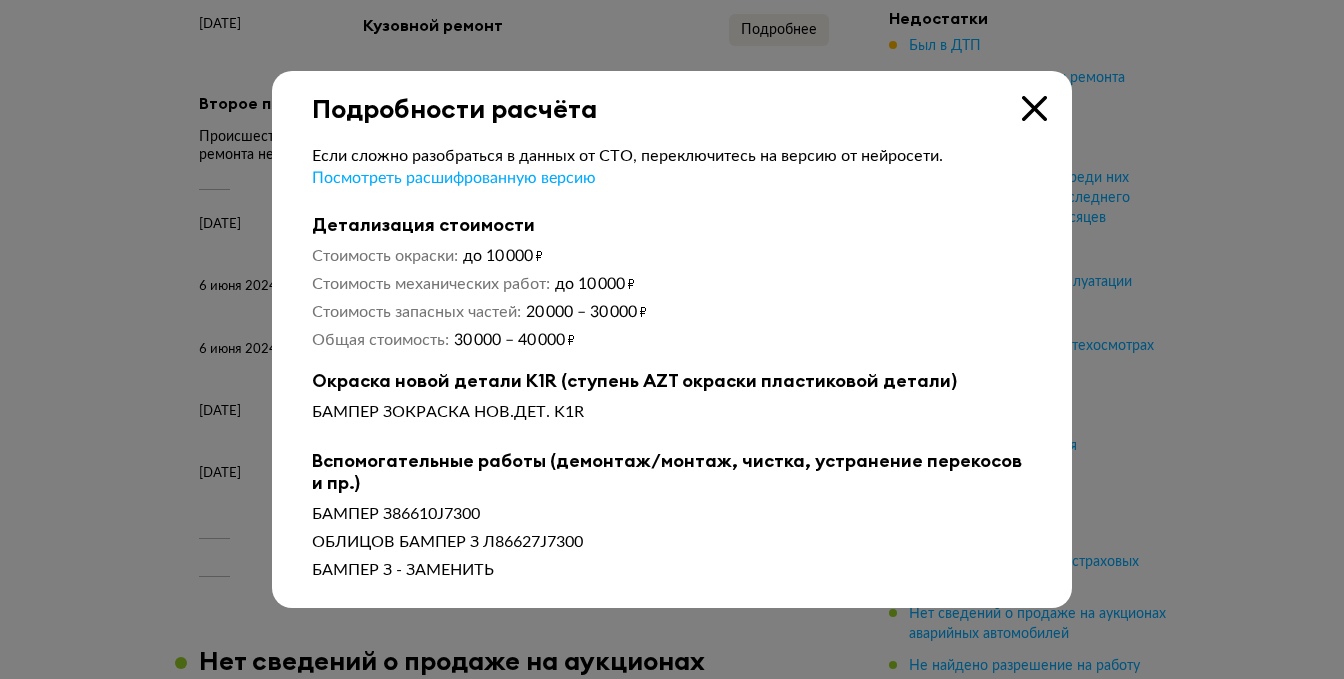 click at bounding box center [1034, 108] 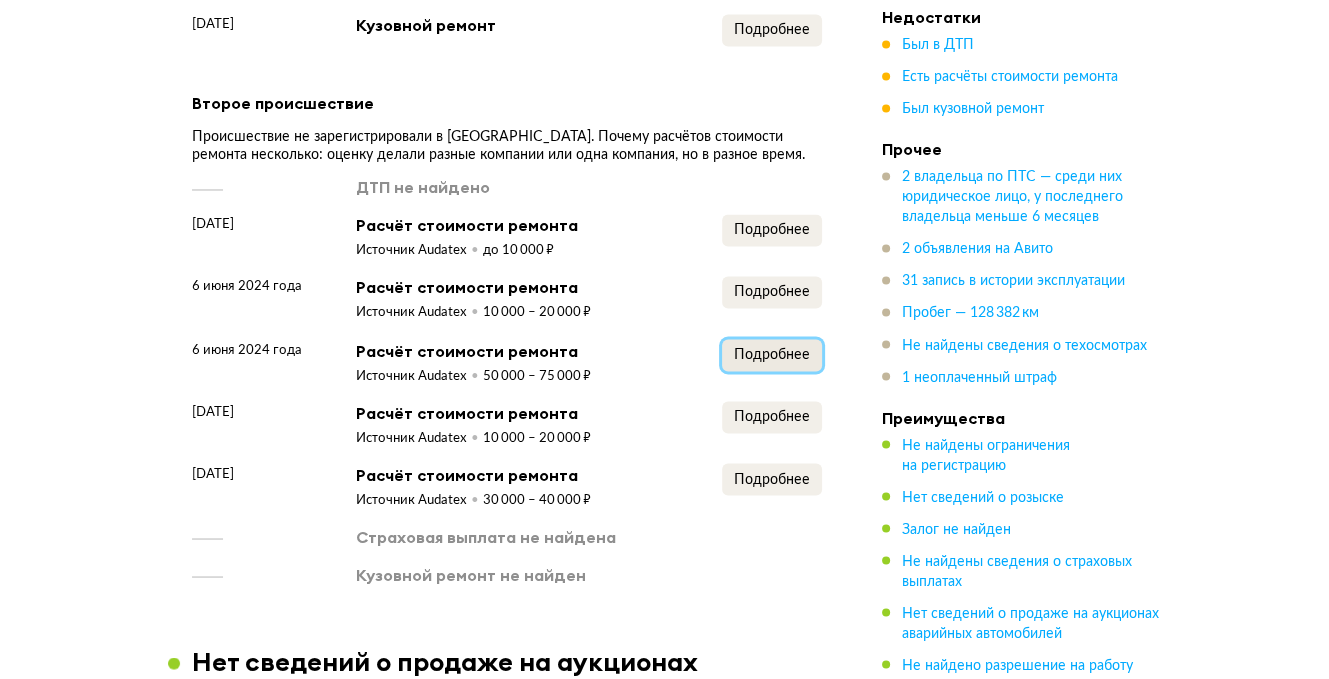 click on "Подробнее" at bounding box center (772, 354) 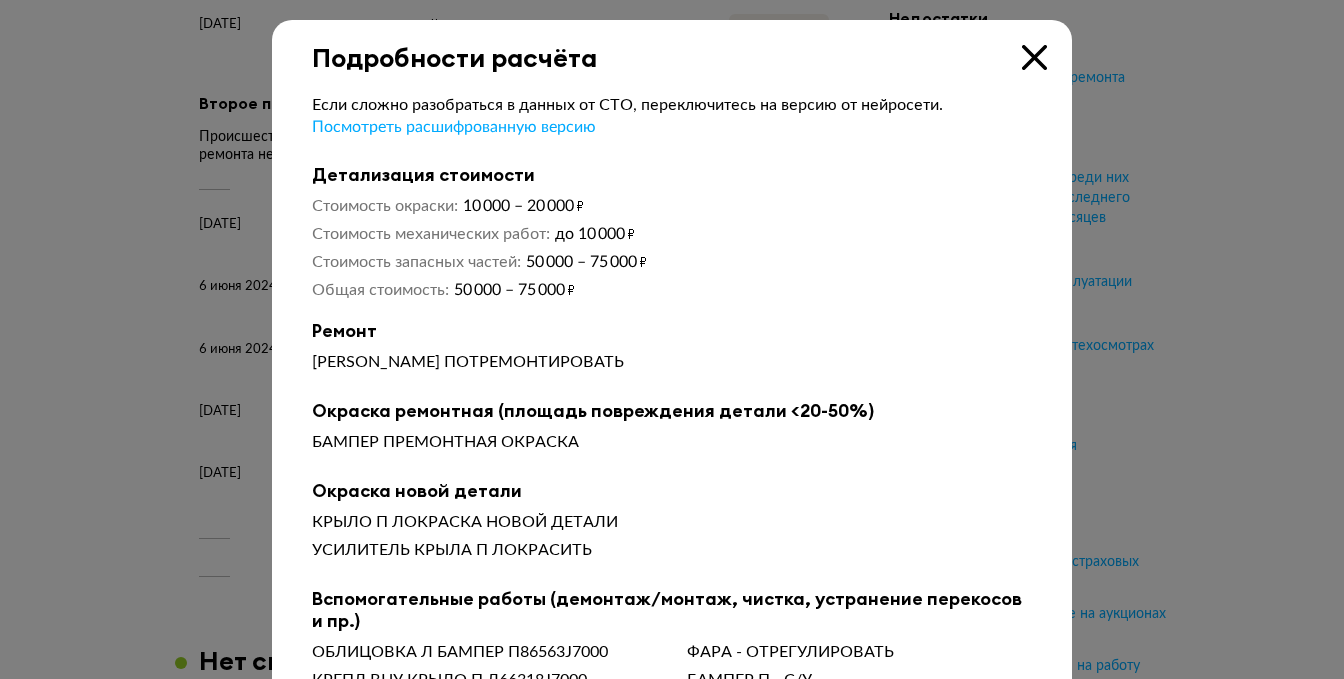 click at bounding box center (1034, 57) 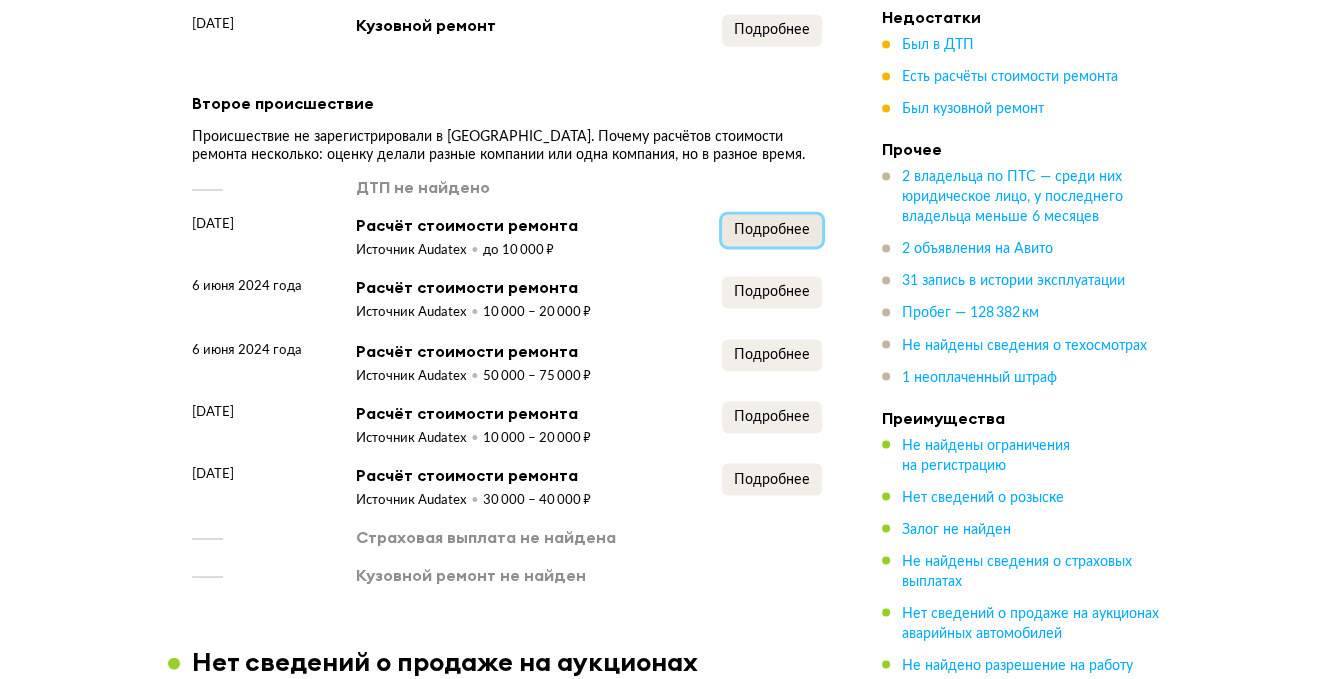 click on "Подробнее" at bounding box center (772, 230) 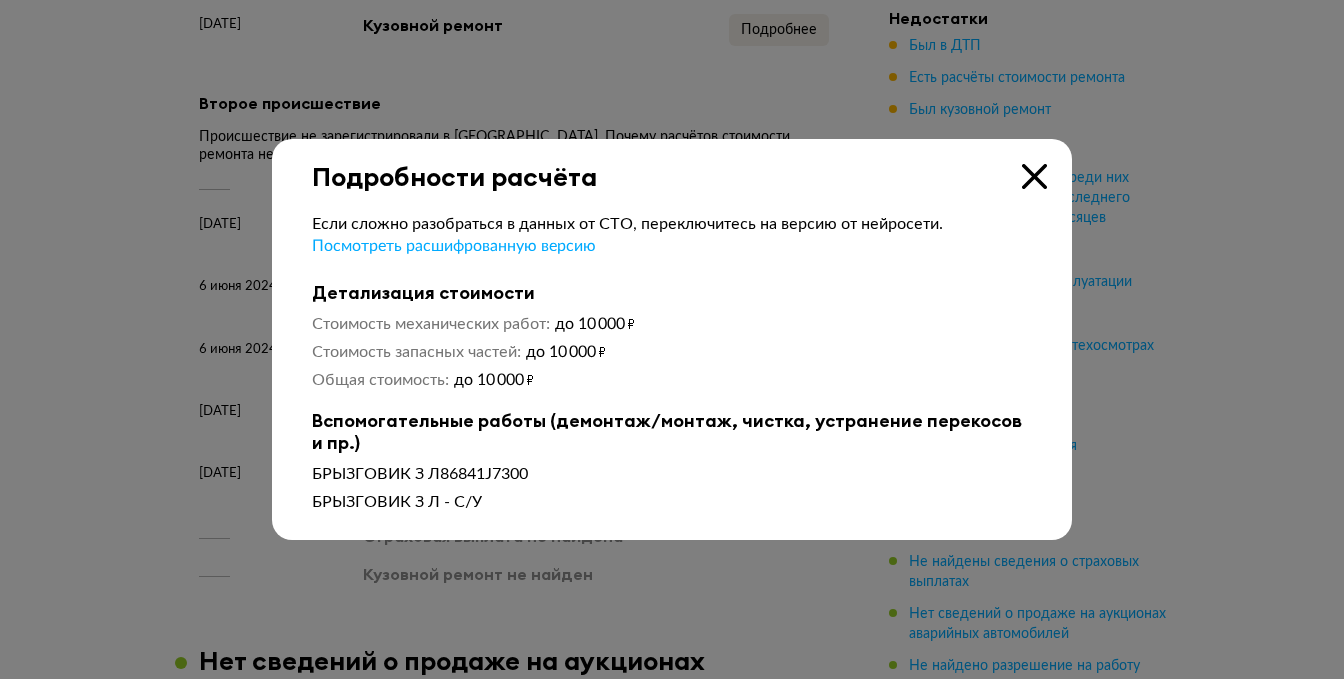 click at bounding box center [1034, 176] 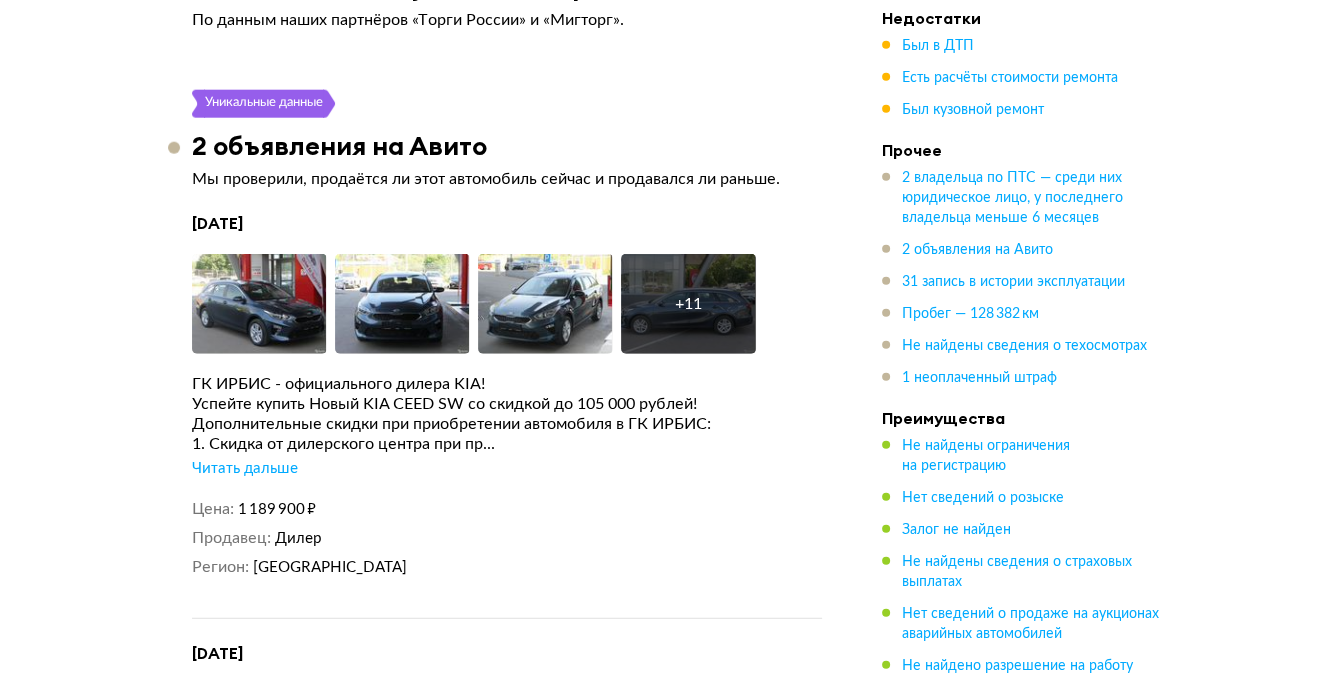 scroll, scrollTop: 4500, scrollLeft: 0, axis: vertical 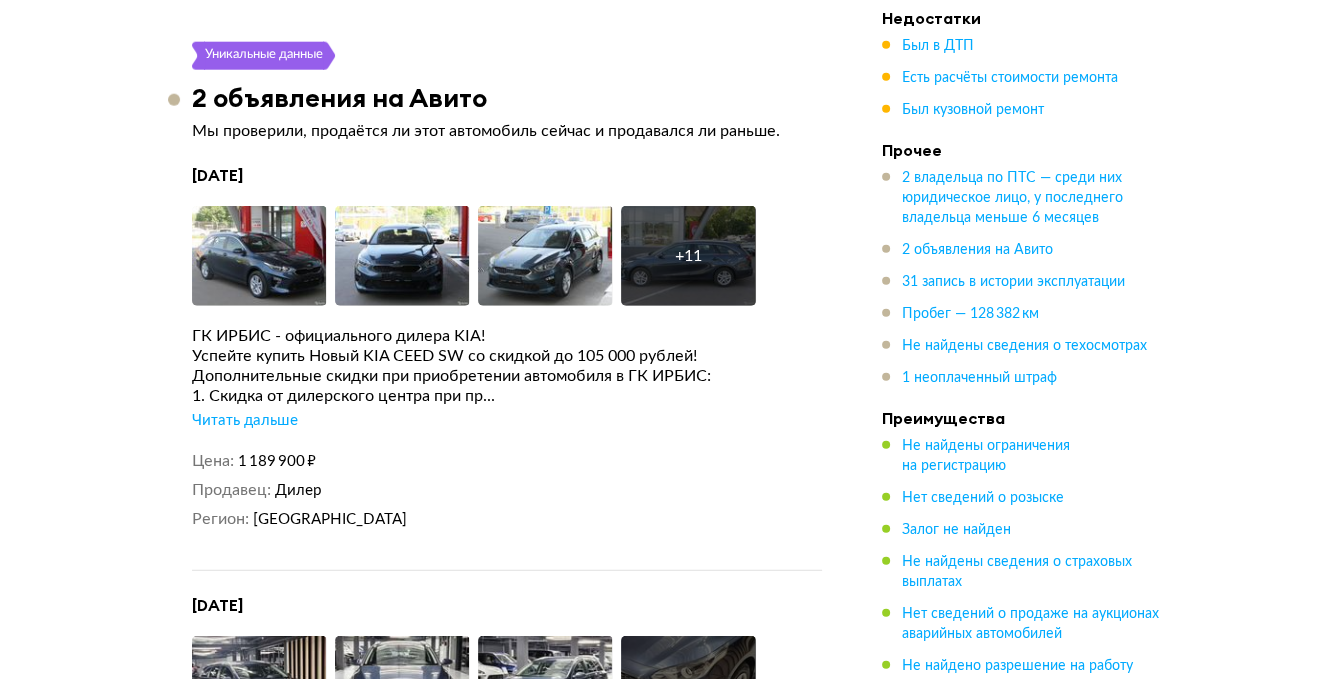click on "Читать дальше" at bounding box center (245, 421) 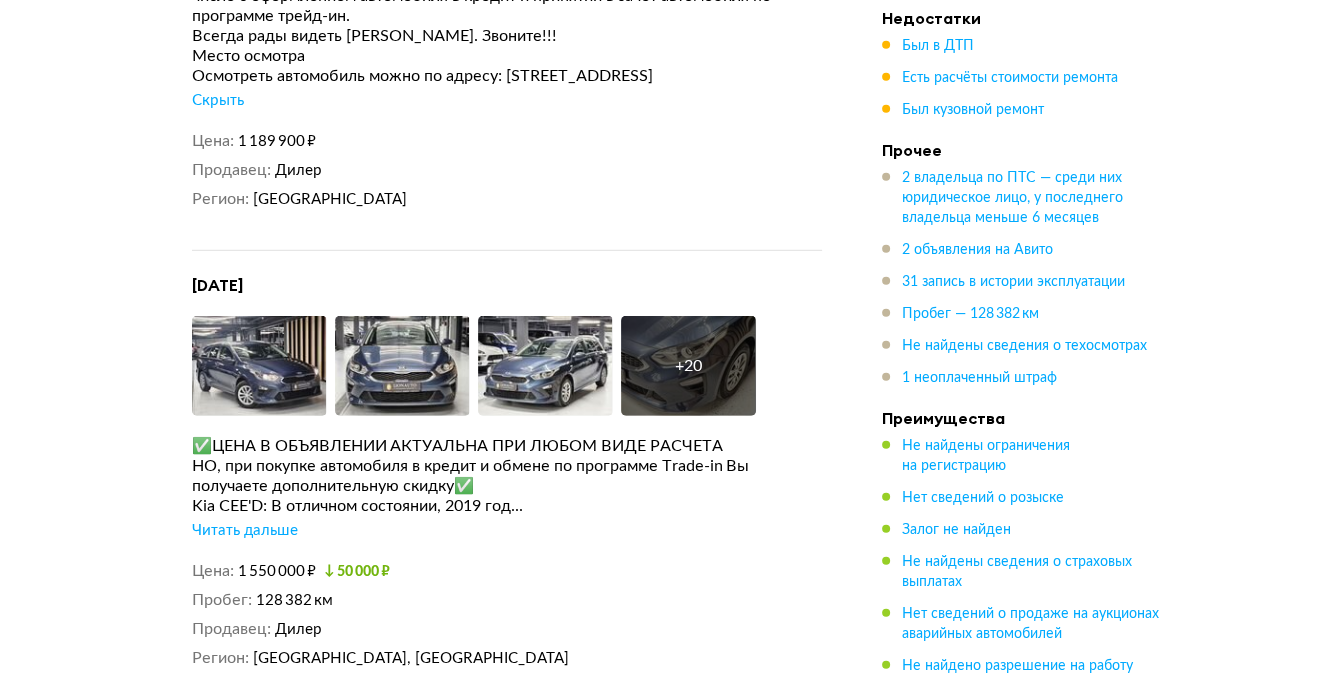 scroll, scrollTop: 5300, scrollLeft: 0, axis: vertical 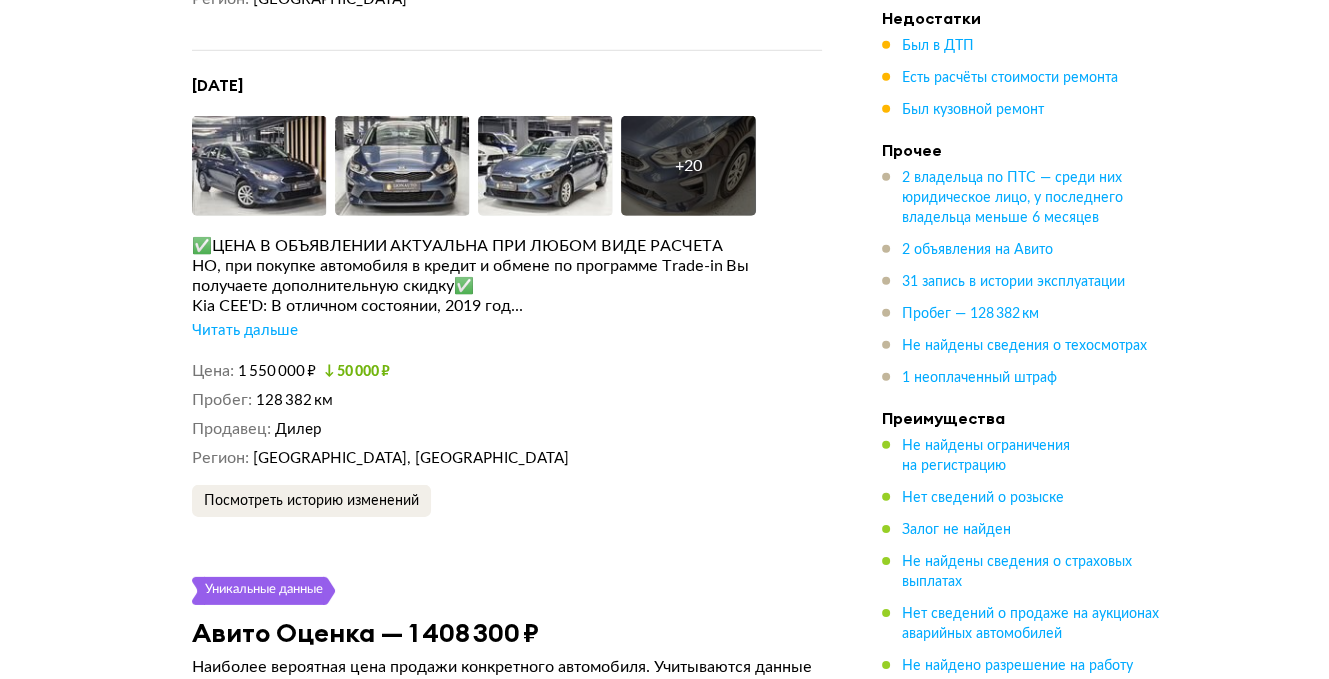 click on "Читать дальше" at bounding box center [245, 331] 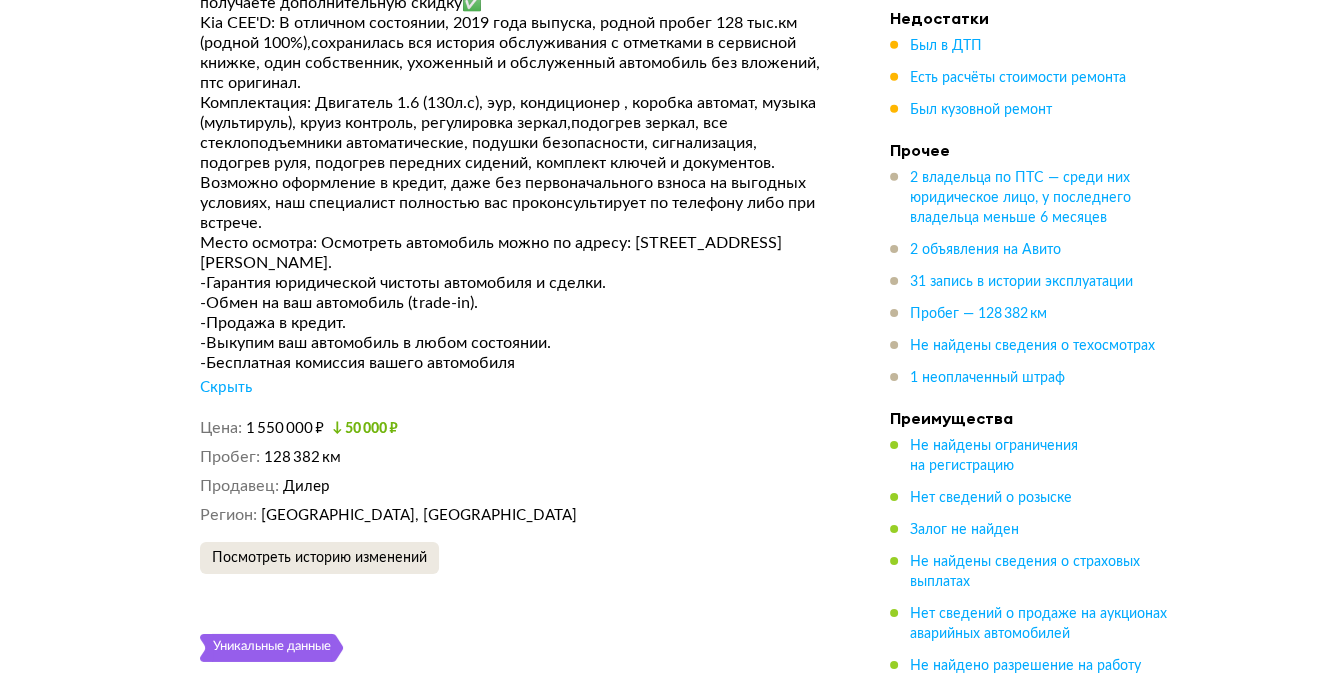 scroll, scrollTop: 5600, scrollLeft: 0, axis: vertical 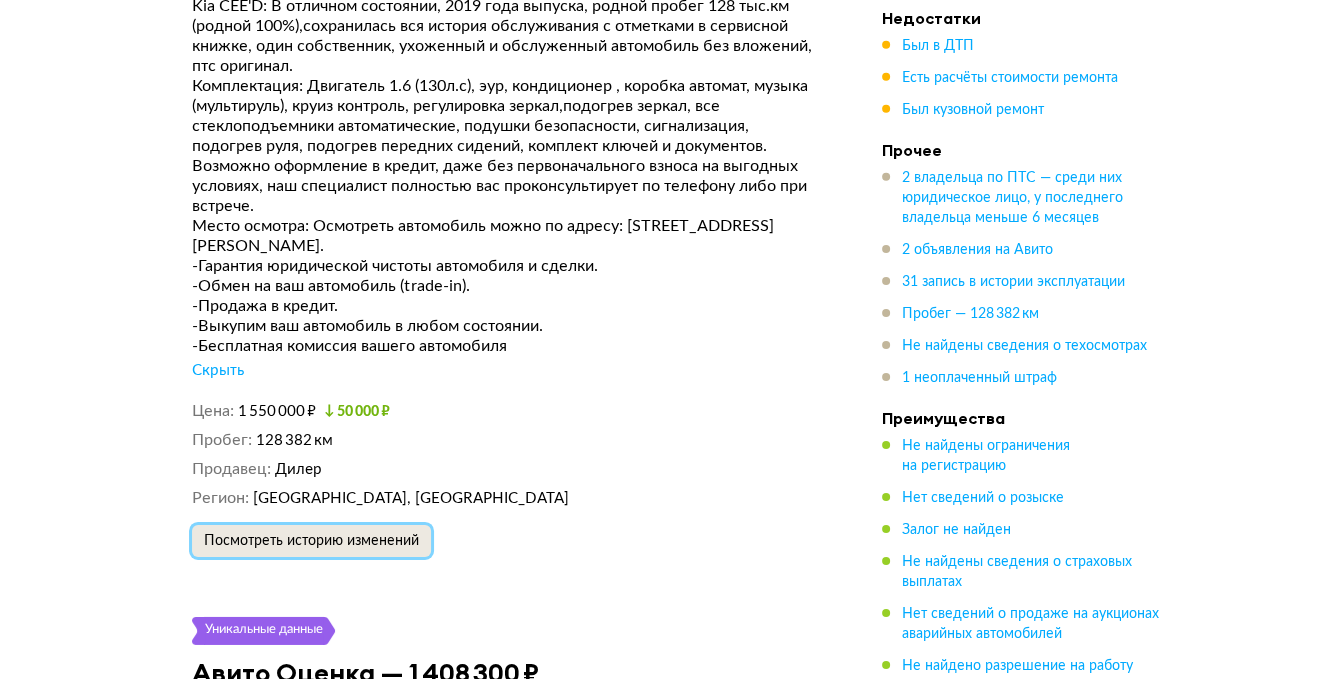 click on "Посмотреть историю изменений" at bounding box center (311, 541) 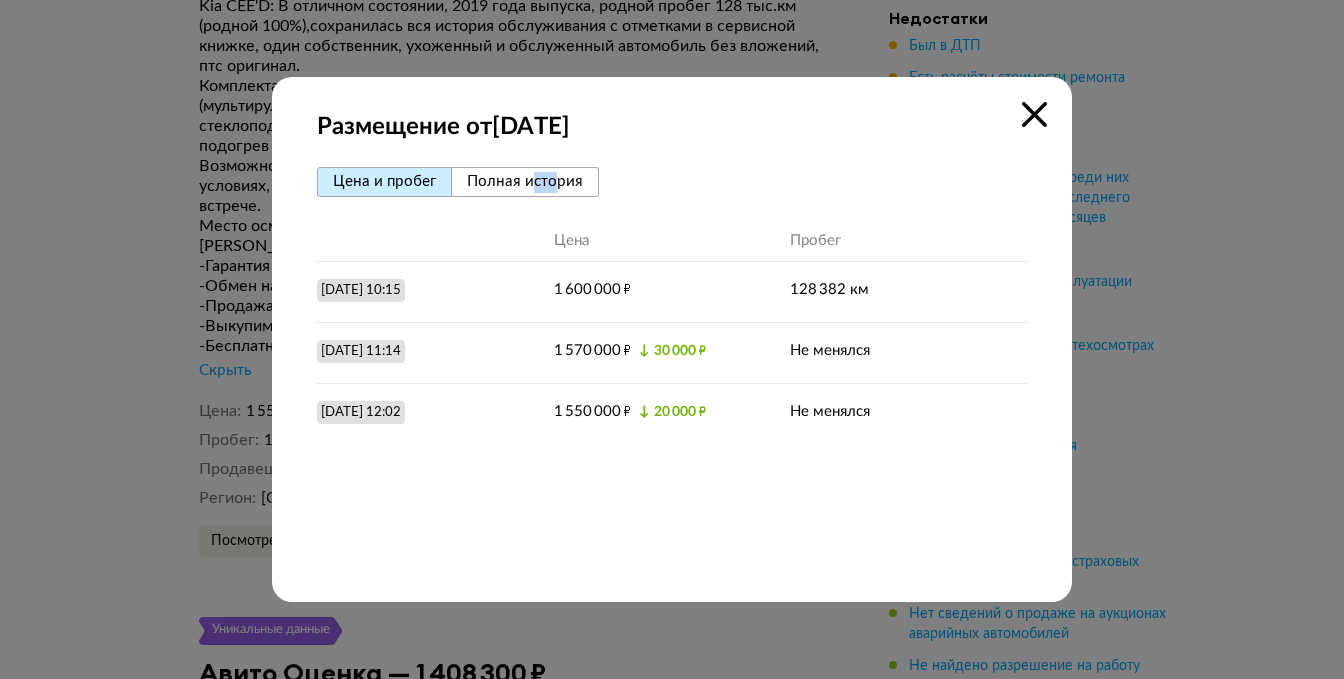 click on "Размещение от  8 мая 2025 года Цена и пробег Полная история Цена Пробег 8 мая 2025 г. 10:15 1 600 000 ₽    128 382 км    19 мая 2025 г. 11:14 1 570 000 ₽    ↓   30 000 ₽ Не менялся 4 июня 2025 г. 12:02 1 550 000 ₽    ↓   20 000 ₽ Не менялся" at bounding box center (672, 339) 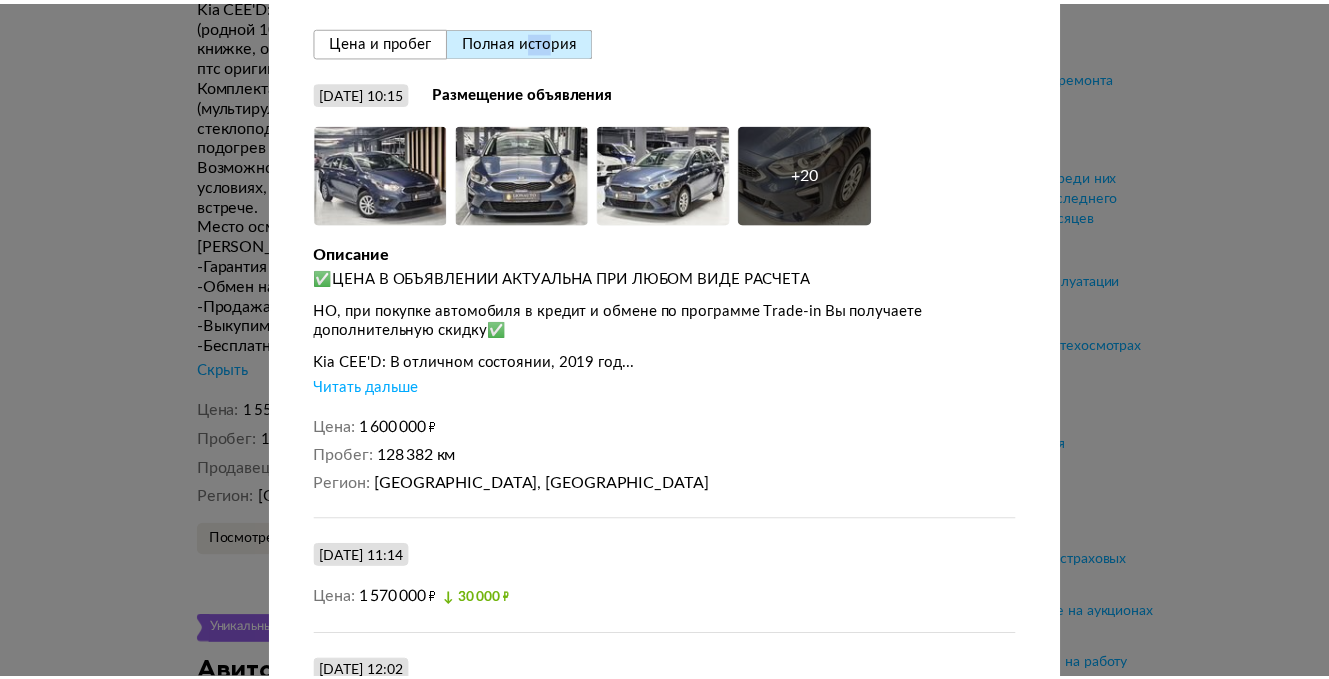 scroll, scrollTop: 0, scrollLeft: 0, axis: both 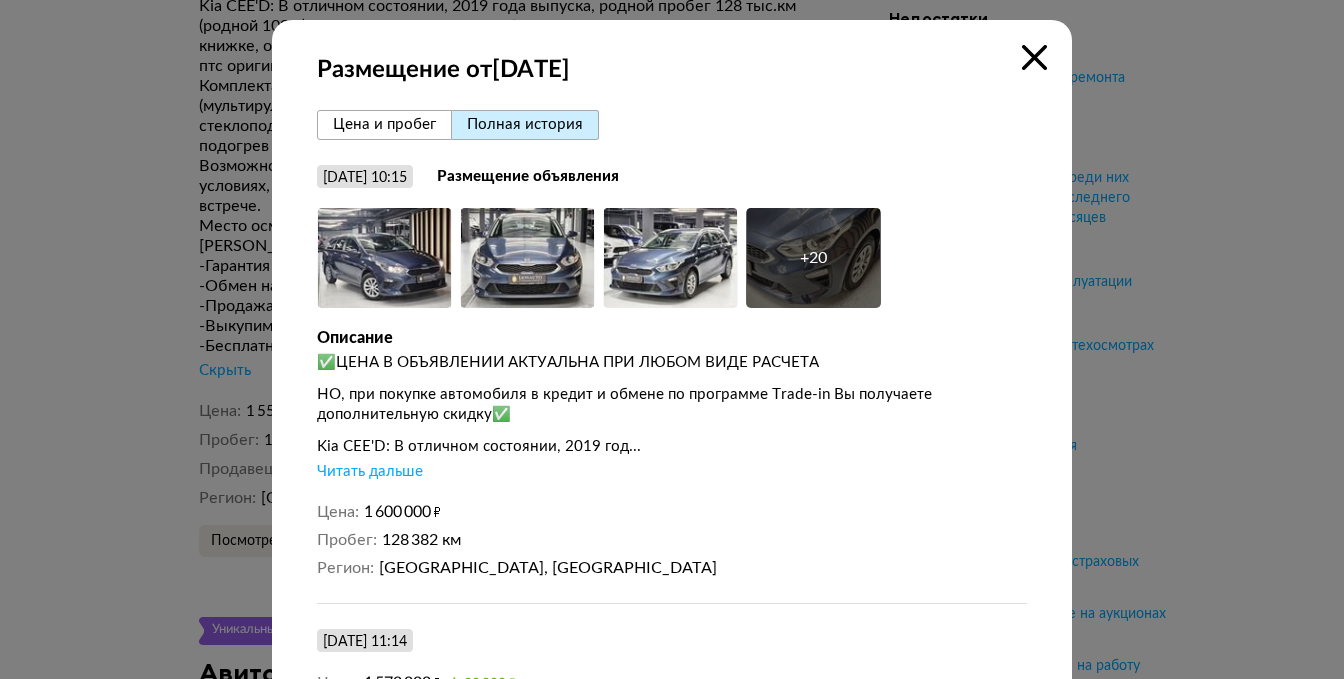 click at bounding box center (1034, 57) 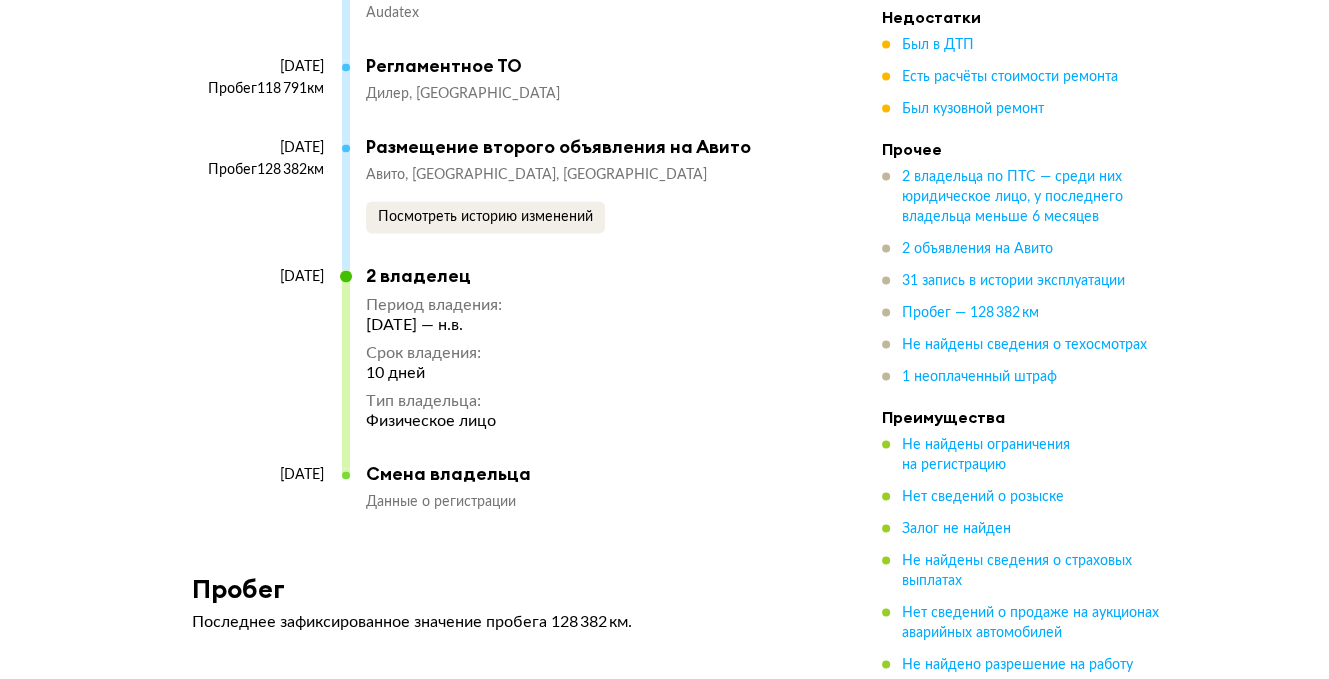scroll, scrollTop: 9200, scrollLeft: 0, axis: vertical 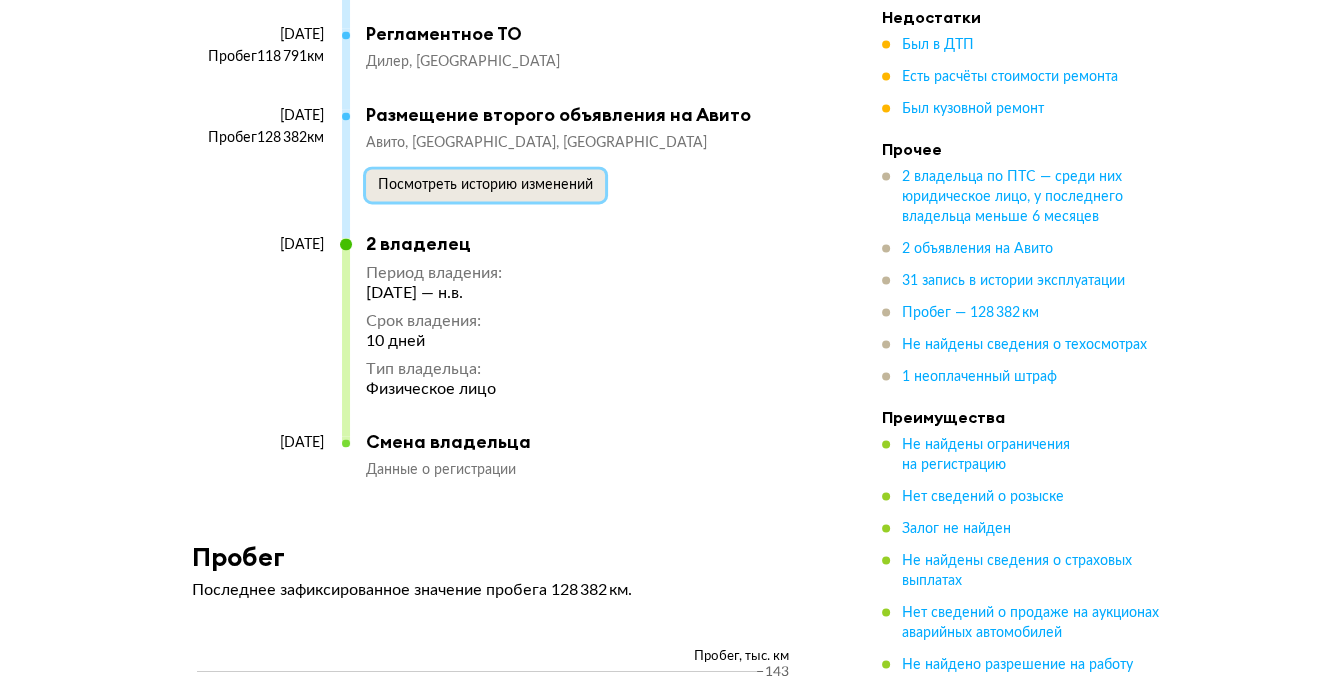 click on "Посмотреть историю изменений" at bounding box center (485, 185) 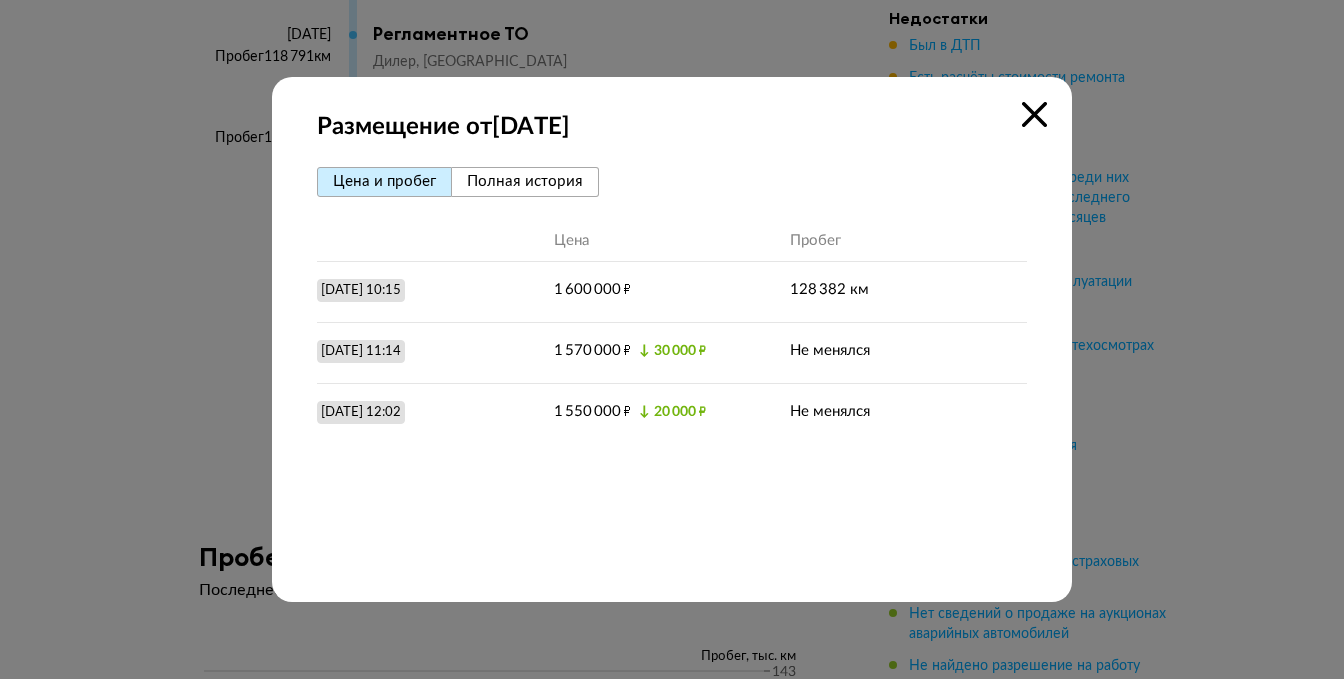 click at bounding box center (1034, 114) 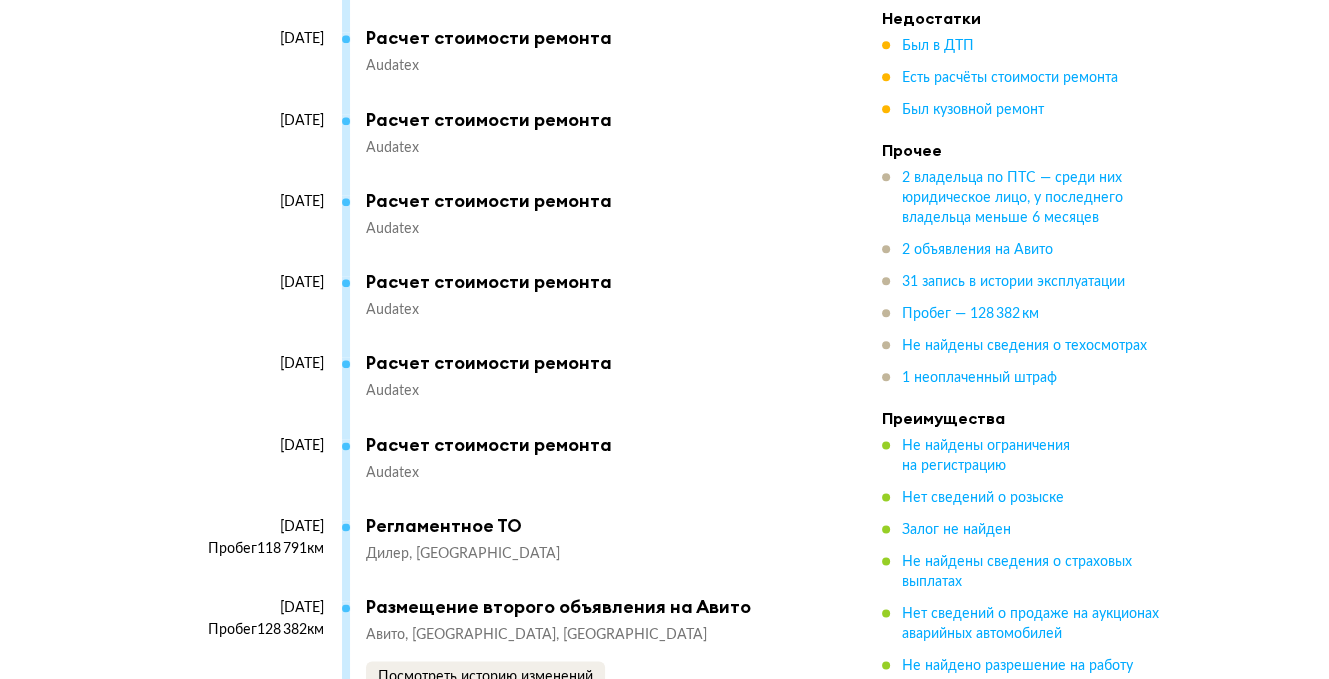 scroll, scrollTop: 8700, scrollLeft: 0, axis: vertical 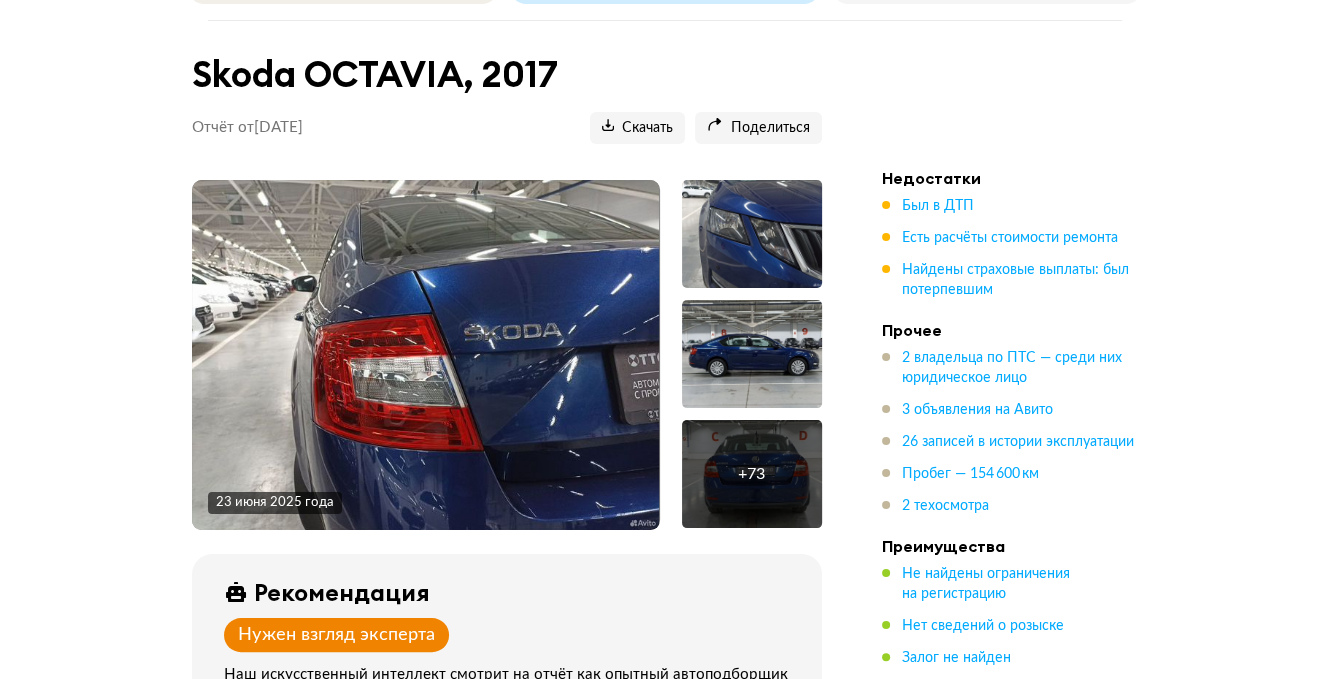 click at bounding box center [426, 355] 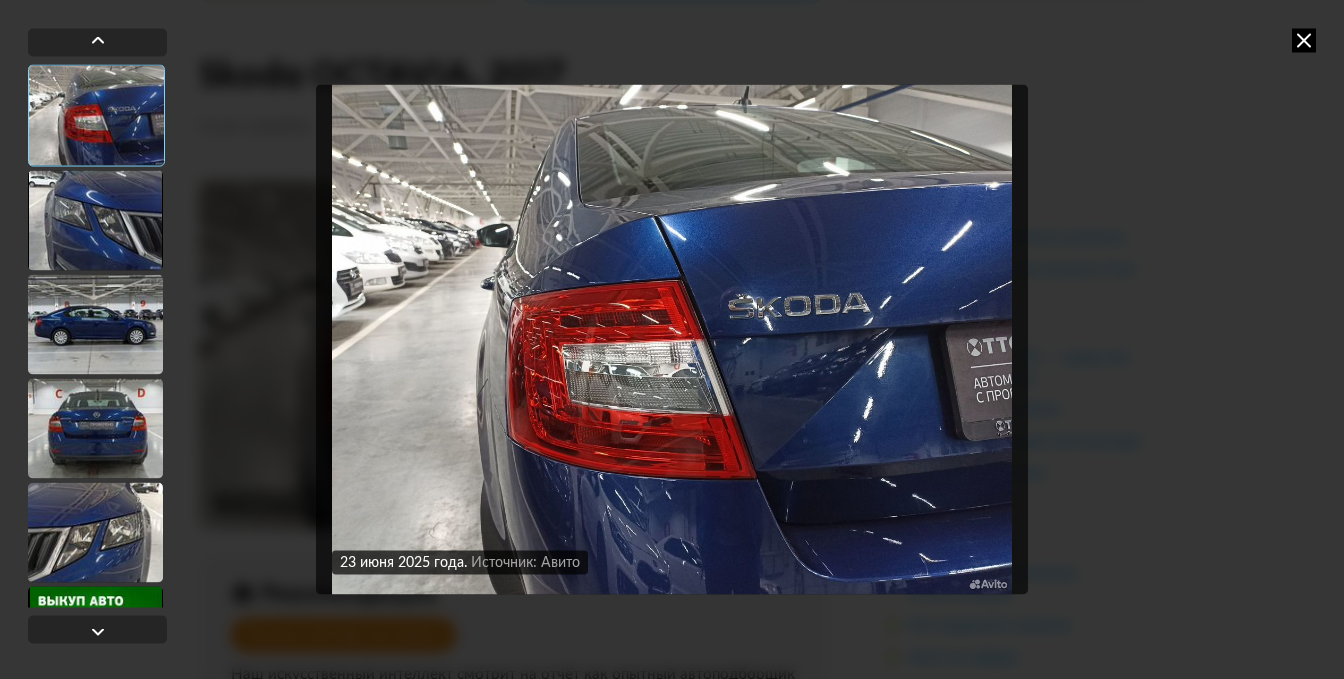 click at bounding box center (95, 532) 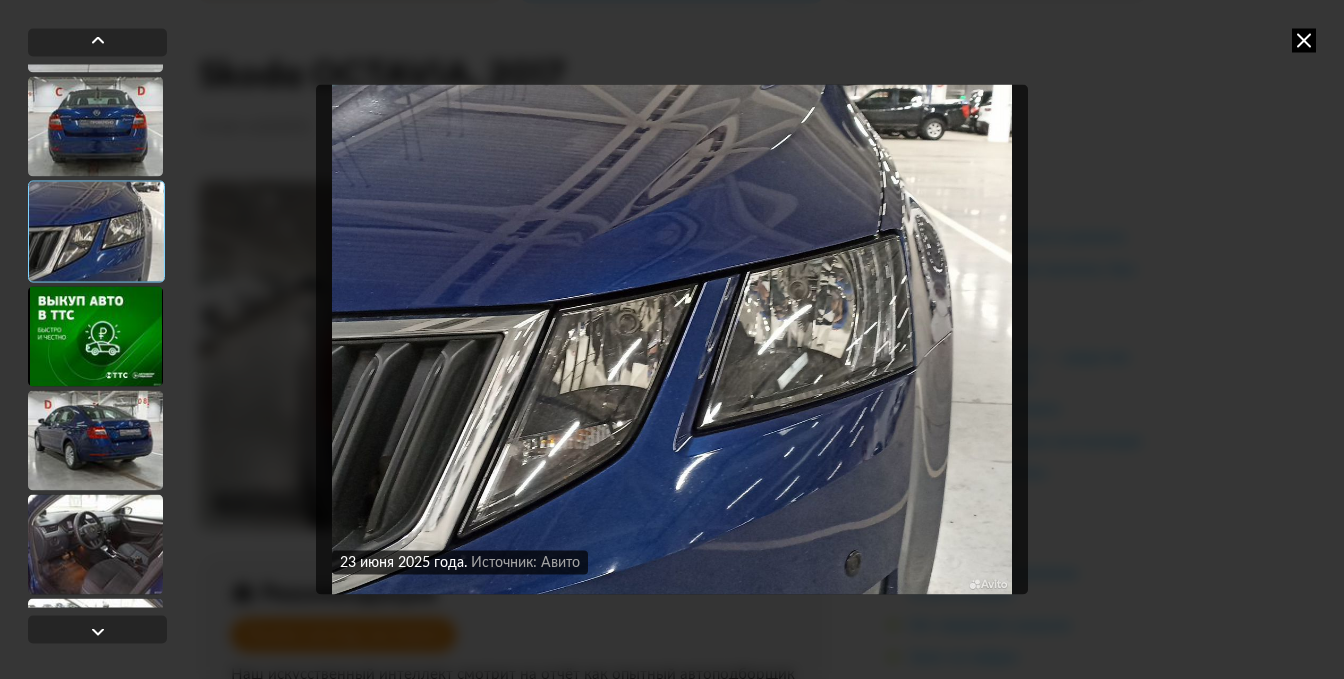 scroll, scrollTop: 500, scrollLeft: 0, axis: vertical 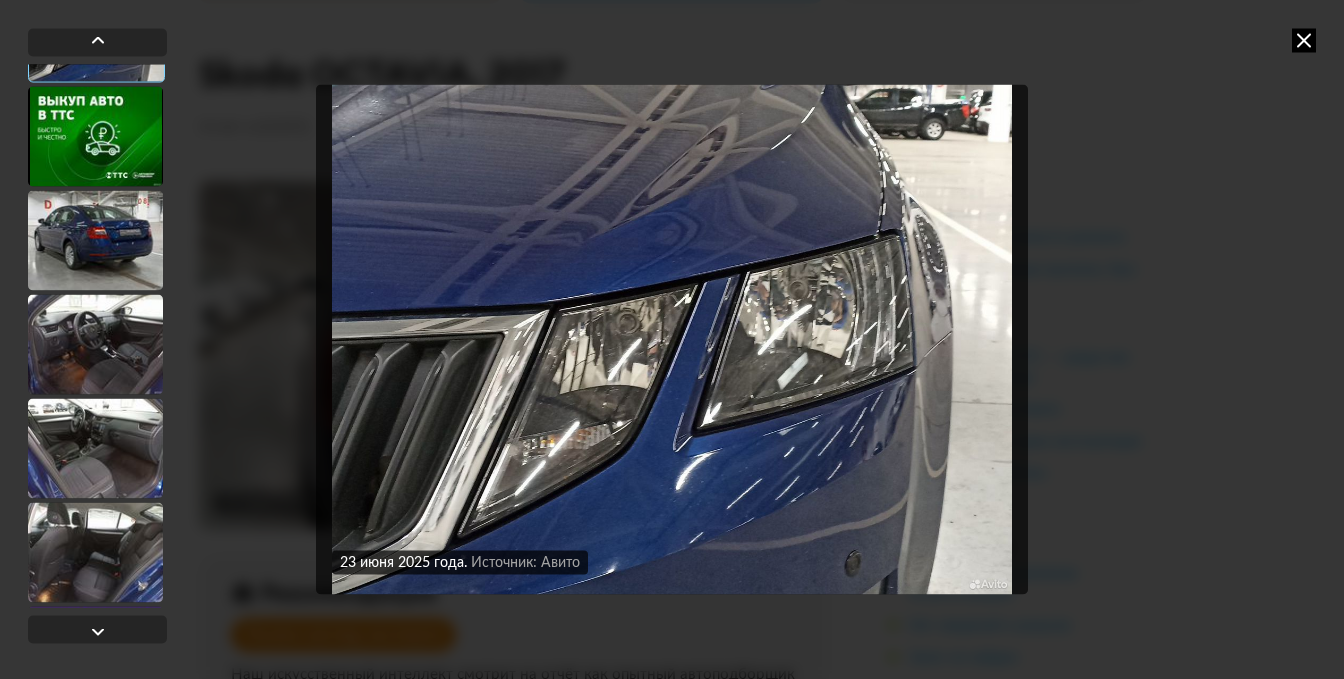 click at bounding box center [95, 344] 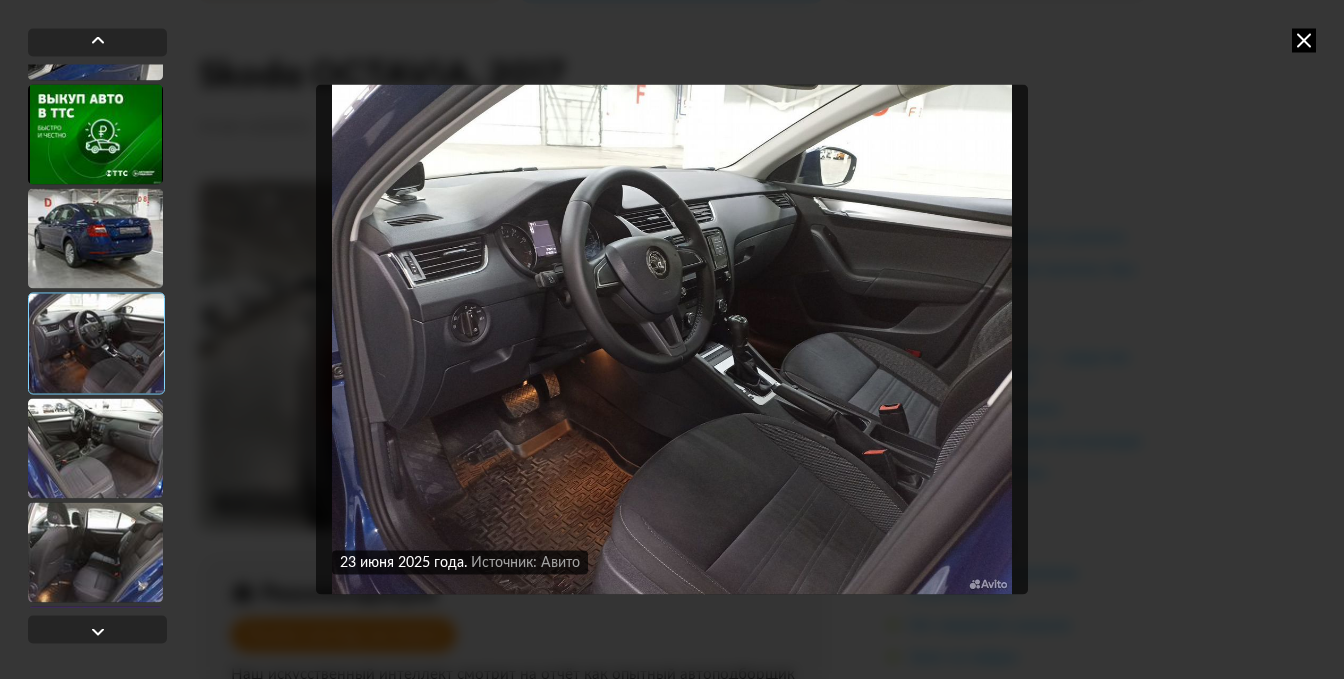click at bounding box center [95, 448] 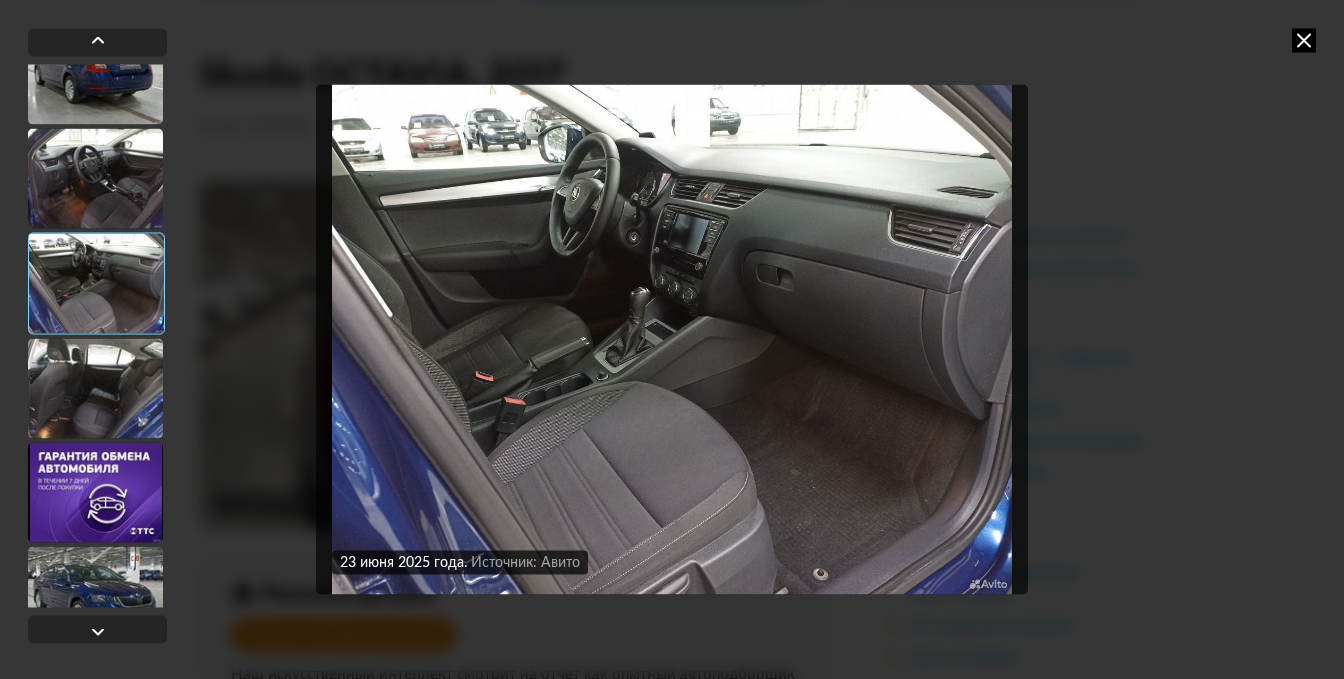 scroll, scrollTop: 700, scrollLeft: 0, axis: vertical 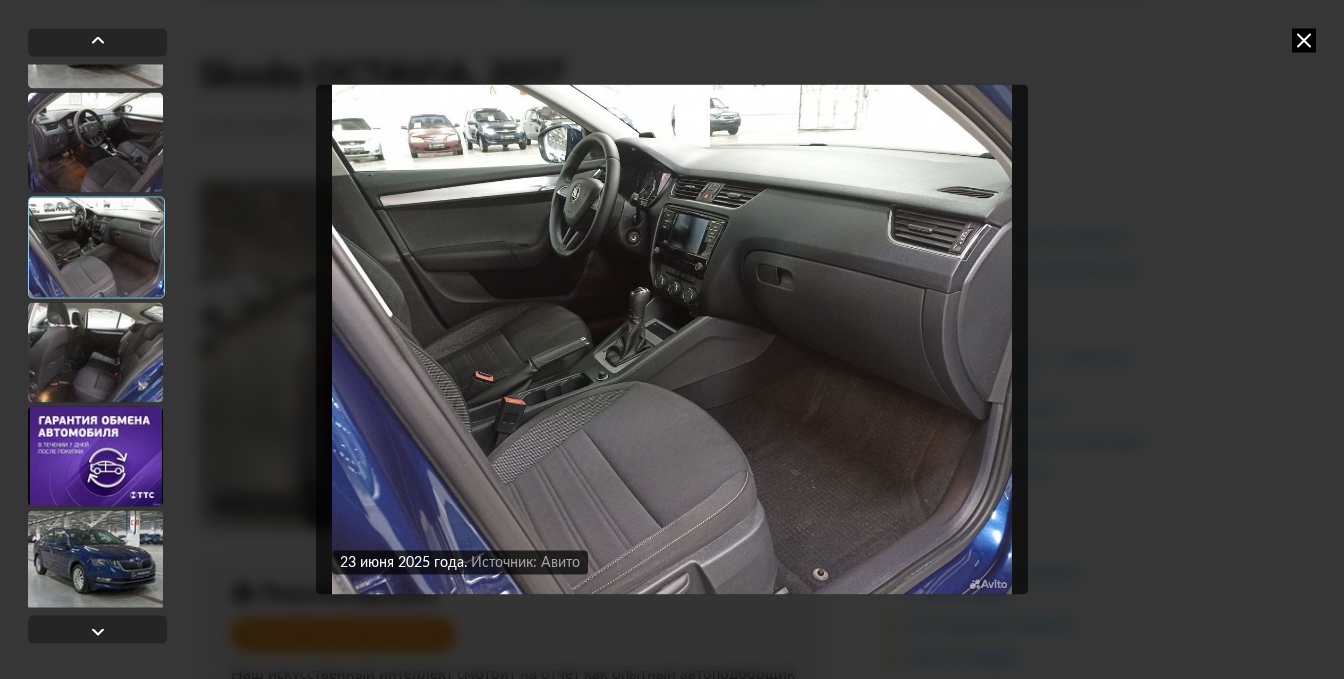 click at bounding box center (95, 352) 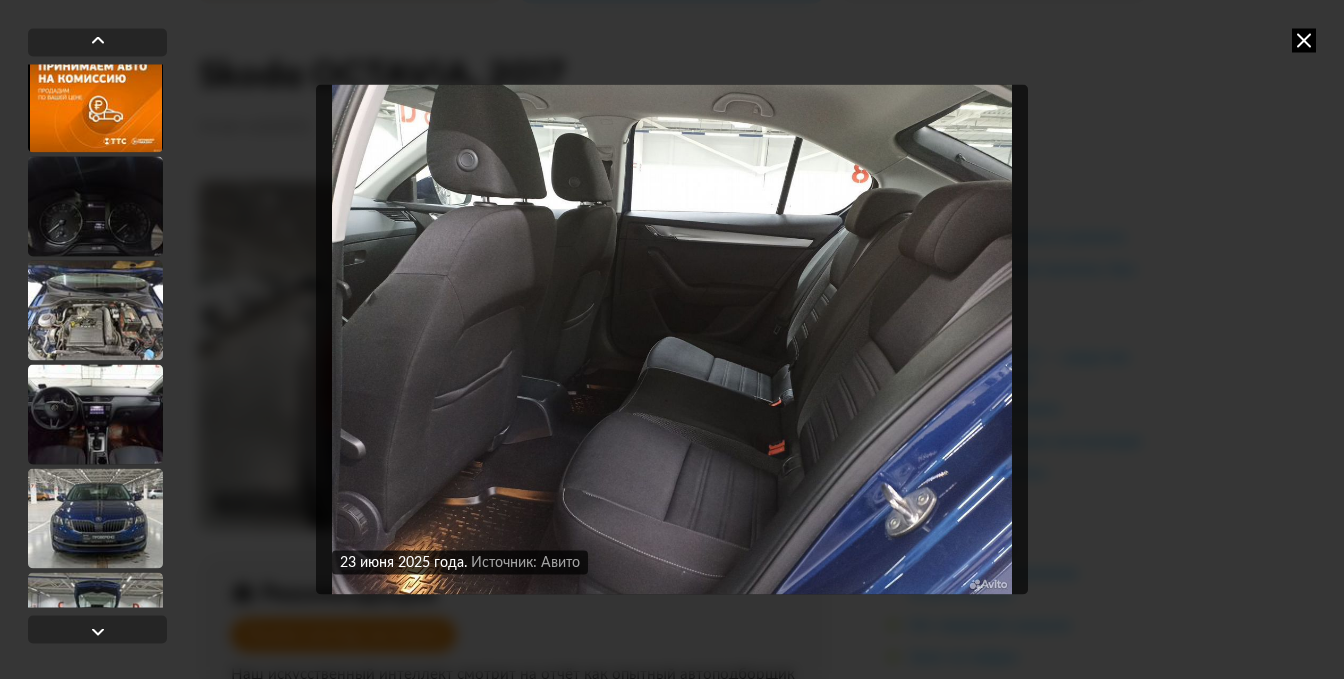 scroll, scrollTop: 1600, scrollLeft: 0, axis: vertical 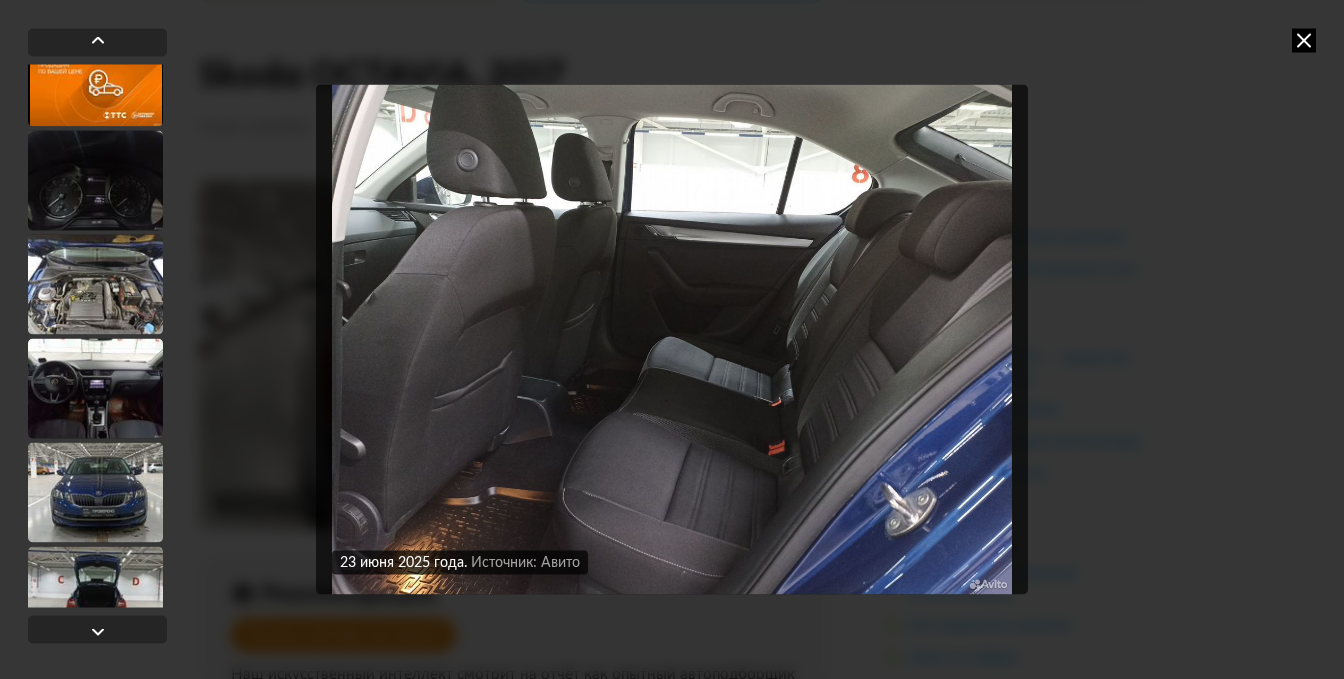 click at bounding box center [95, 180] 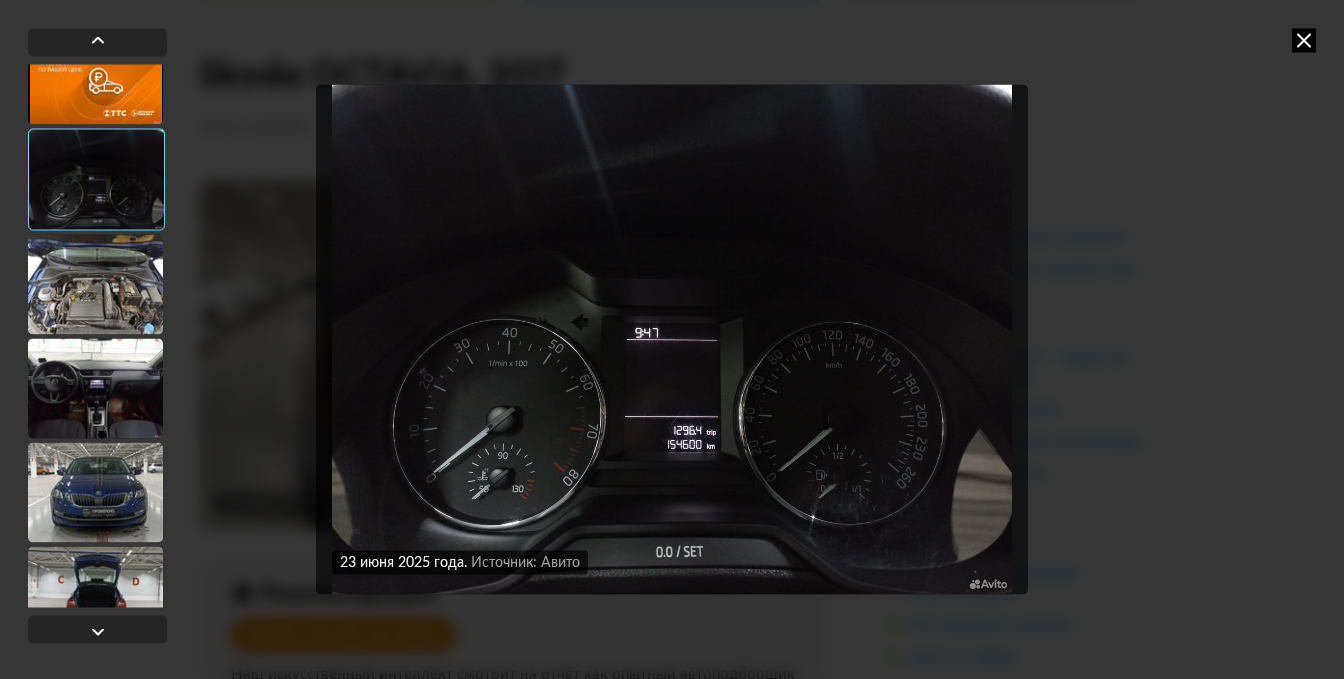 scroll, scrollTop: 1598, scrollLeft: 0, axis: vertical 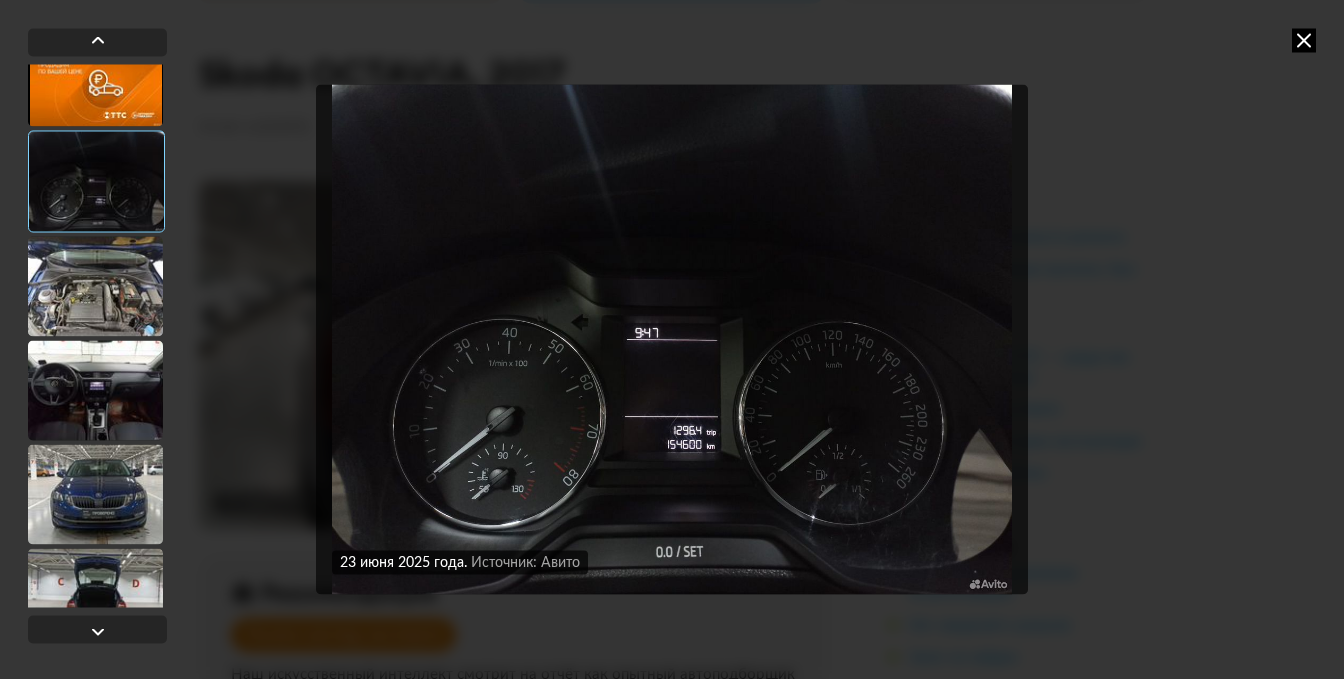 click at bounding box center [95, 286] 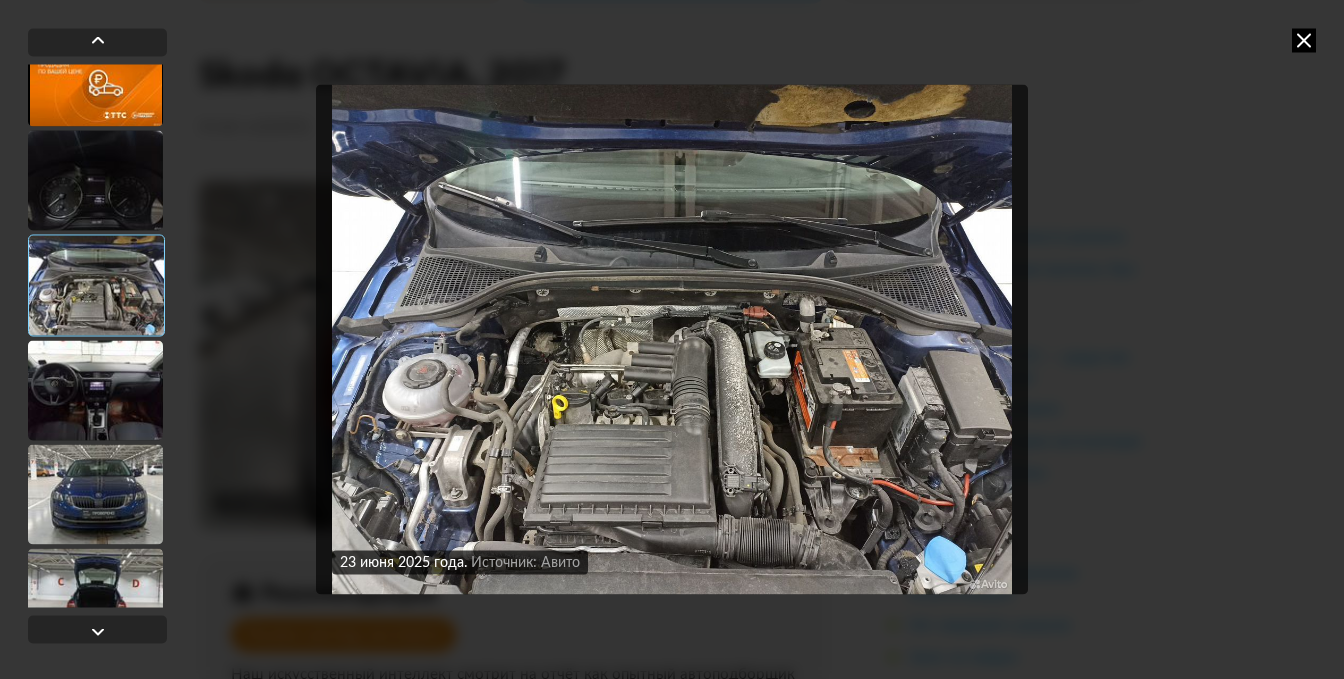 click at bounding box center (672, 339) 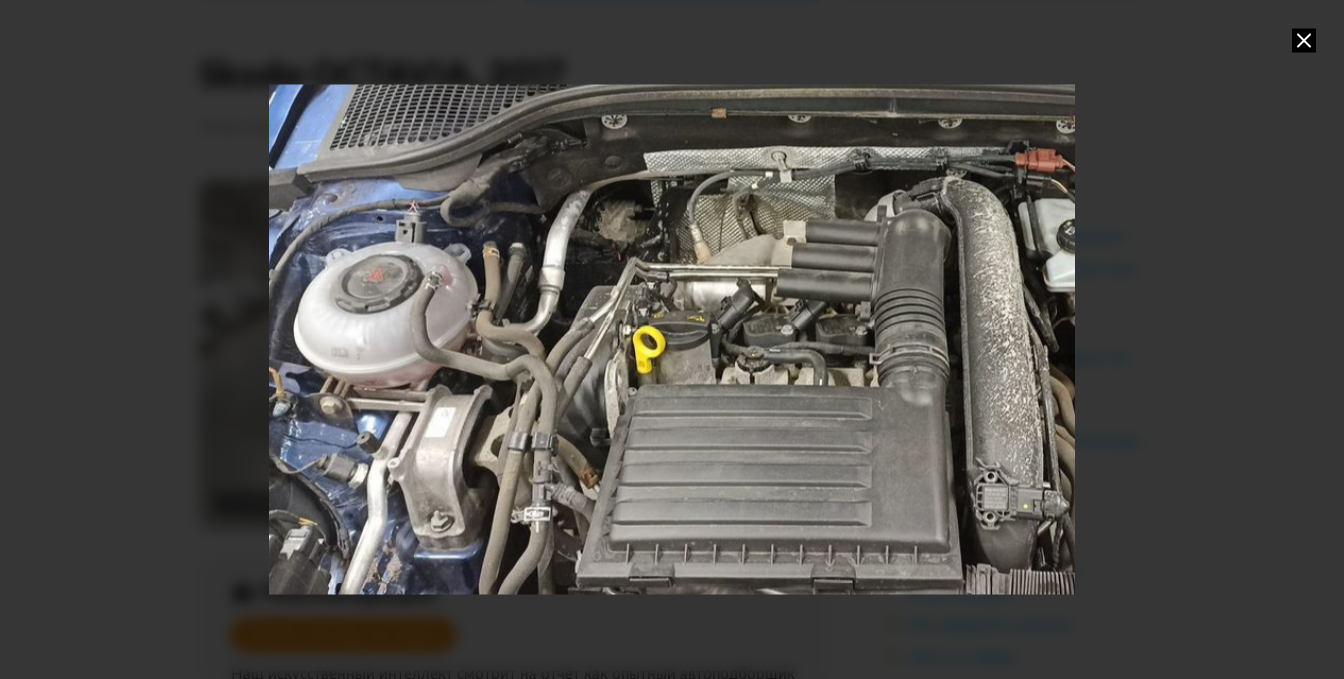 drag, startPoint x: 896, startPoint y: 483, endPoint x: 1097, endPoint y: 359, distance: 236.17155 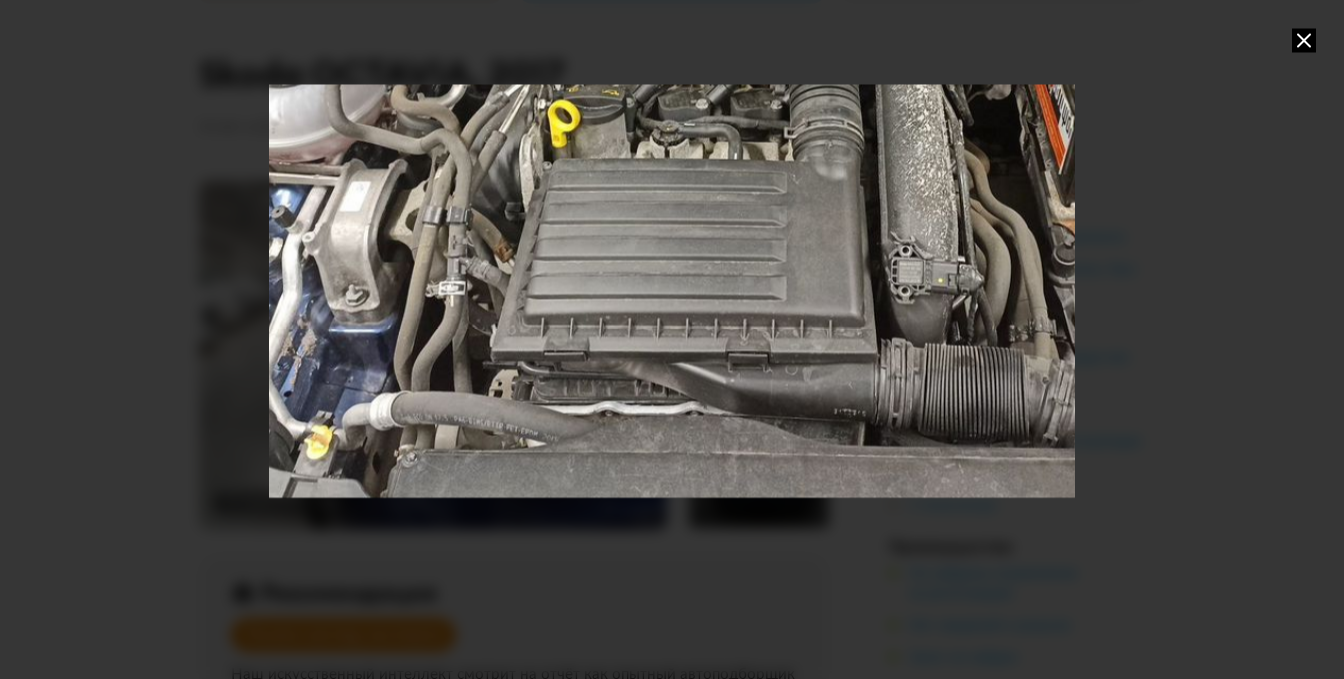 drag, startPoint x: 620, startPoint y: 370, endPoint x: 475, endPoint y: 164, distance: 251.91467 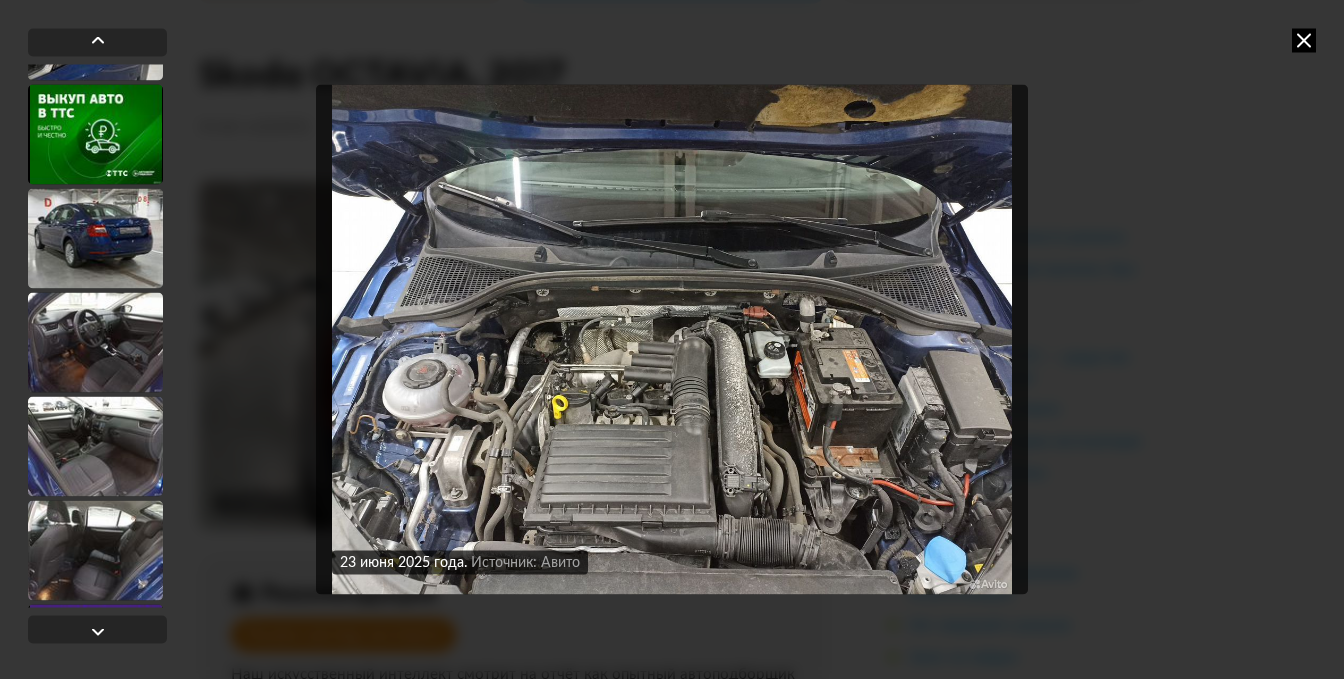 scroll, scrollTop: 700, scrollLeft: 0, axis: vertical 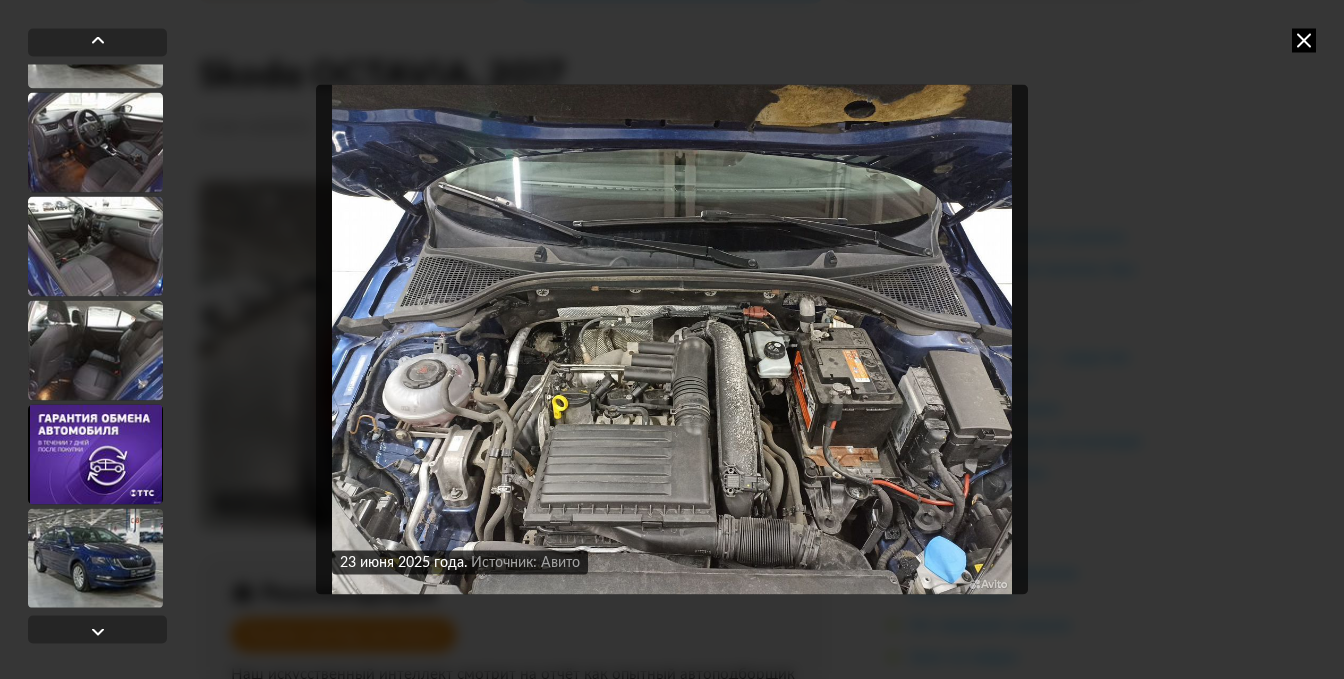 click at bounding box center [95, 246] 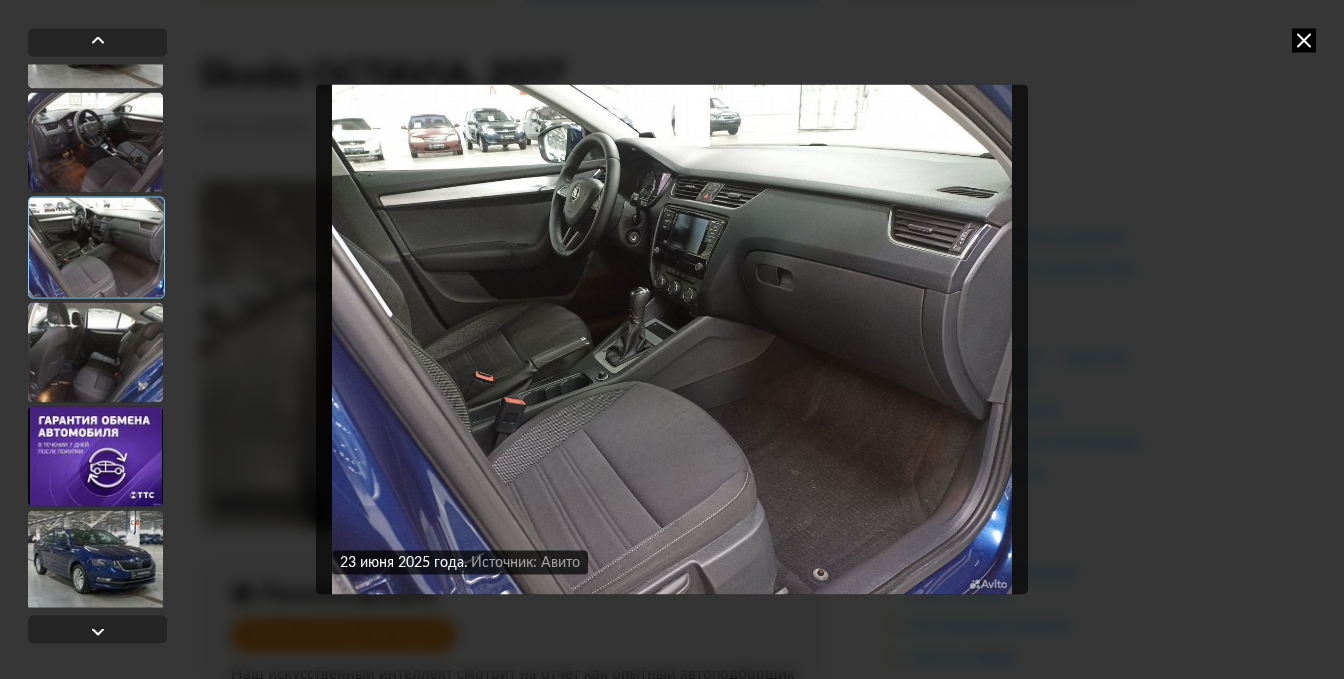 click at bounding box center (672, 339) 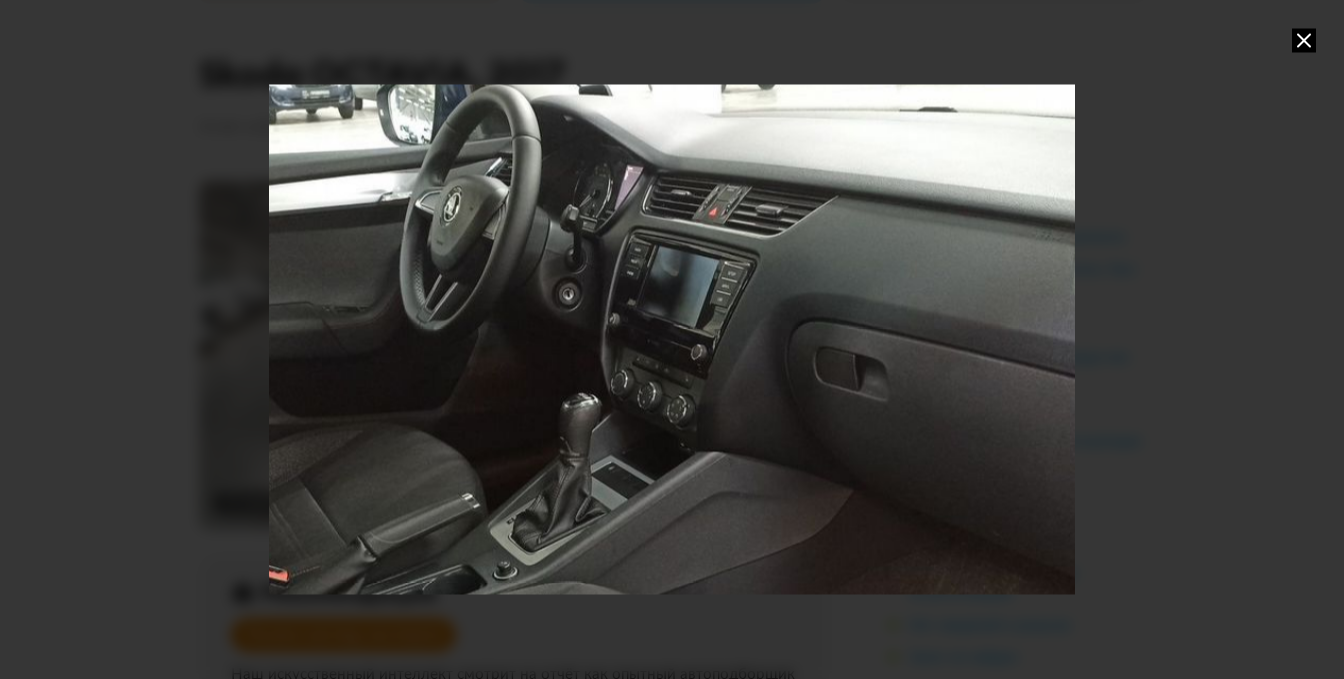 drag, startPoint x: 615, startPoint y: 318, endPoint x: 588, endPoint y: 477, distance: 161.27615 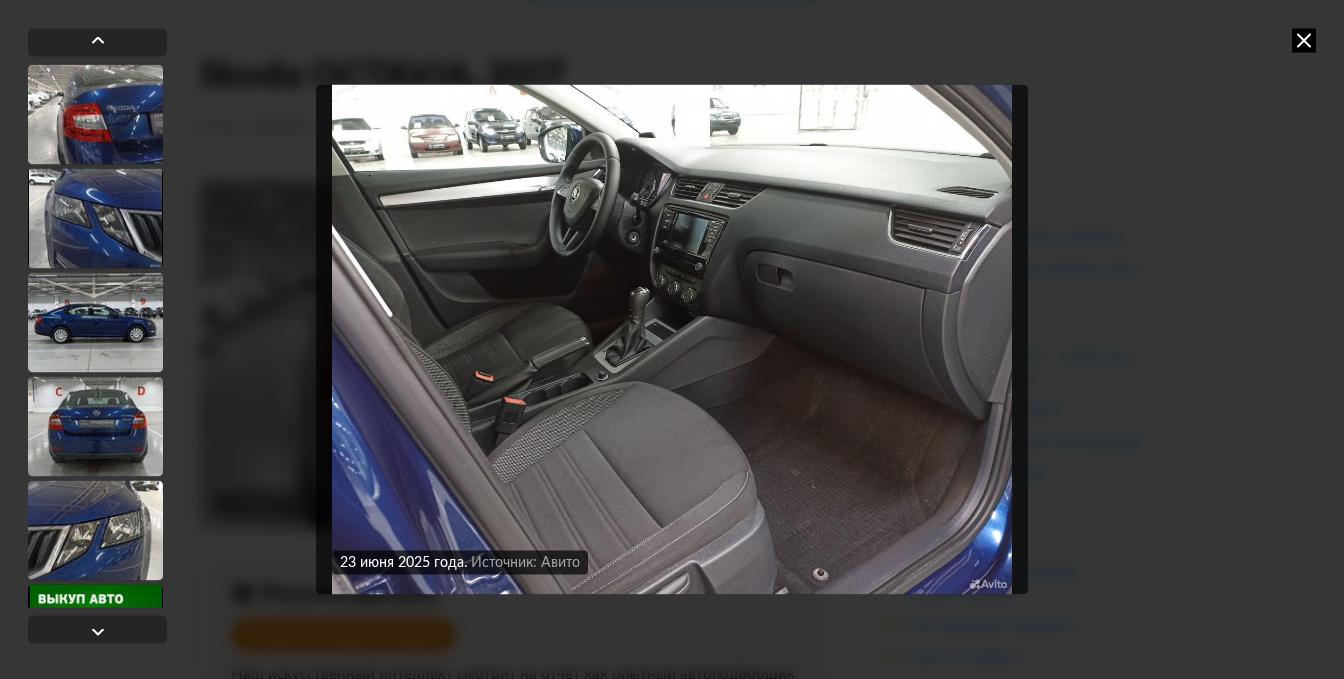 click at bounding box center [95, 426] 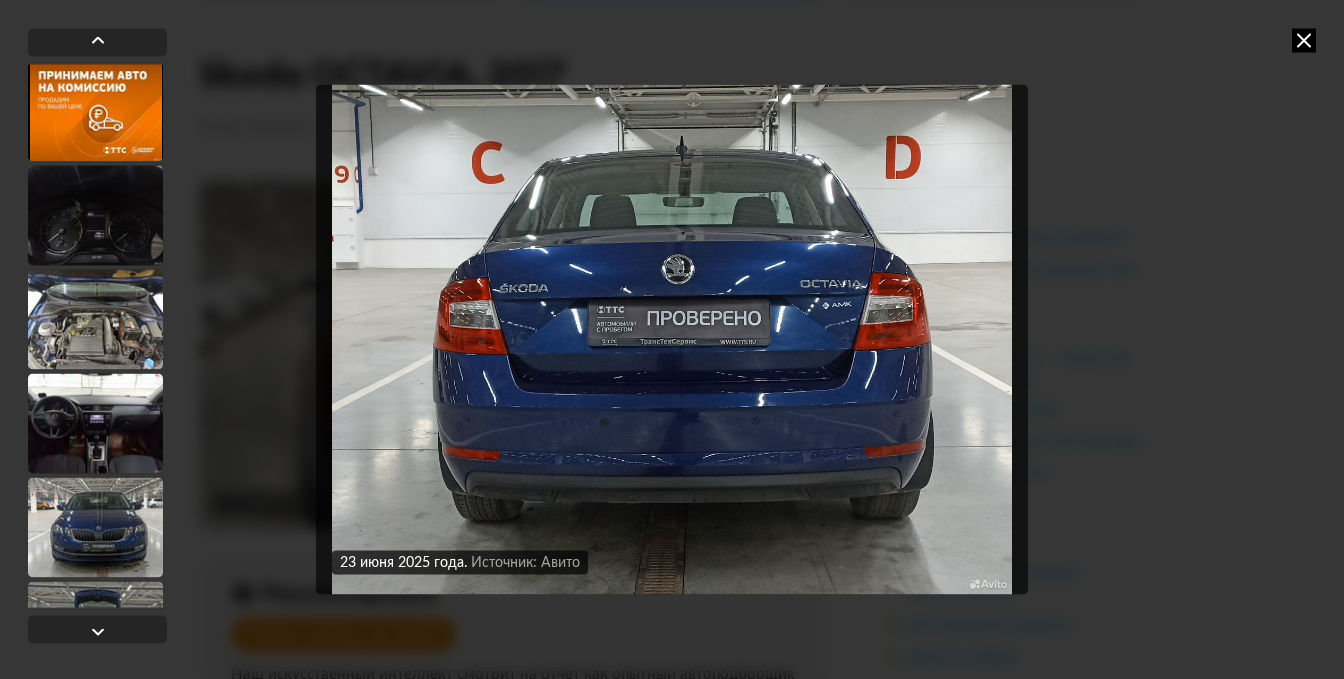 scroll, scrollTop: 1600, scrollLeft: 0, axis: vertical 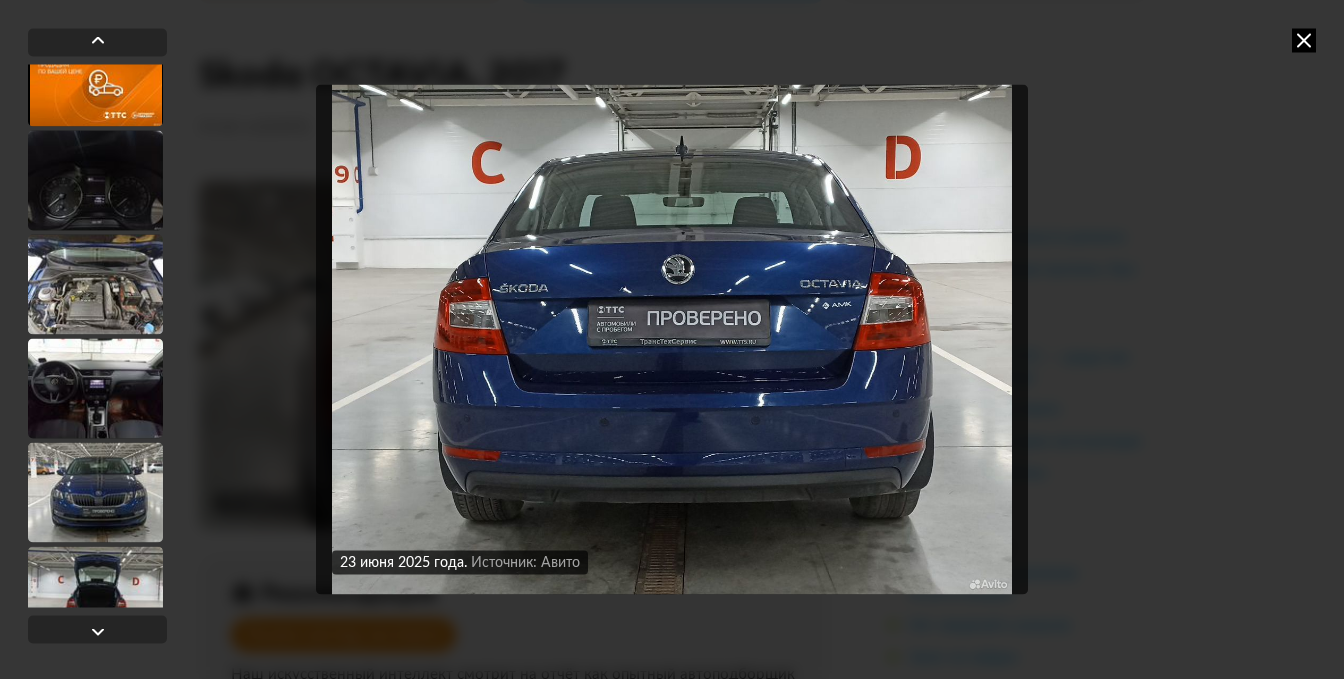 click at bounding box center (95, 388) 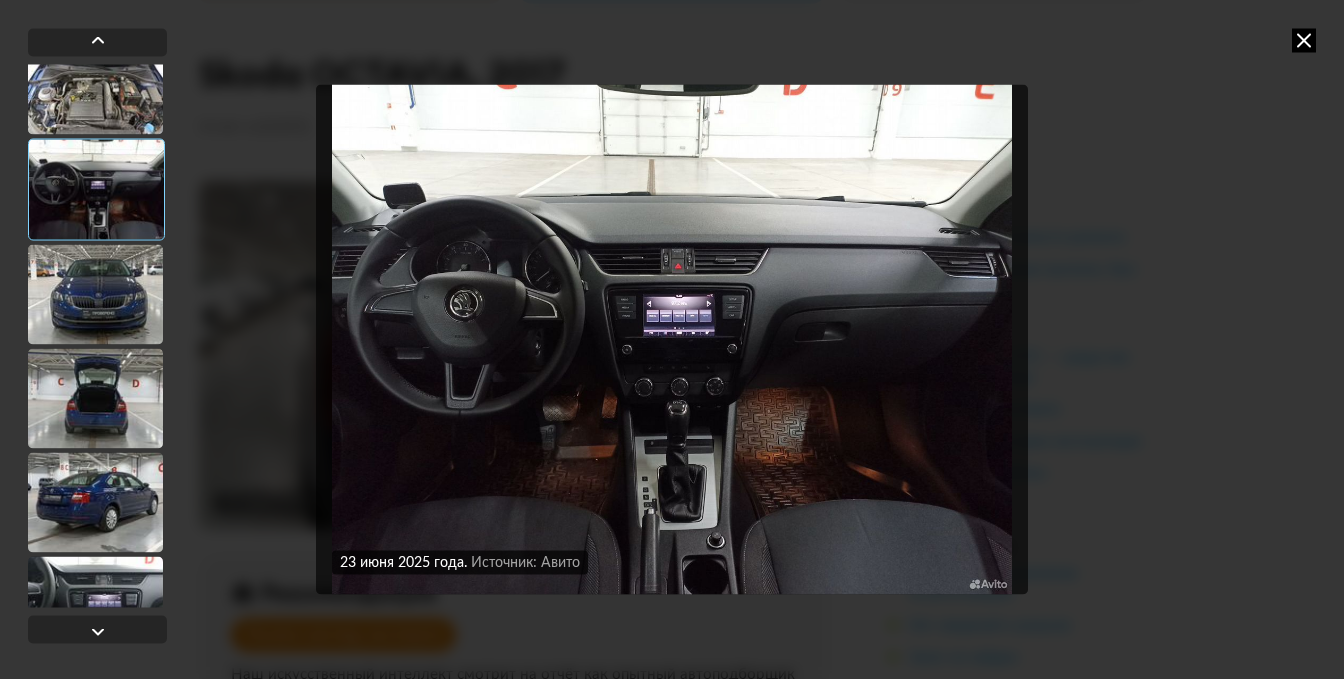 scroll, scrollTop: 1898, scrollLeft: 0, axis: vertical 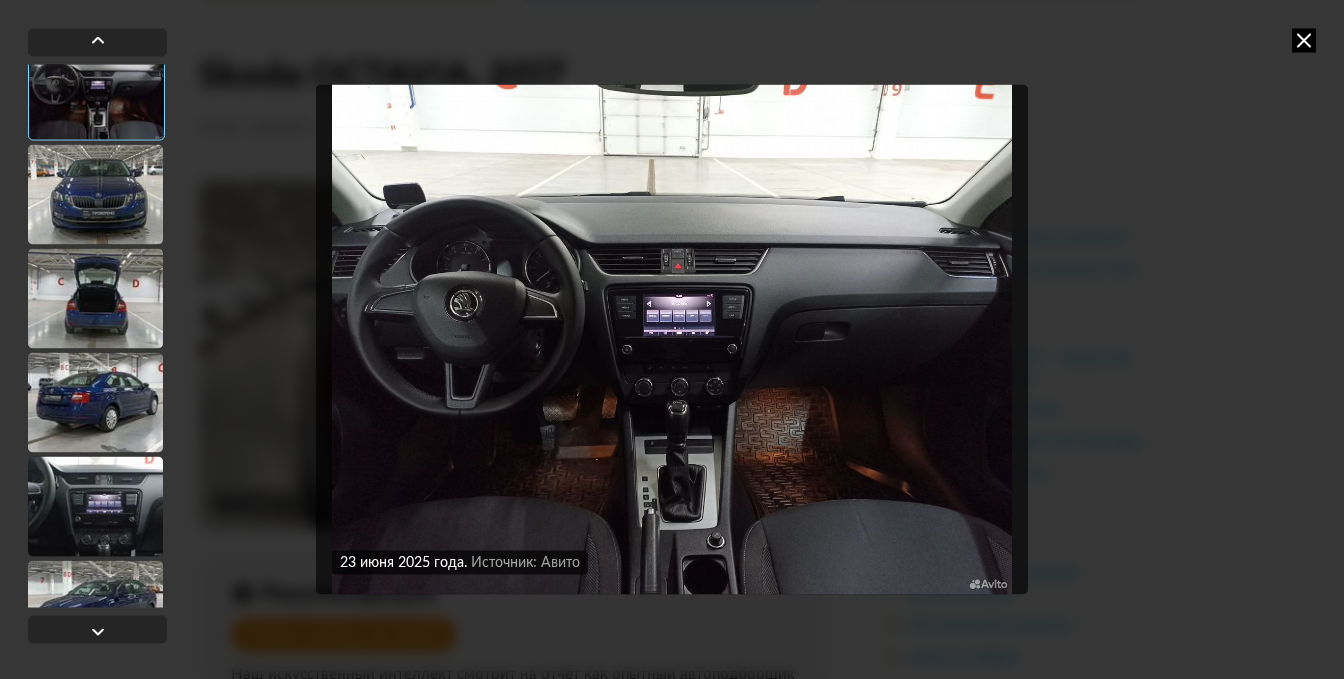 click at bounding box center [95, 298] 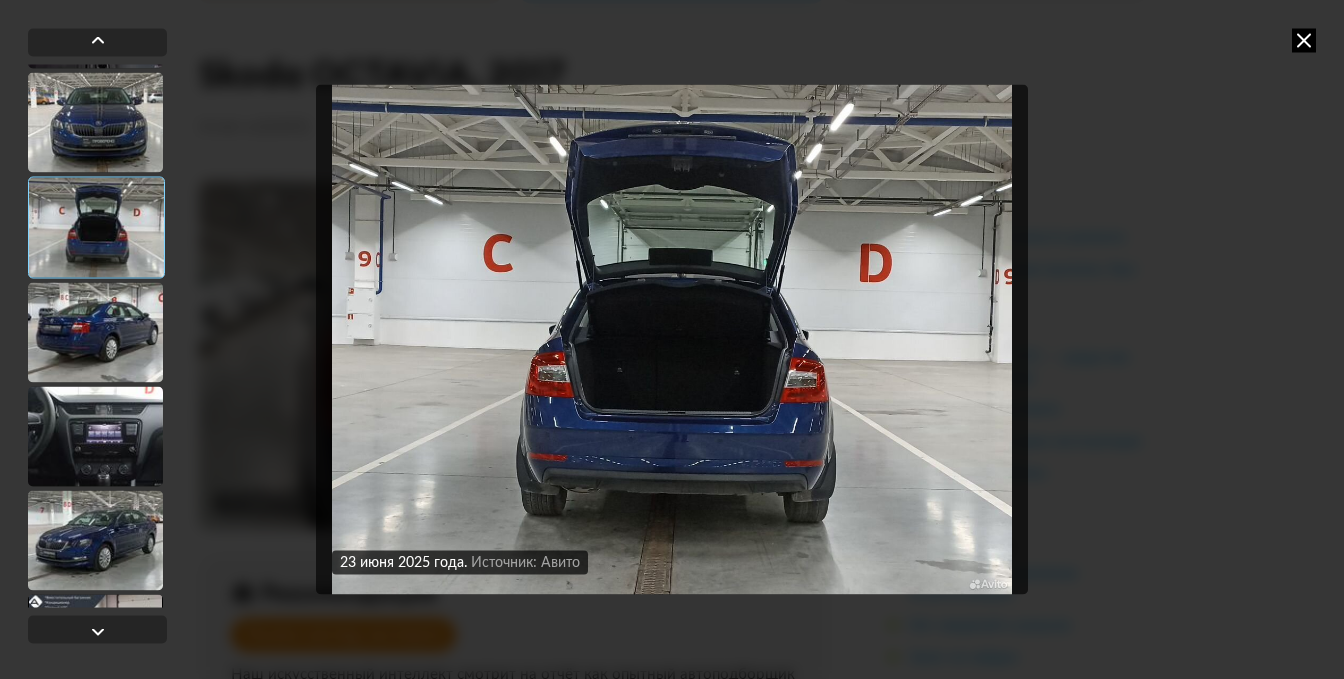 scroll, scrollTop: 1998, scrollLeft: 0, axis: vertical 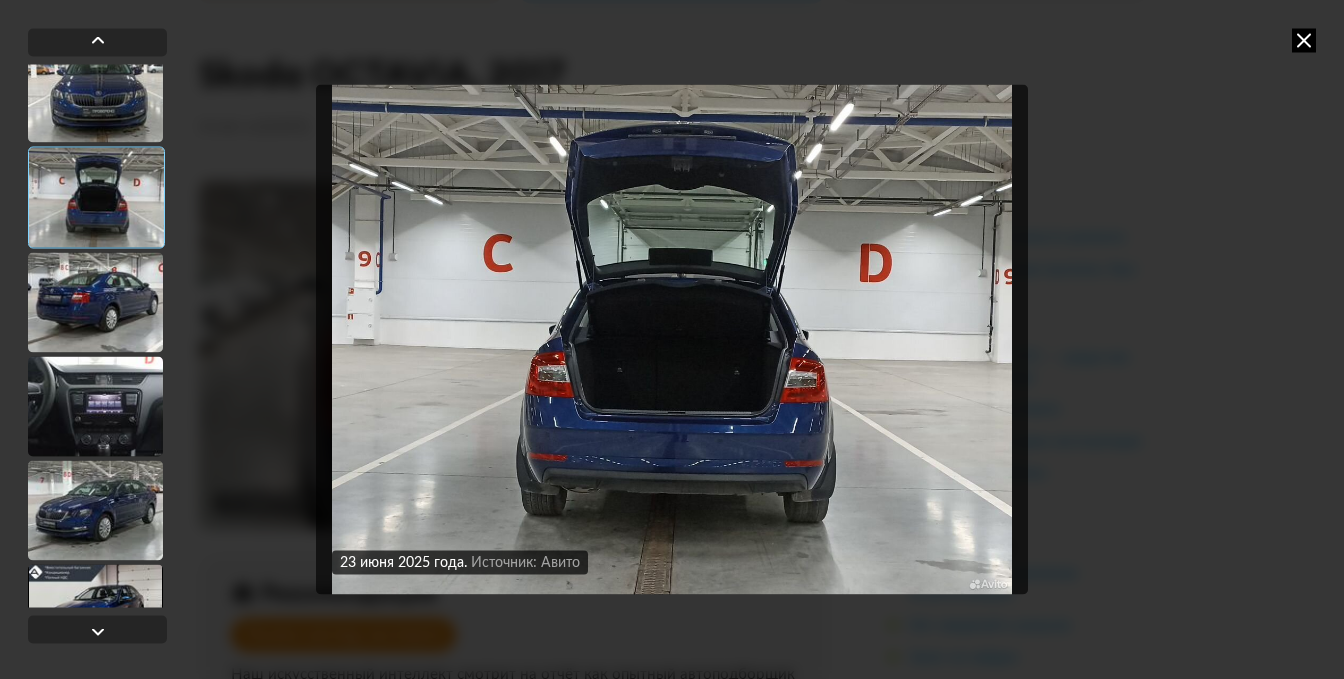 click at bounding box center [95, 406] 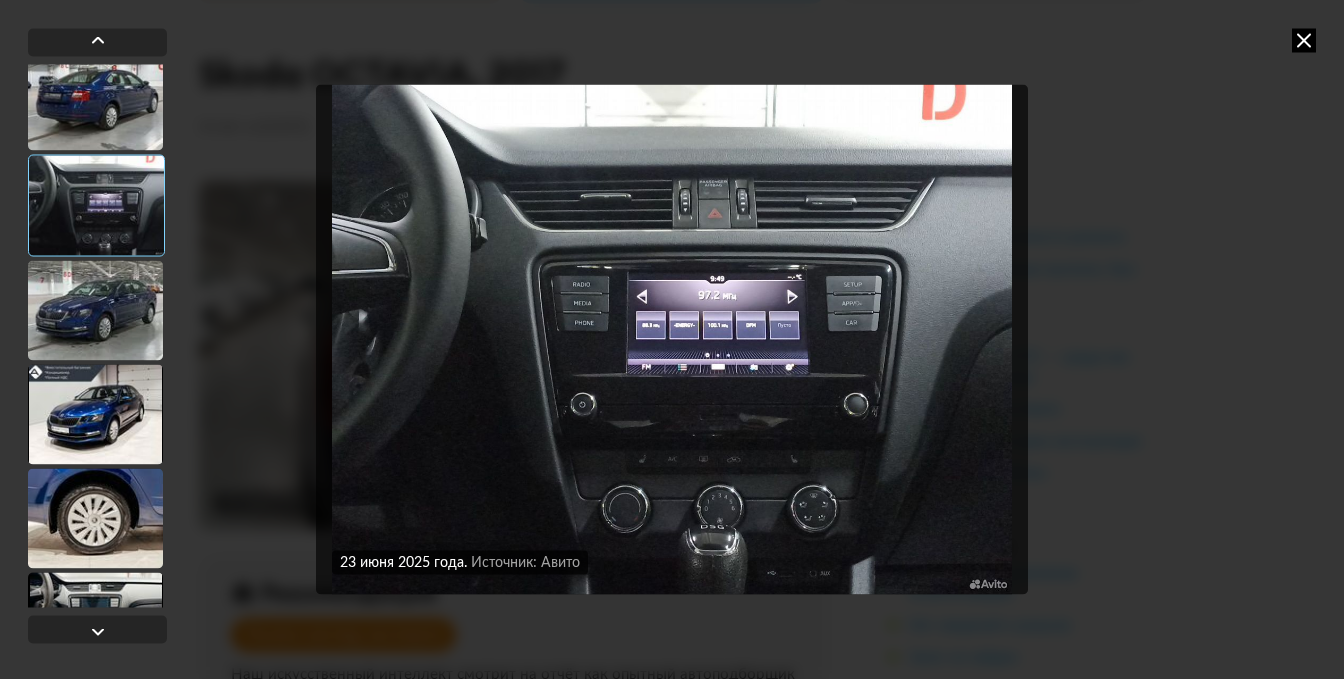 scroll, scrollTop: 2398, scrollLeft: 0, axis: vertical 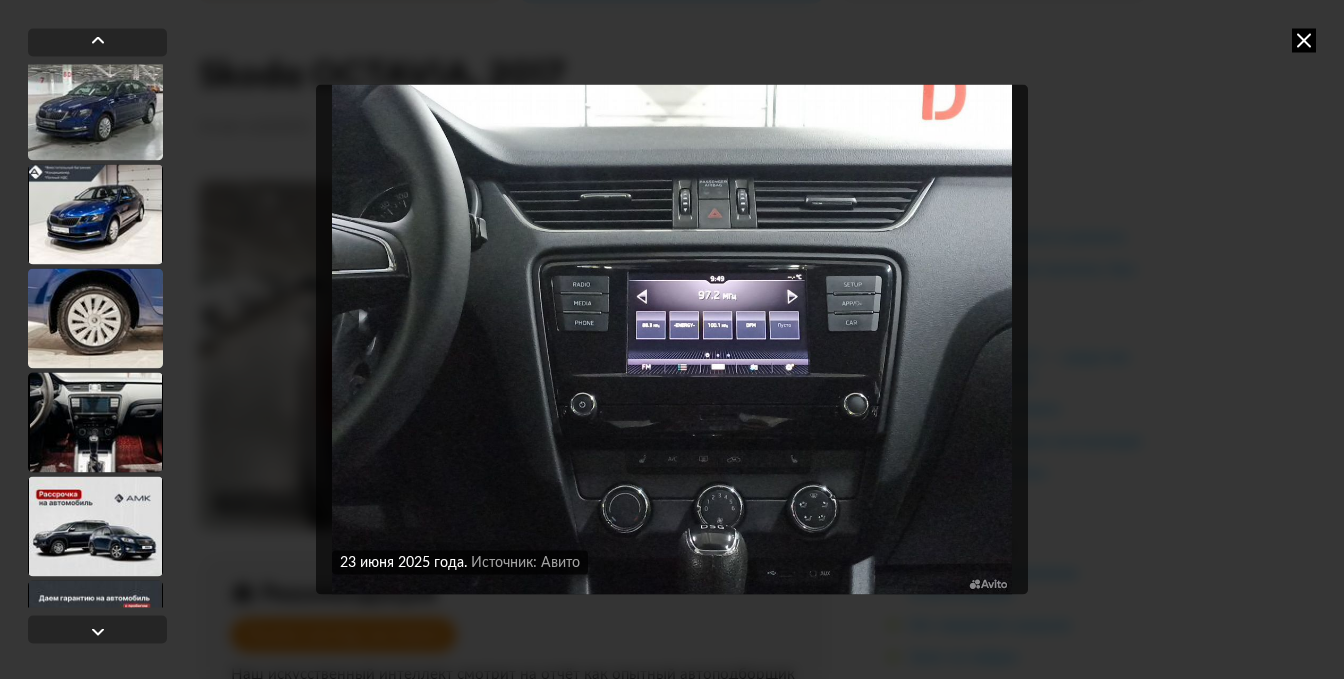 click at bounding box center (95, 422) 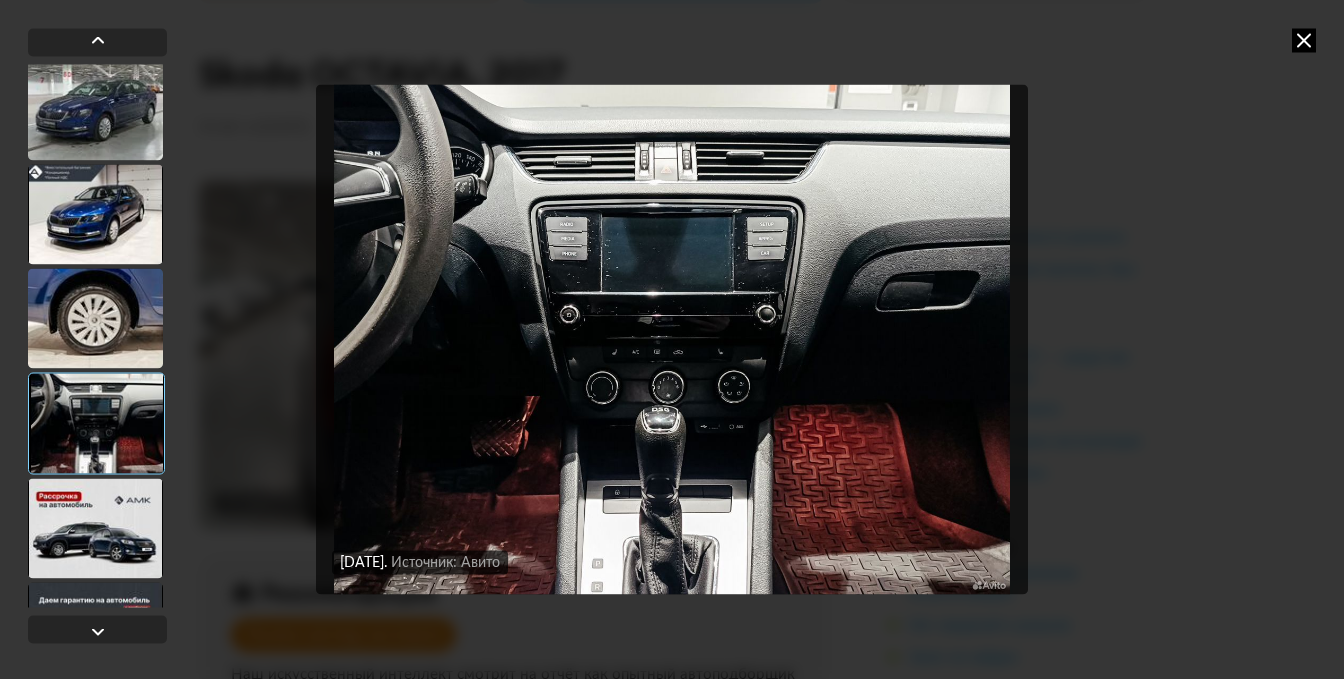 scroll, scrollTop: 2496, scrollLeft: 0, axis: vertical 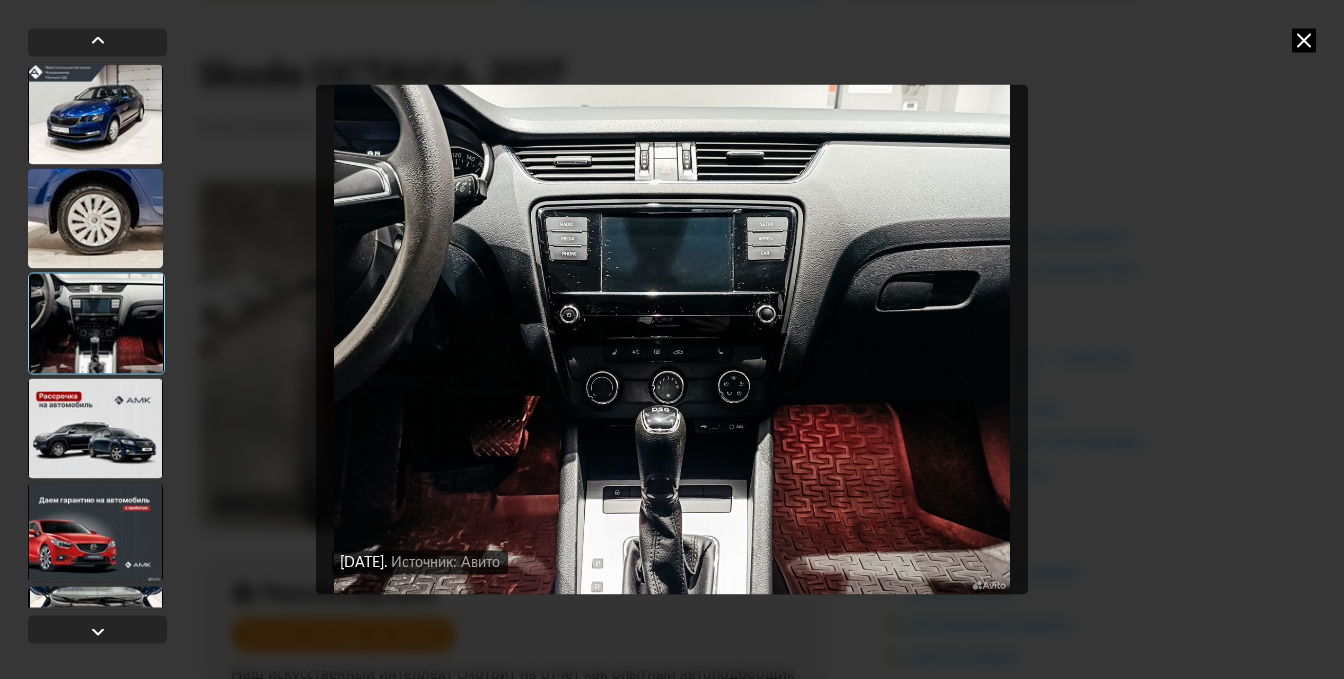click at bounding box center [95, 218] 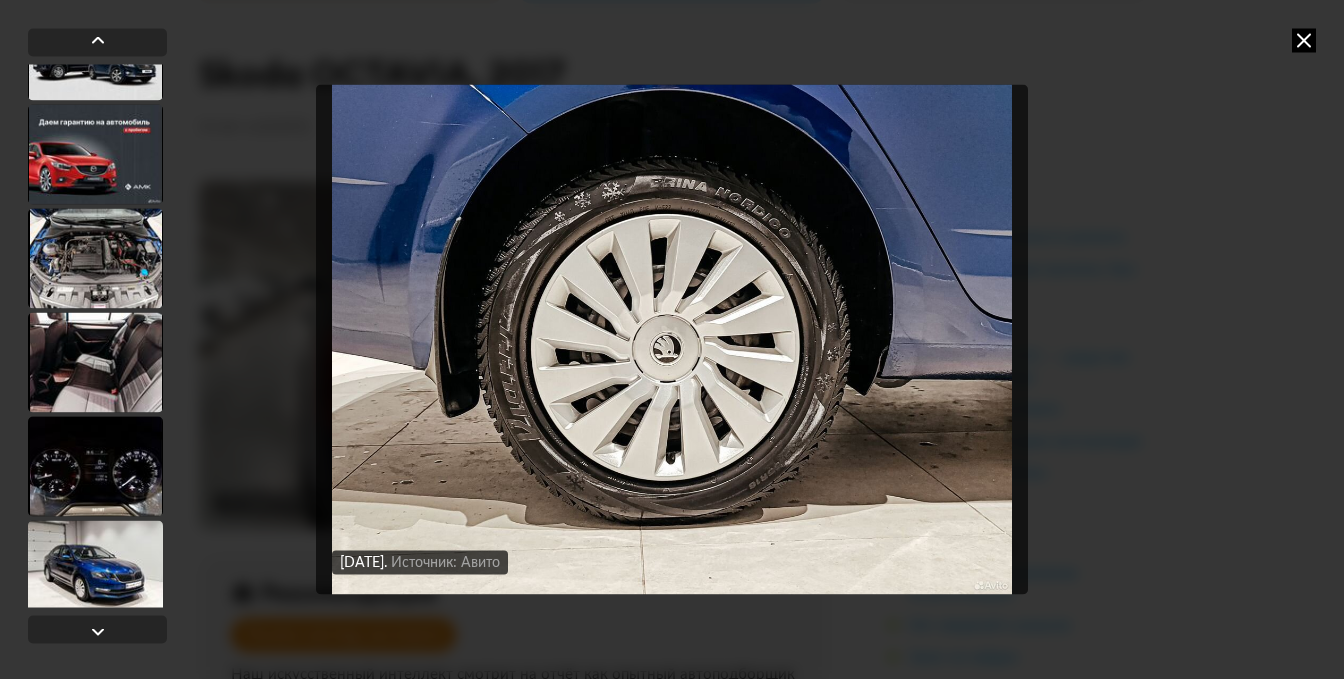 scroll, scrollTop: 2996, scrollLeft: 0, axis: vertical 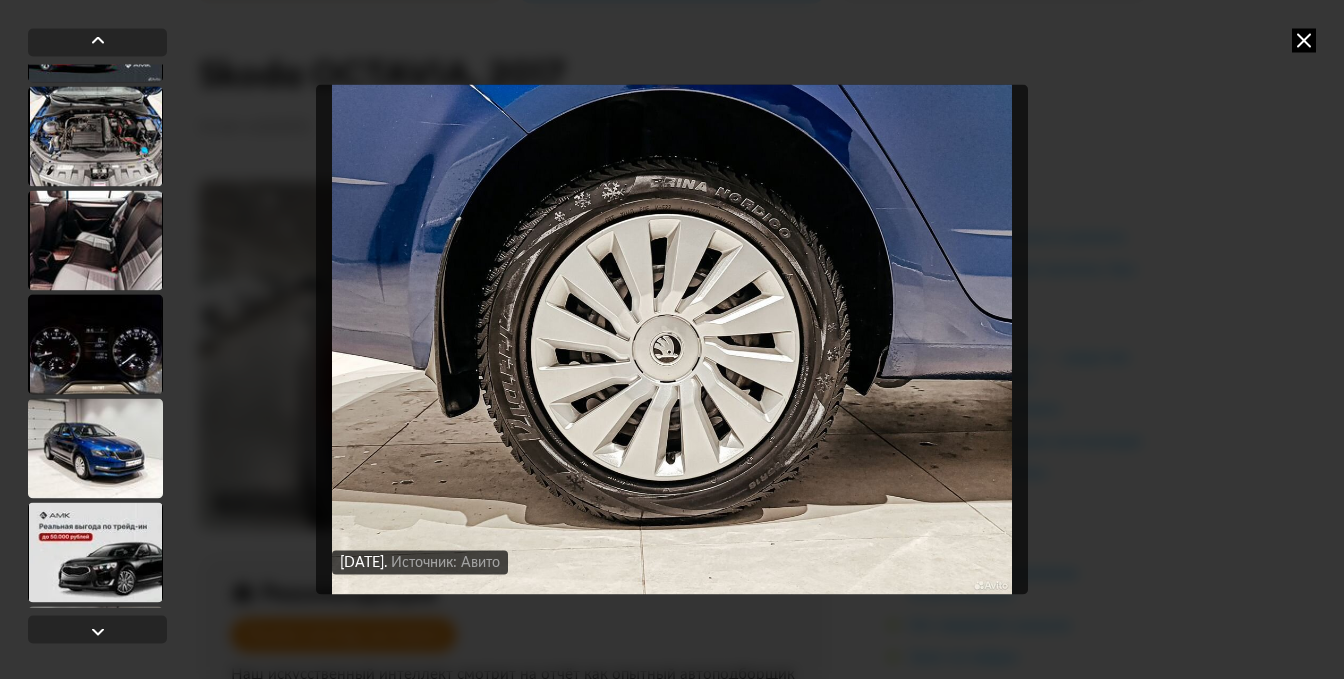 click at bounding box center [95, 240] 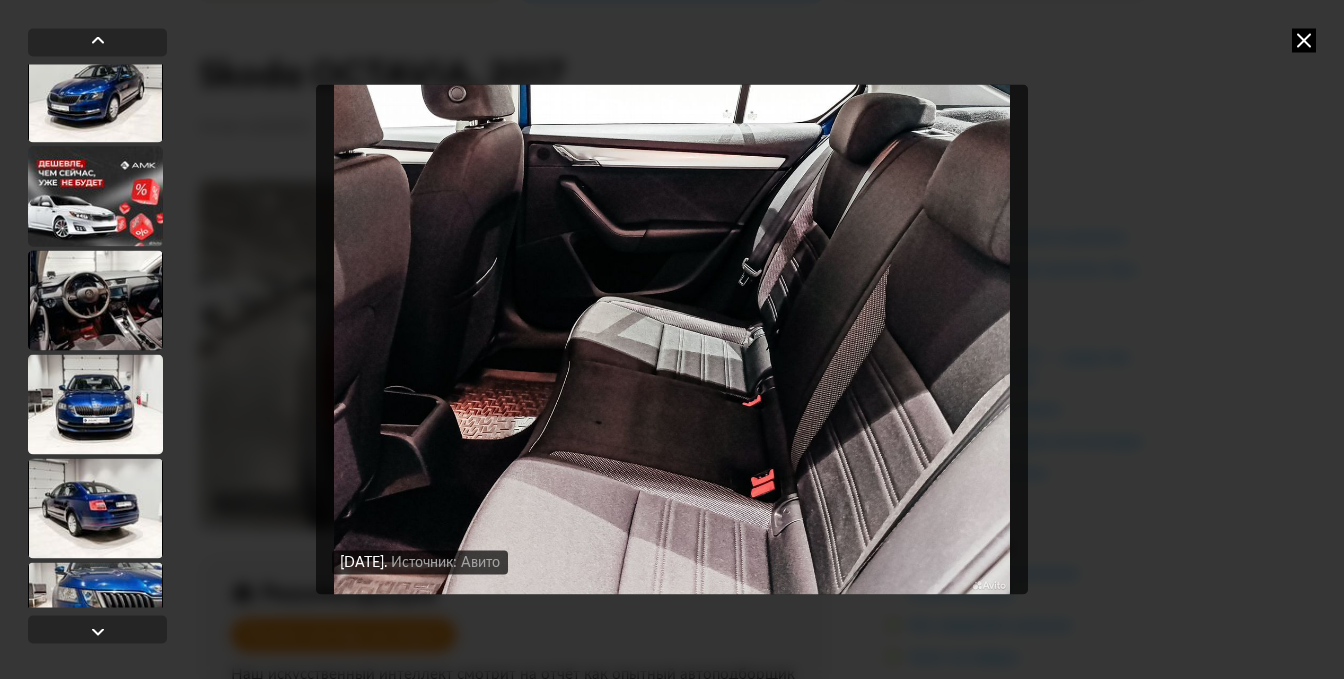 scroll, scrollTop: 3595, scrollLeft: 0, axis: vertical 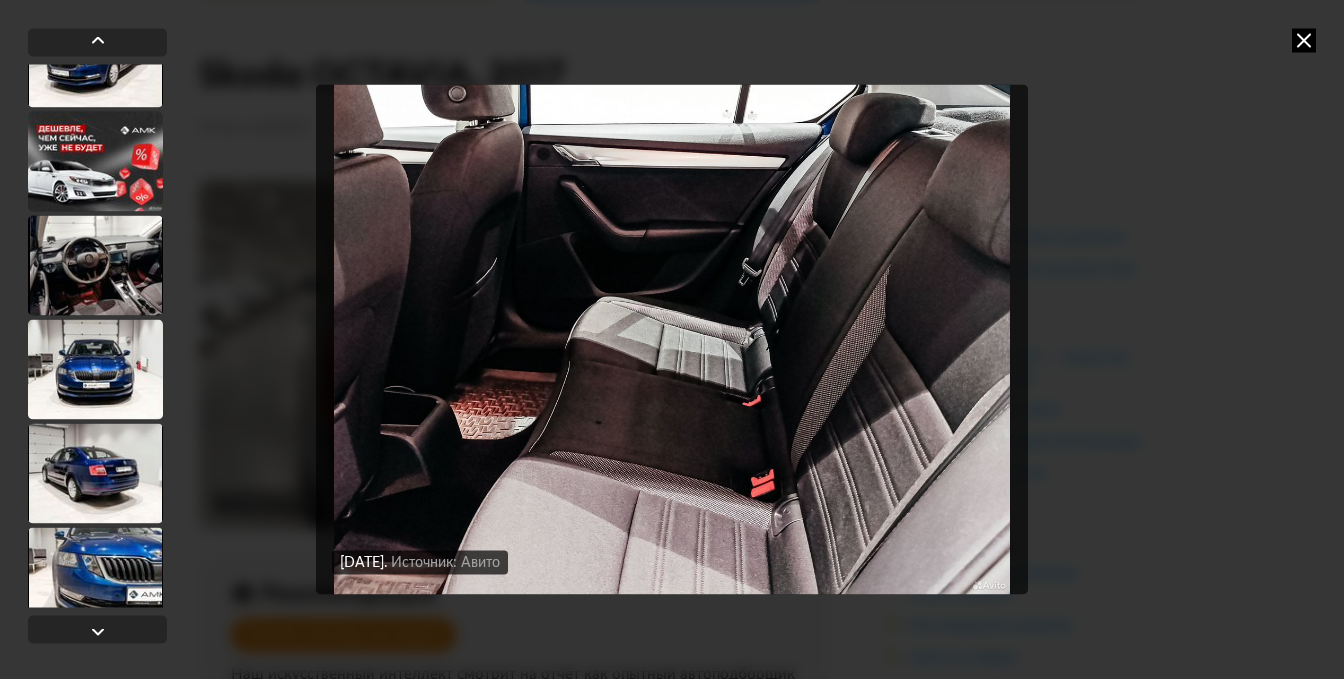 click at bounding box center (95, 265) 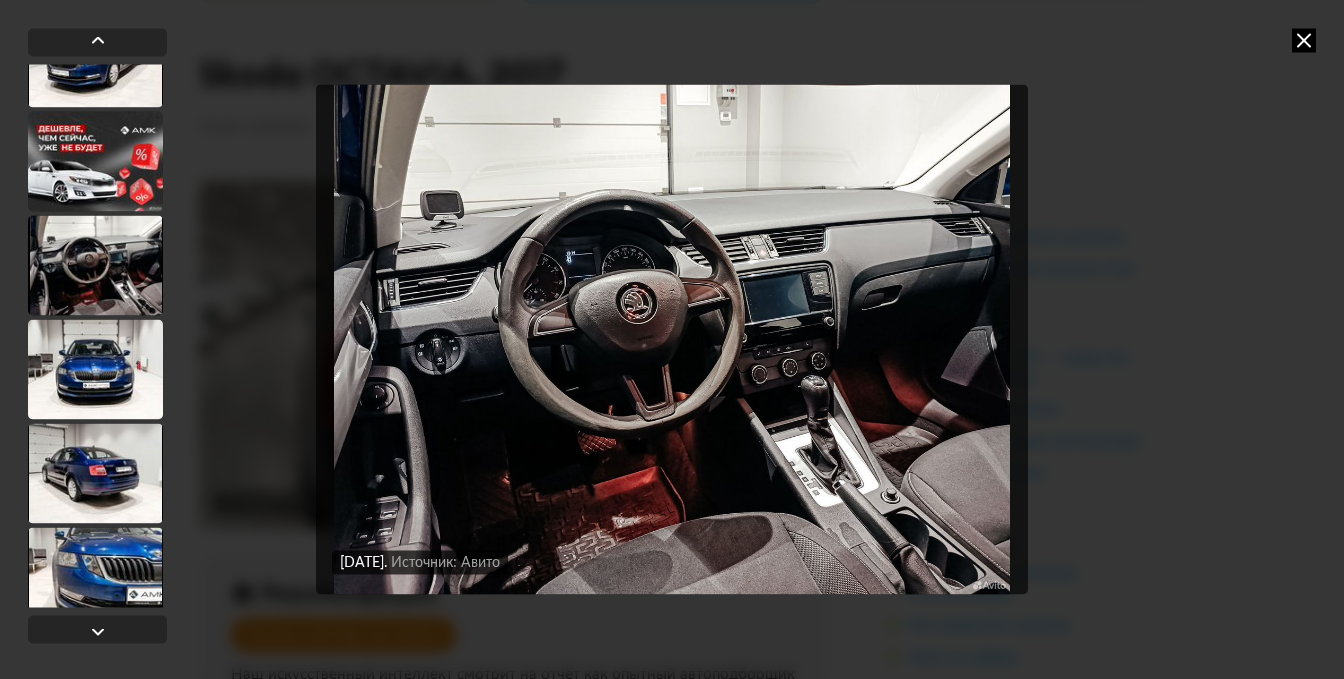 scroll, scrollTop: 3593, scrollLeft: 0, axis: vertical 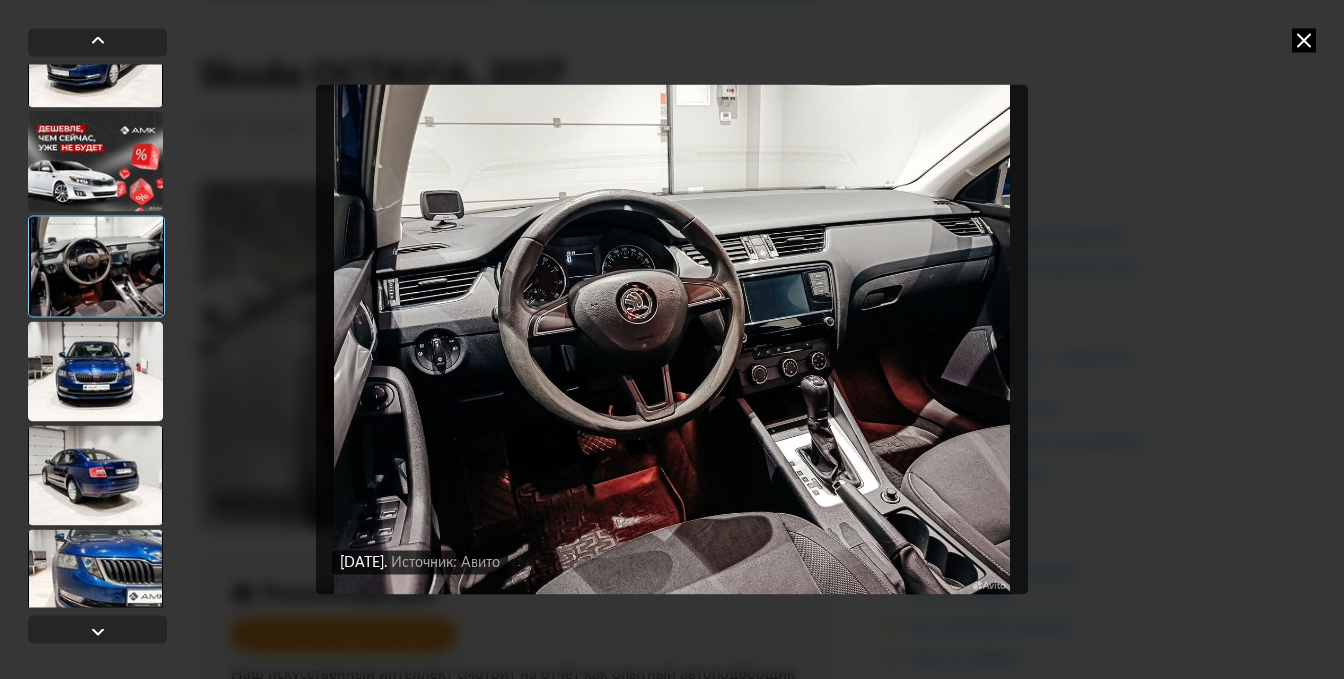click at bounding box center (95, 371) 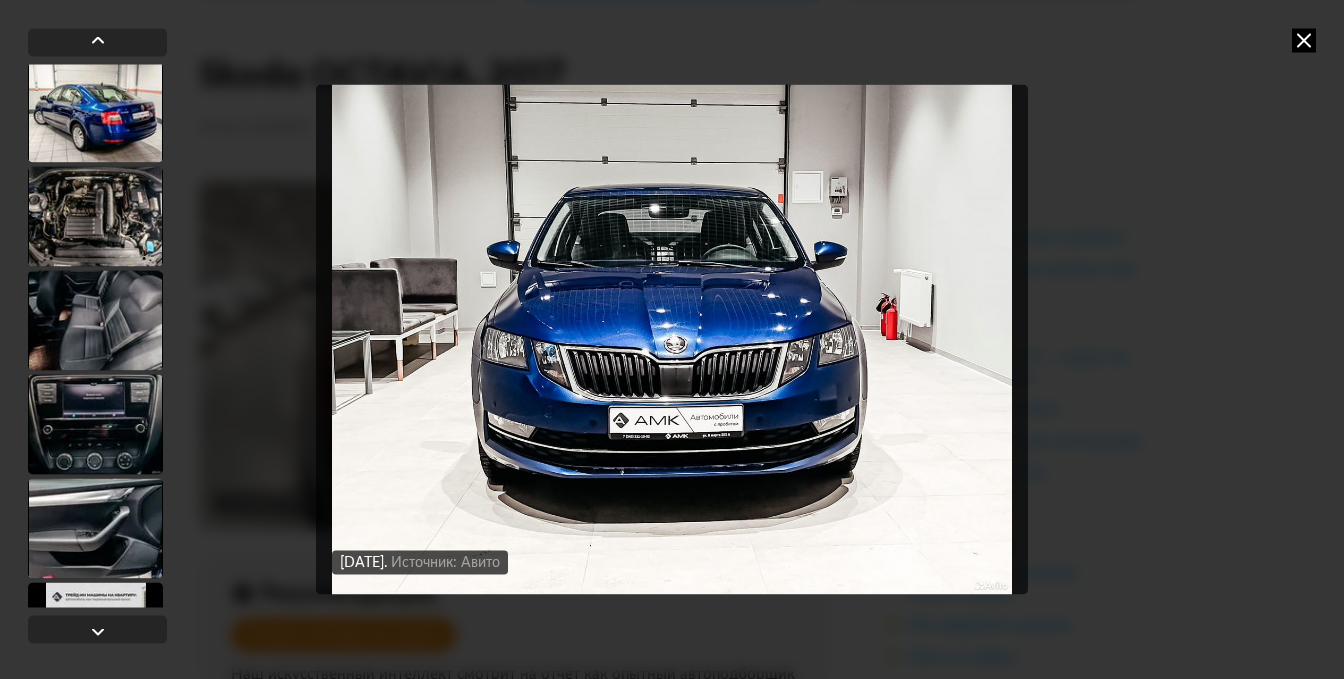 scroll, scrollTop: 6093, scrollLeft: 0, axis: vertical 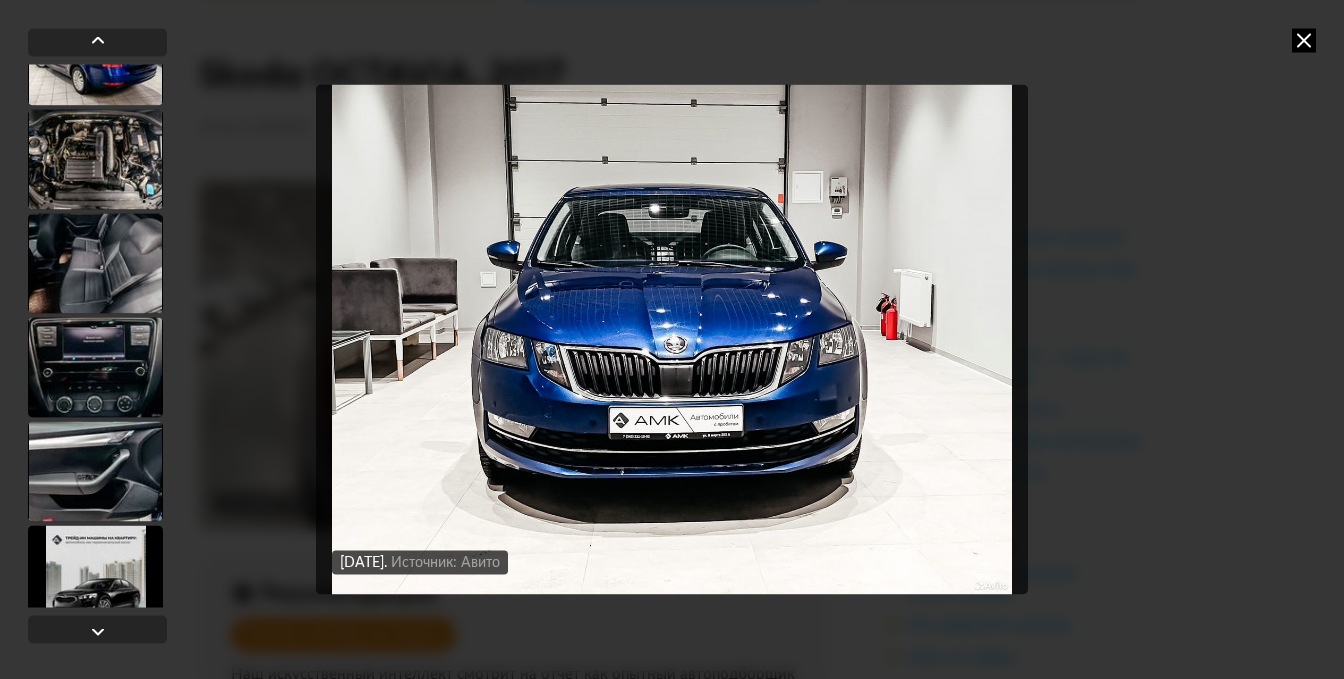 click at bounding box center [95, 159] 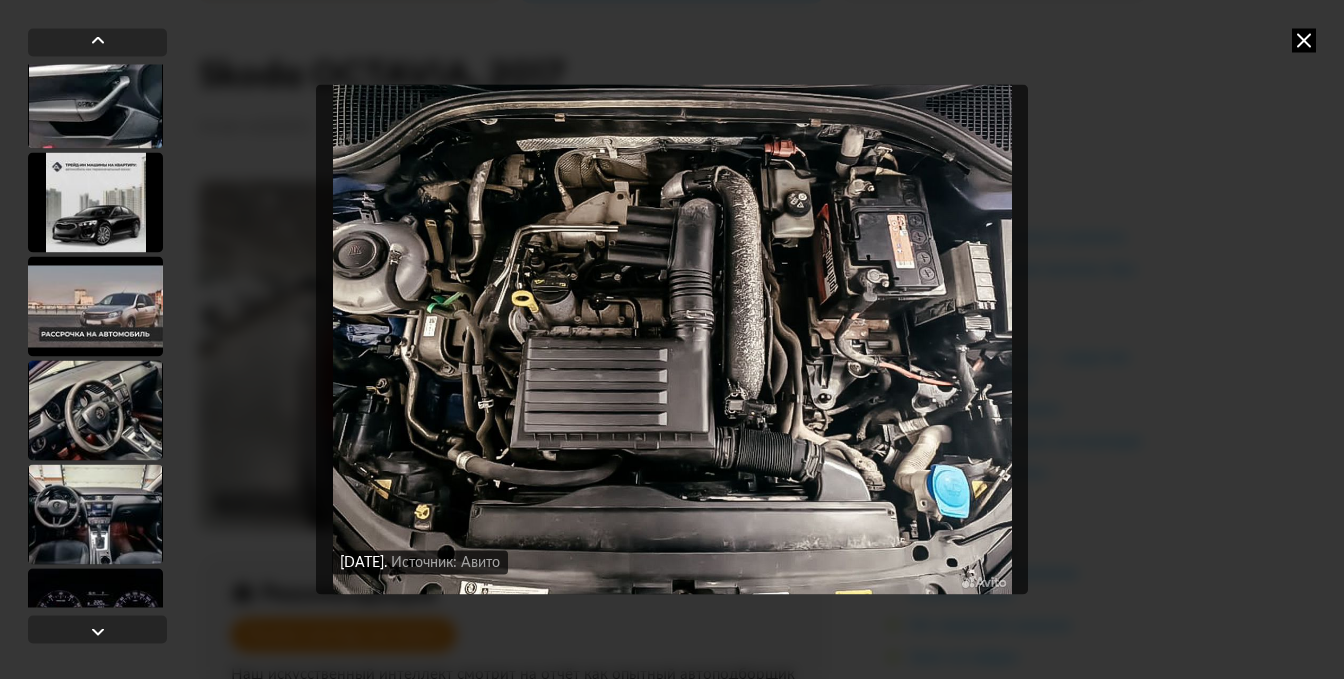 scroll, scrollTop: 6492, scrollLeft: 0, axis: vertical 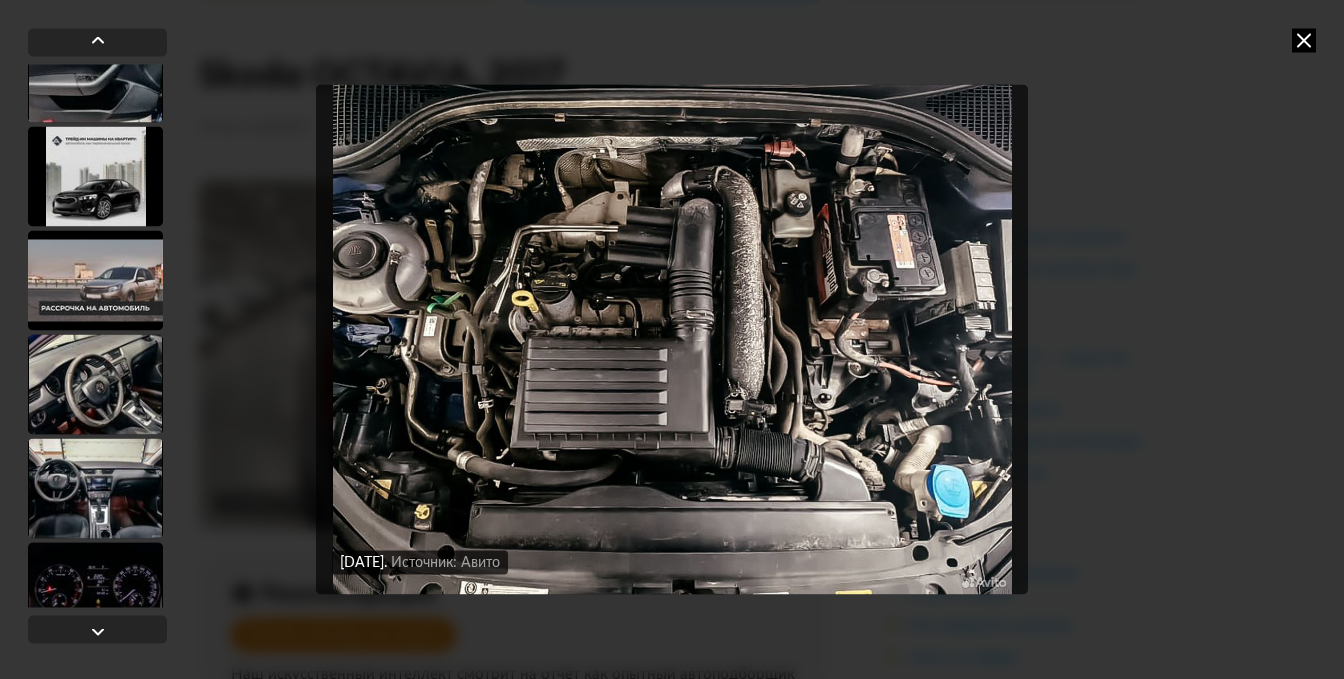 click at bounding box center [95, 384] 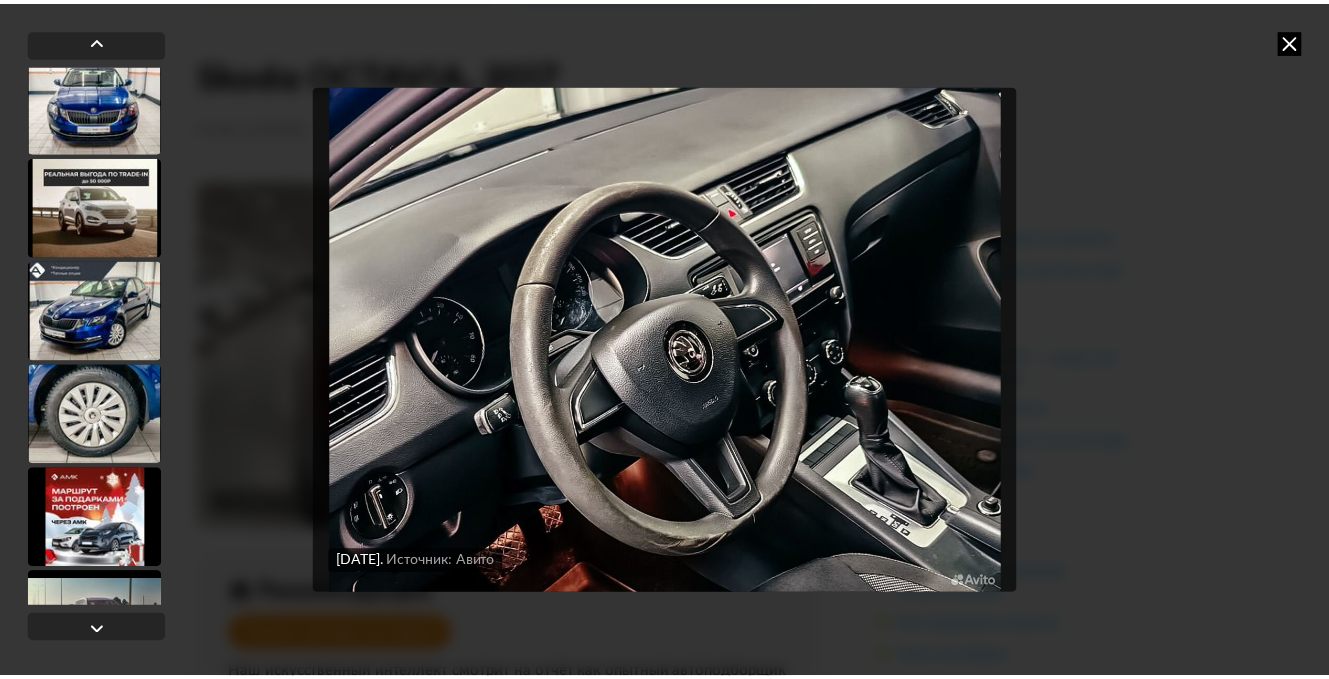 scroll, scrollTop: 7362, scrollLeft: 0, axis: vertical 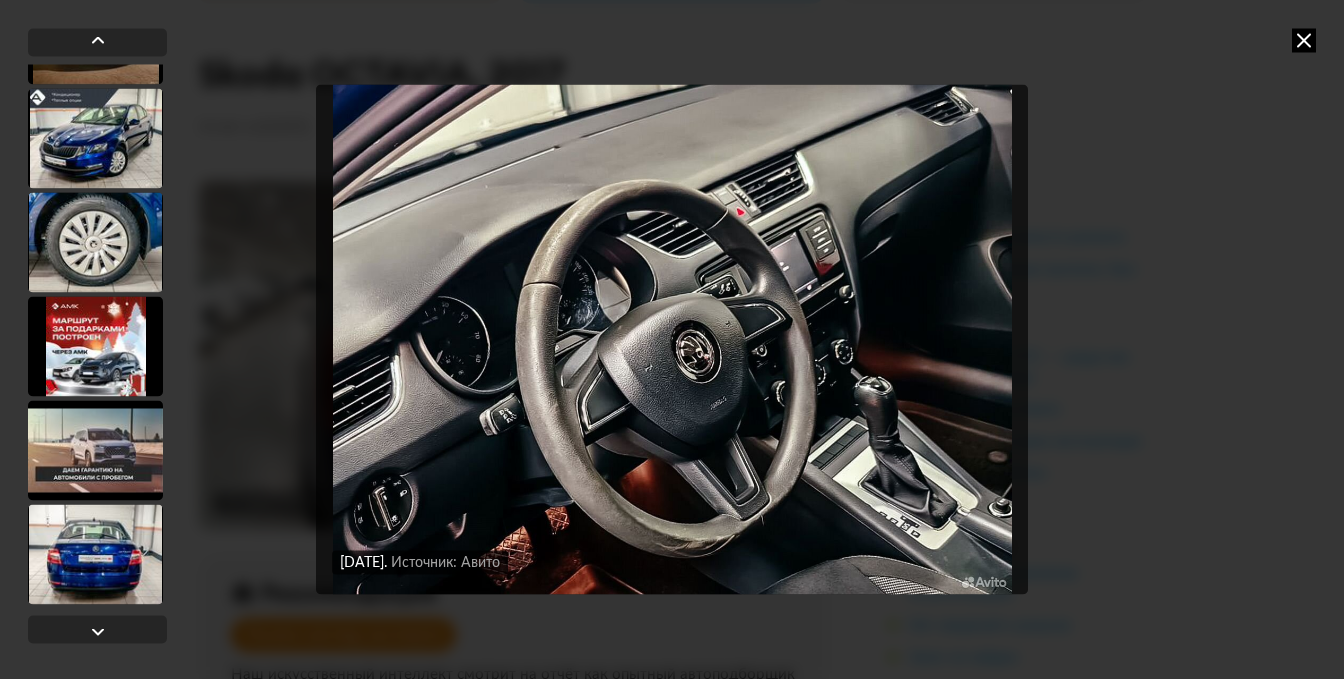 click at bounding box center [1304, 40] 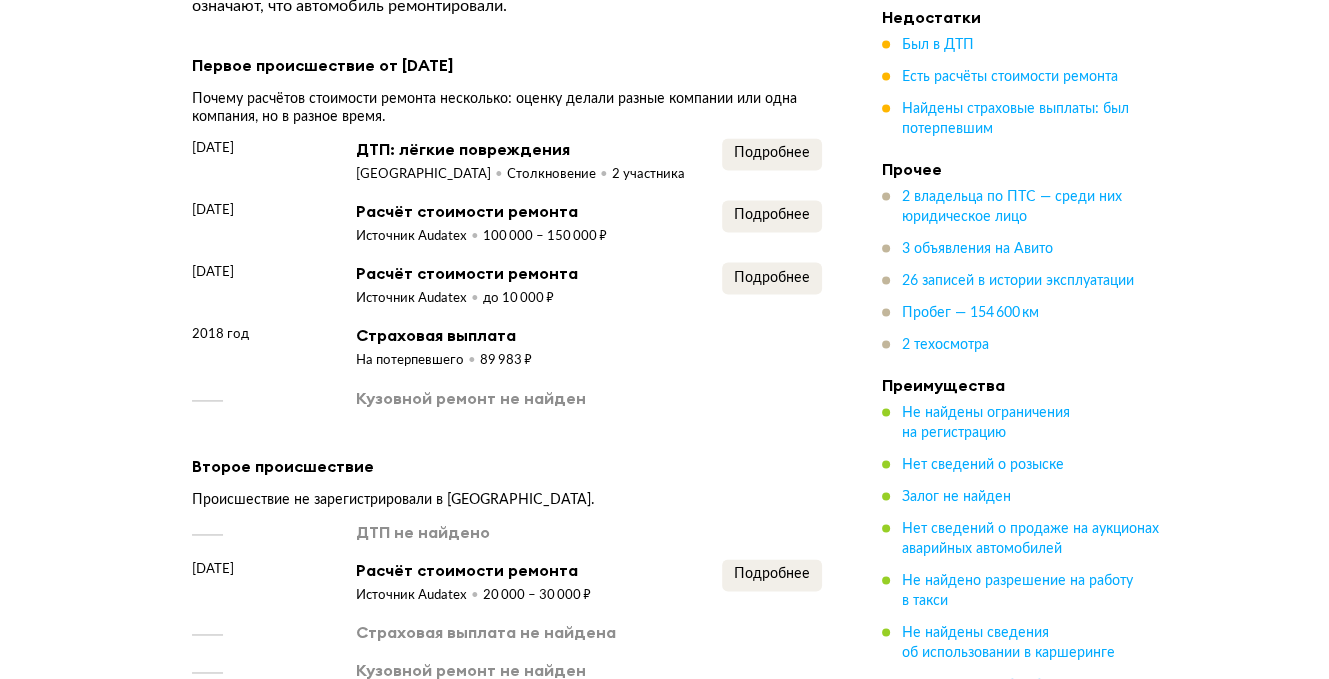 scroll, scrollTop: 2500, scrollLeft: 0, axis: vertical 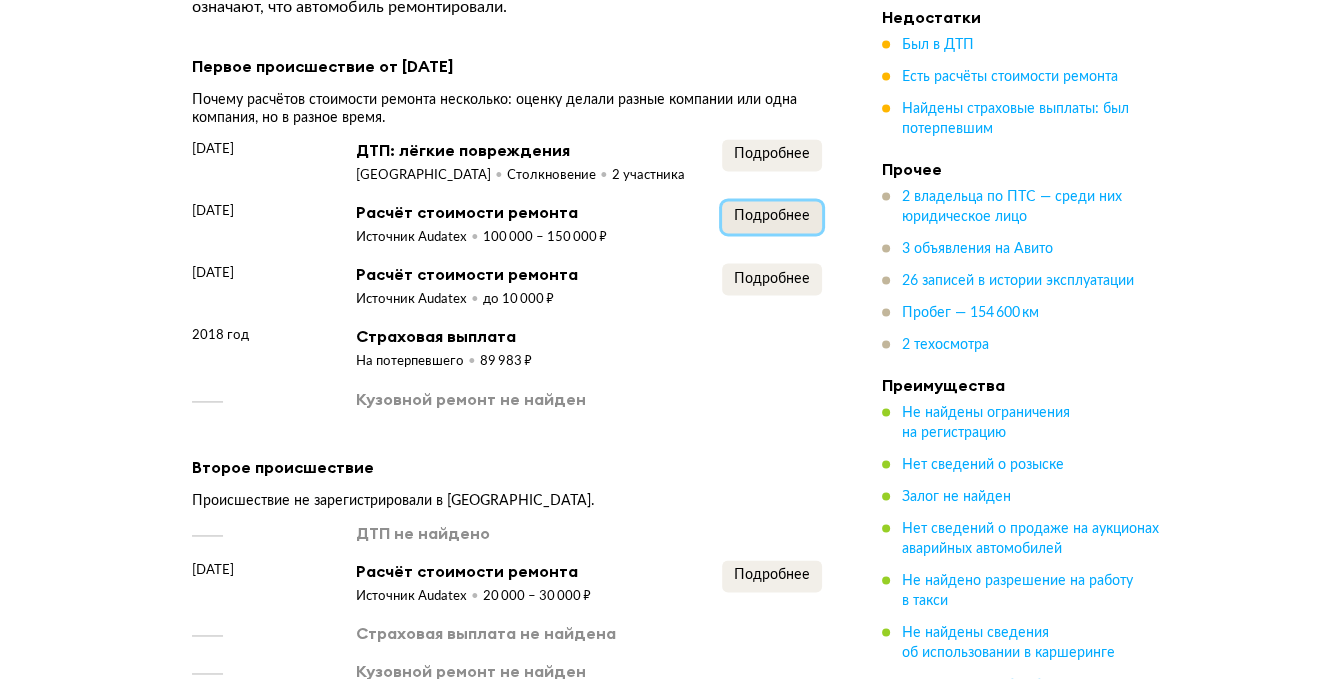 click on "Подробнее" at bounding box center [772, 216] 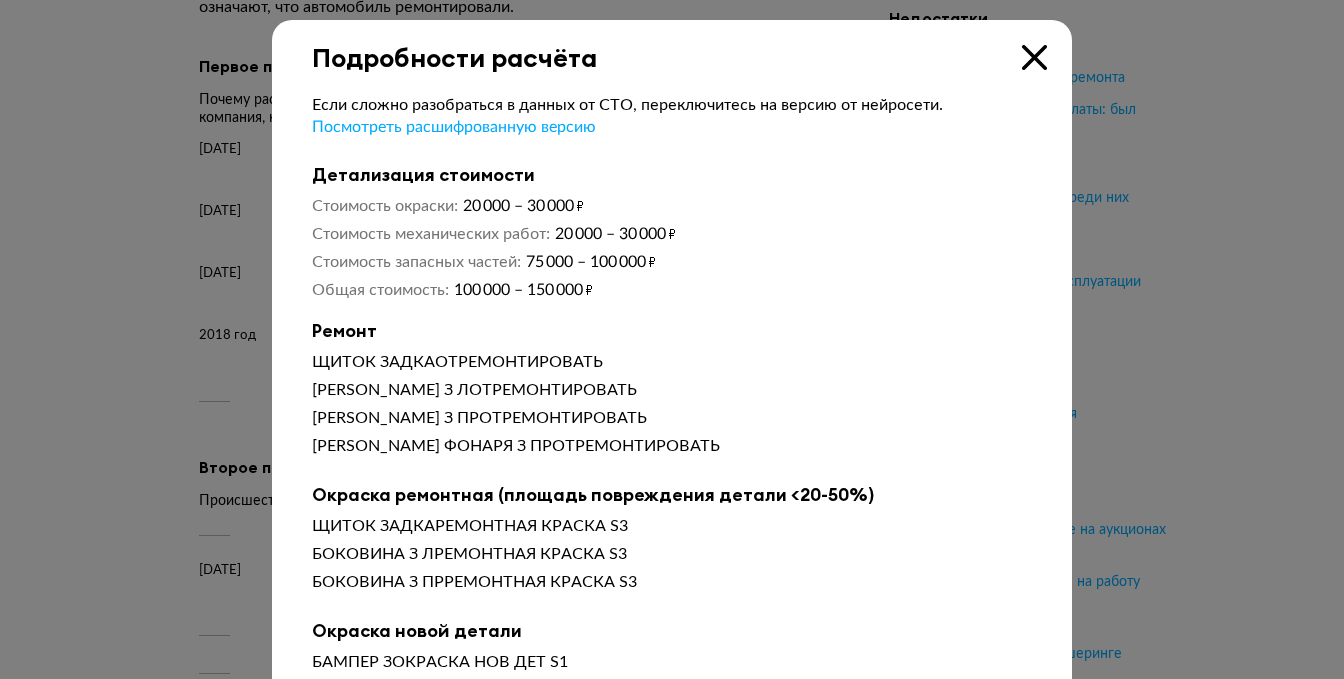 click at bounding box center [1034, 57] 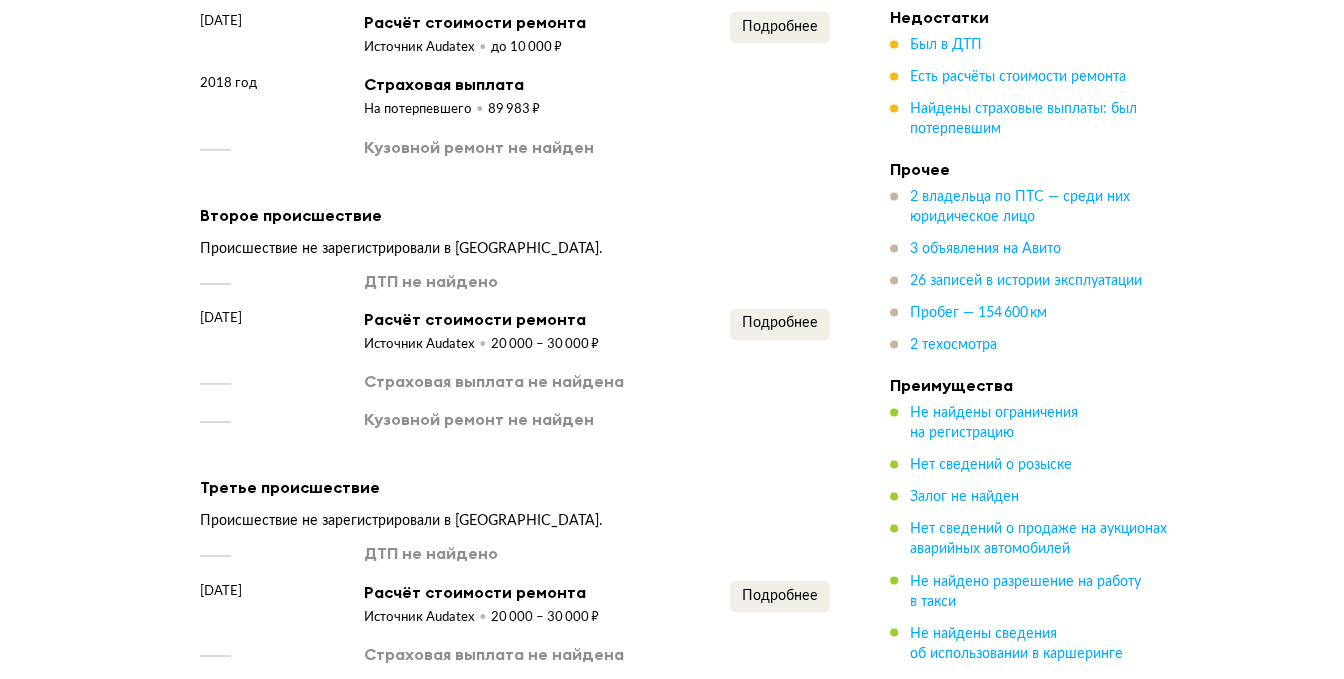 scroll, scrollTop: 2800, scrollLeft: 0, axis: vertical 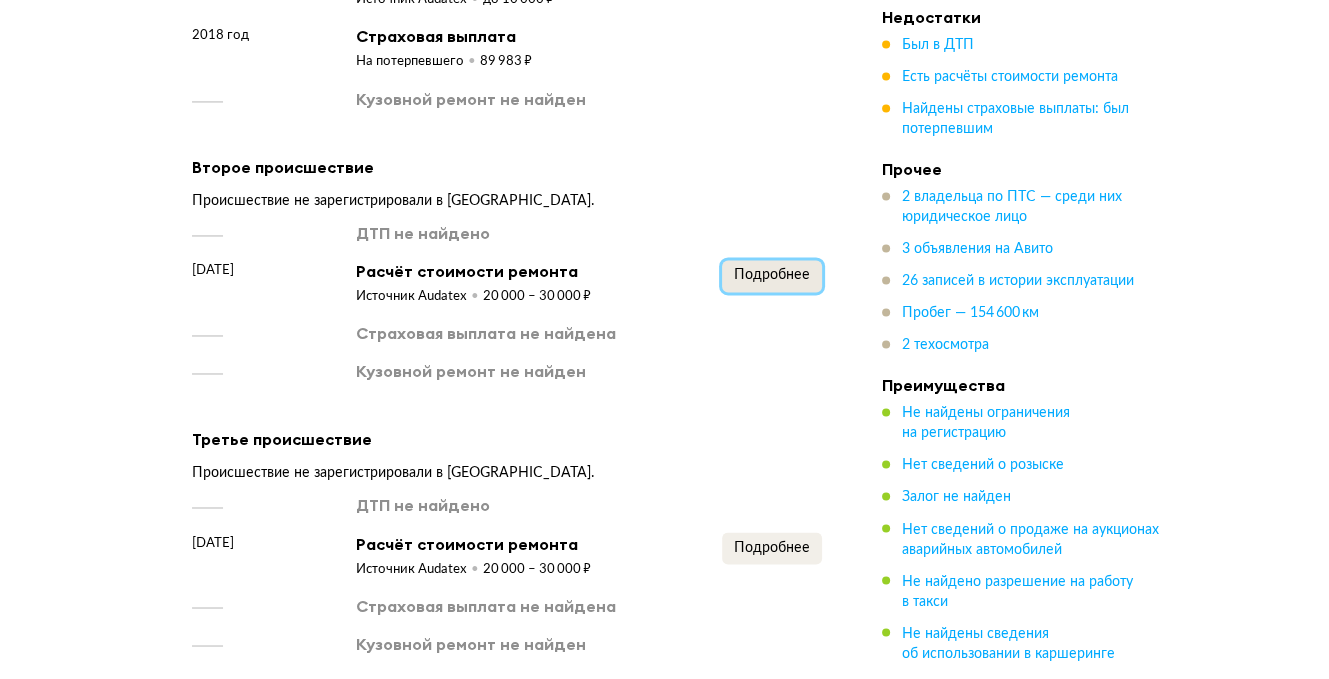 click on "Подробнее" at bounding box center [772, 275] 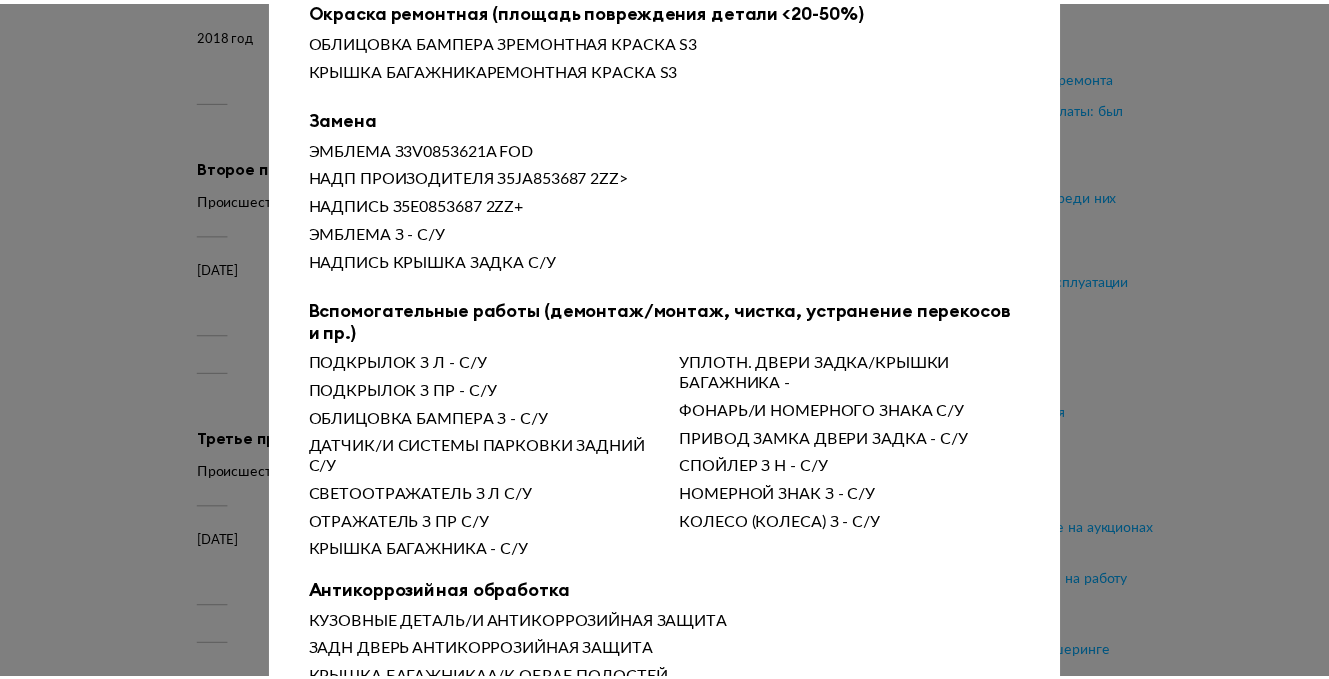 scroll, scrollTop: 0, scrollLeft: 0, axis: both 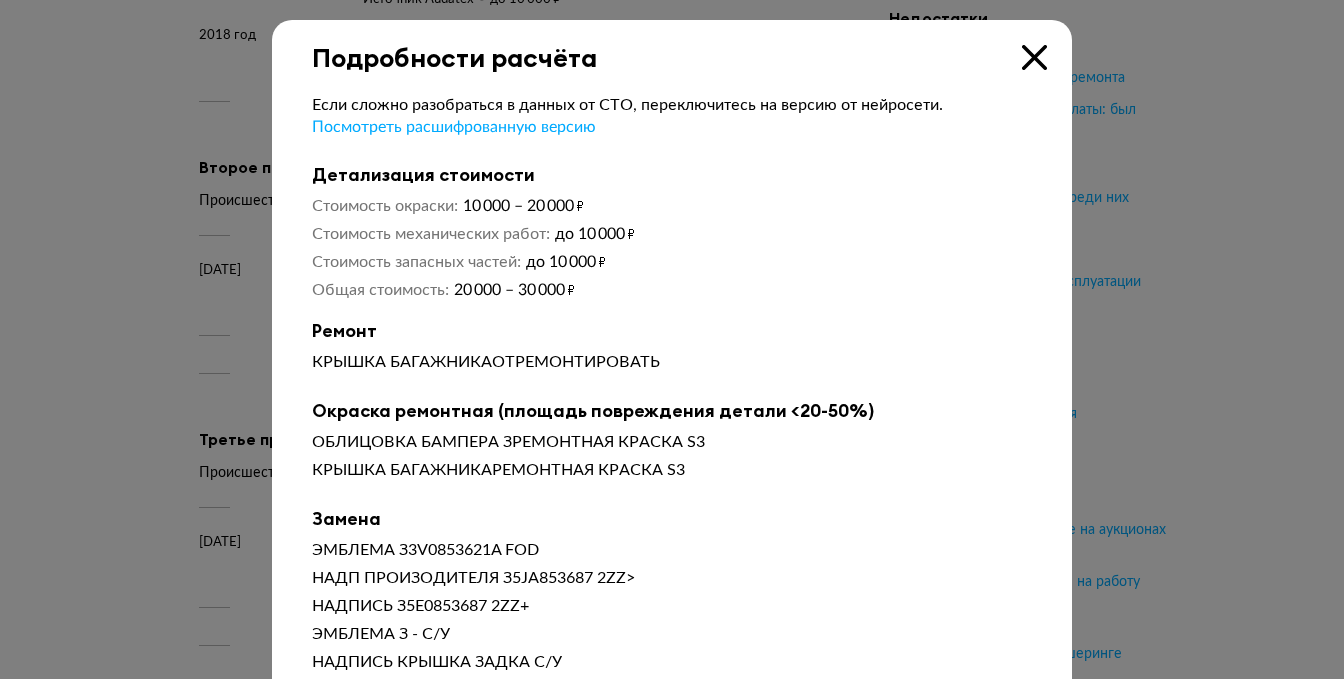 click at bounding box center (1034, 57) 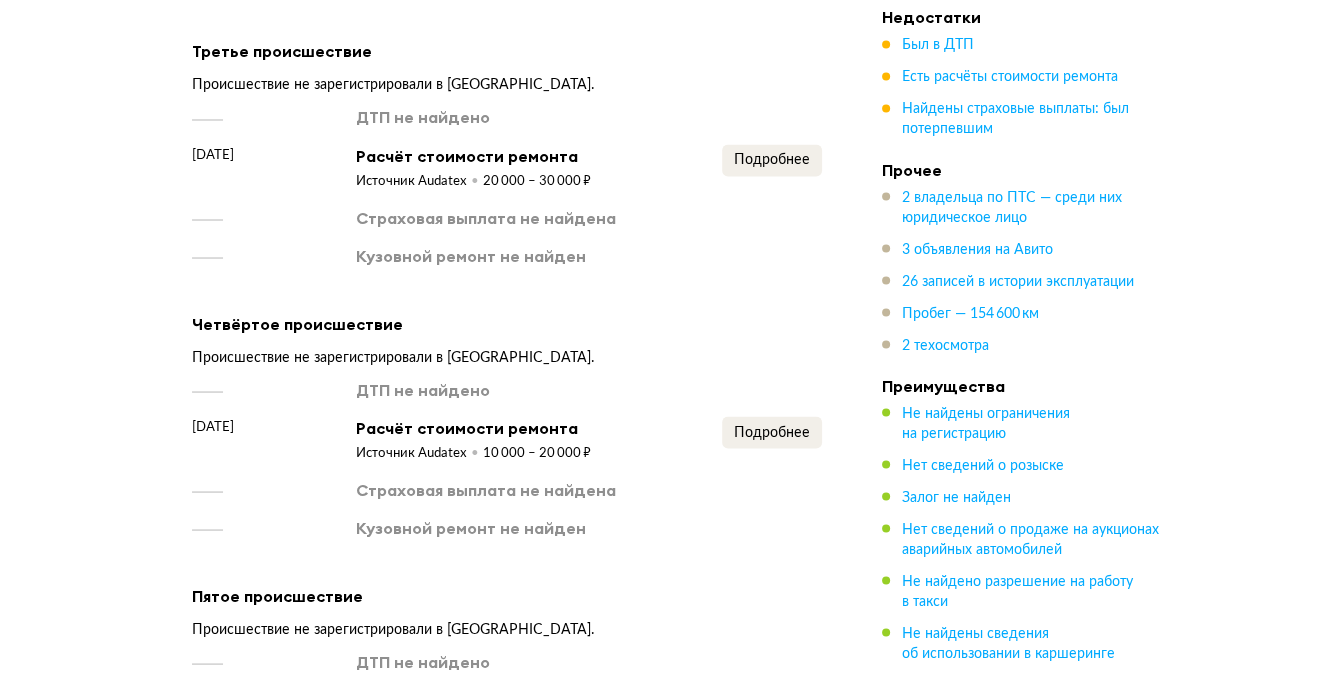 scroll, scrollTop: 3200, scrollLeft: 0, axis: vertical 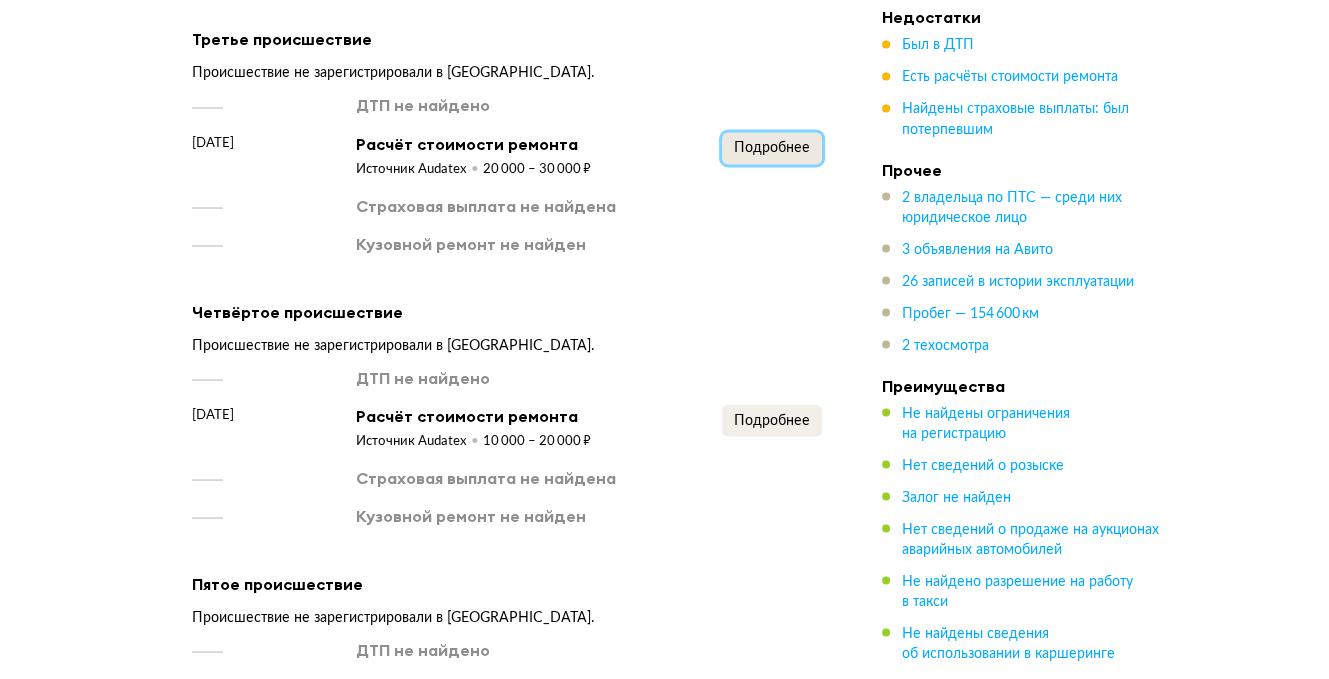 click on "Подробнее" at bounding box center (772, 147) 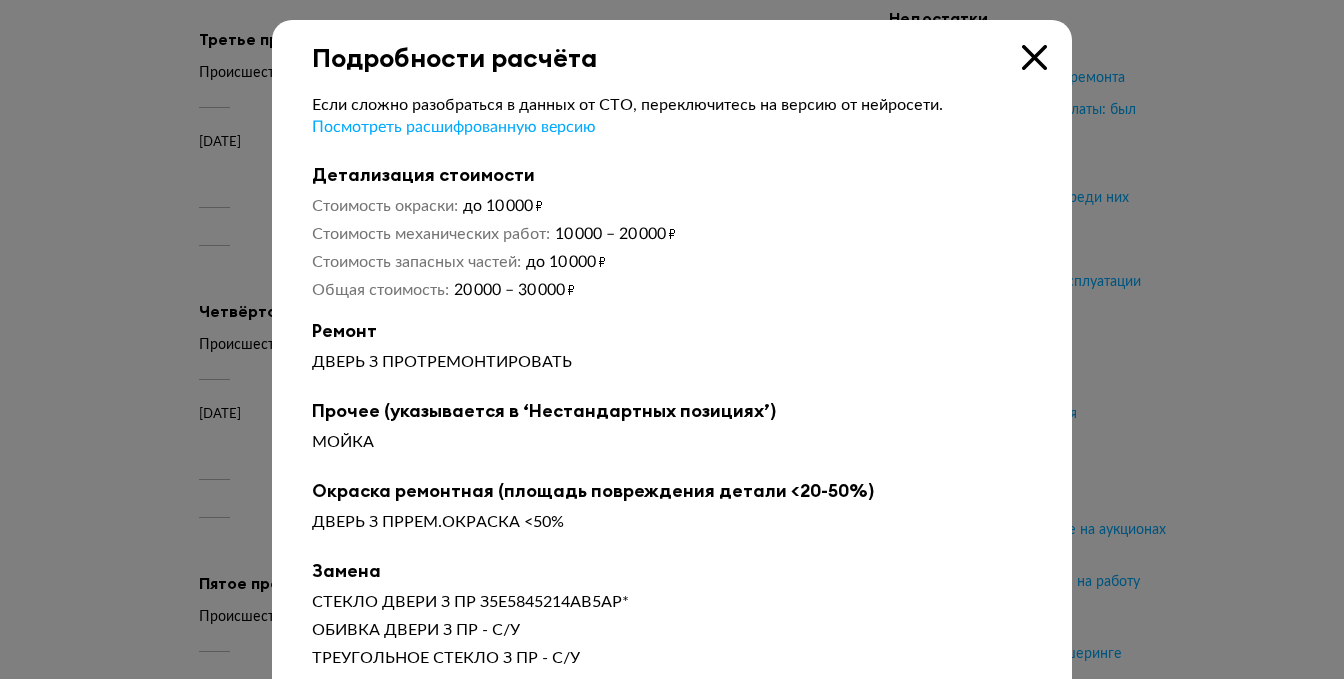 click at bounding box center (1034, 57) 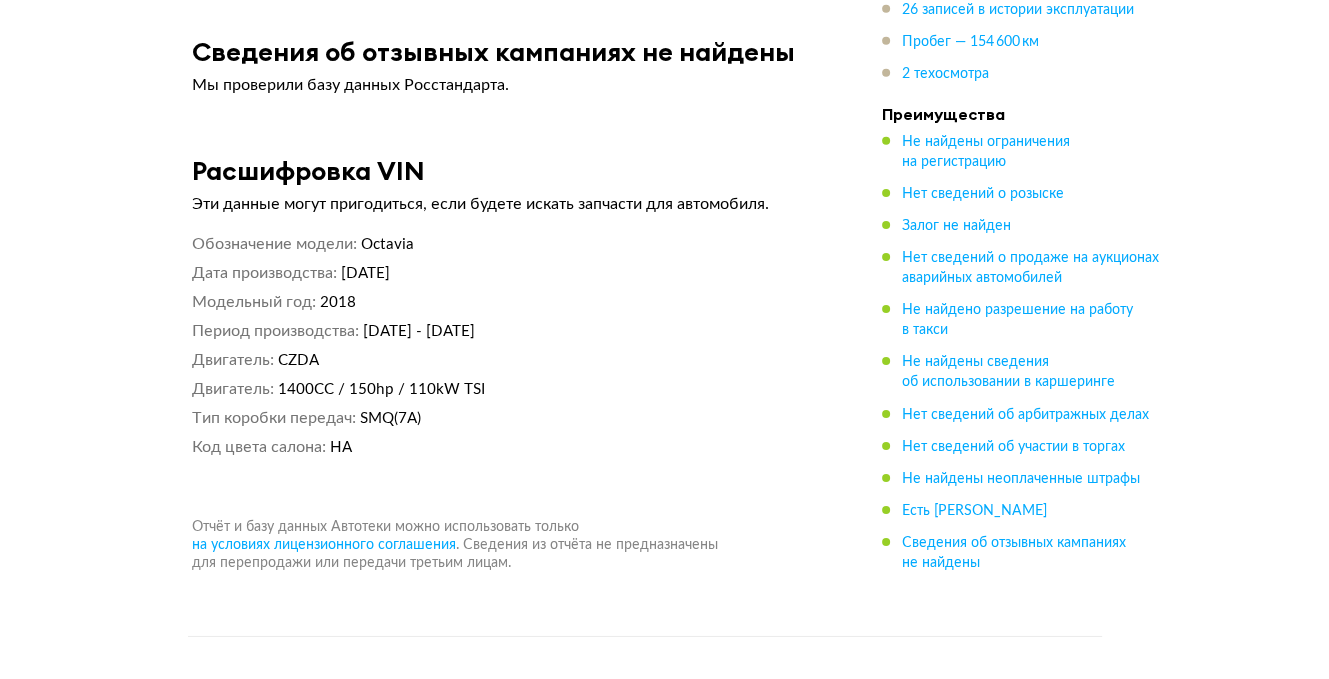 scroll, scrollTop: 11800, scrollLeft: 0, axis: vertical 